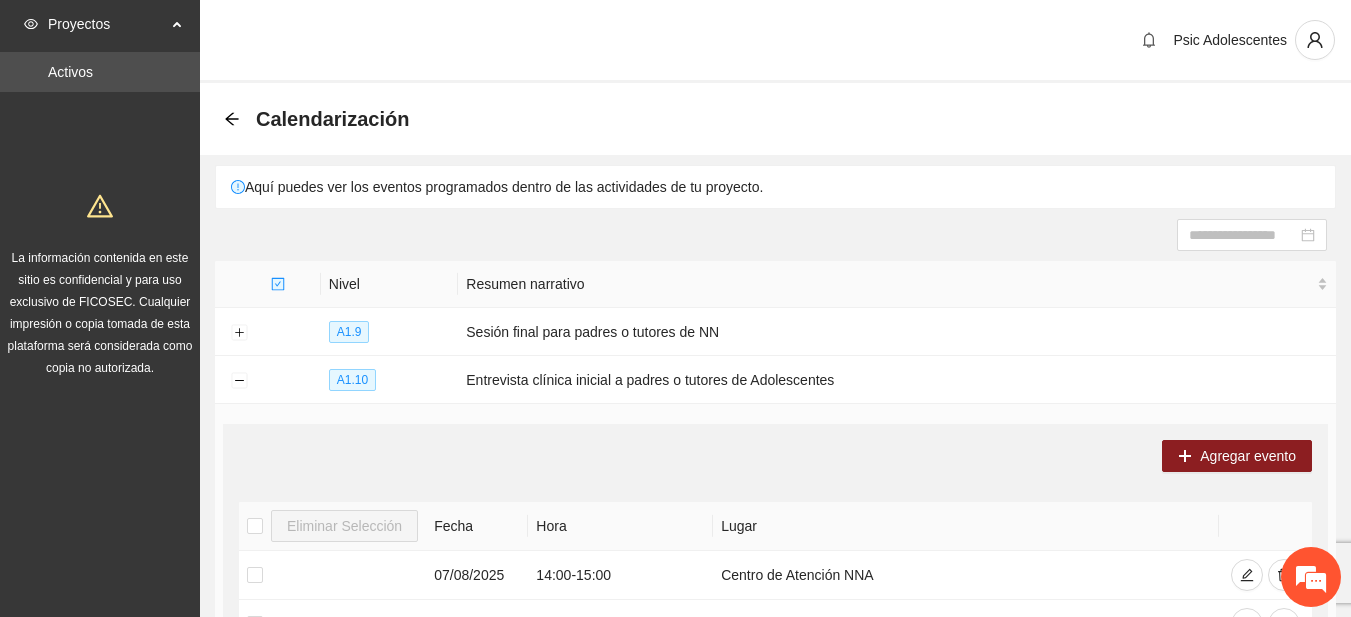 scroll, scrollTop: 1169, scrollLeft: 0, axis: vertical 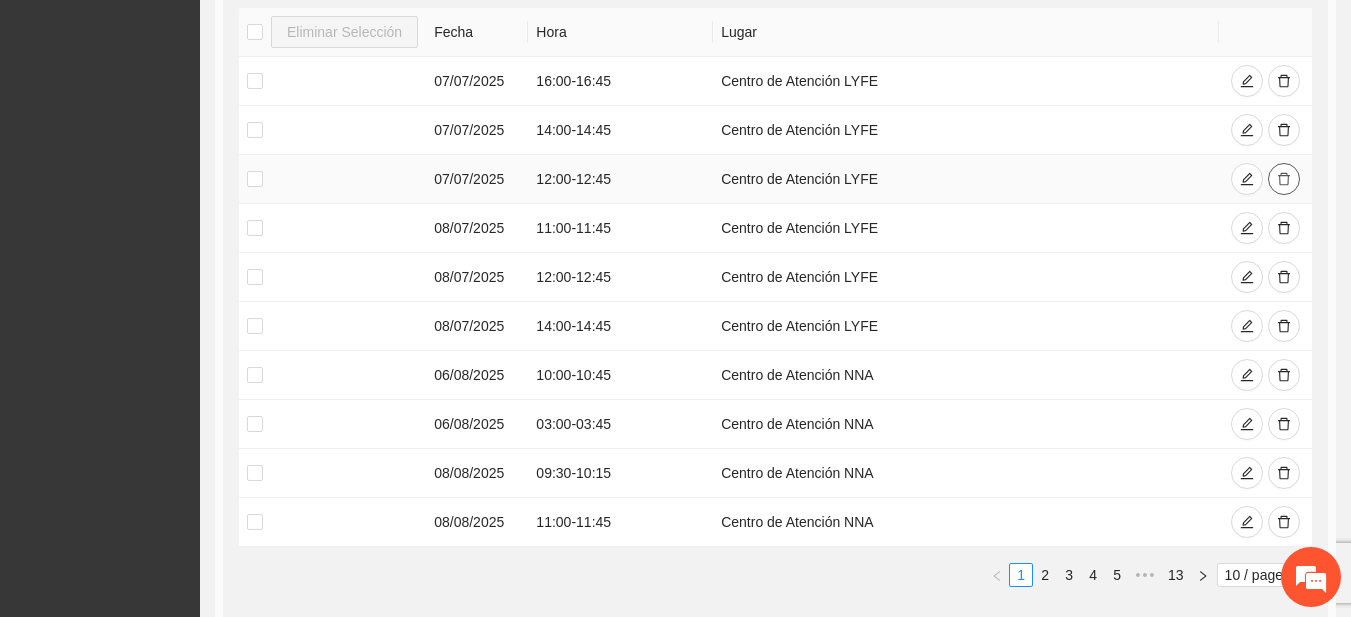 click 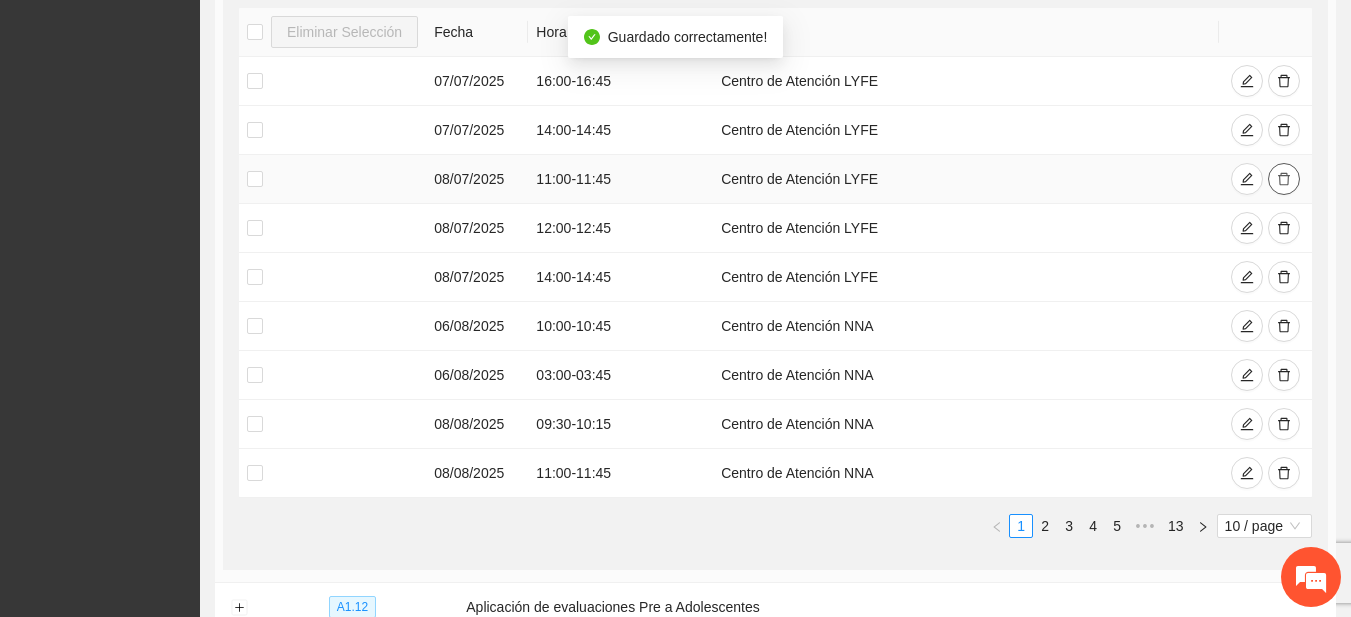 click 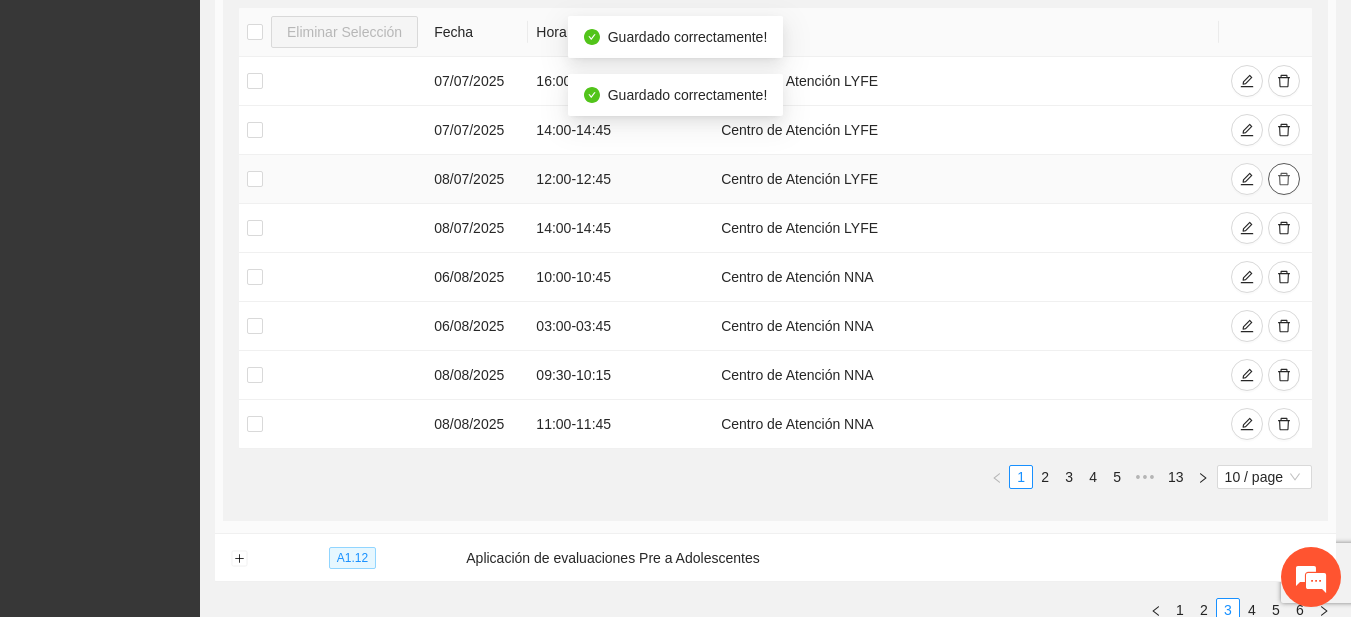 click 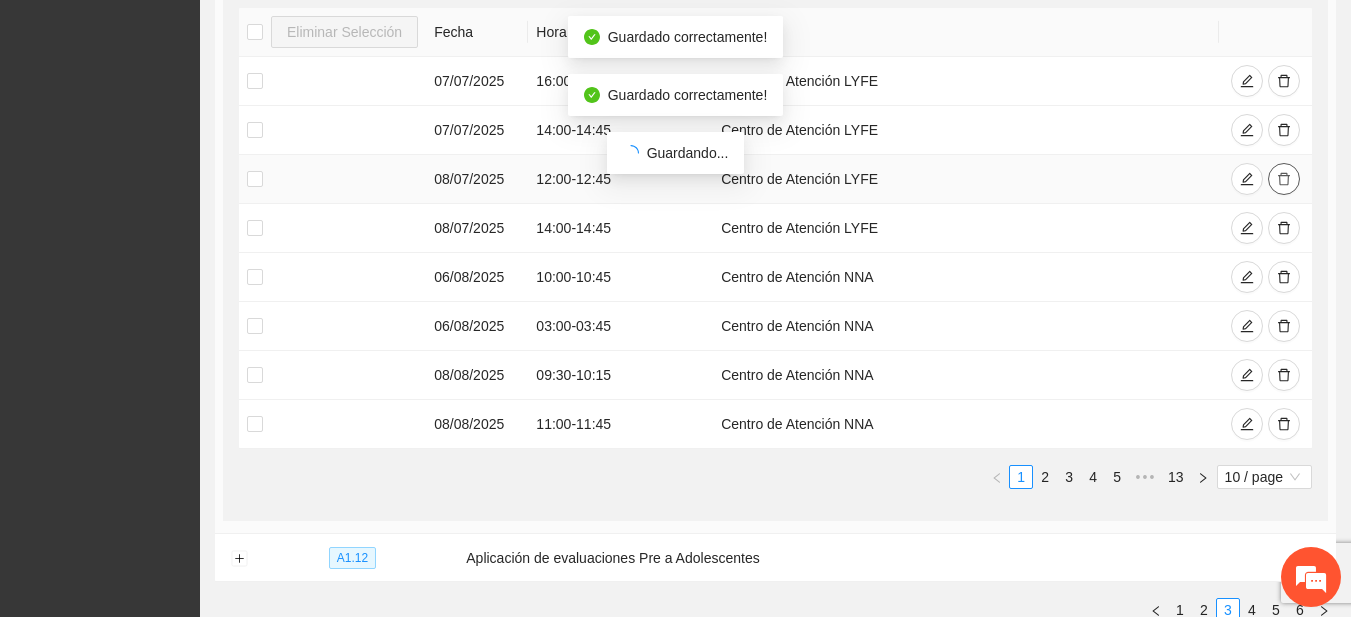 click 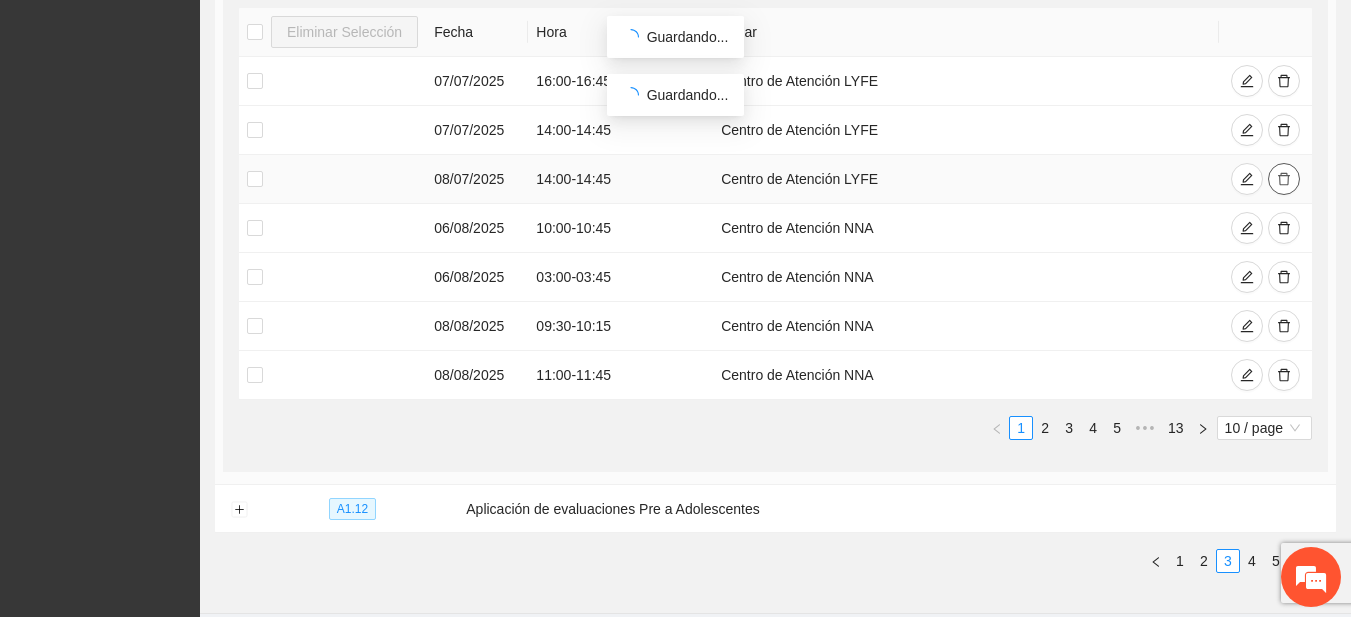 click 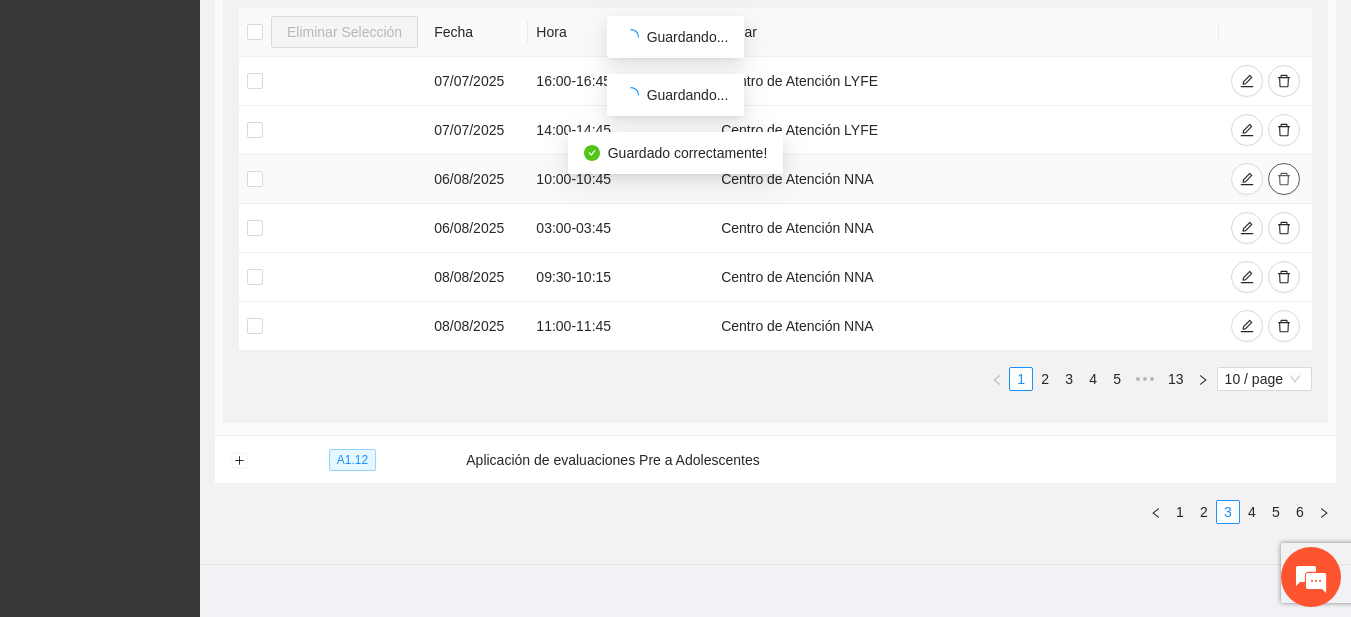 click 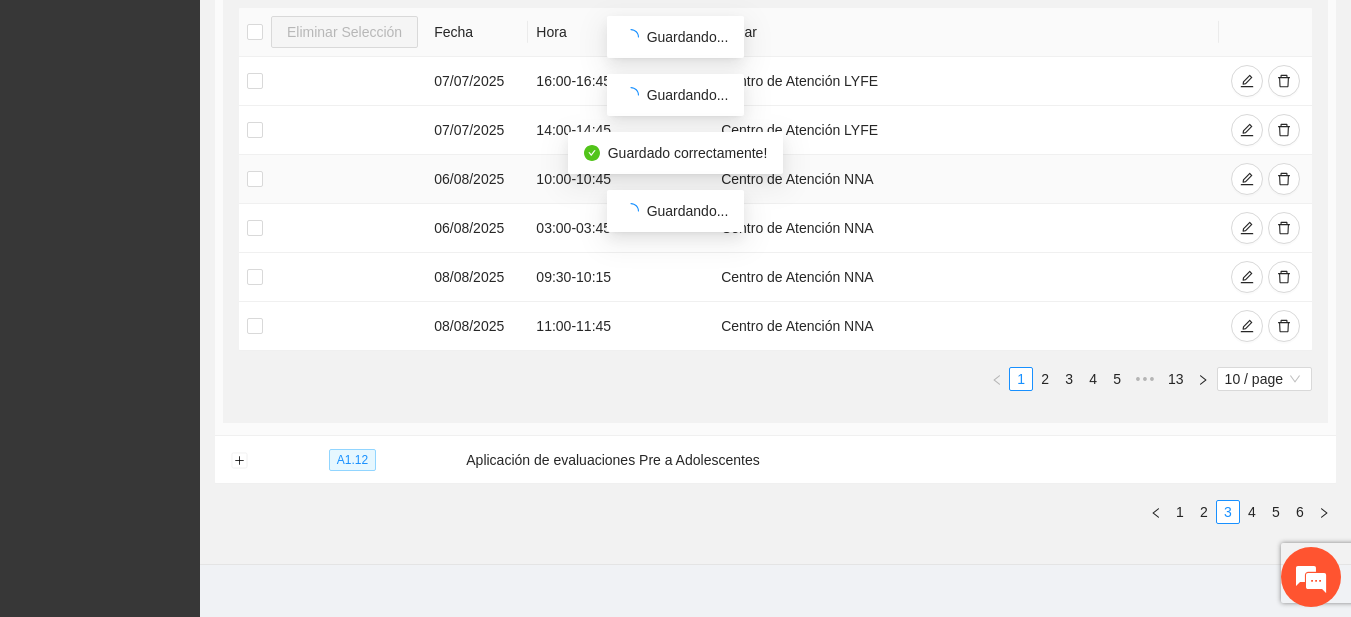 scroll, scrollTop: 1141, scrollLeft: 0, axis: vertical 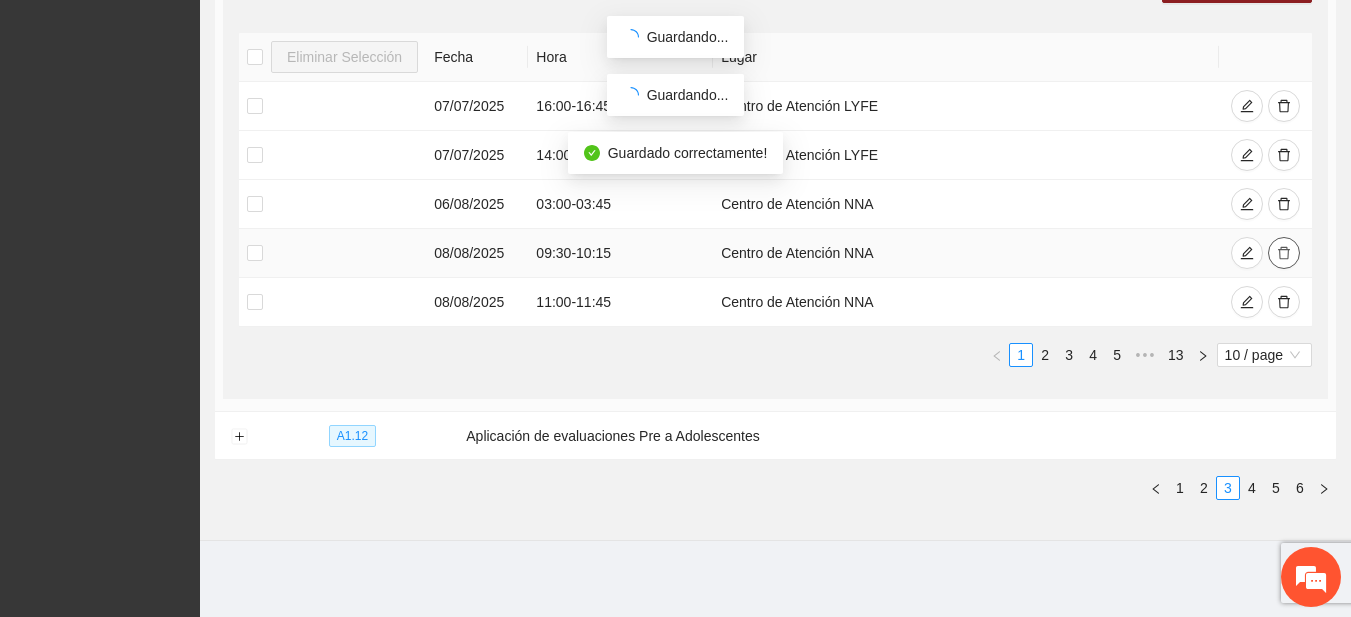 click 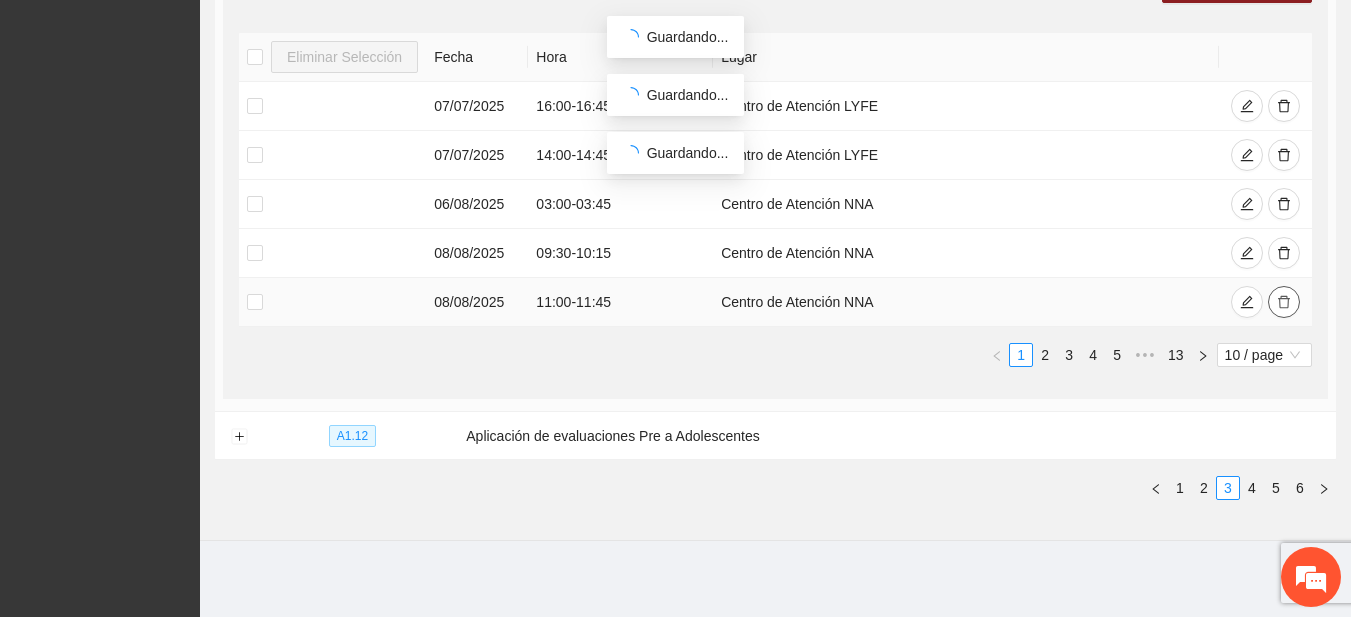 click 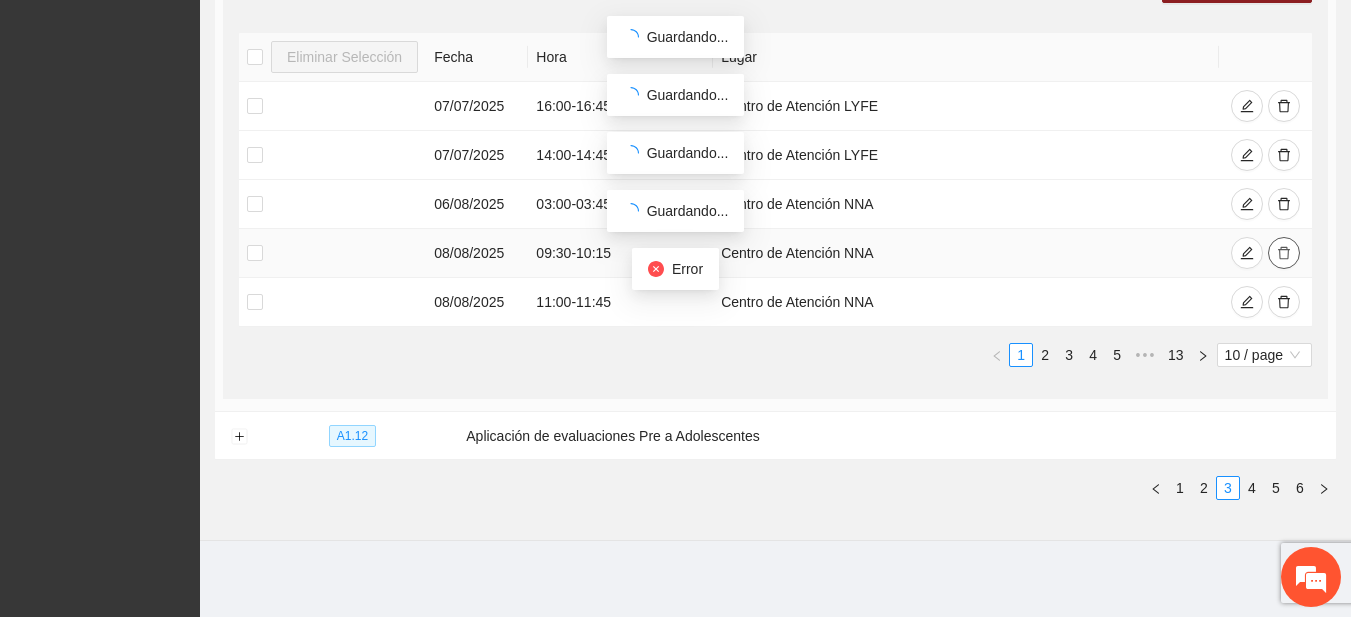 click at bounding box center [1284, 253] 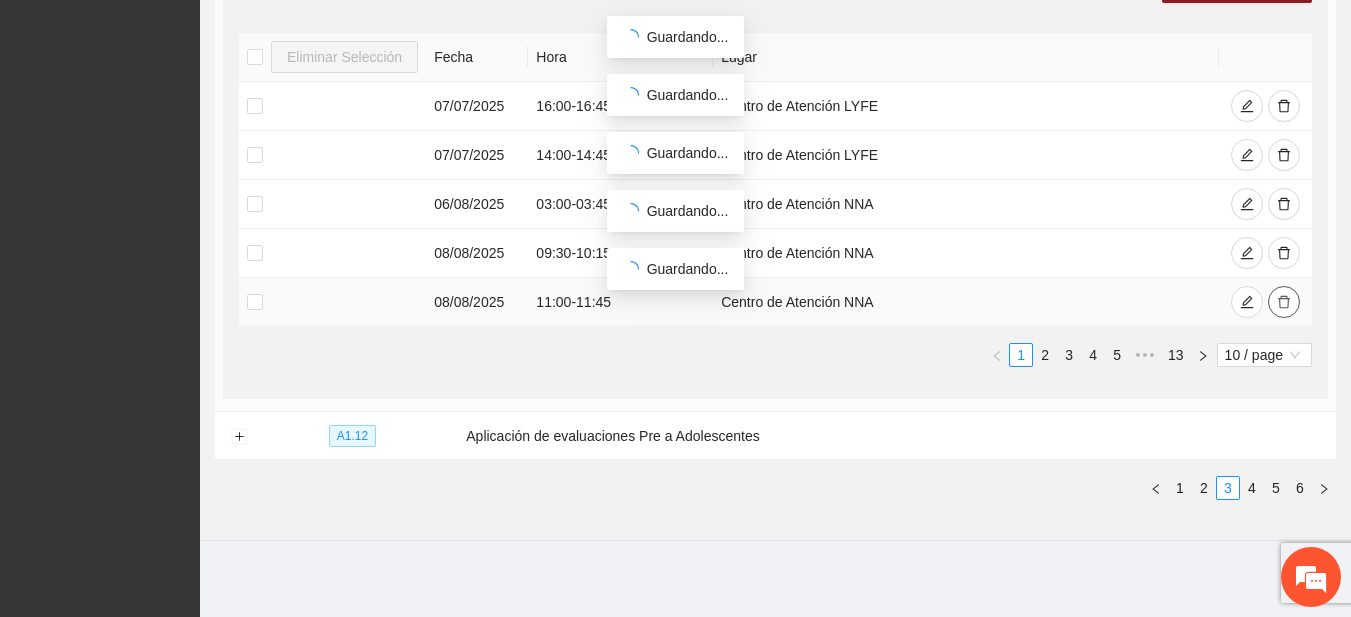 click at bounding box center (1284, 302) 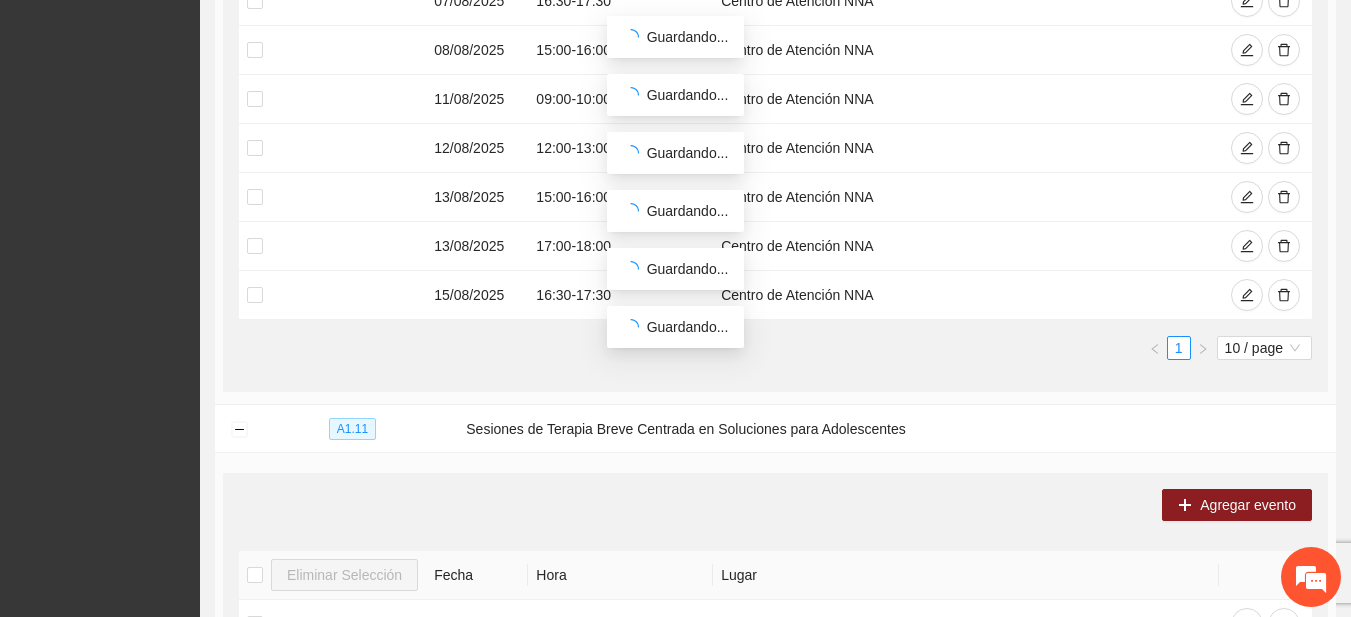 scroll, scrollTop: 605, scrollLeft: 0, axis: vertical 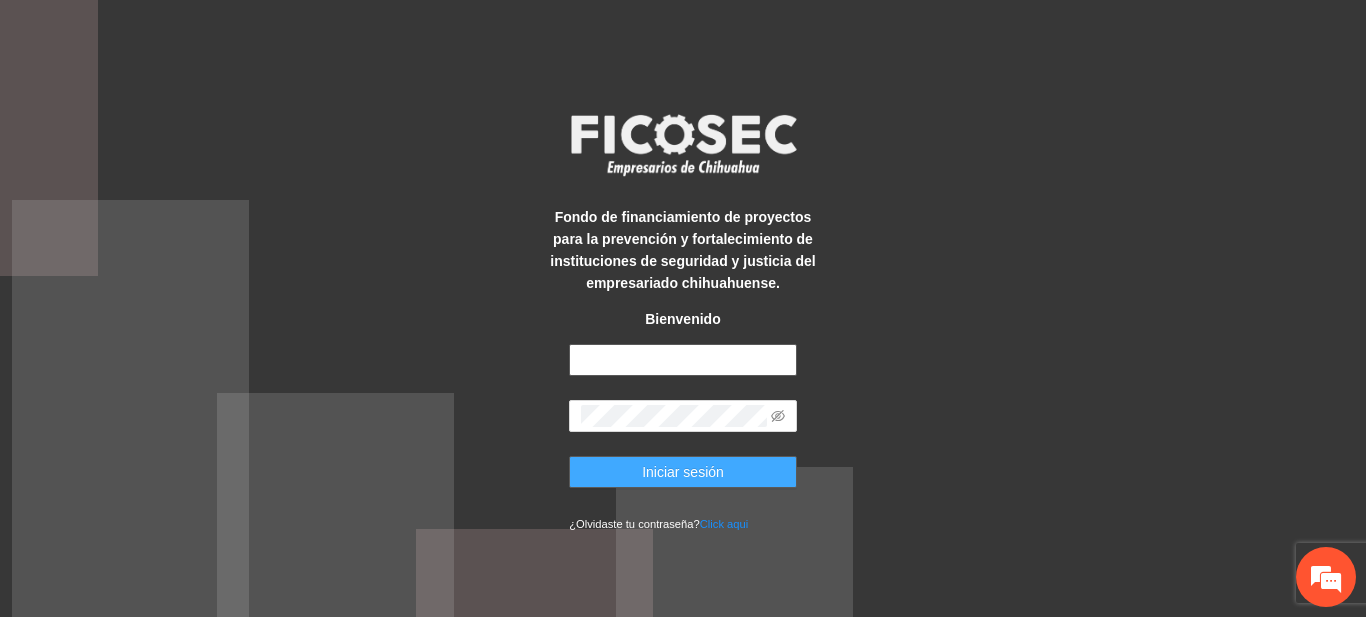 type on "**********" 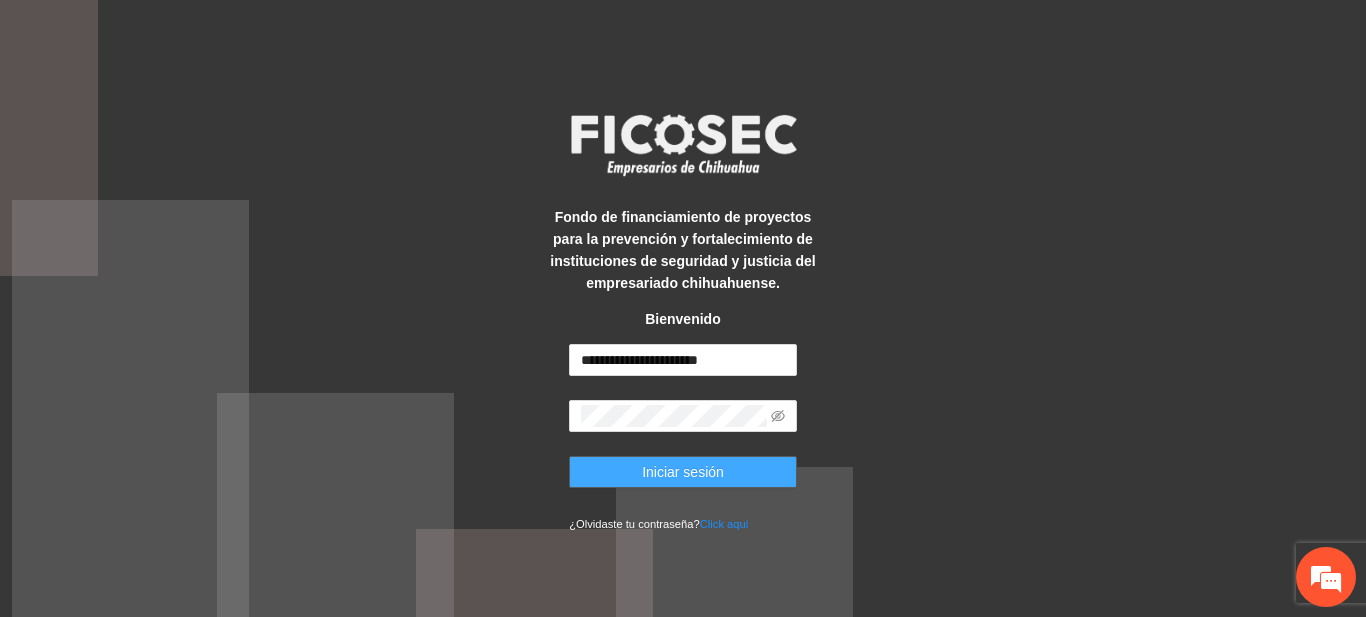 click on "Iniciar sesión" at bounding box center (683, 472) 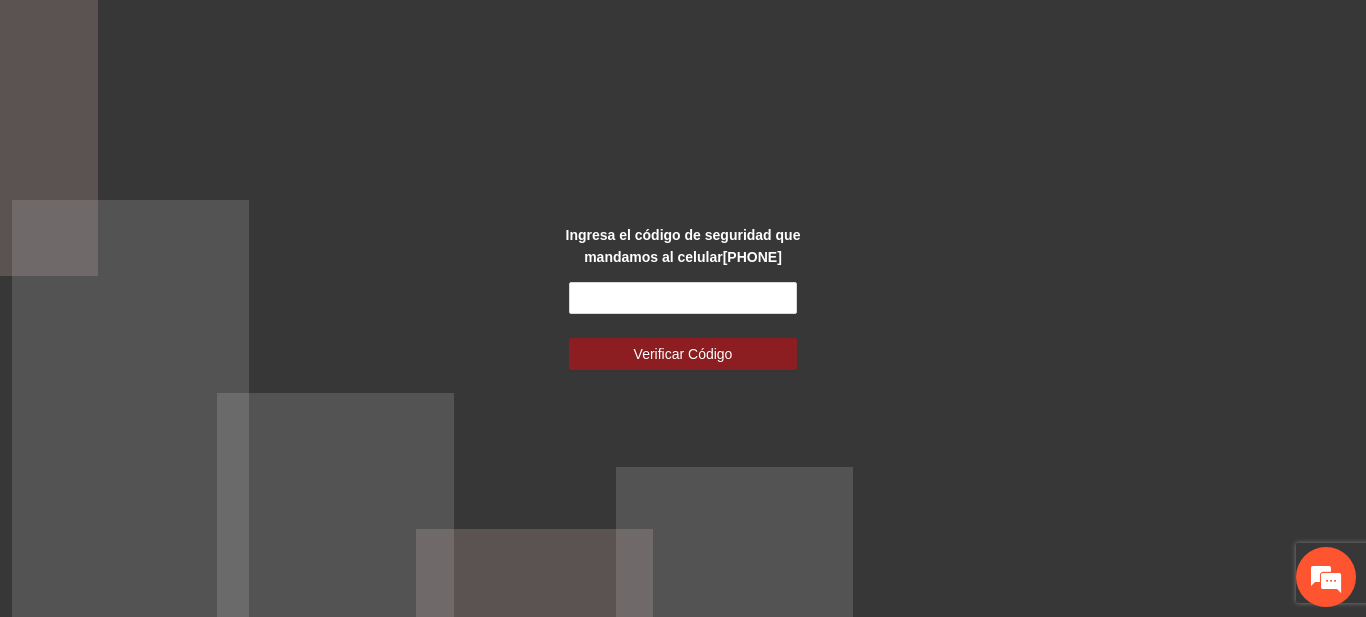 scroll, scrollTop: 0, scrollLeft: 0, axis: both 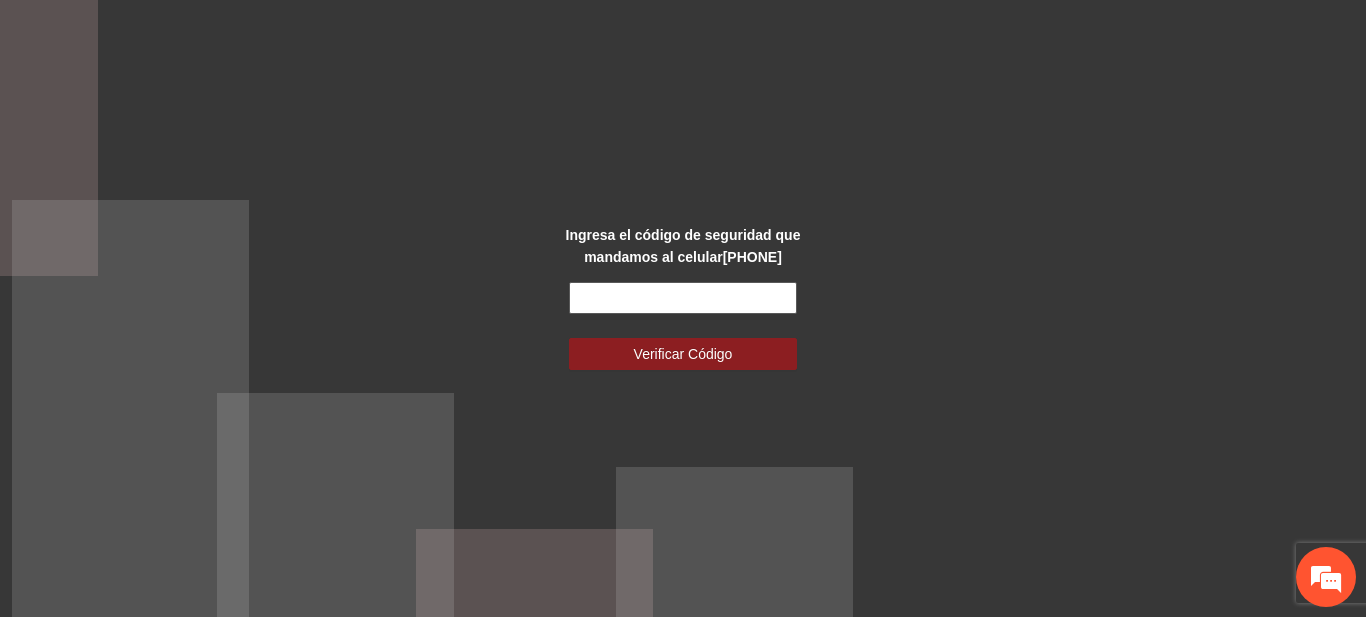 click at bounding box center (683, 298) 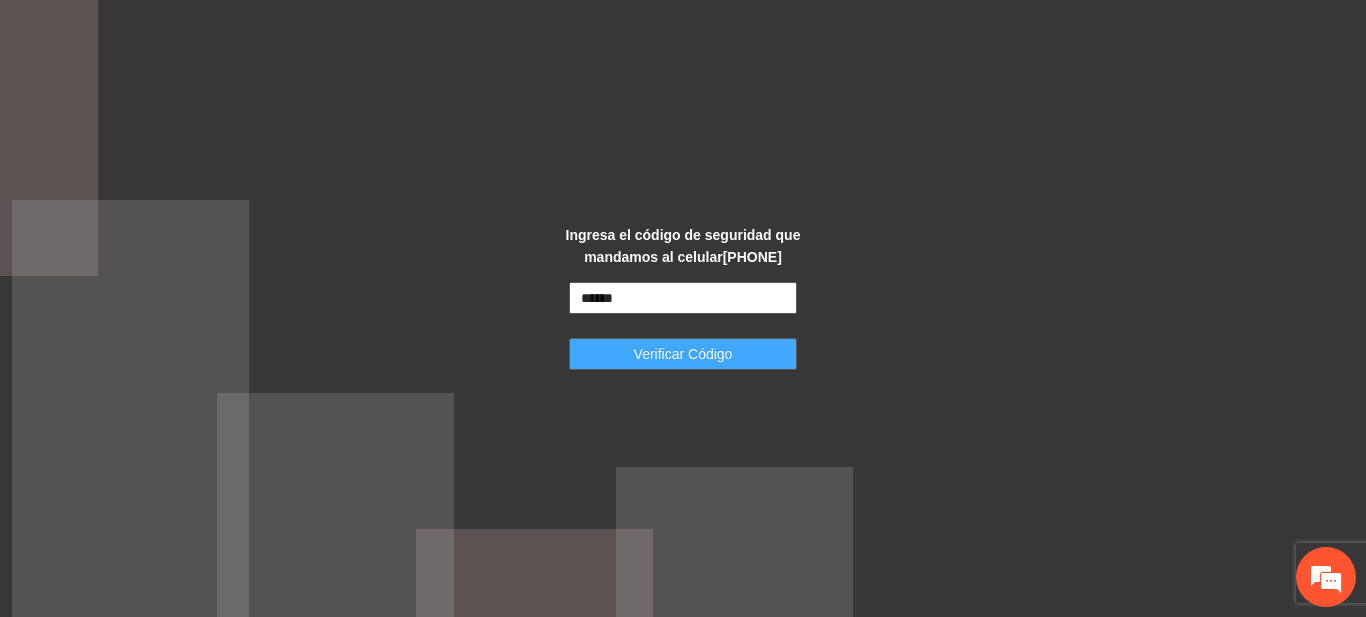 type on "******" 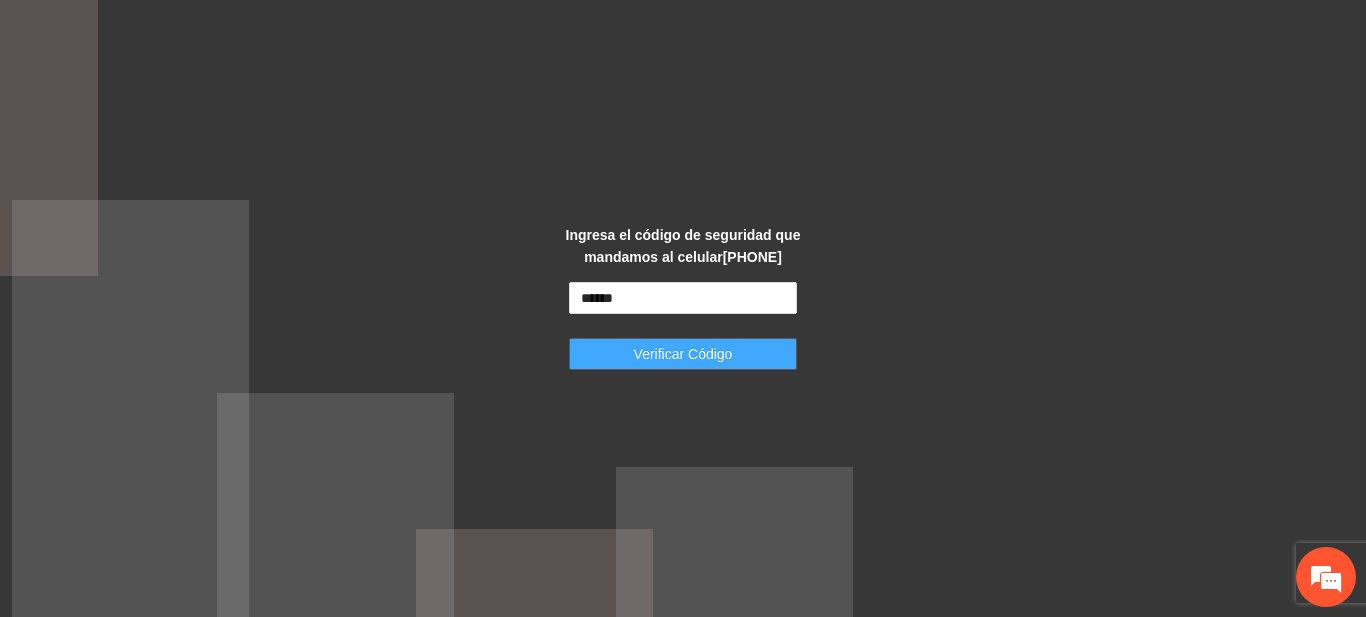 click on "Verificar Código" at bounding box center (683, 354) 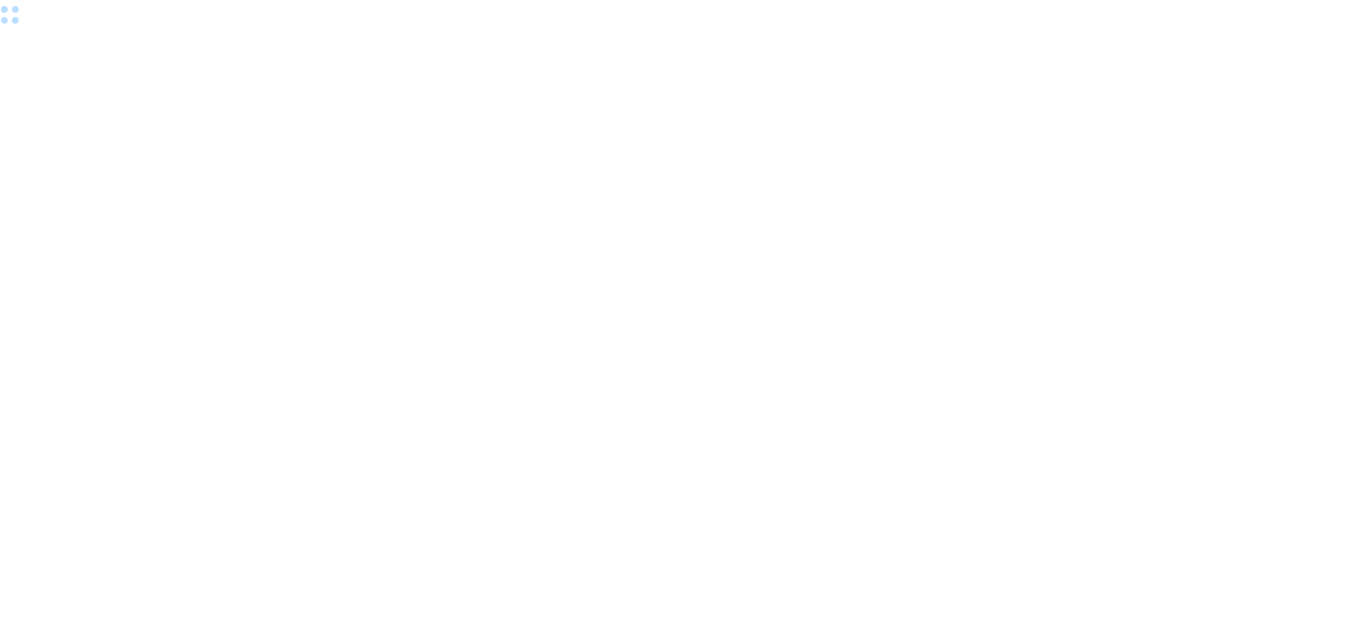 scroll, scrollTop: 0, scrollLeft: 0, axis: both 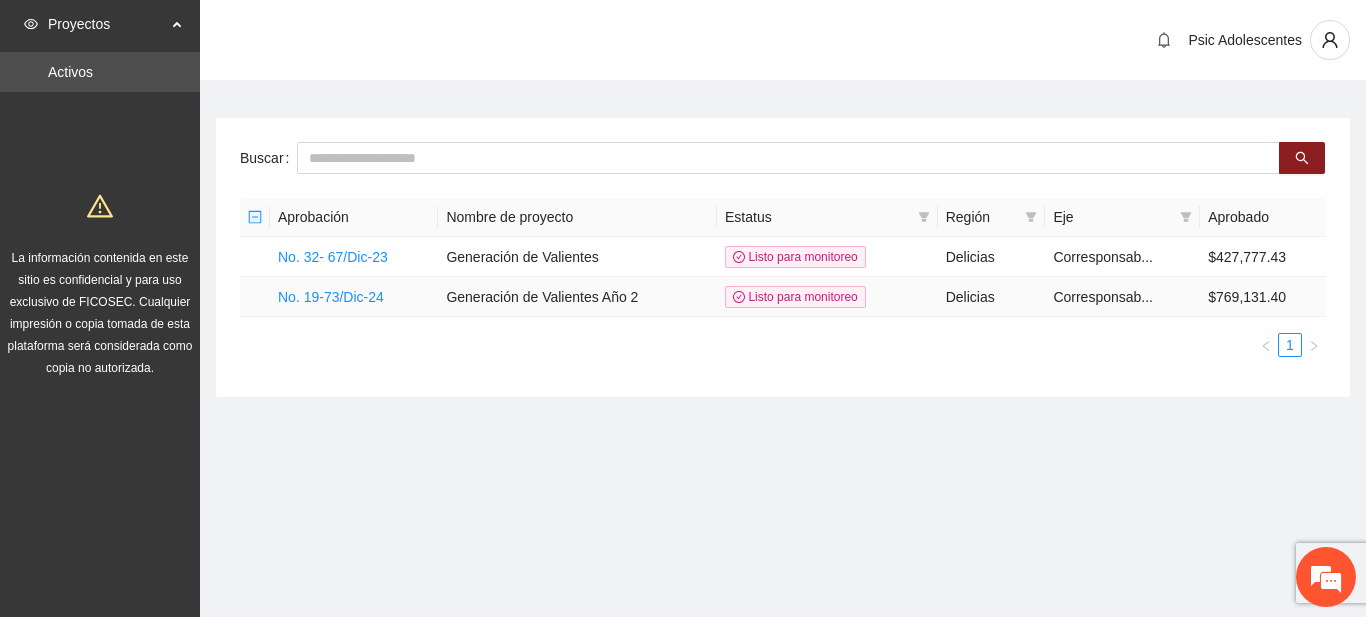 click on "No. 19-73/Dic-24" at bounding box center (354, 297) 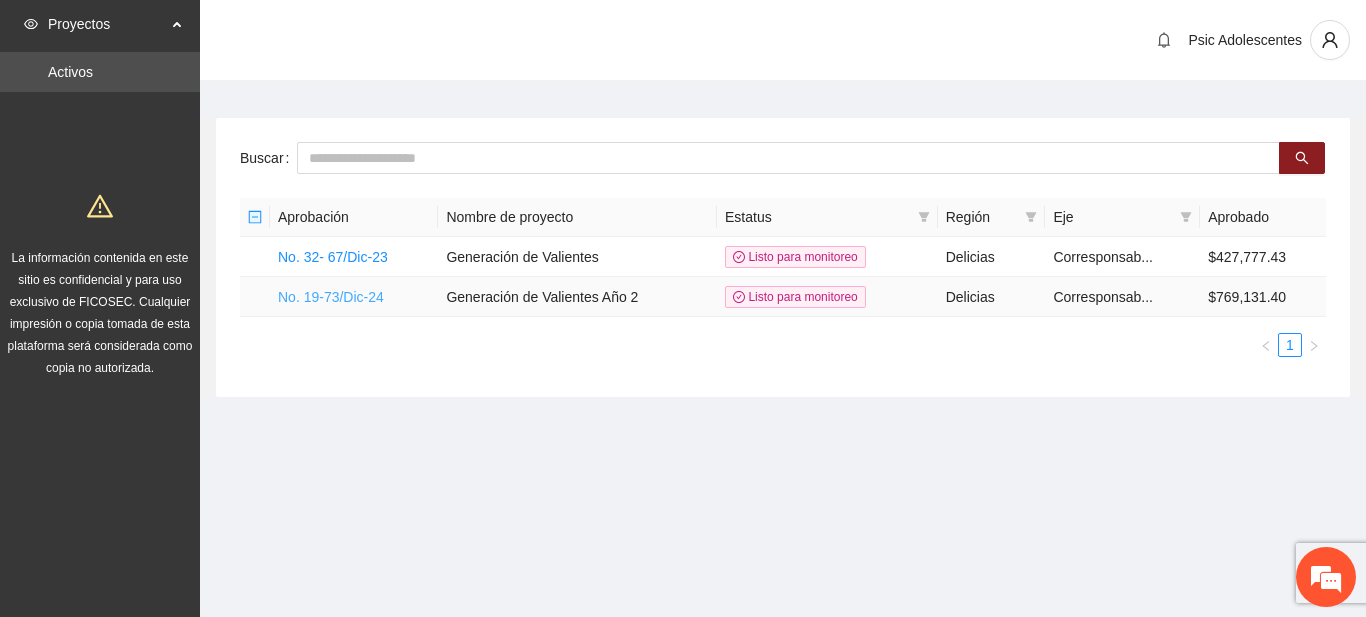 click on "No. 19-73/Dic-24" at bounding box center [331, 297] 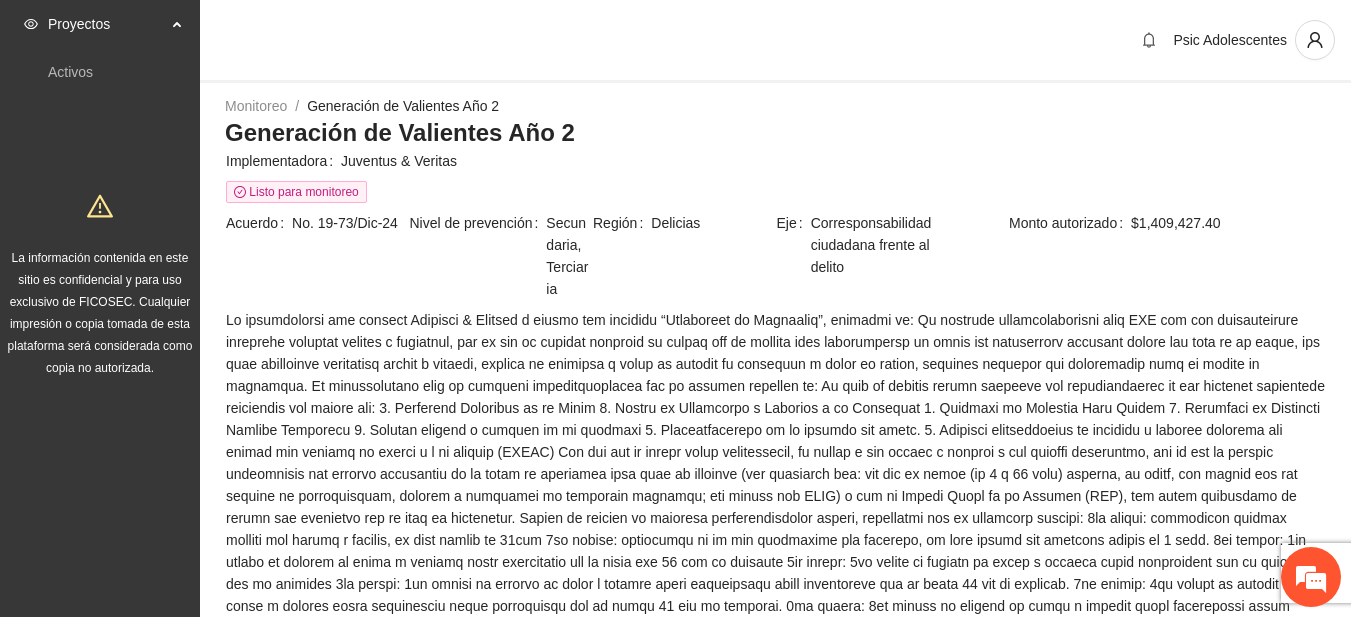 scroll, scrollTop: 0, scrollLeft: 0, axis: both 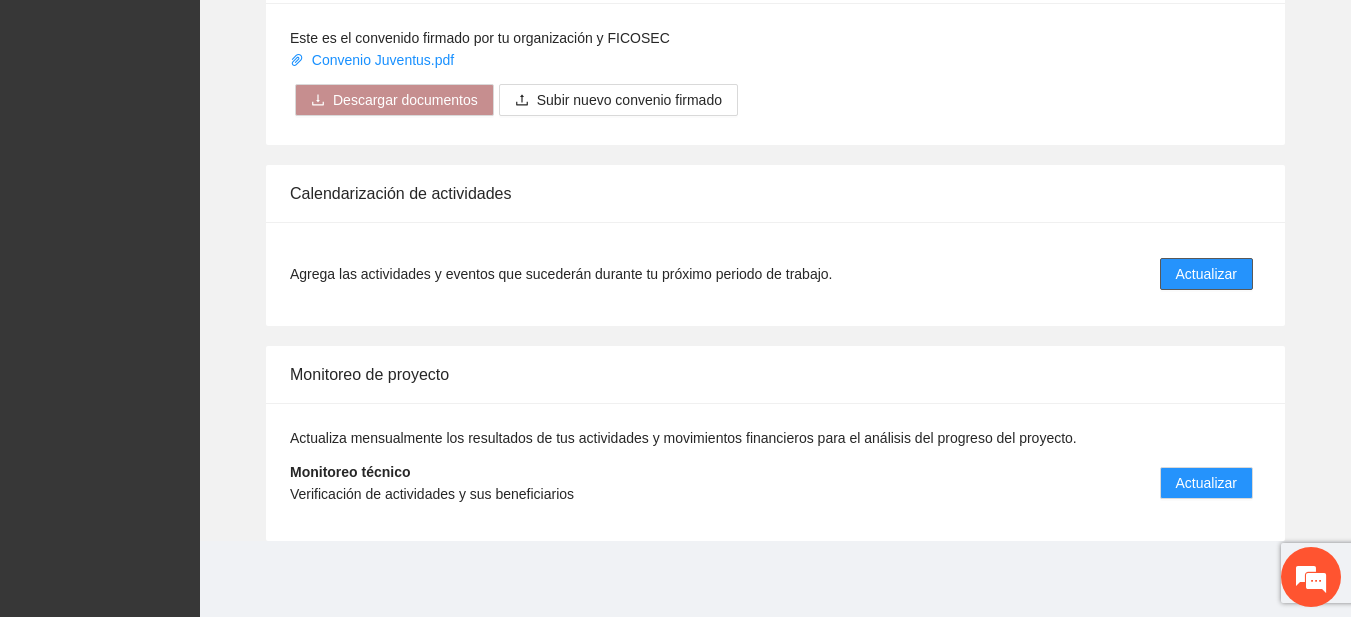 click on "Actualizar" at bounding box center (1206, 274) 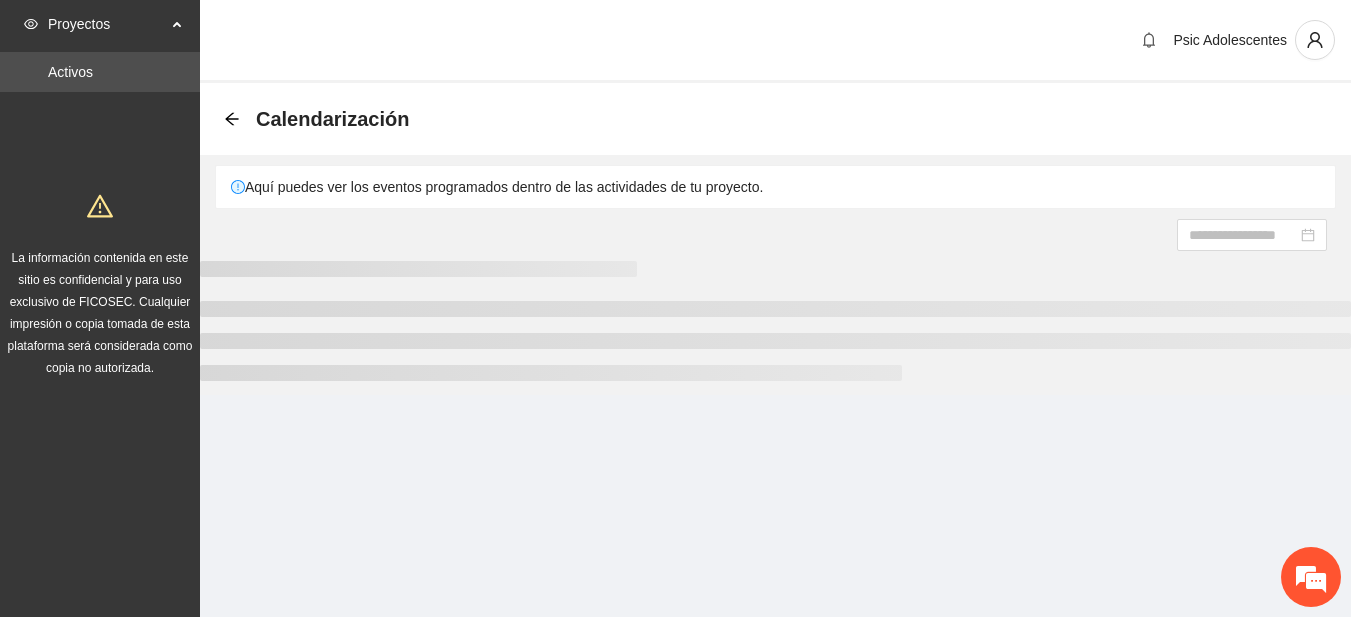 scroll, scrollTop: 0, scrollLeft: 0, axis: both 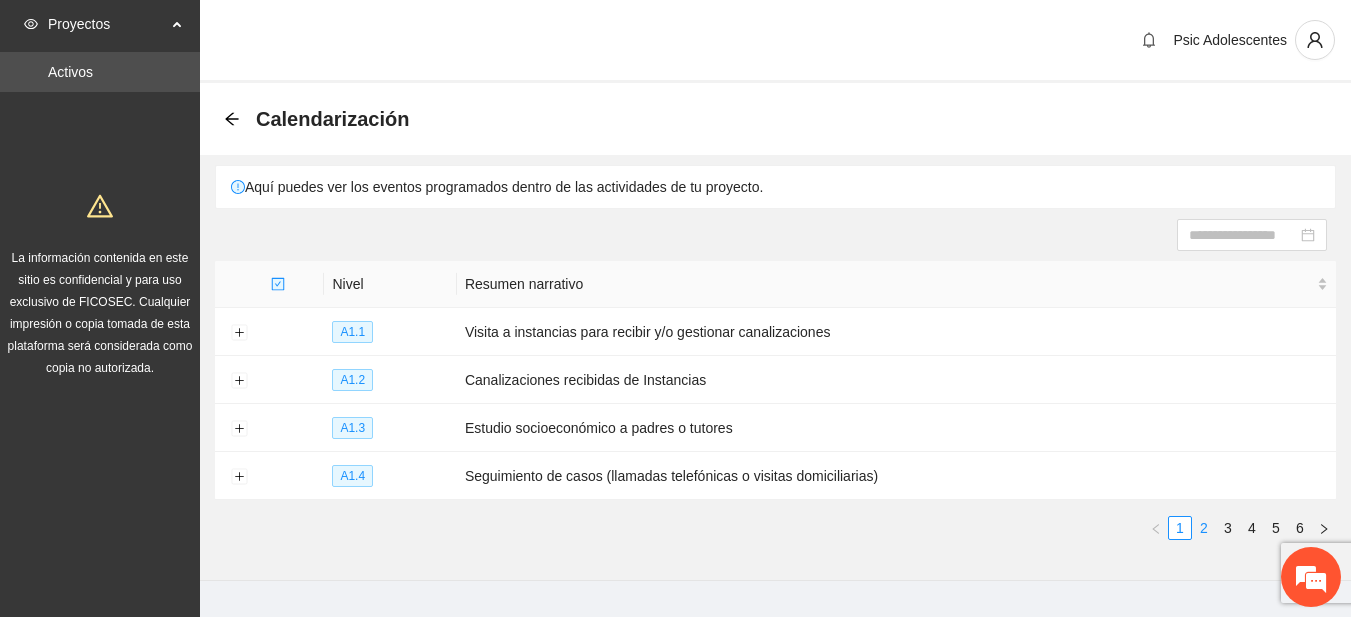 click on "2" at bounding box center (1204, 528) 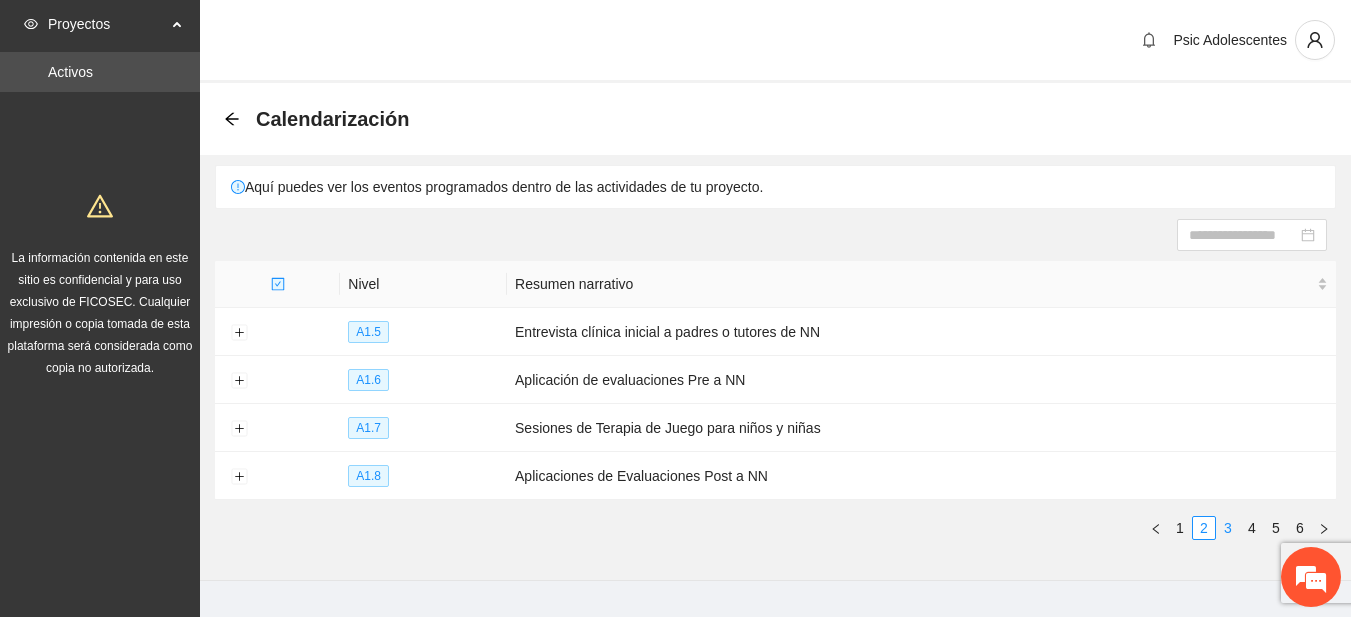 click on "3" at bounding box center (1228, 528) 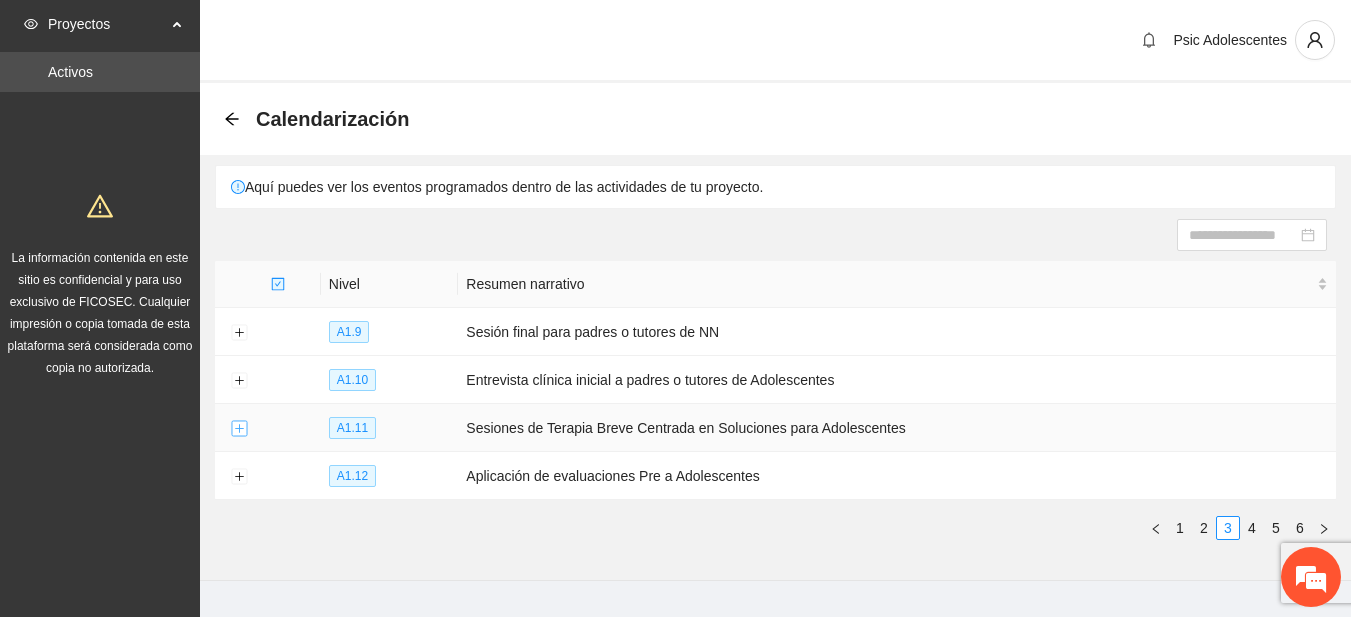 click at bounding box center (239, 429) 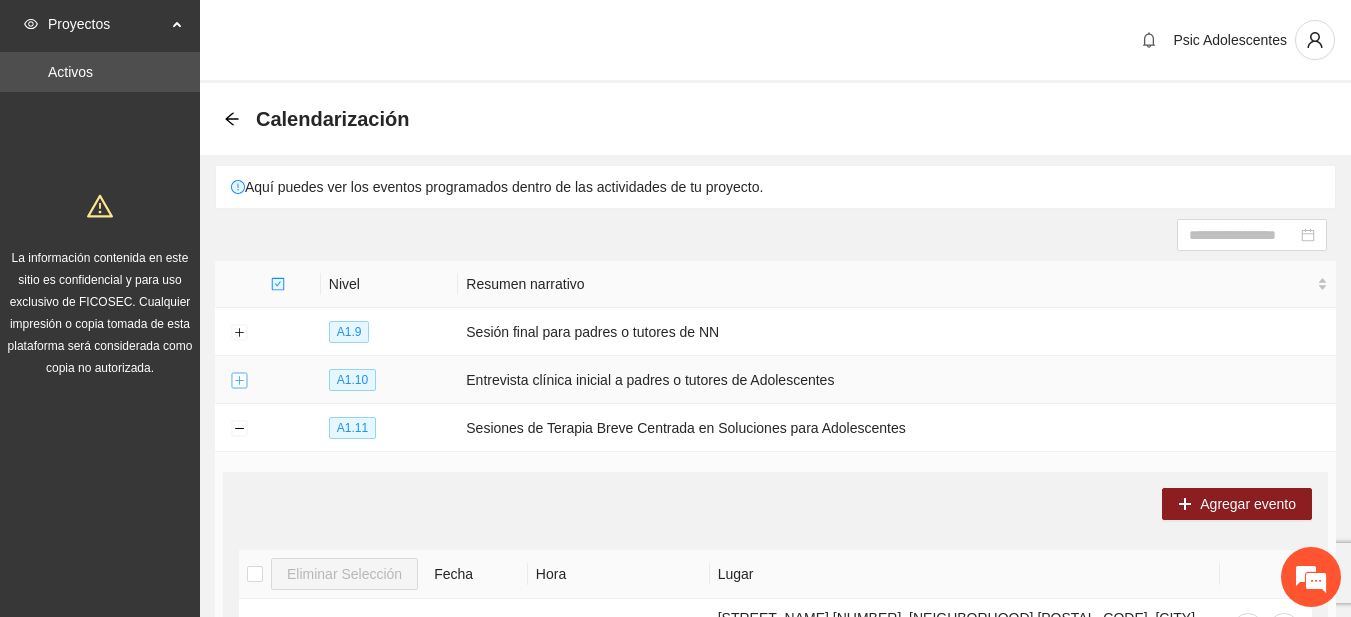 click at bounding box center [239, 381] 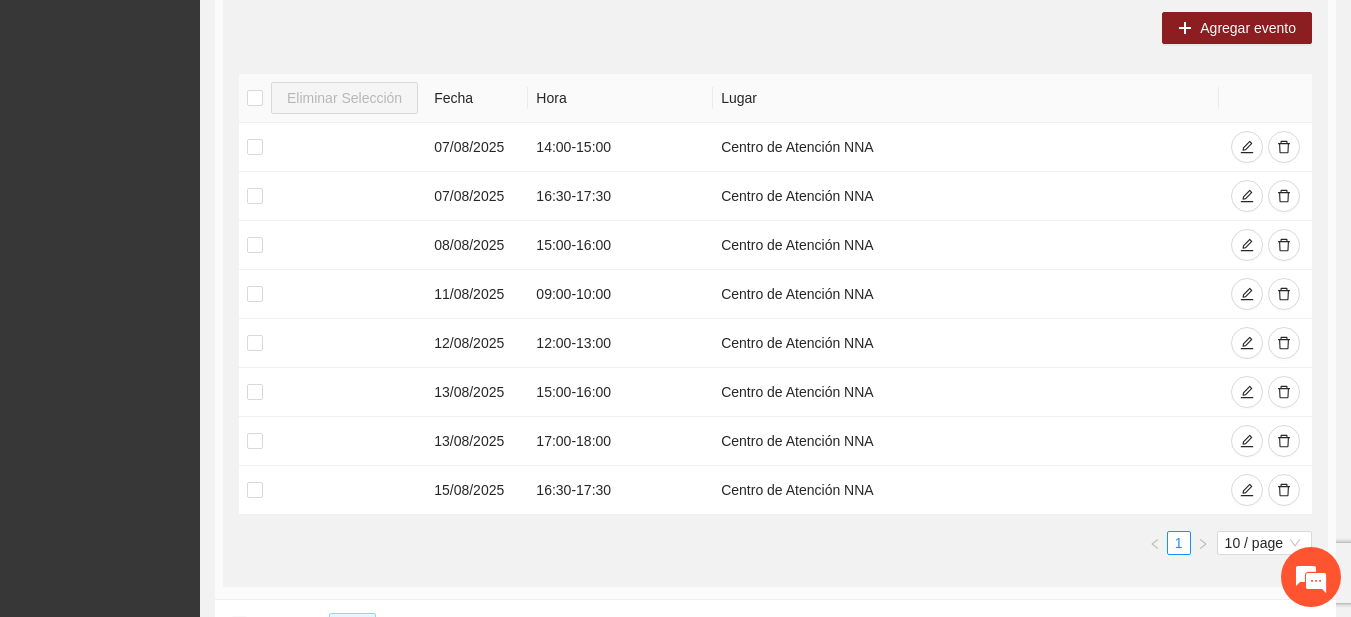 scroll, scrollTop: 462, scrollLeft: 0, axis: vertical 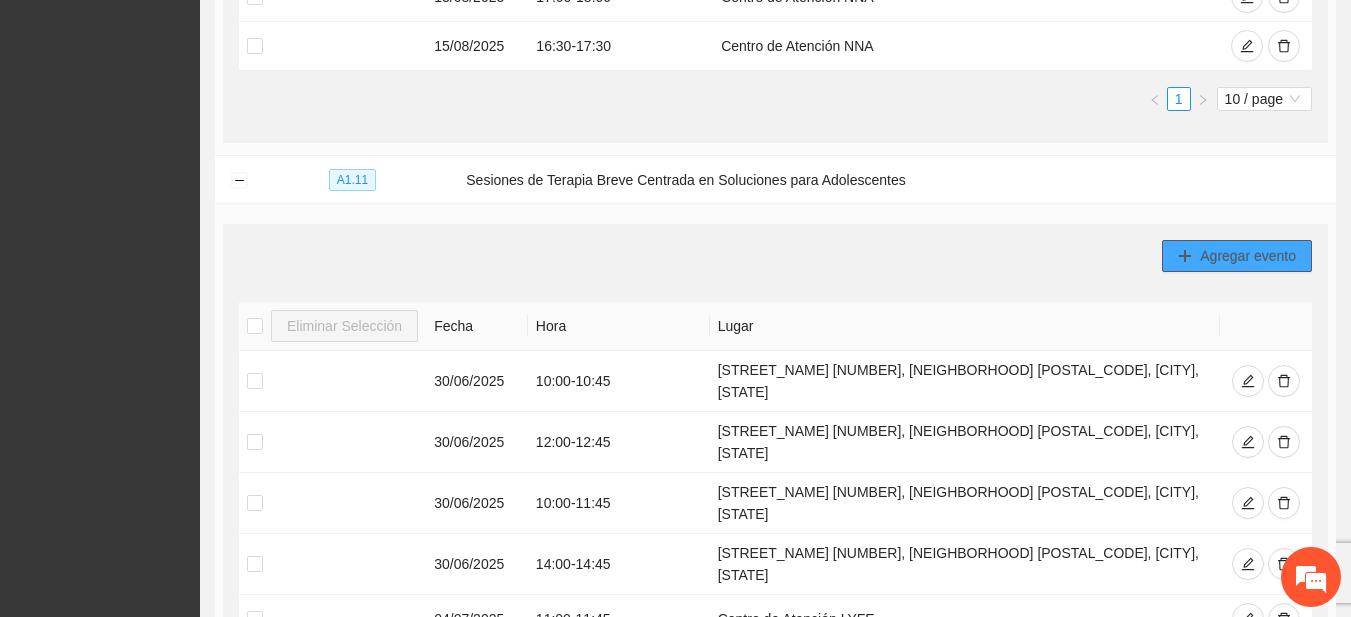click on "Agregar evento" at bounding box center [1237, 256] 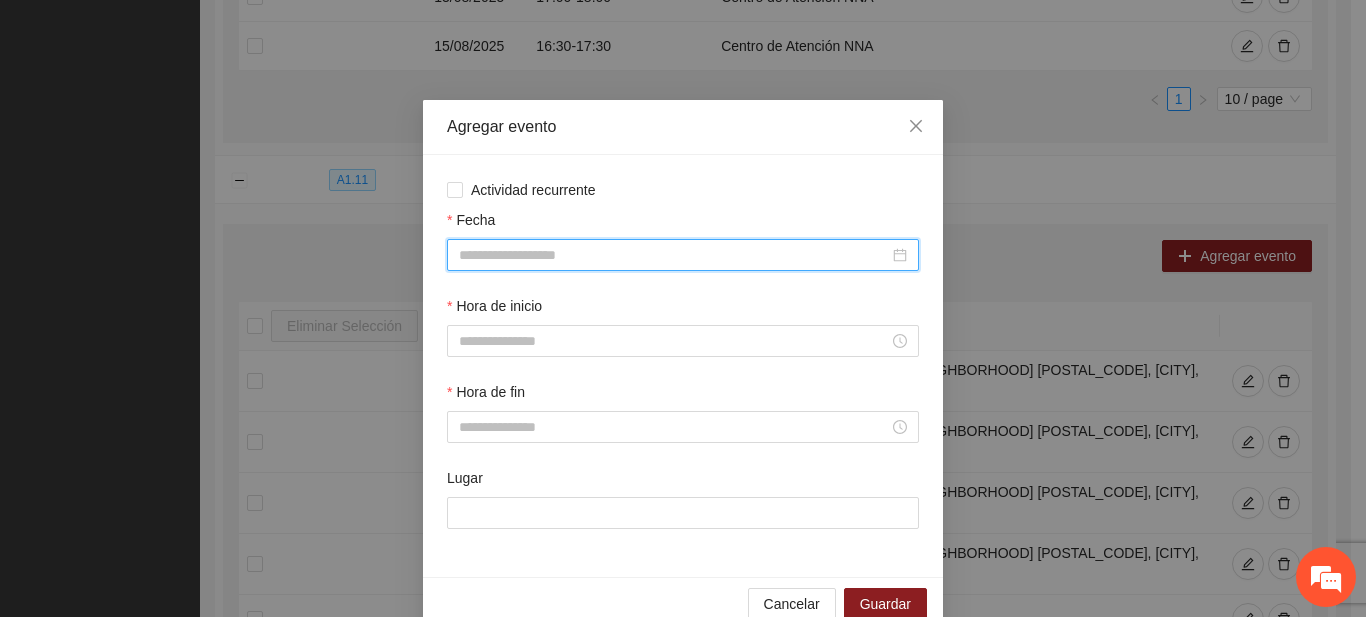 click on "Fecha" at bounding box center (674, 255) 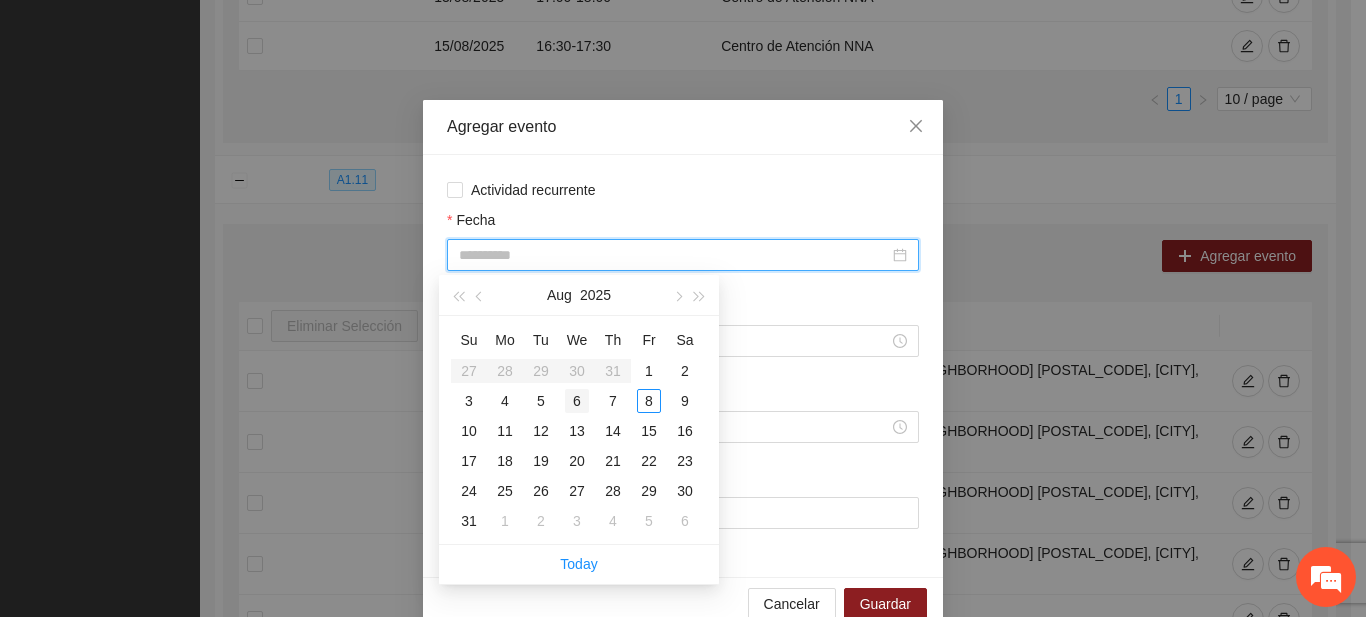 type on "**********" 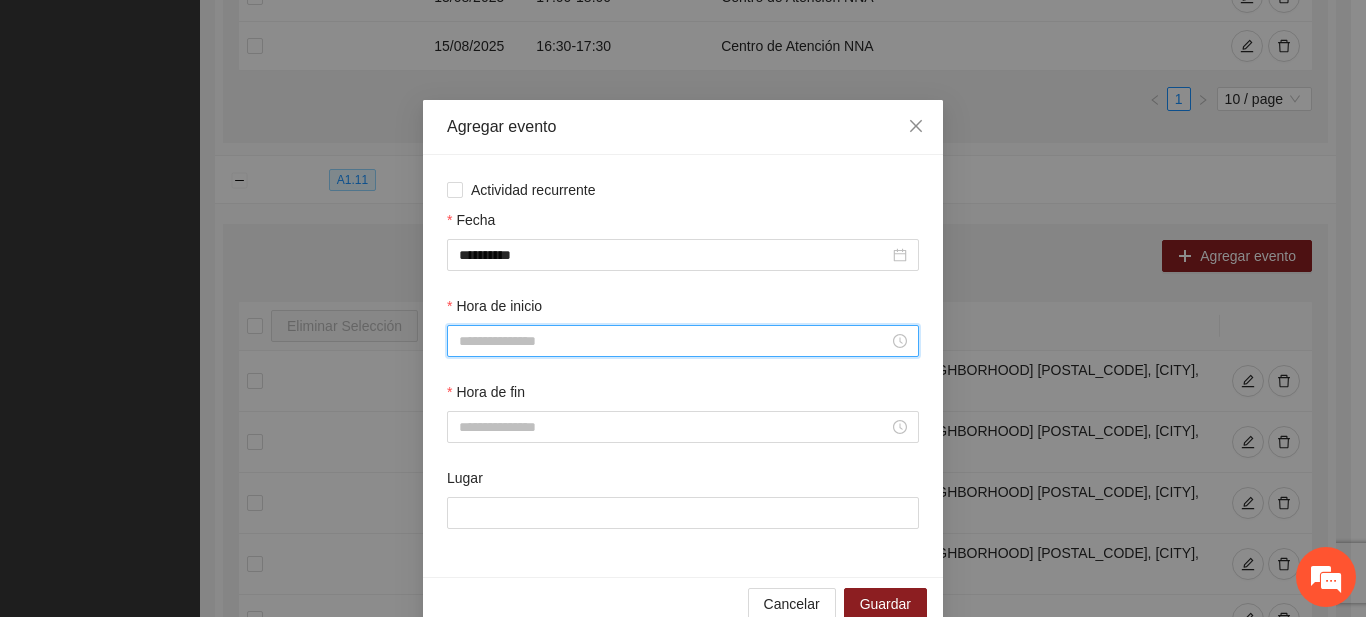 click on "Hora de inicio" at bounding box center [674, 341] 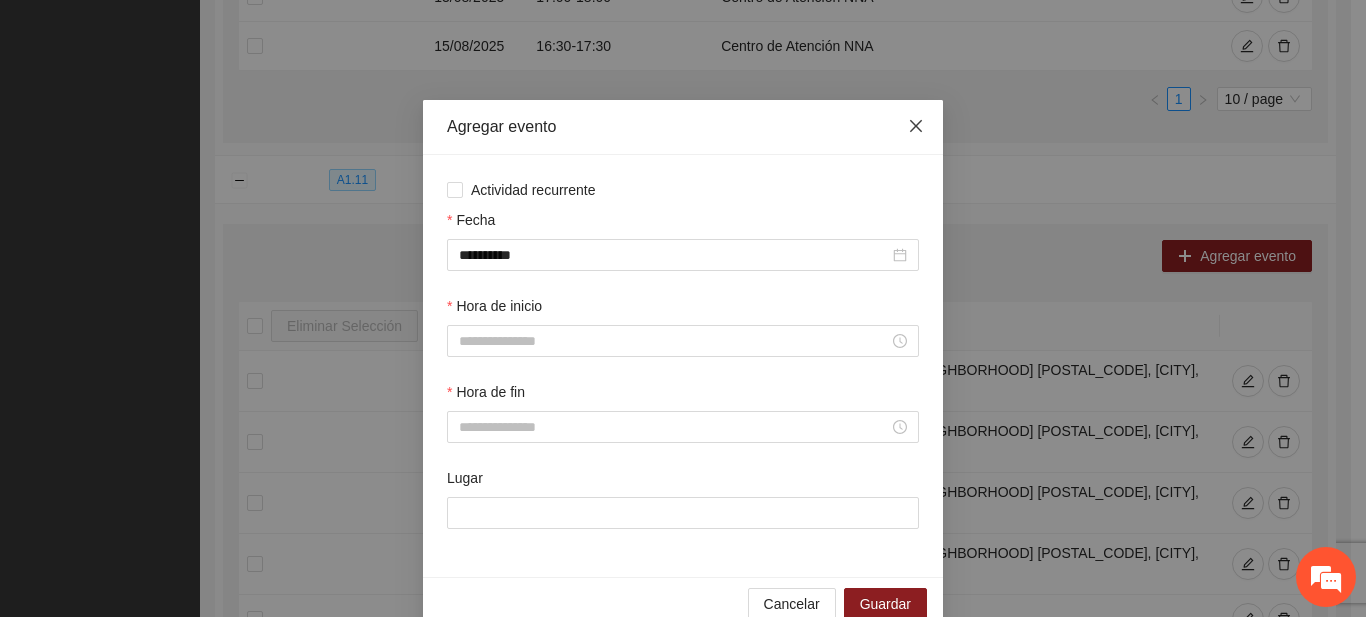 click 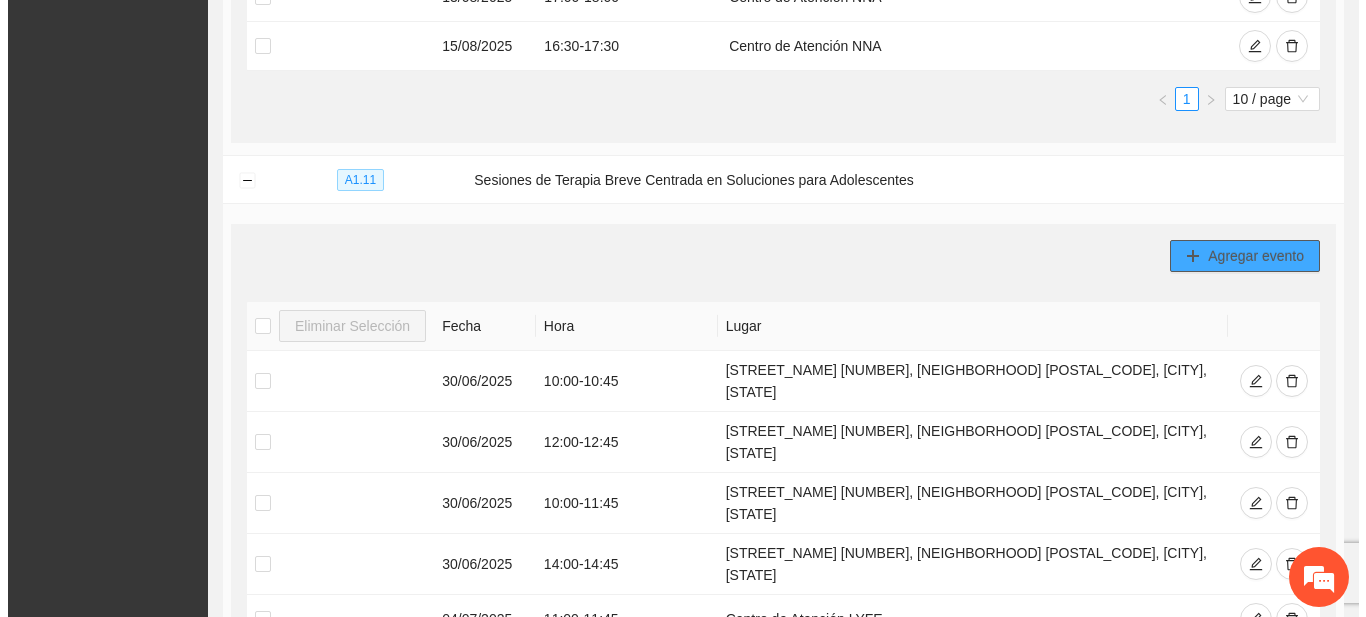 scroll, scrollTop: 1386, scrollLeft: 0, axis: vertical 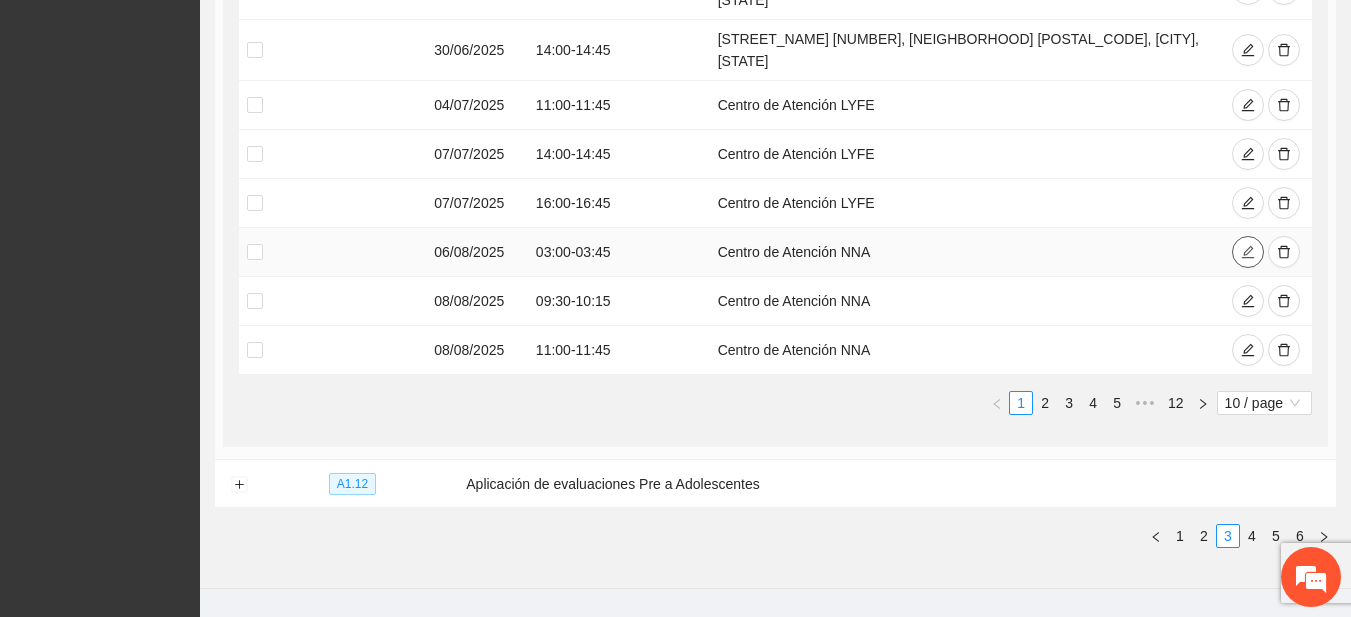 click at bounding box center [1248, 252] 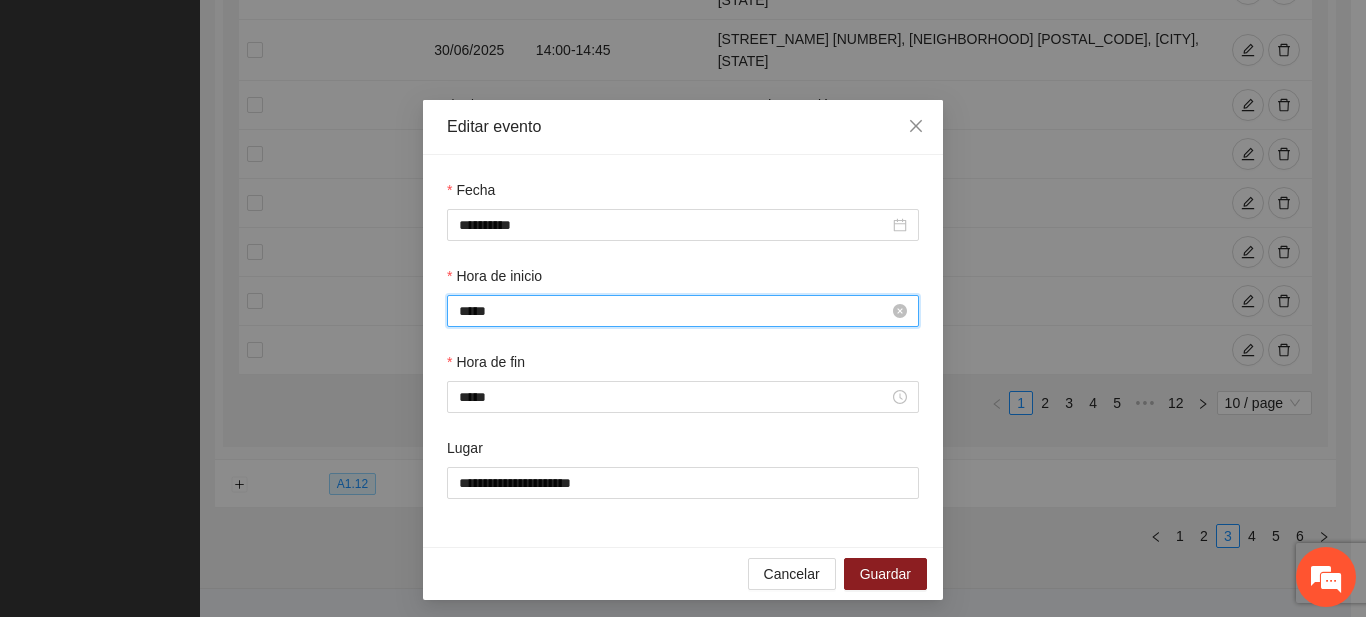 click on "*****" at bounding box center (674, 311) 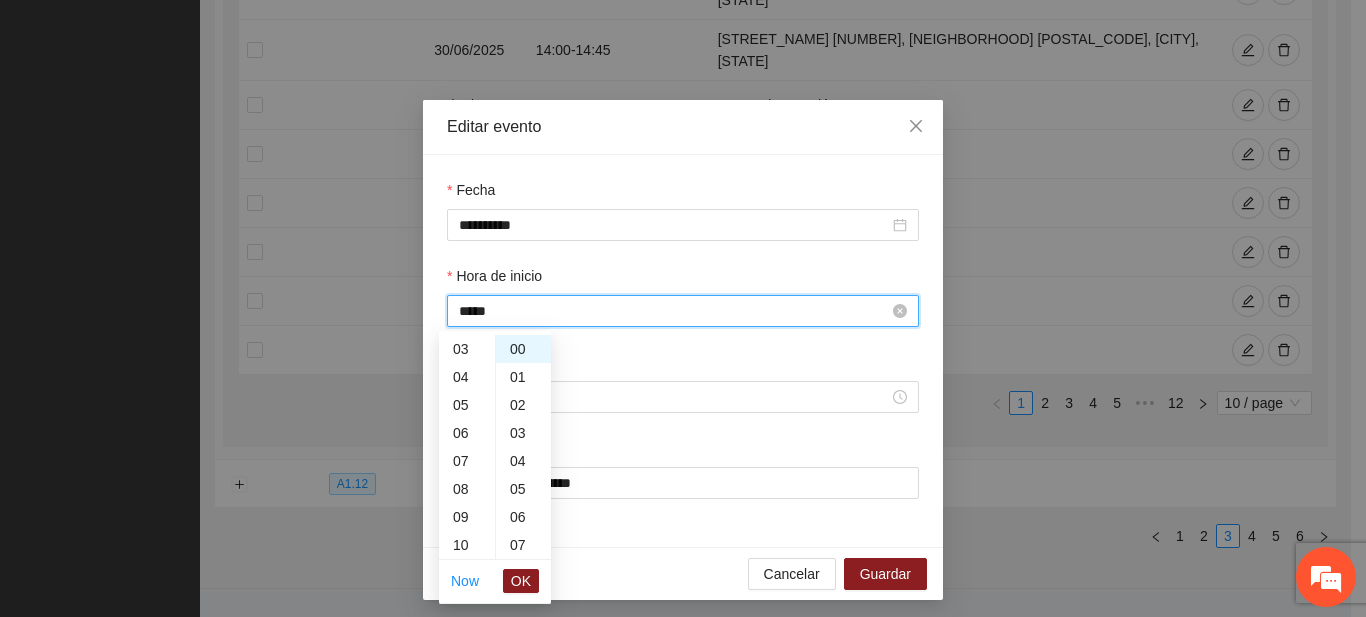 scroll, scrollTop: 420, scrollLeft: 0, axis: vertical 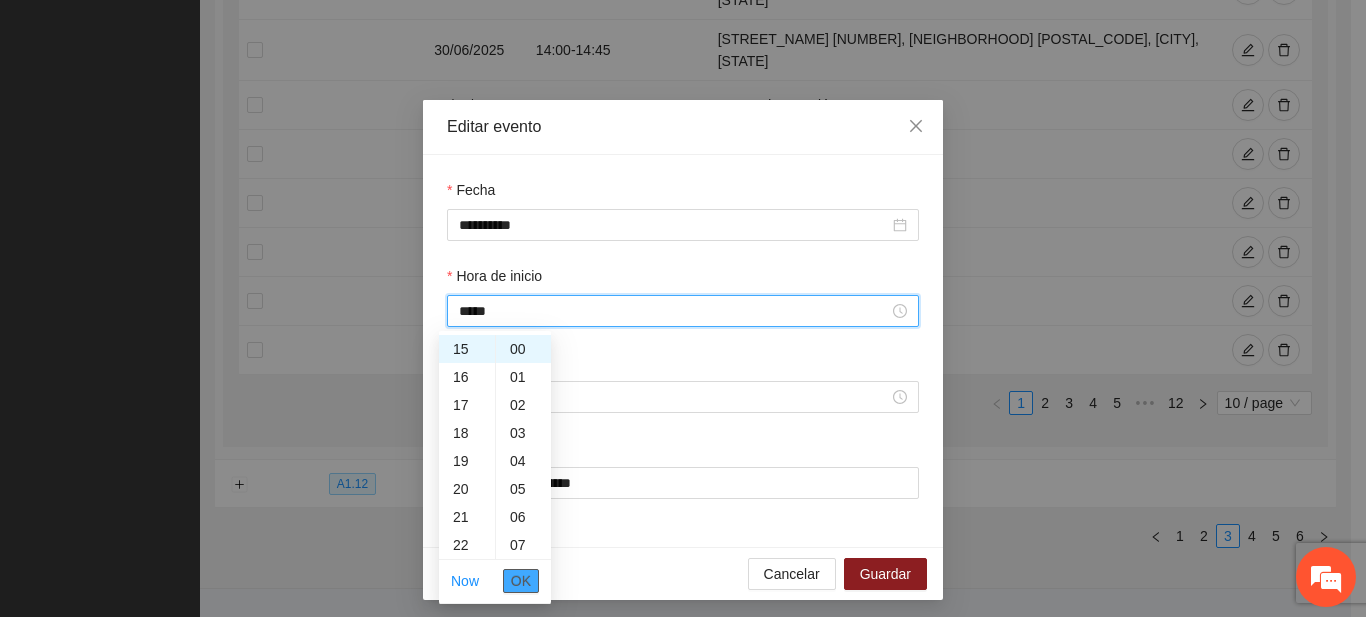 click on "OK" at bounding box center [521, 581] 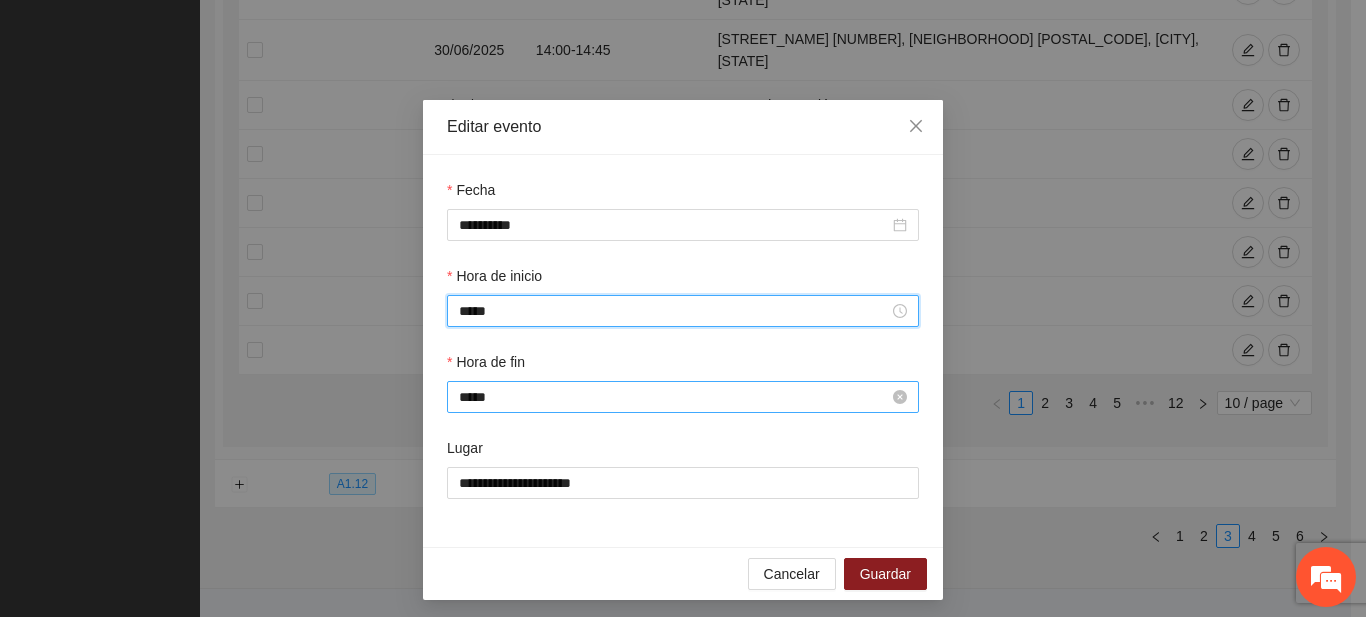 type on "*****" 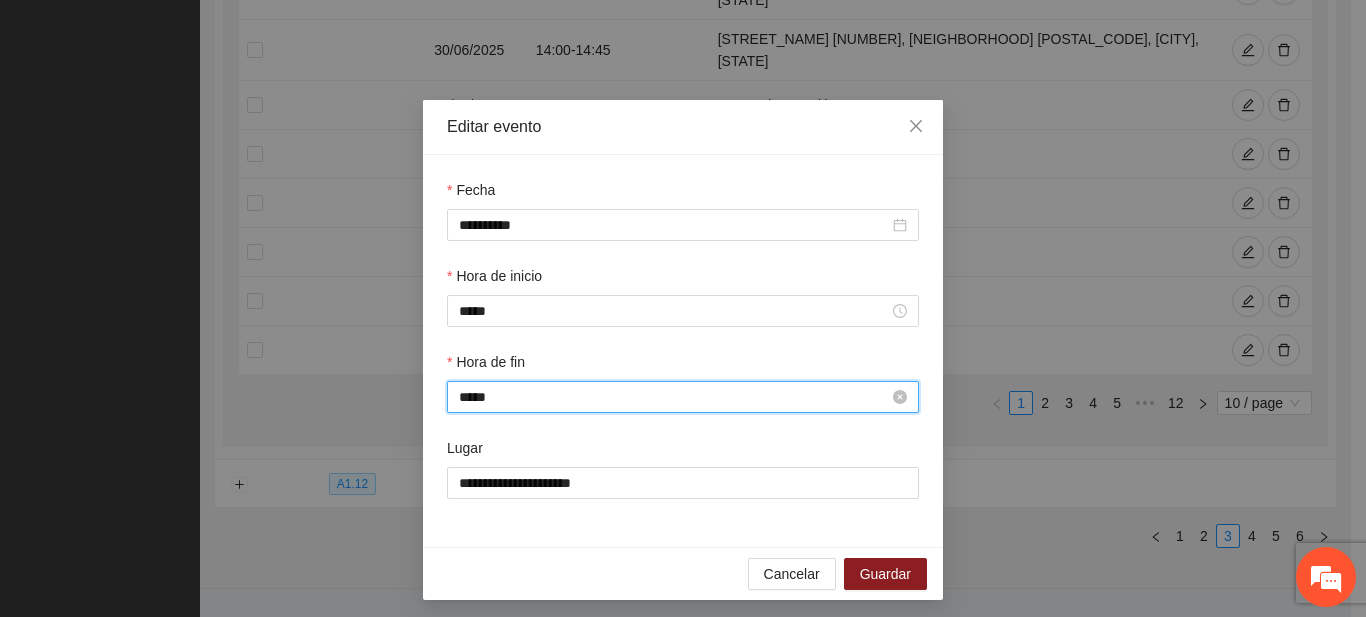click on "*****" at bounding box center [674, 397] 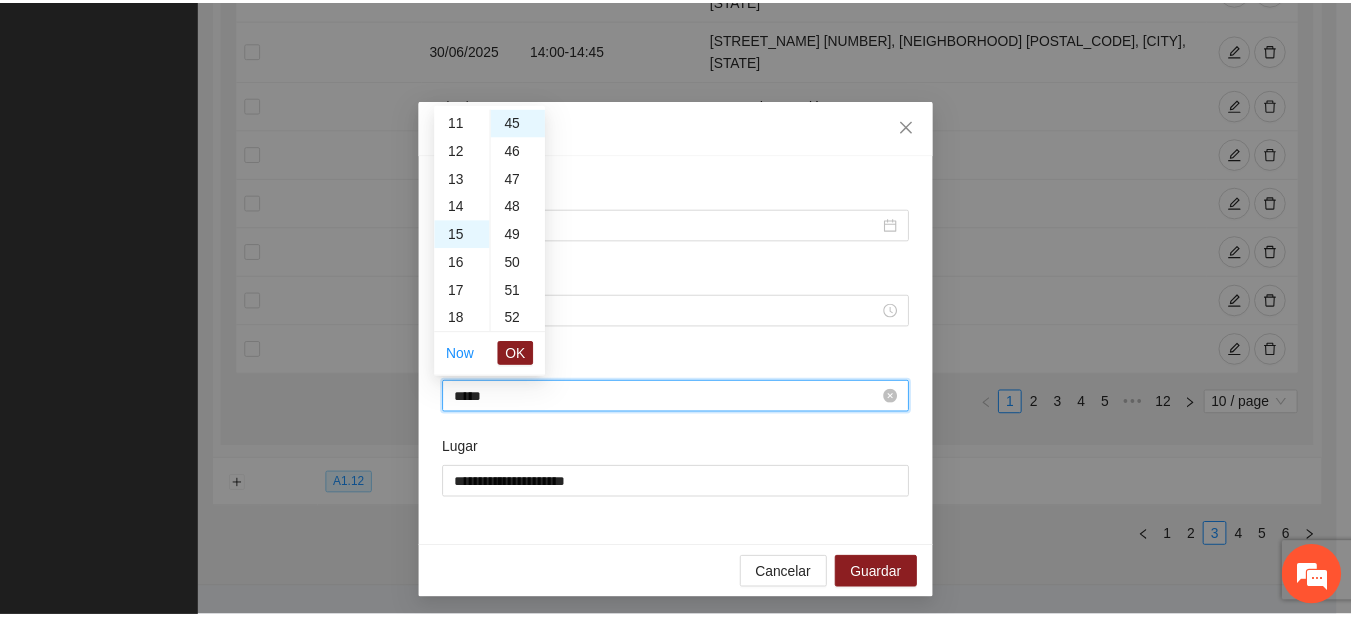 scroll, scrollTop: 420, scrollLeft: 0, axis: vertical 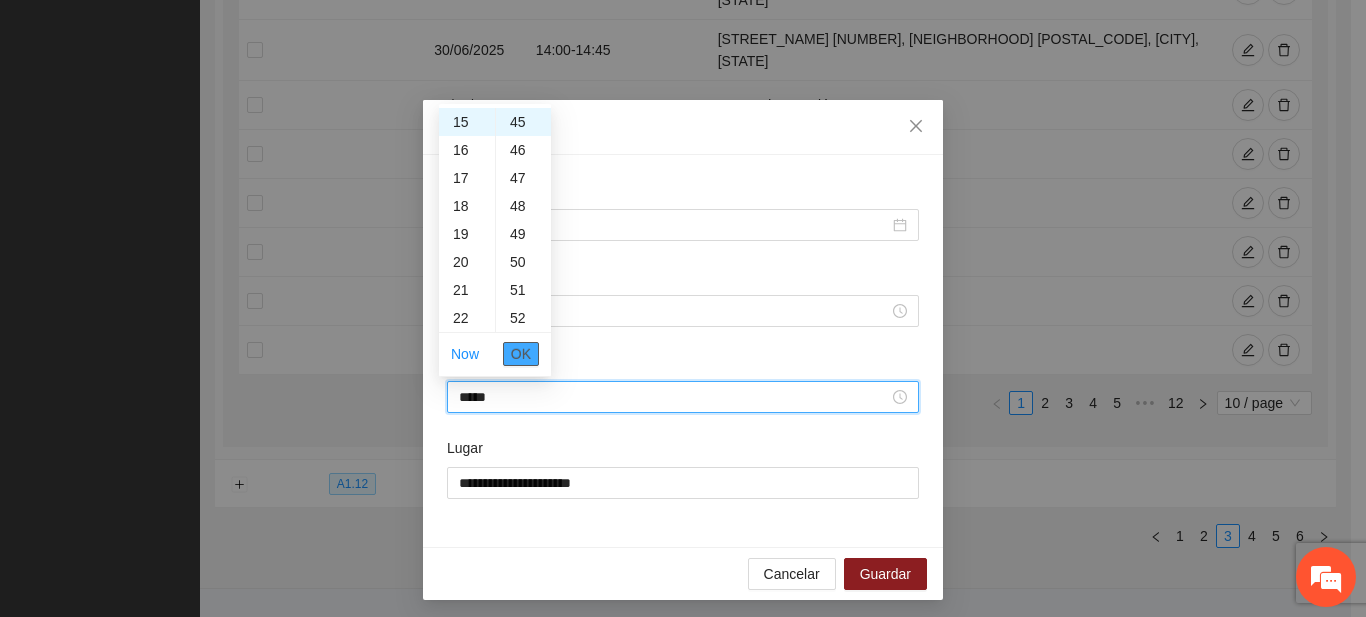 click on "OK" at bounding box center (521, 354) 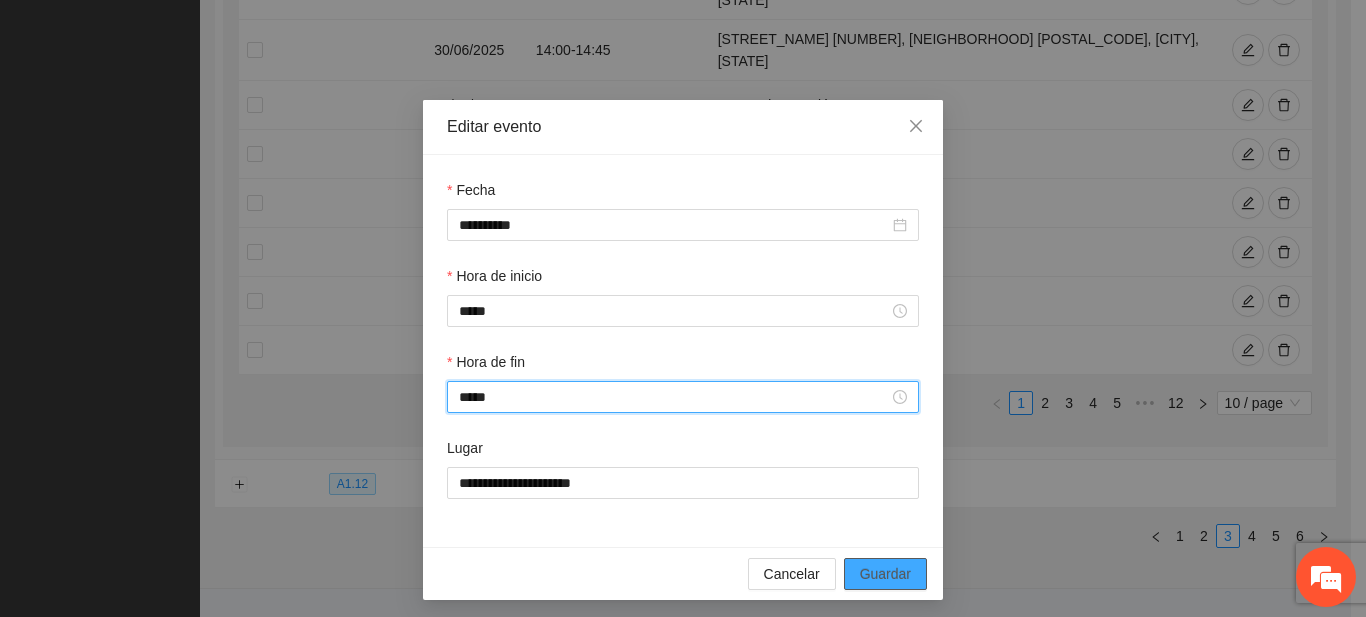 type on "*****" 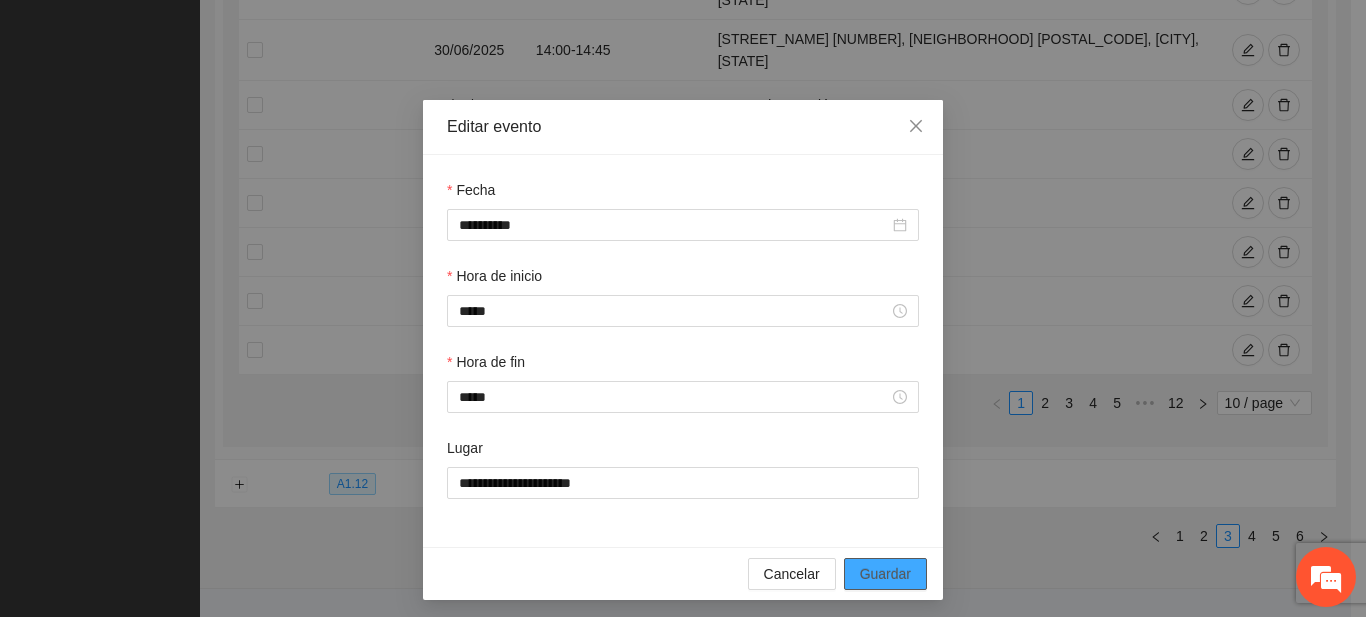 click on "Guardar" at bounding box center [885, 574] 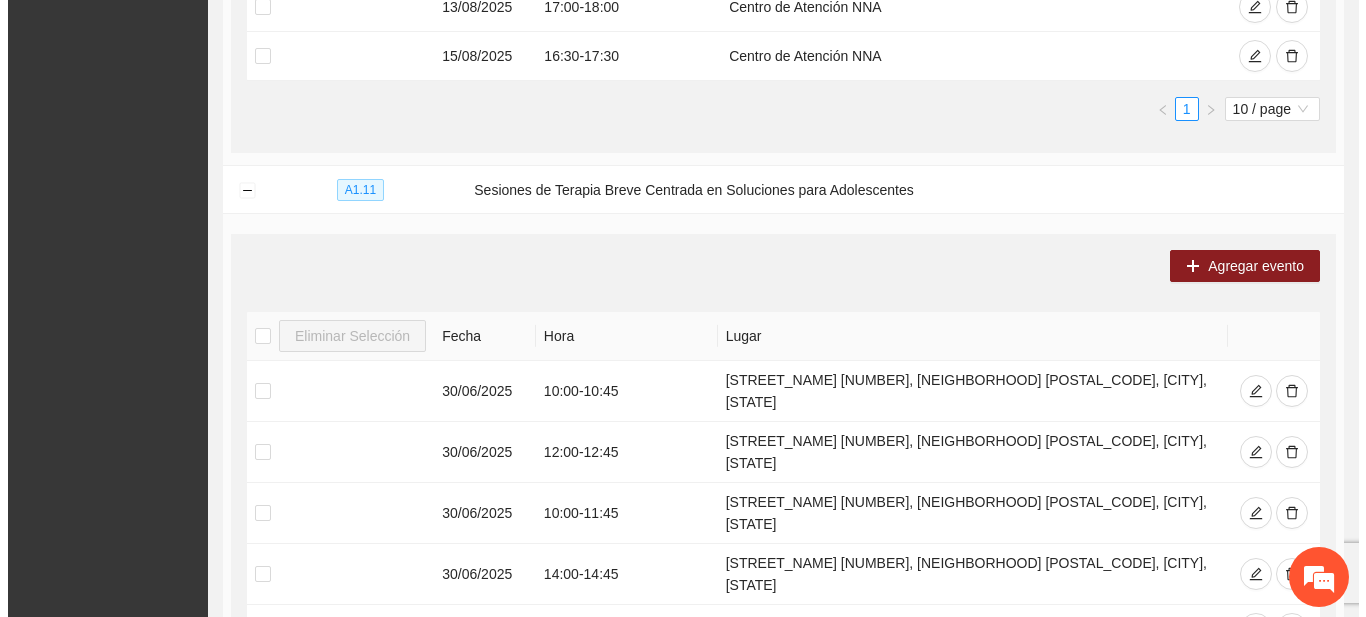 scroll, scrollTop: 858, scrollLeft: 0, axis: vertical 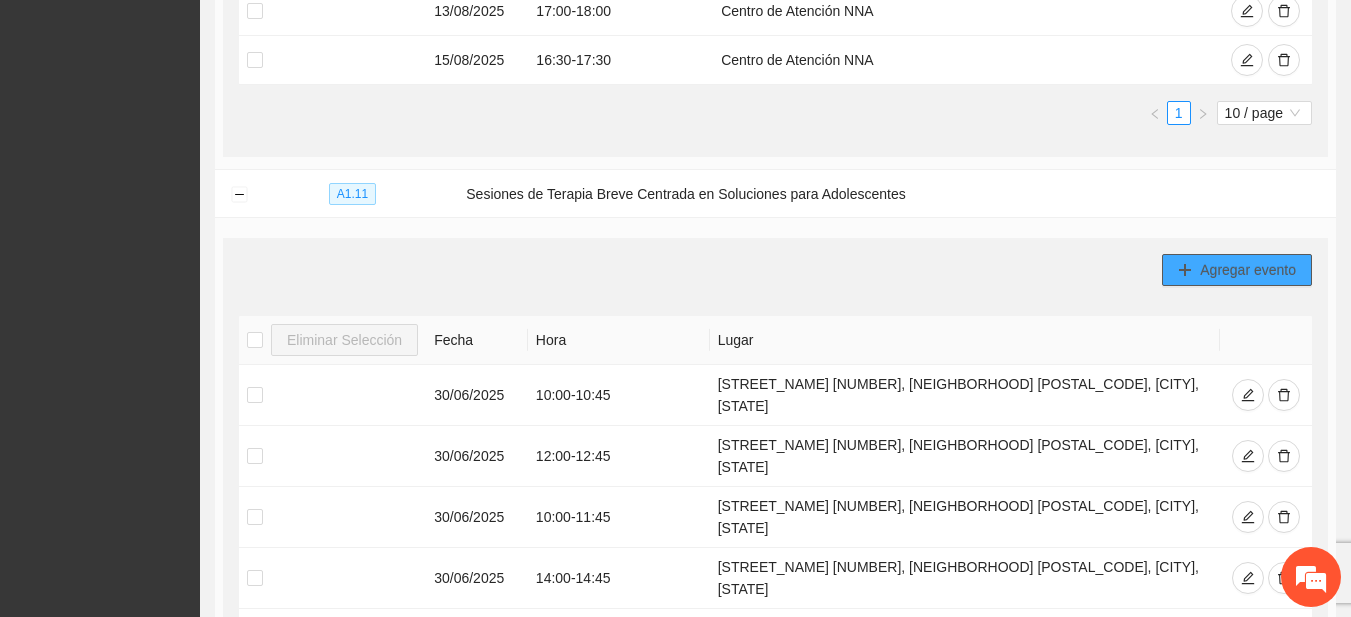 click on "Agregar evento" at bounding box center [1248, 270] 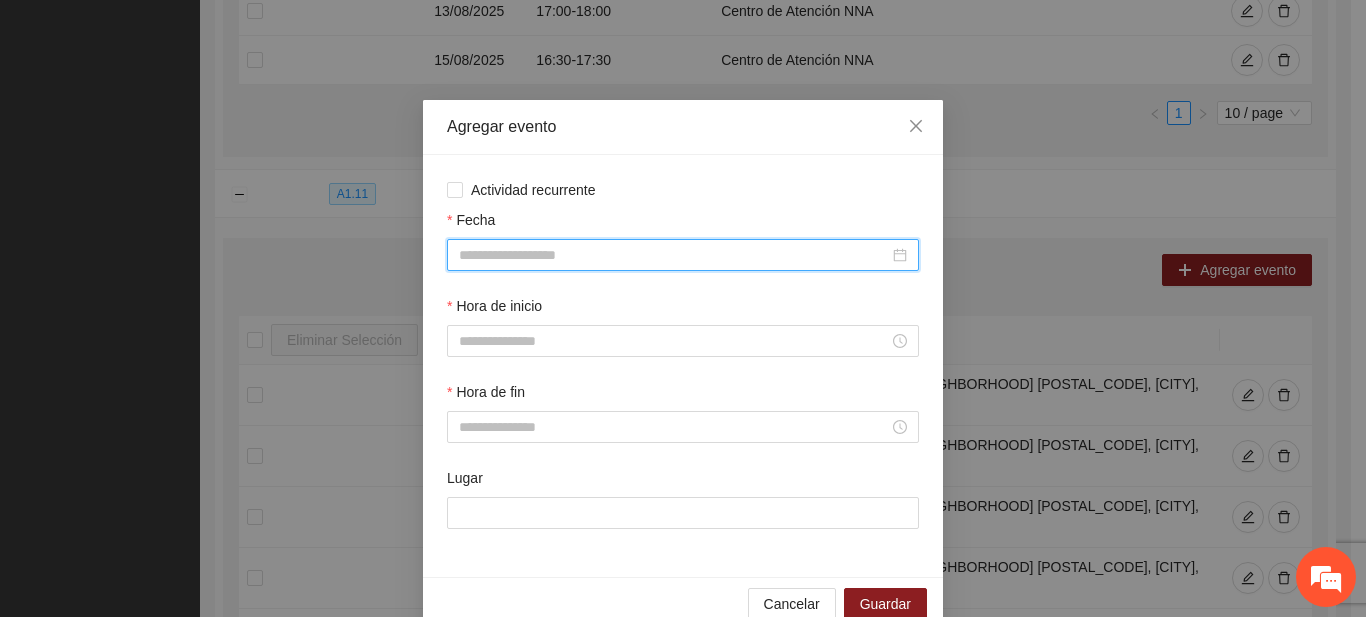 click on "Fecha" at bounding box center (674, 255) 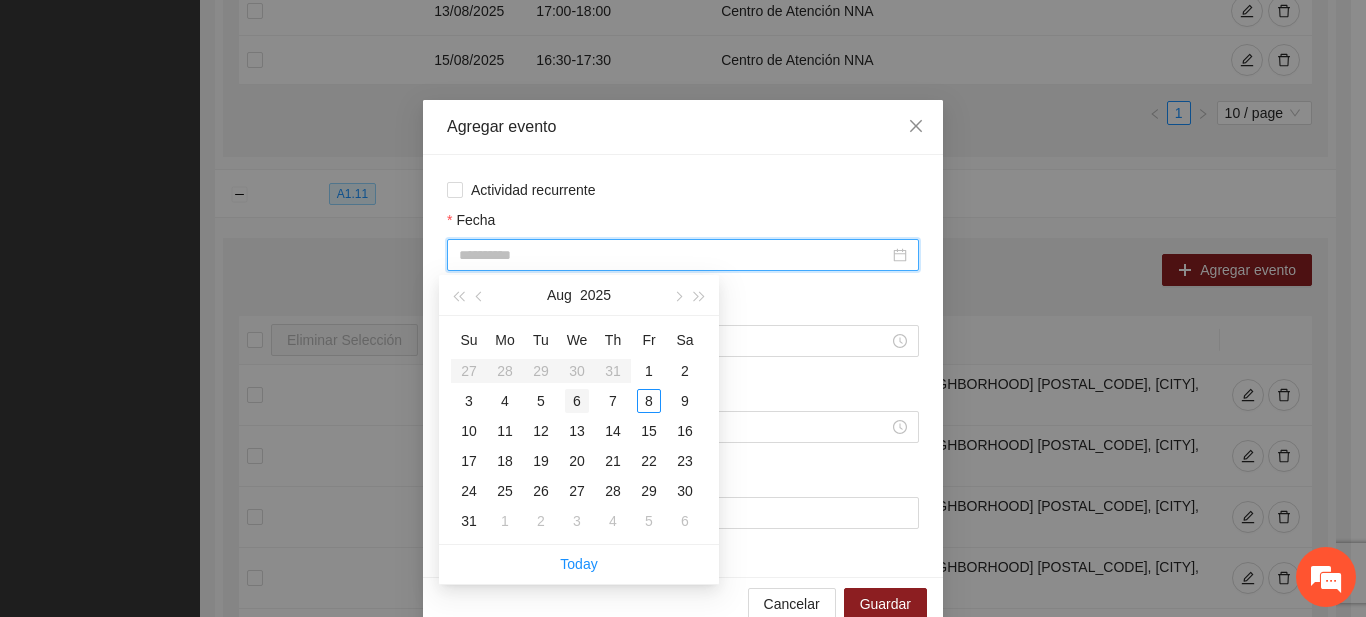 type on "**********" 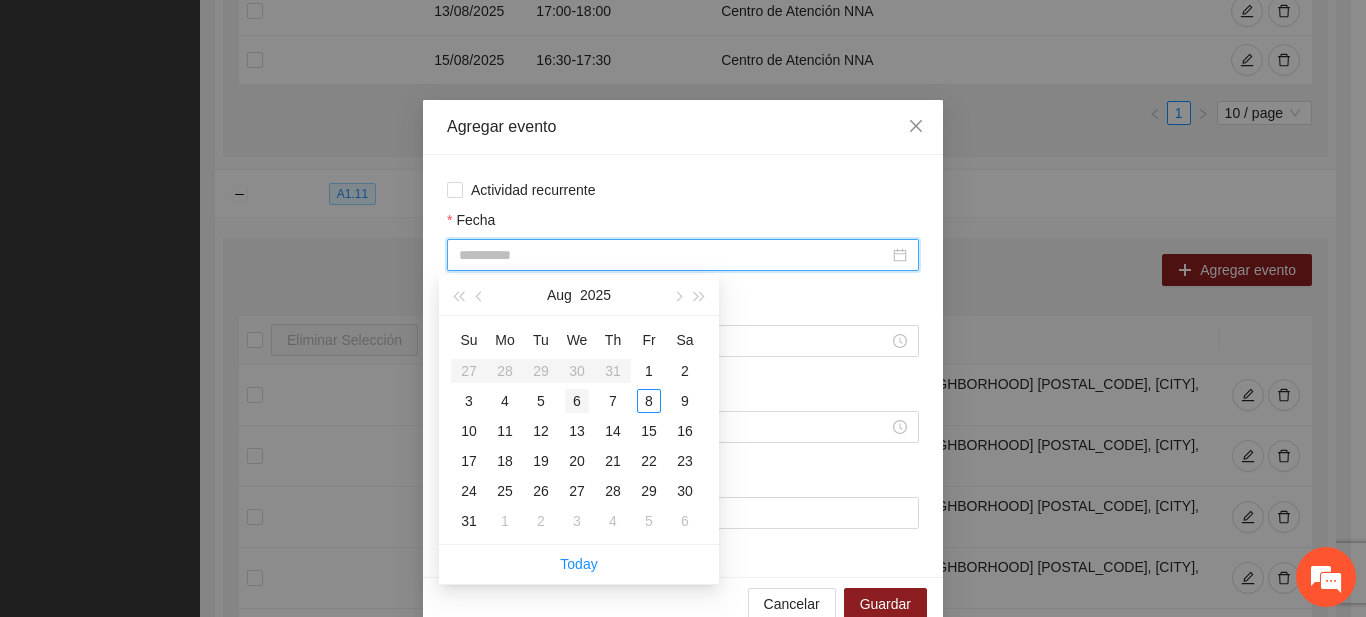click on "6" at bounding box center (577, 401) 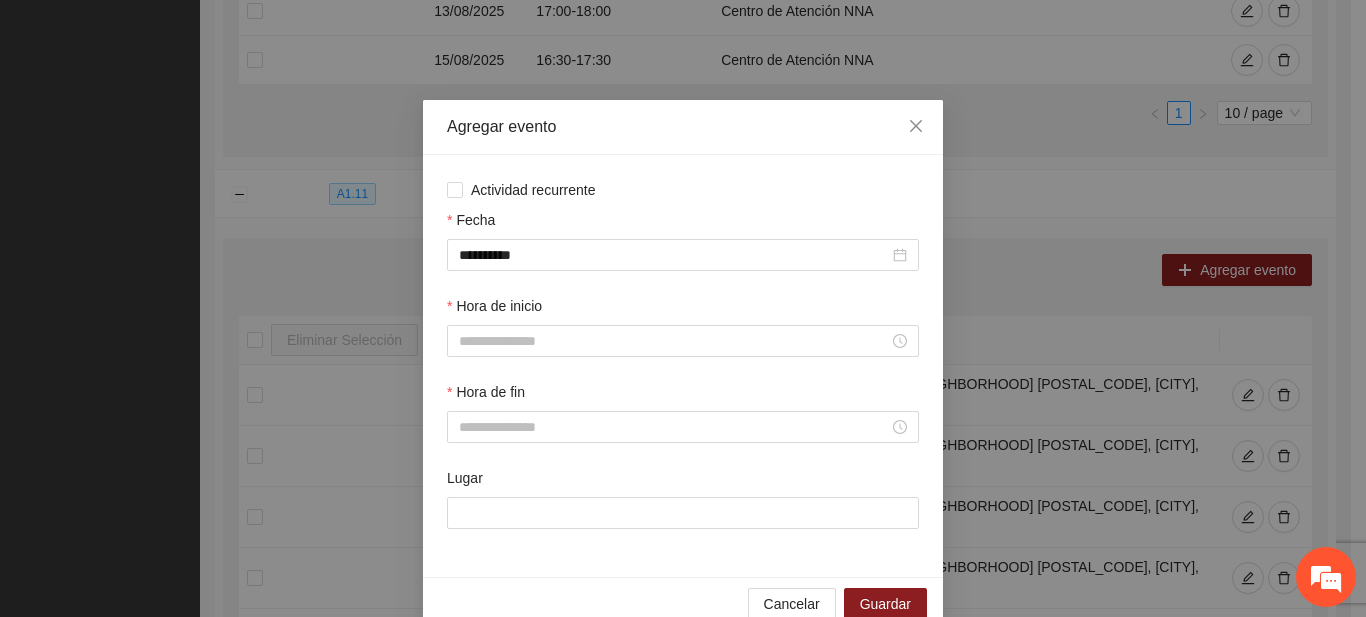 click on "Hora de inicio" at bounding box center (683, 338) 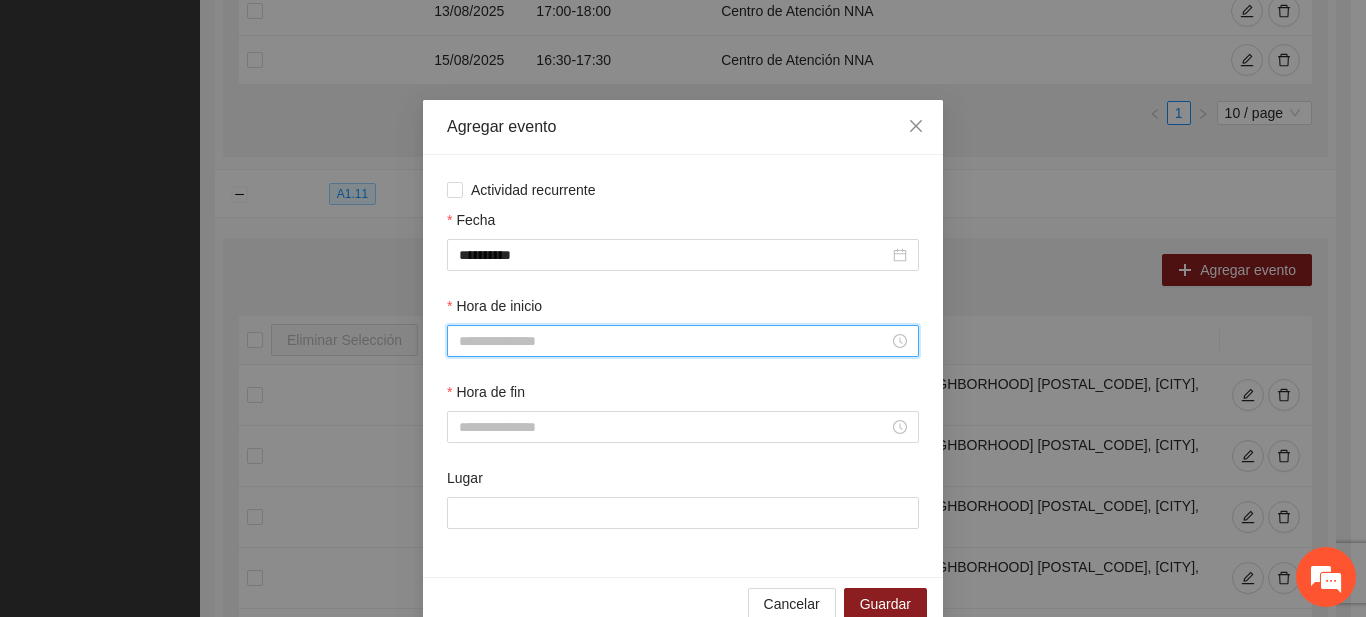 click on "Hora de inicio" at bounding box center [674, 341] 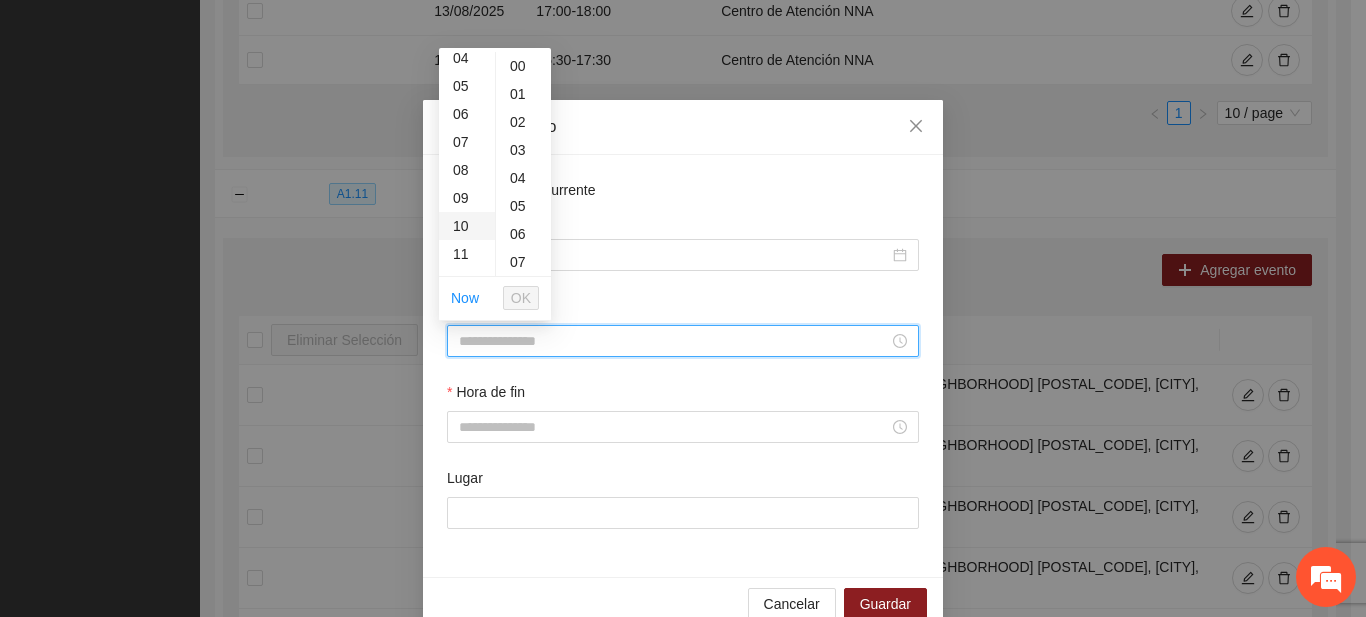 click on "10" at bounding box center [467, 226] 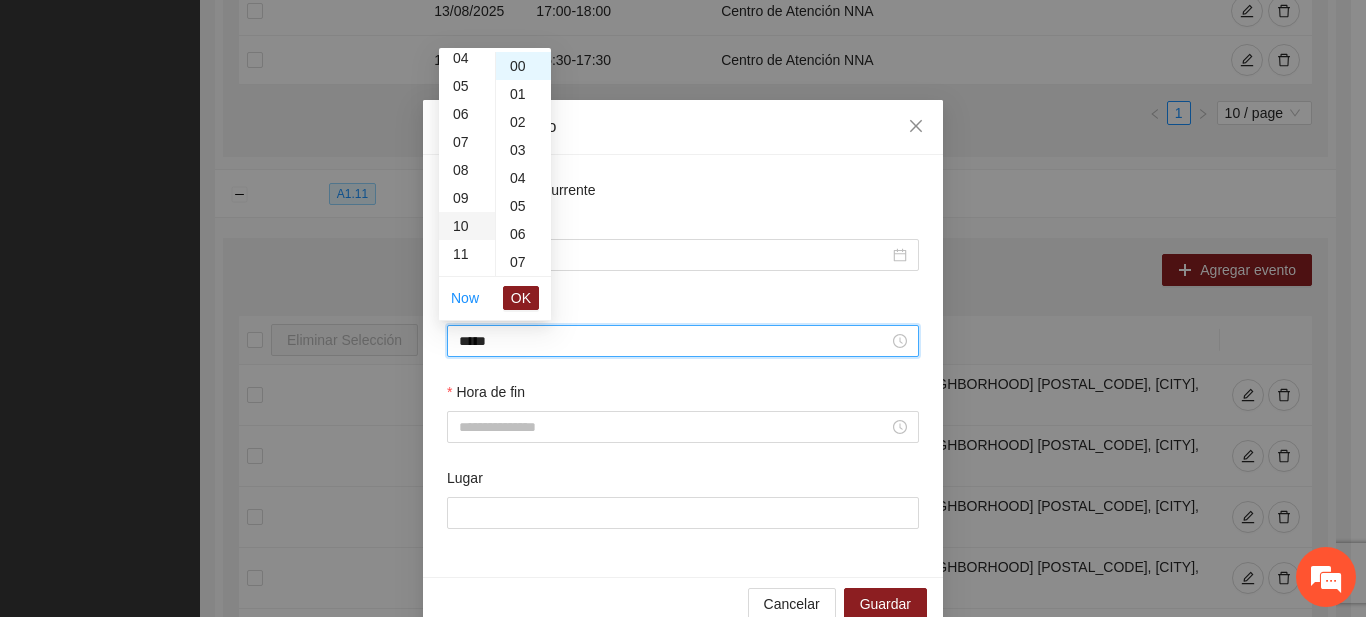 type on "*****" 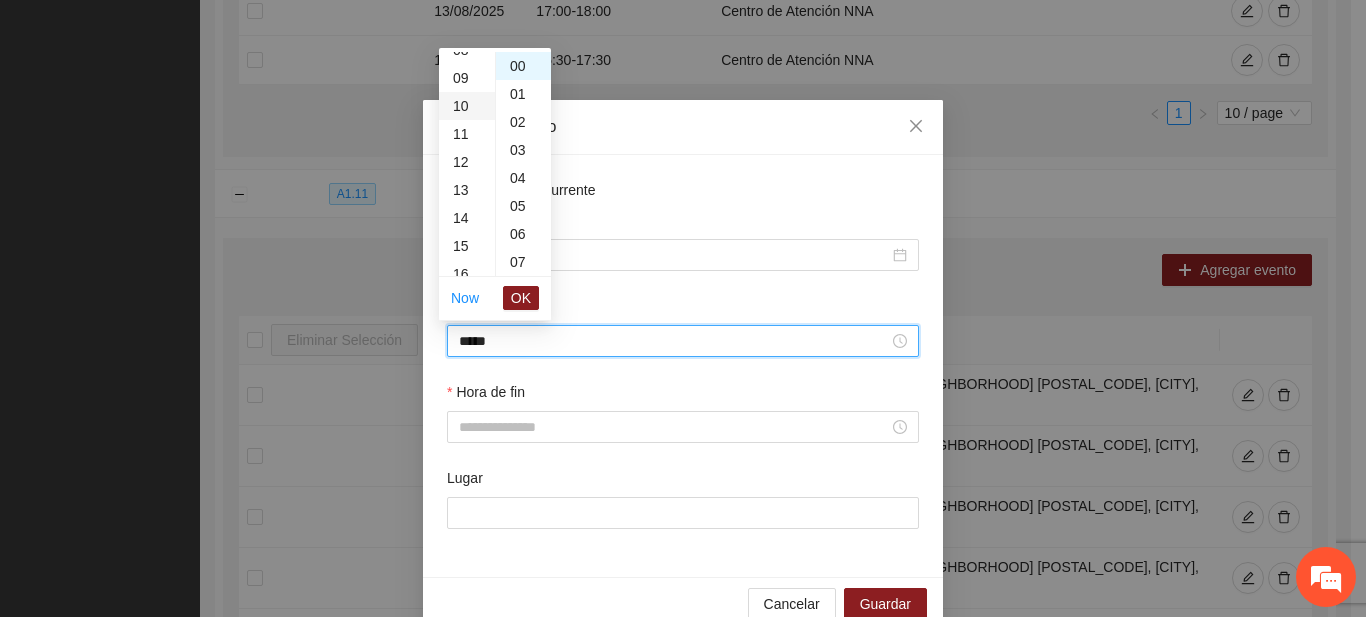 scroll, scrollTop: 280, scrollLeft: 0, axis: vertical 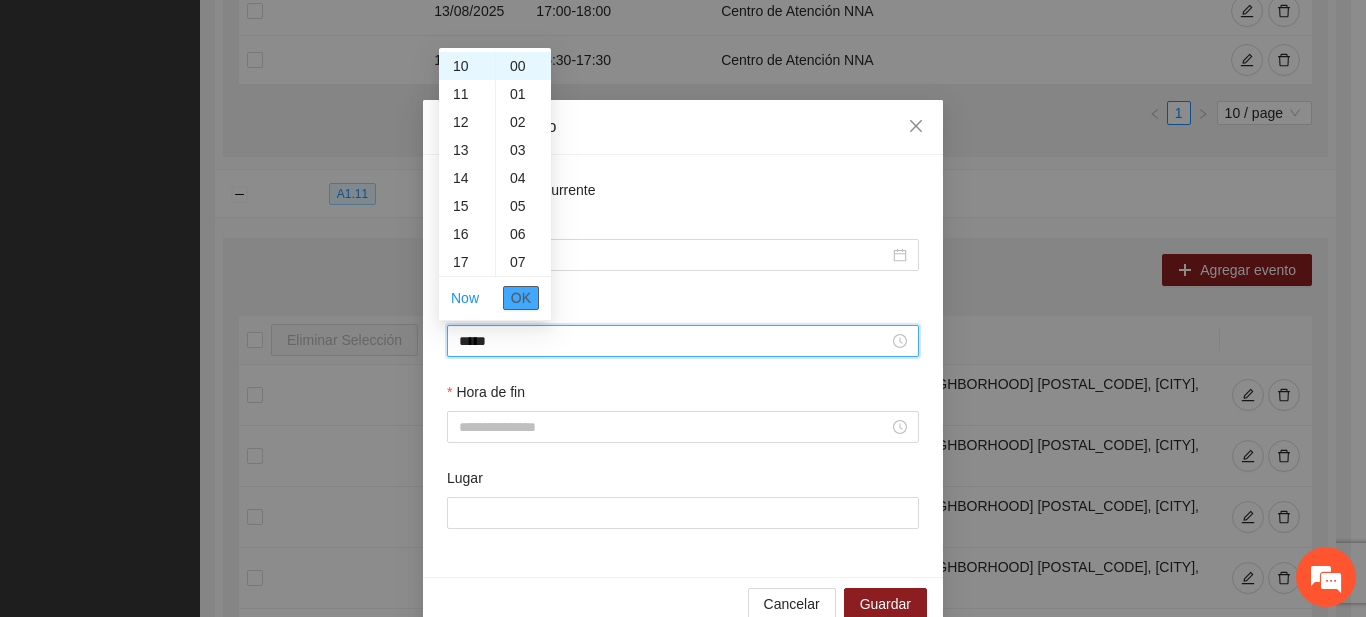 click on "OK" at bounding box center (521, 298) 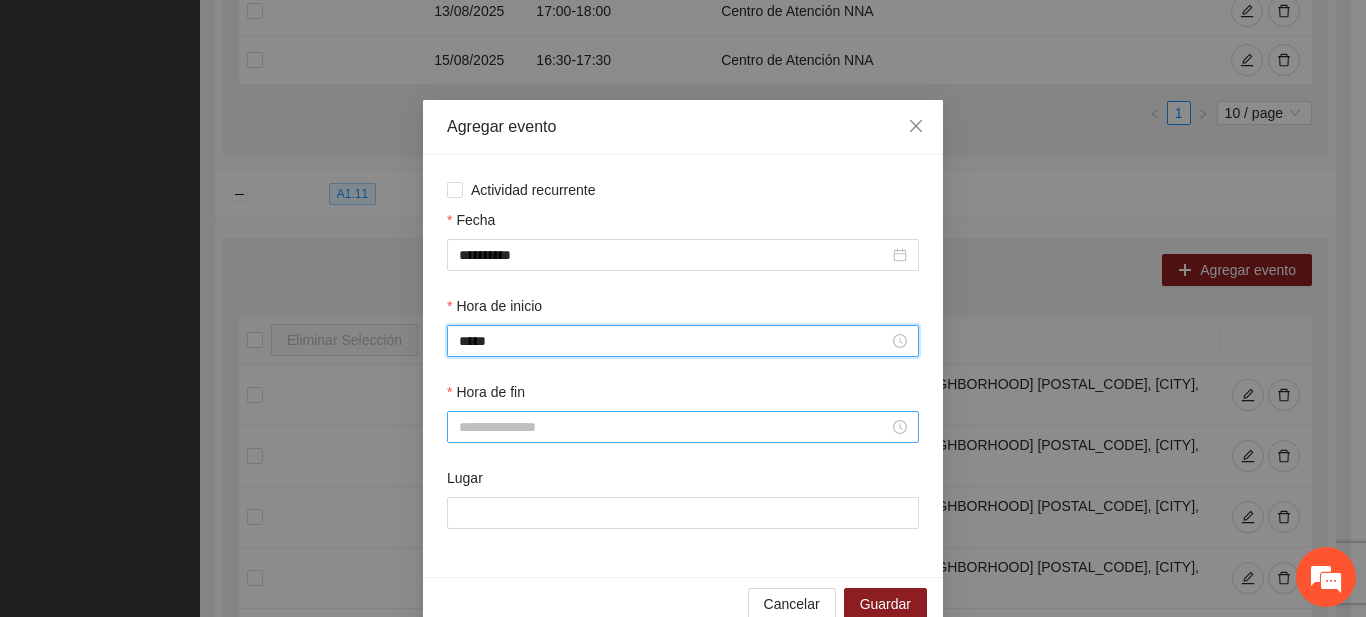 click on "Hora de fin" at bounding box center [674, 427] 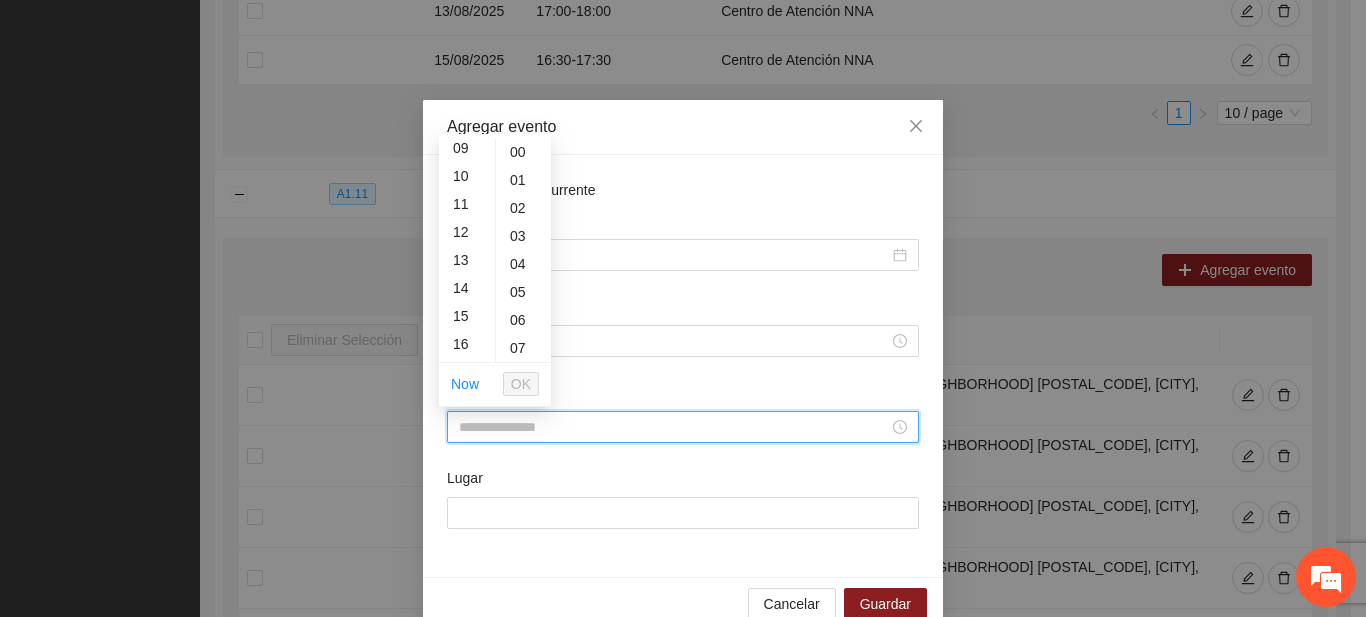 scroll, scrollTop: 251, scrollLeft: 0, axis: vertical 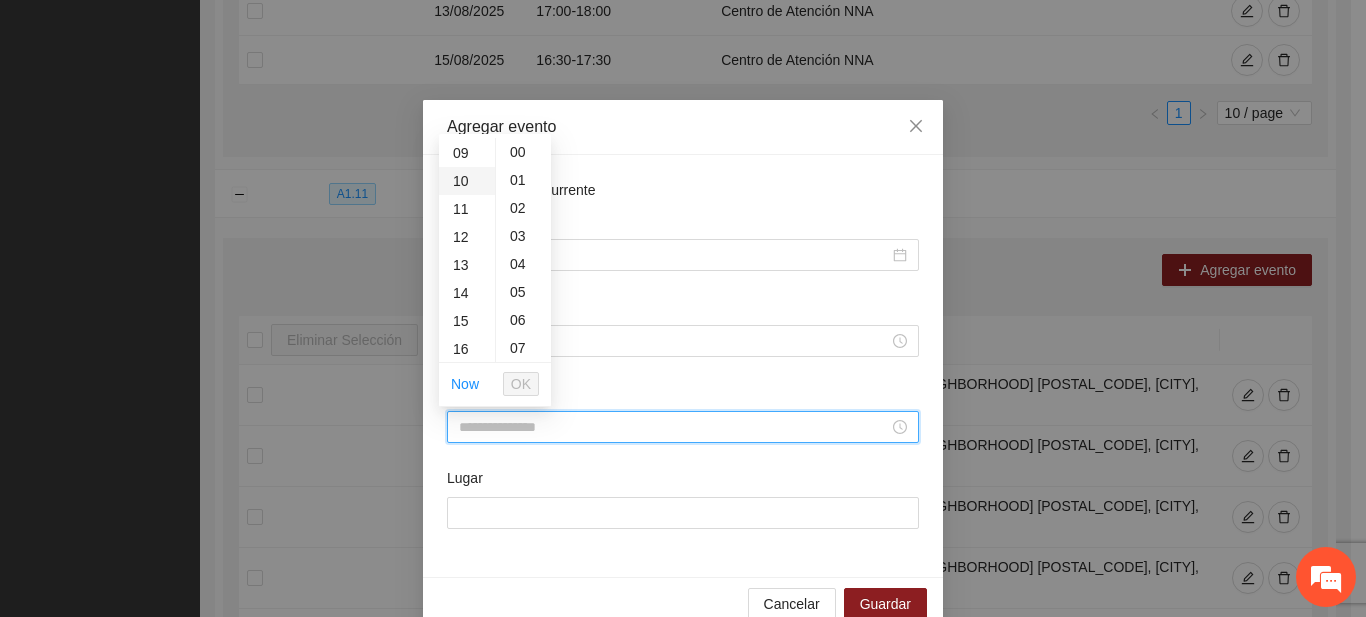 click on "10" at bounding box center (467, 181) 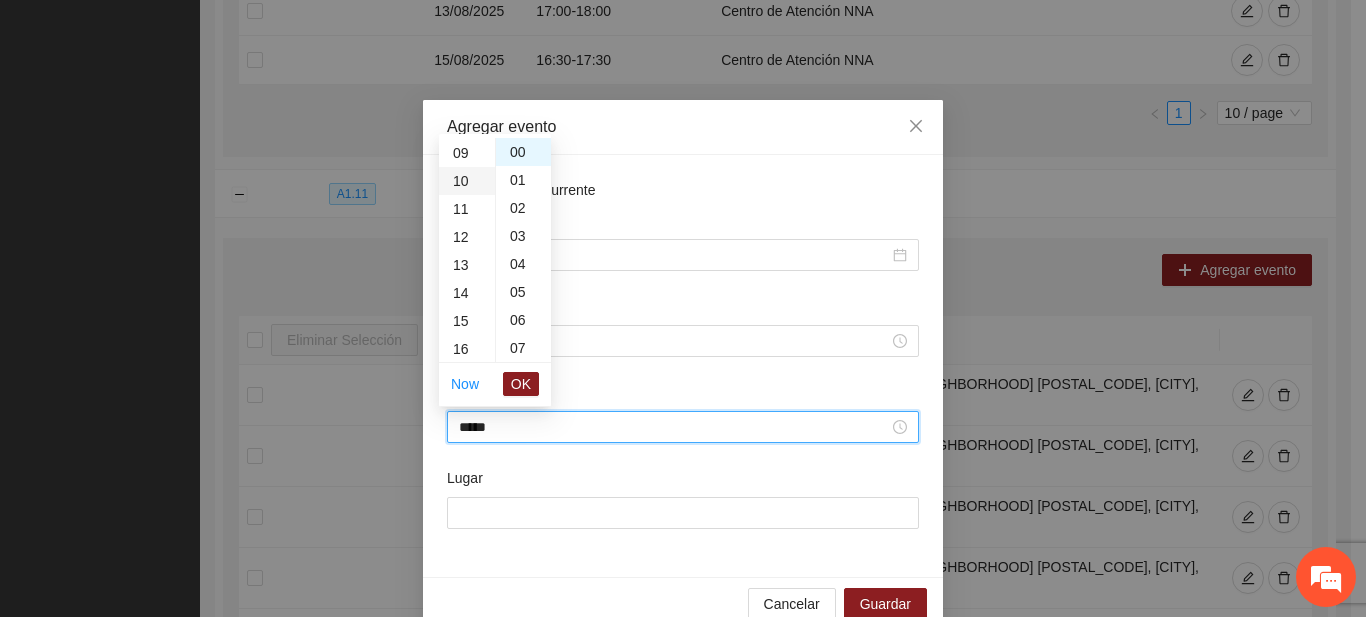 scroll, scrollTop: 280, scrollLeft: 0, axis: vertical 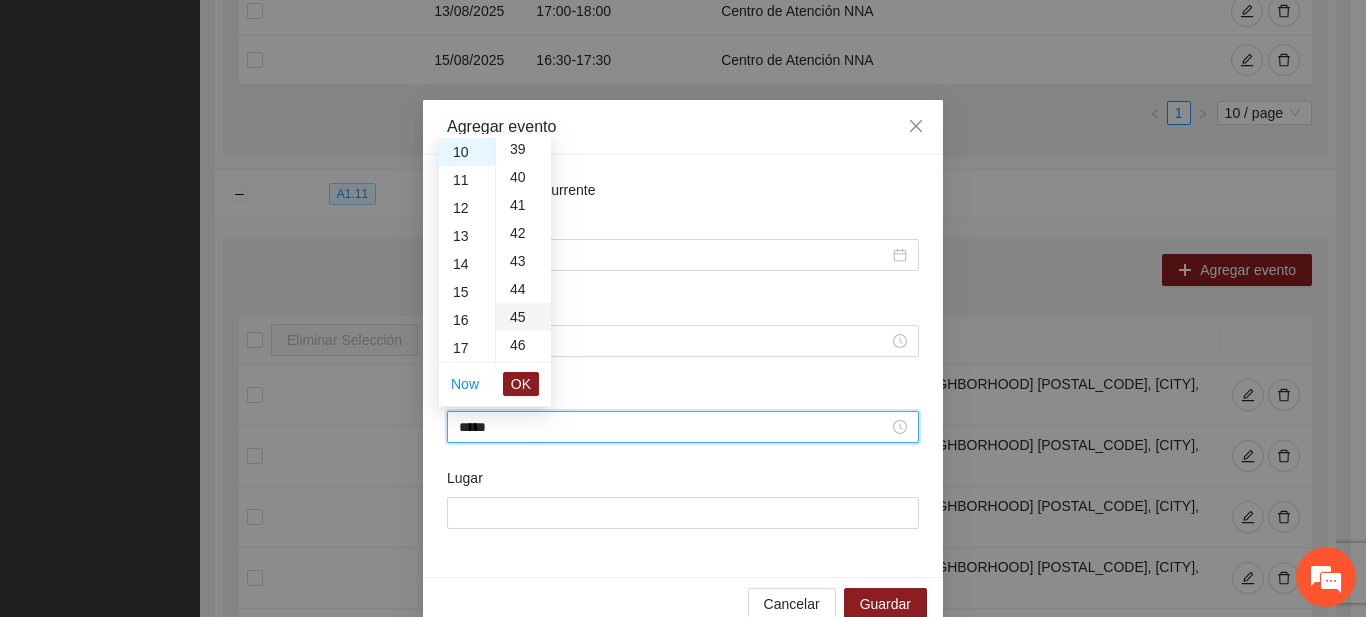 click on "45" at bounding box center [523, 317] 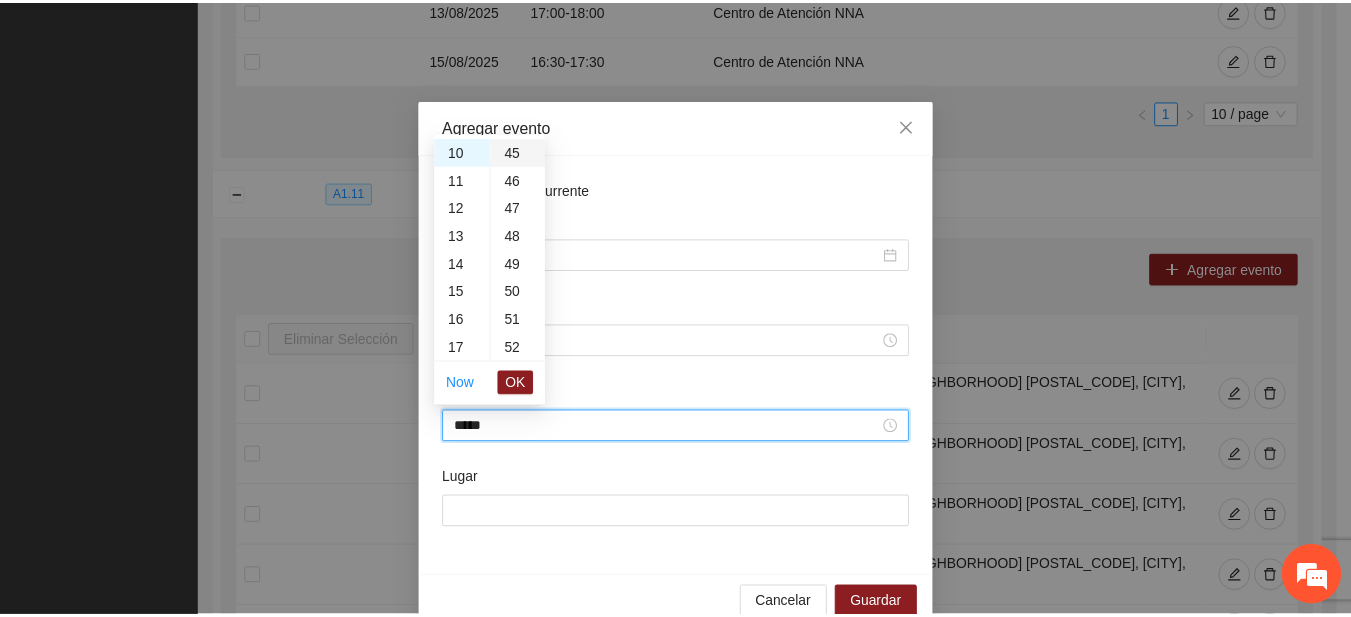 scroll, scrollTop: 1260, scrollLeft: 0, axis: vertical 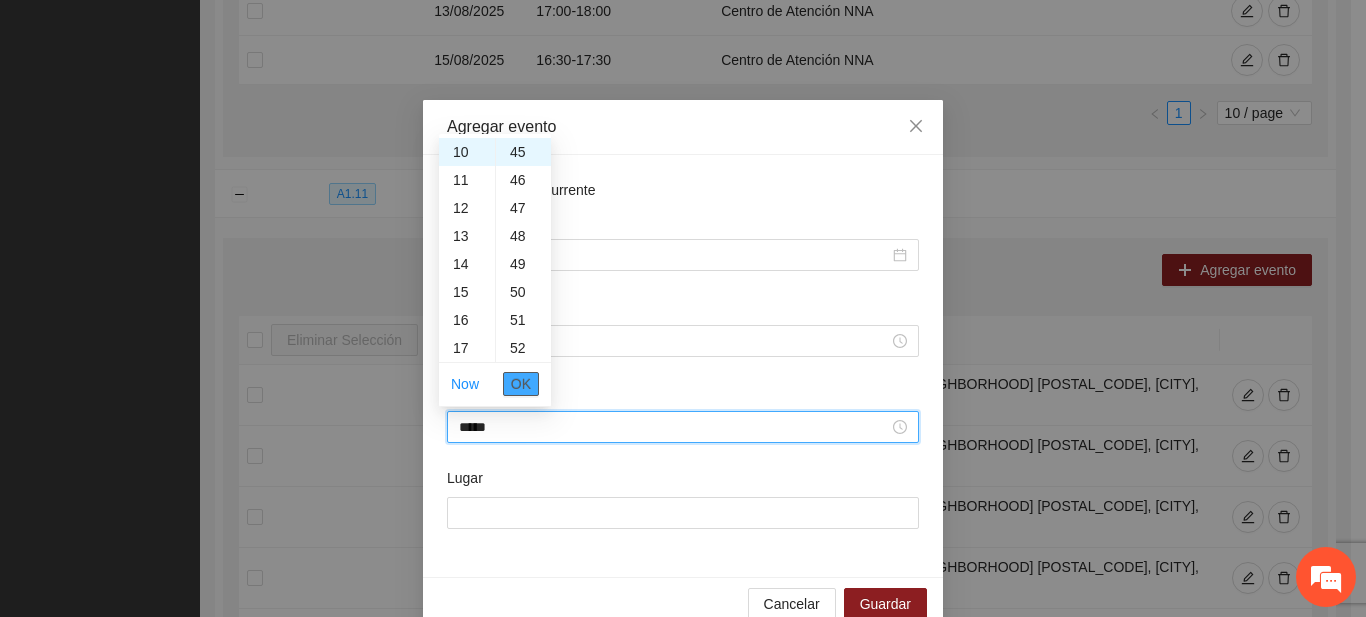 click on "OK" at bounding box center (521, 384) 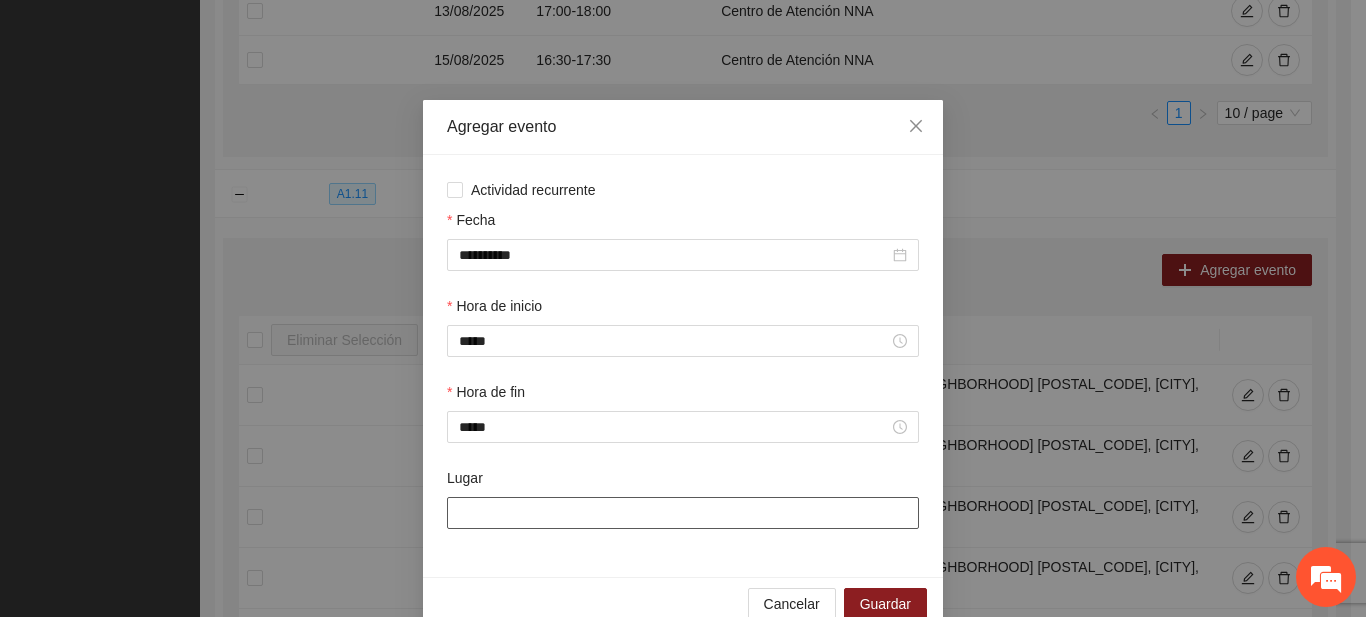 click on "Lugar" at bounding box center [683, 513] 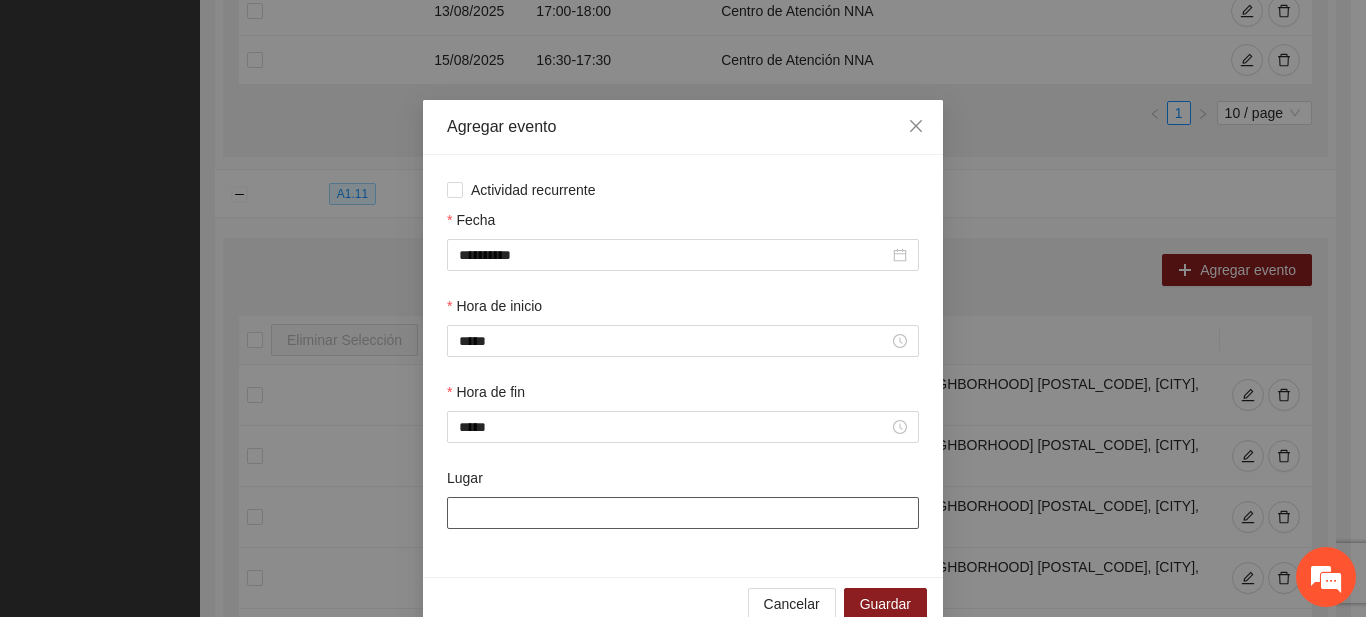 type on "**********" 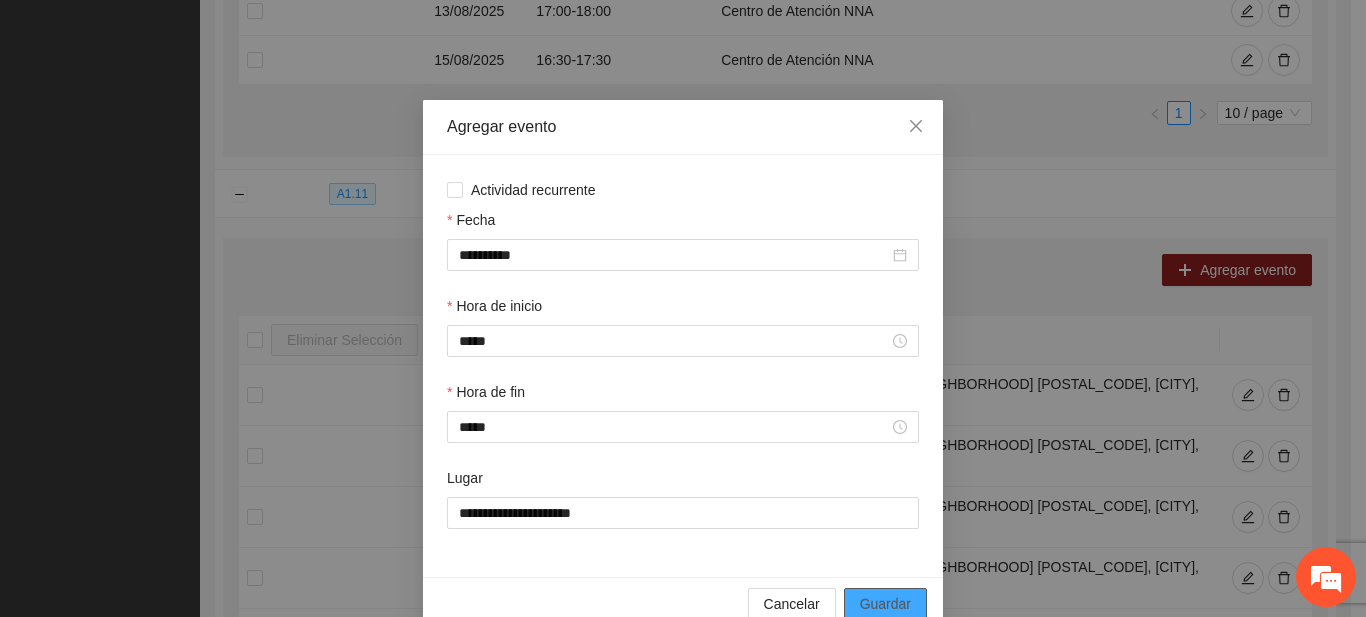 click on "Guardar" at bounding box center (885, 604) 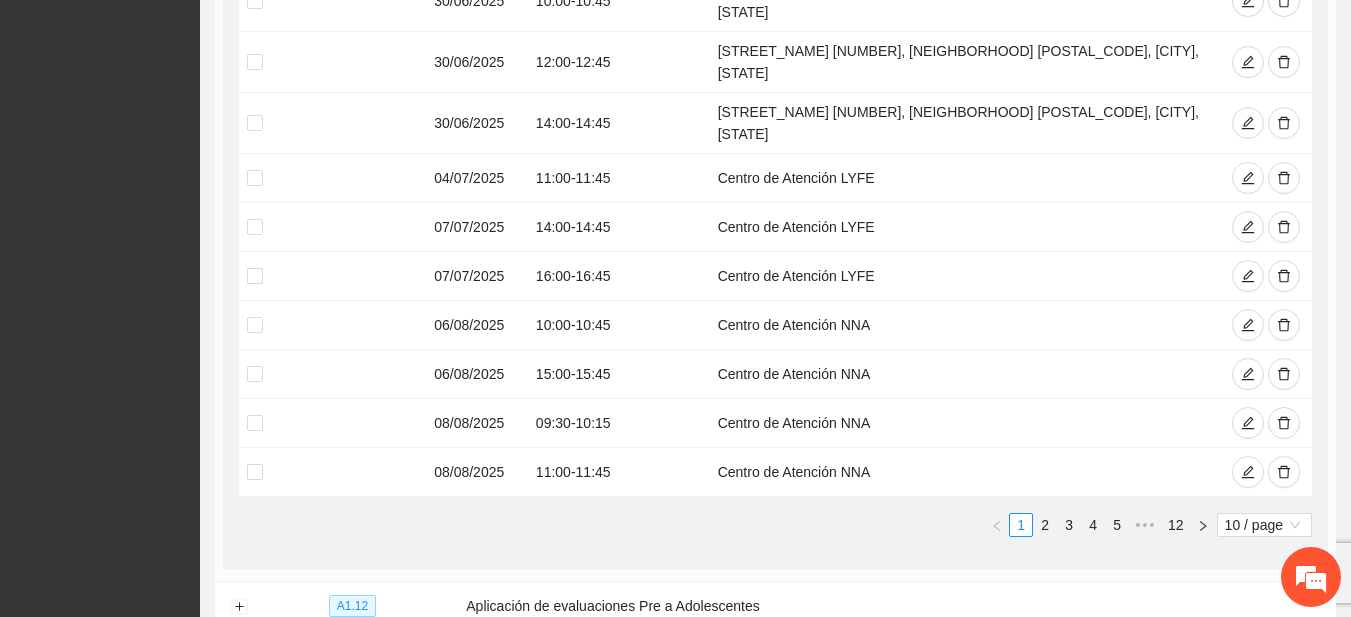 scroll, scrollTop: 1386, scrollLeft: 0, axis: vertical 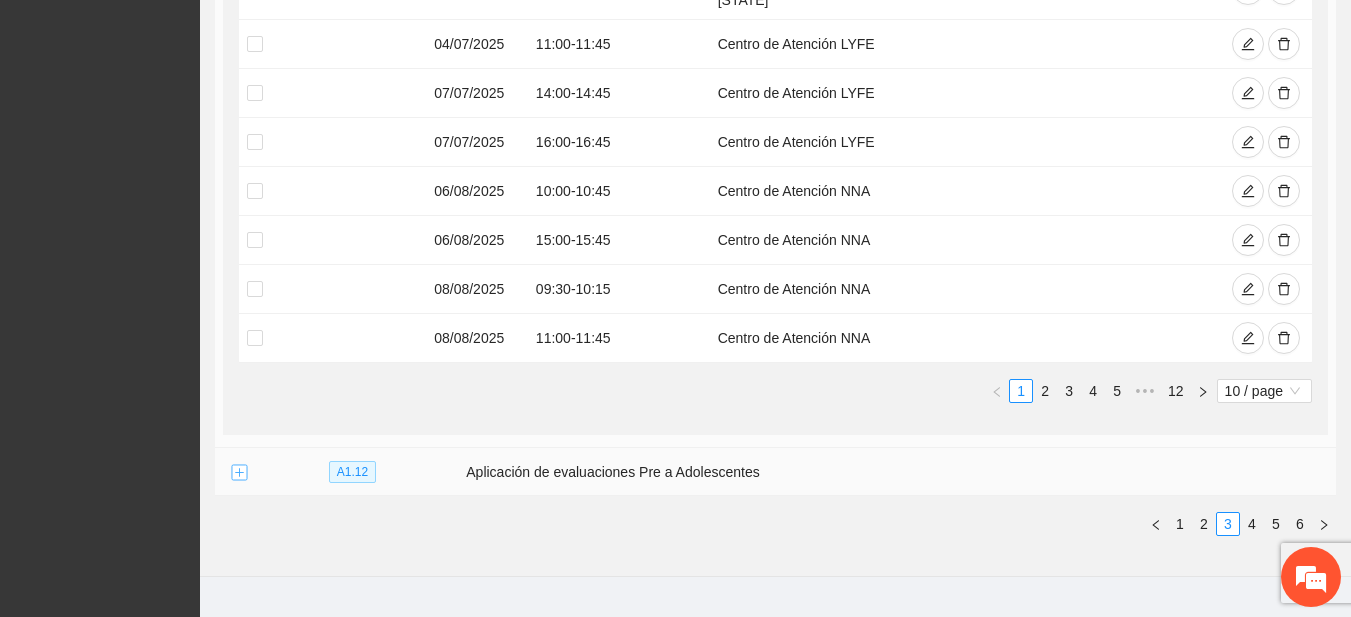 click at bounding box center [239, 473] 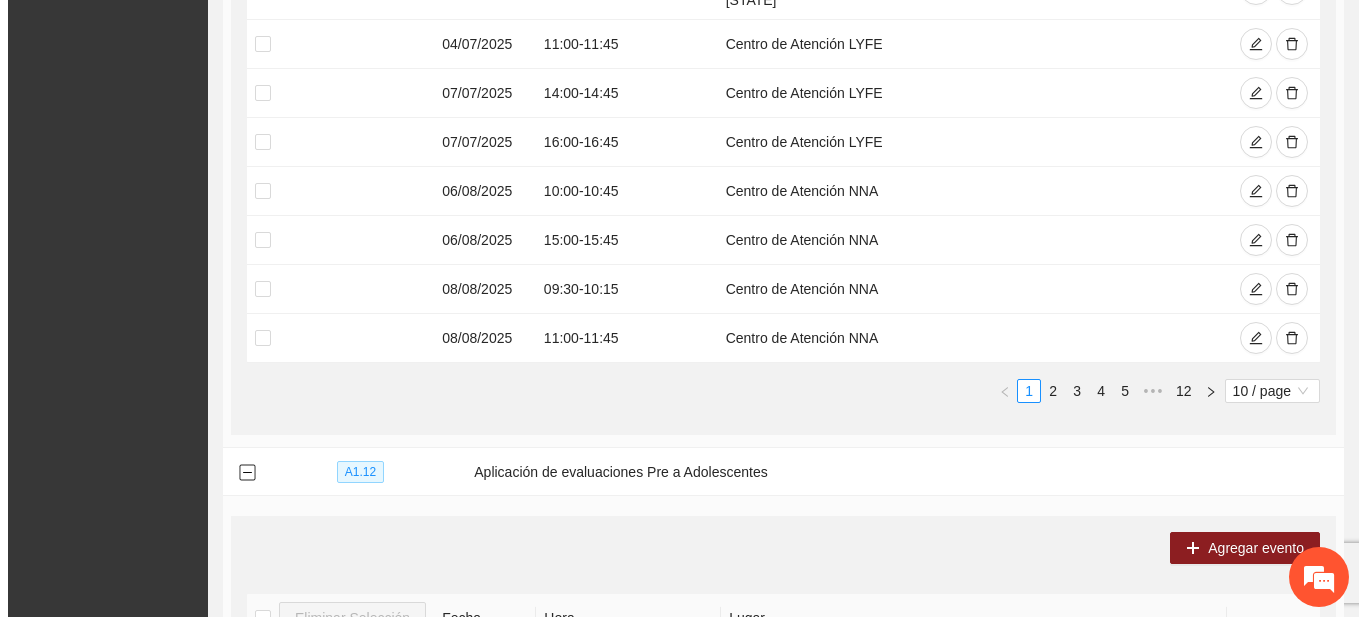 scroll, scrollTop: 1716, scrollLeft: 0, axis: vertical 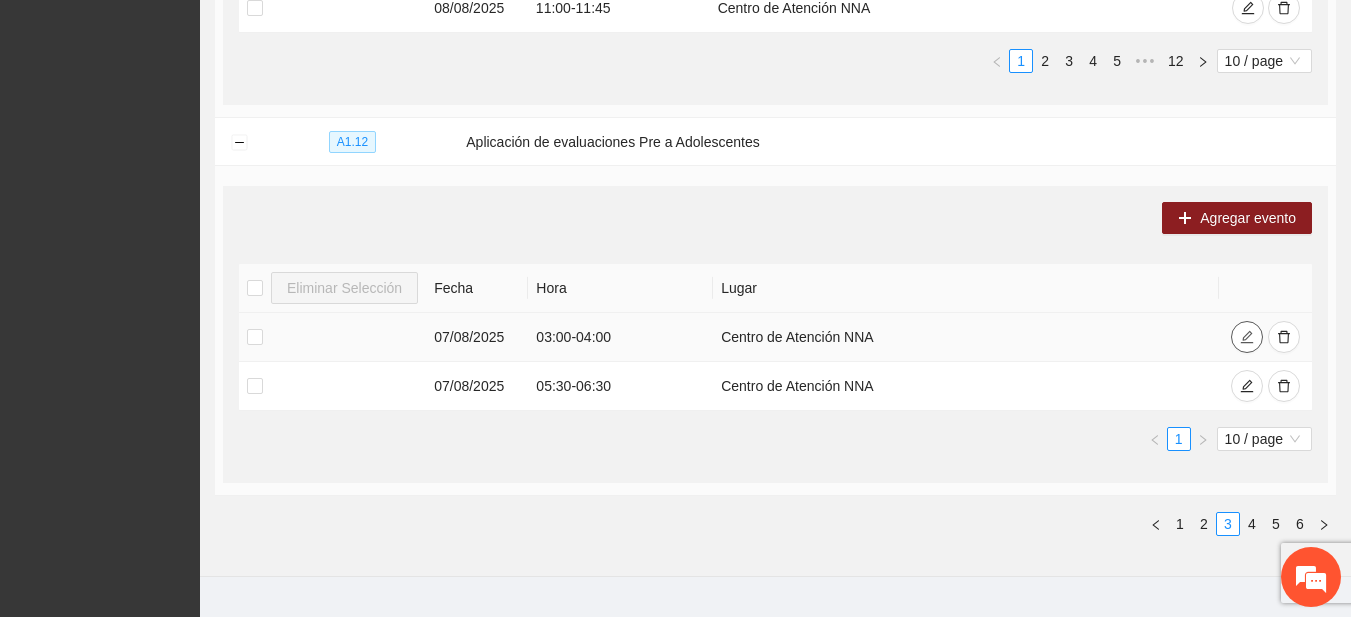 click at bounding box center (1247, 337) 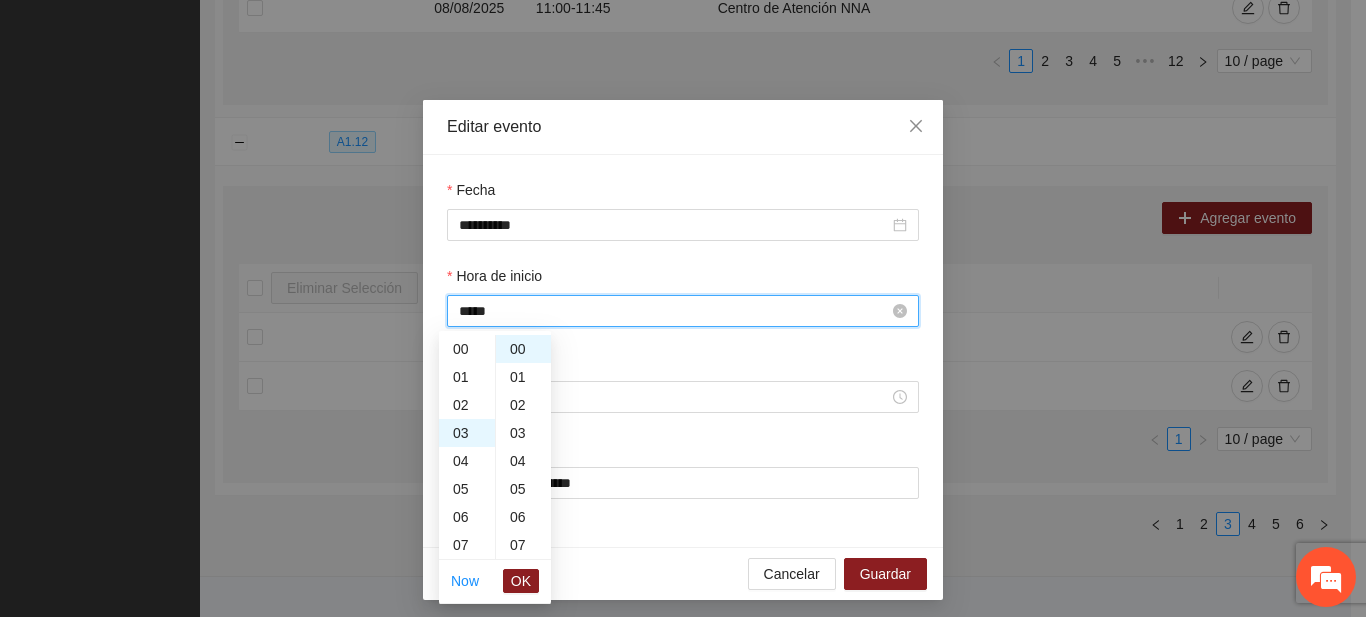 click on "*****" at bounding box center (674, 311) 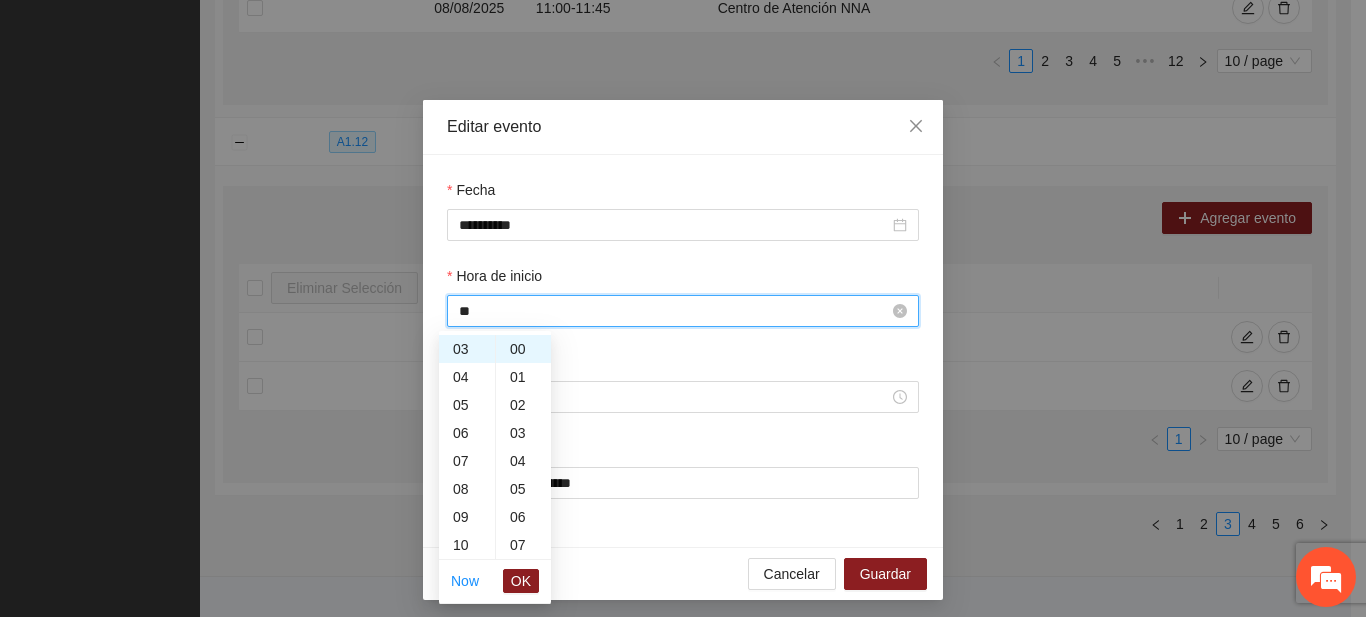 type on "*" 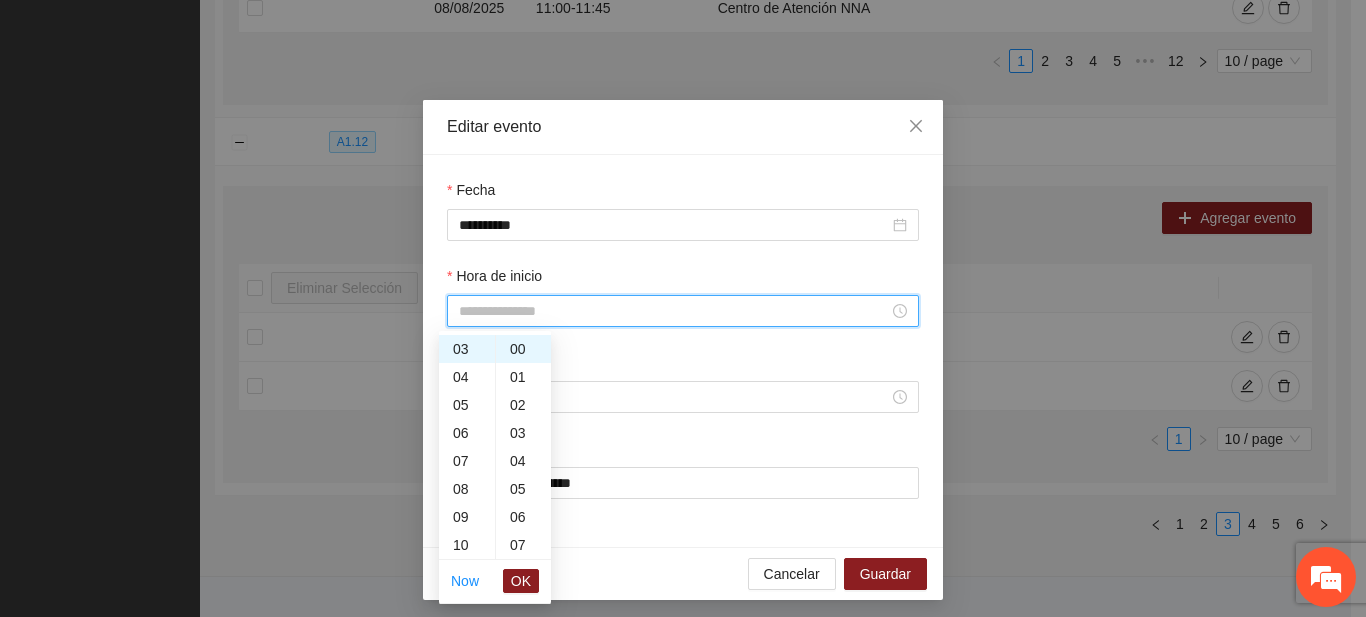 drag, startPoint x: 513, startPoint y: 305, endPoint x: 465, endPoint y: 297, distance: 48.6621 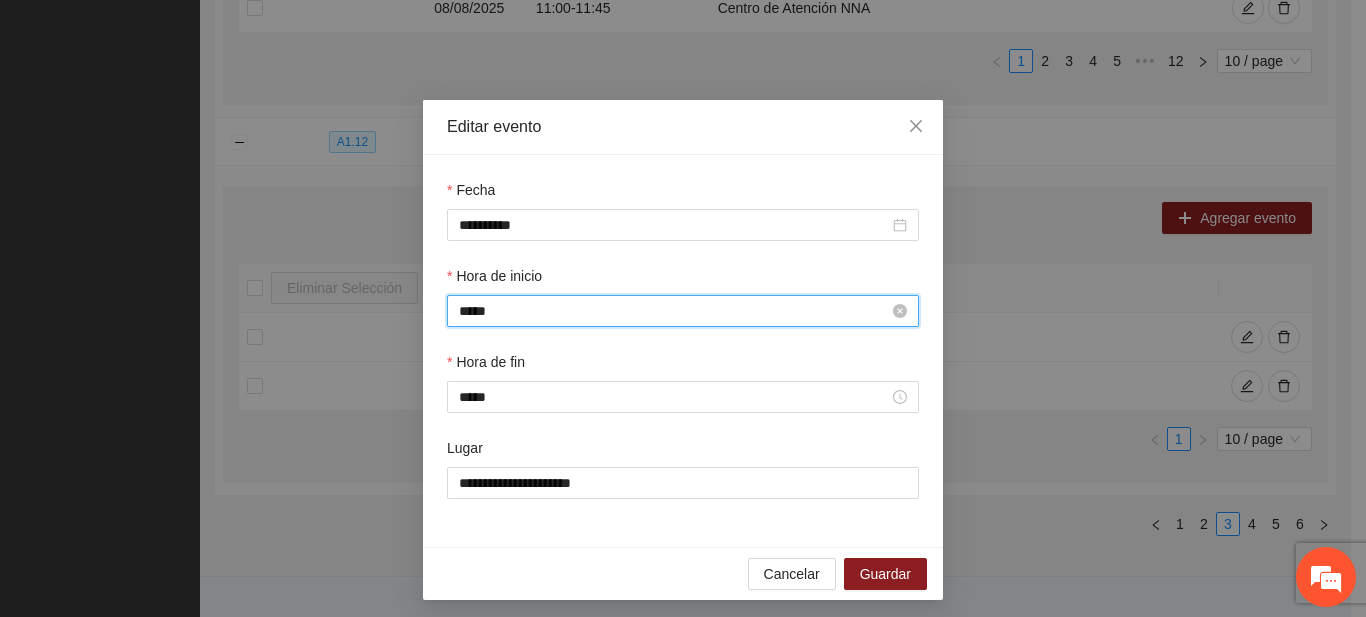 click on "*****" at bounding box center [674, 311] 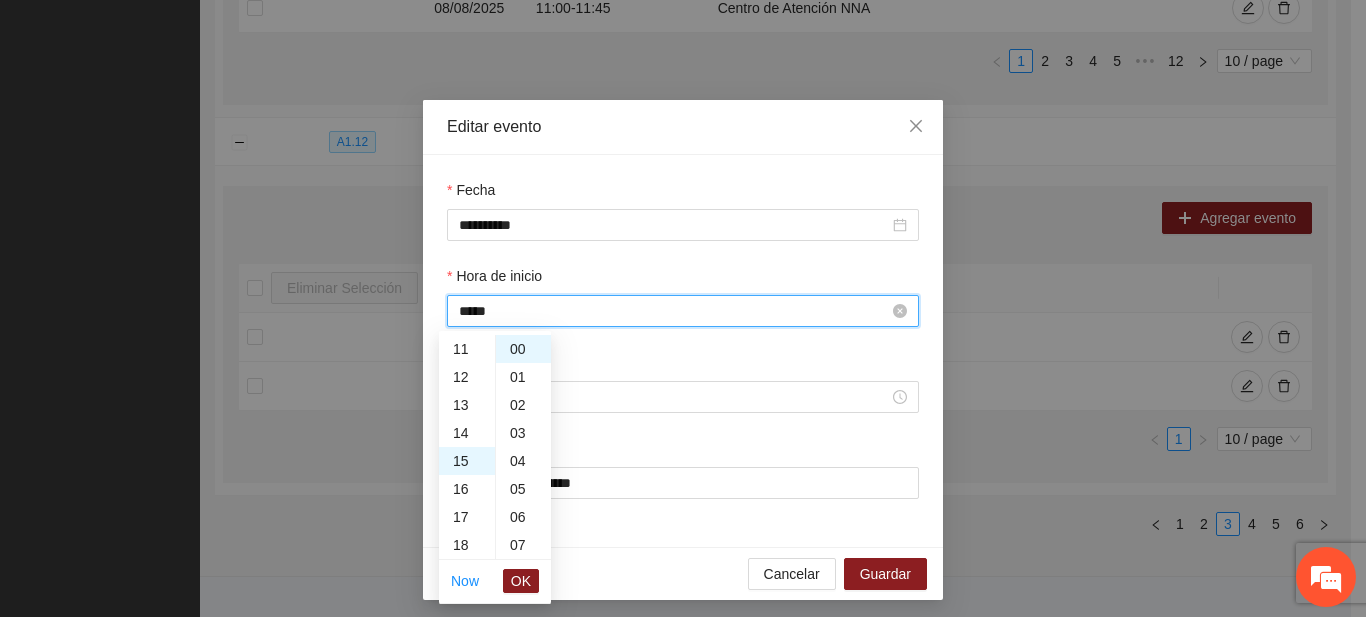 scroll, scrollTop: 420, scrollLeft: 0, axis: vertical 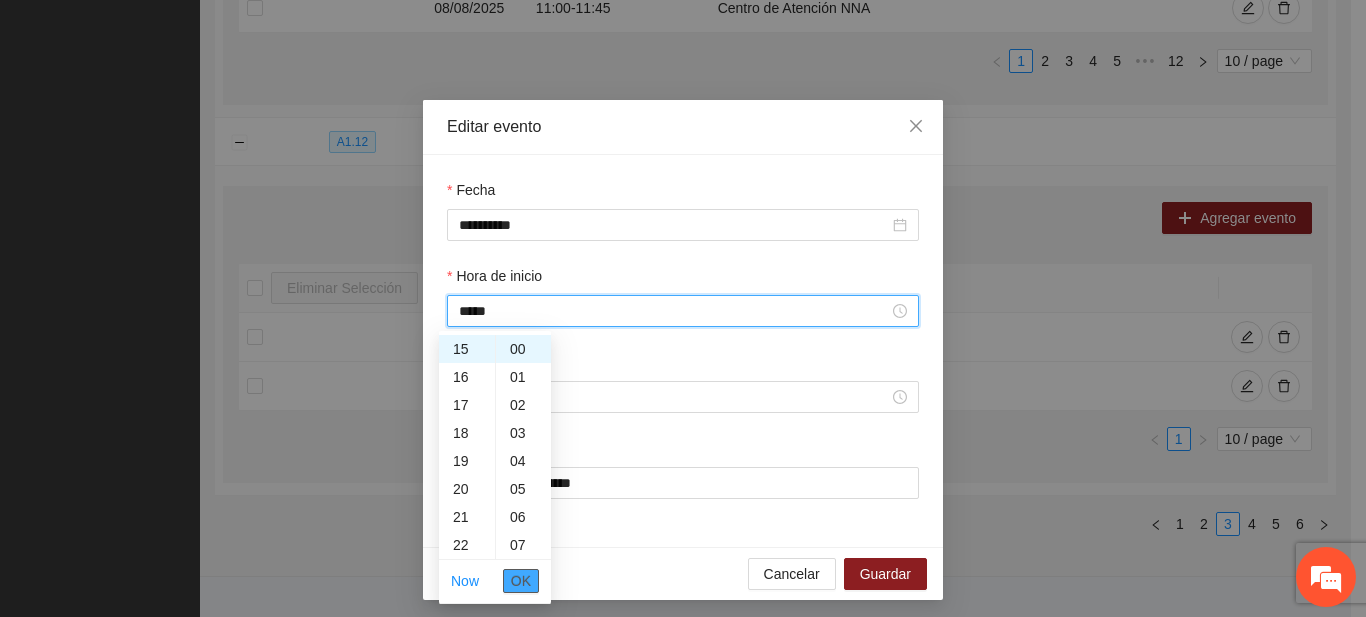 click on "OK" at bounding box center (521, 581) 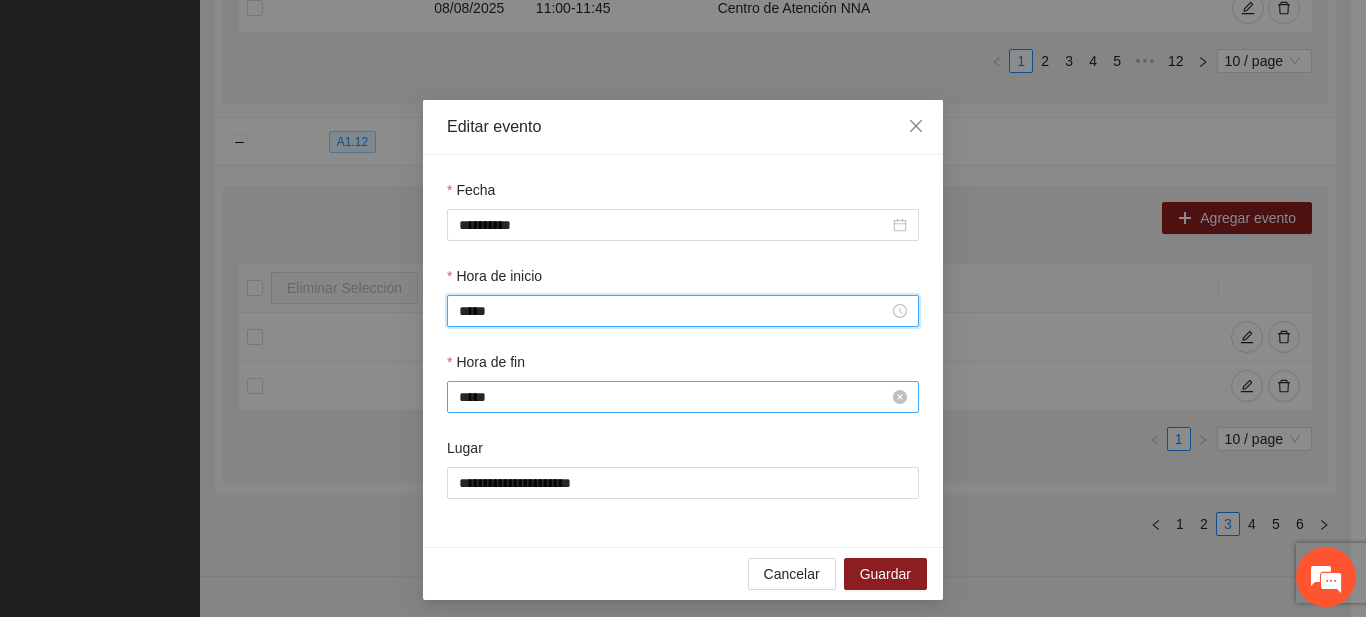 type on "*****" 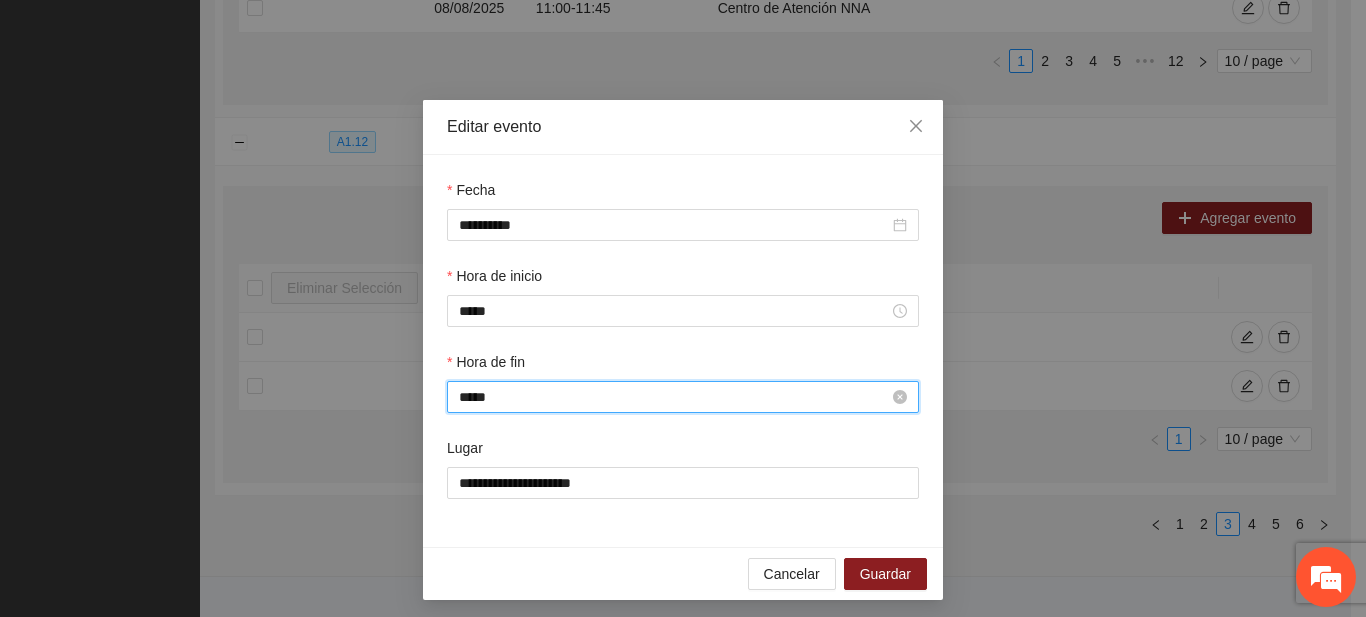 click on "*****" at bounding box center [674, 397] 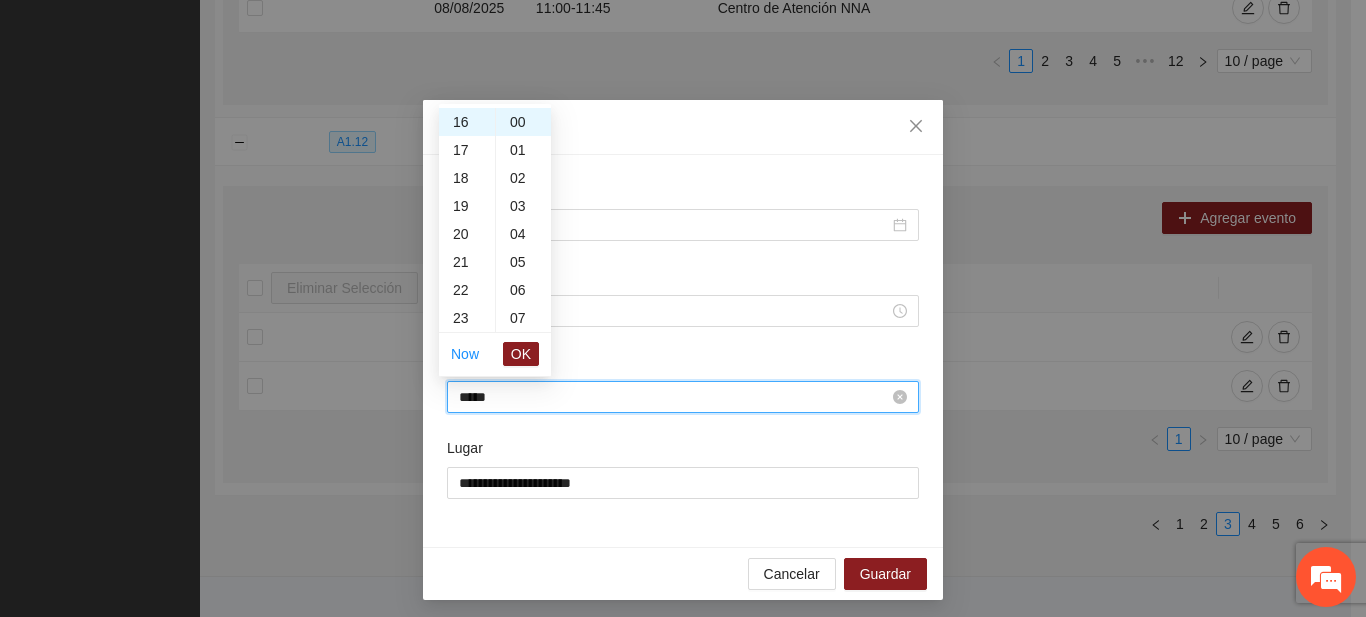 scroll, scrollTop: 448, scrollLeft: 0, axis: vertical 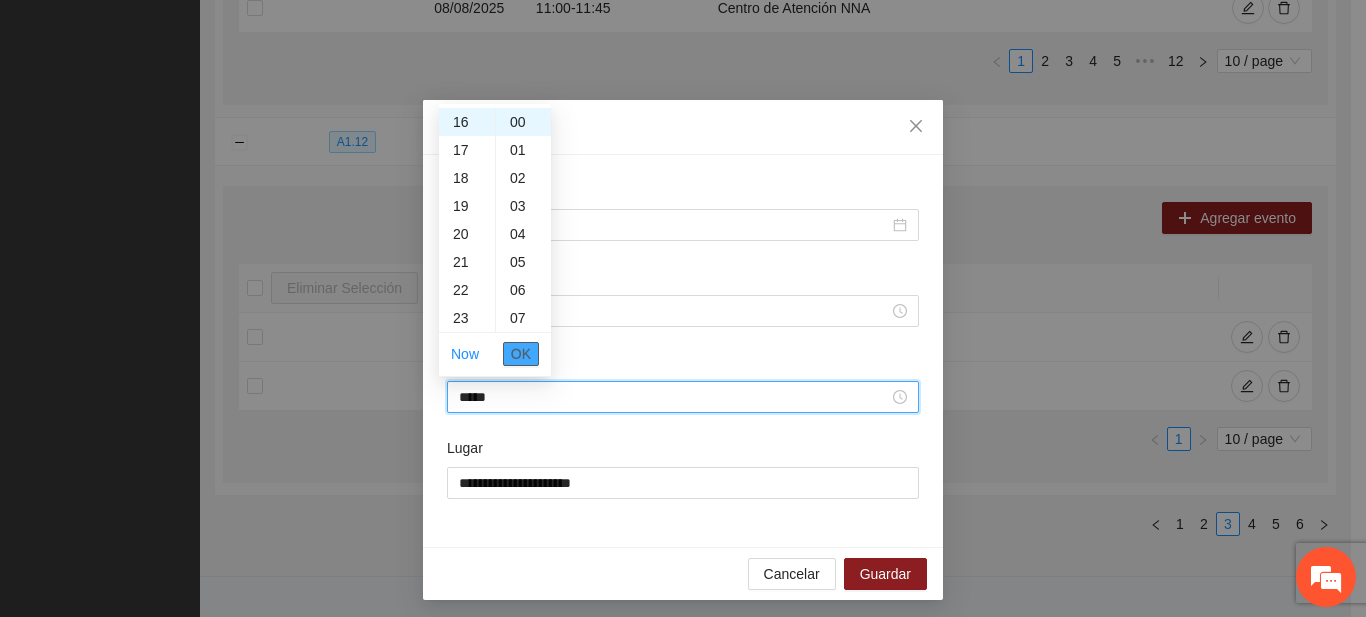 click on "OK" at bounding box center (521, 354) 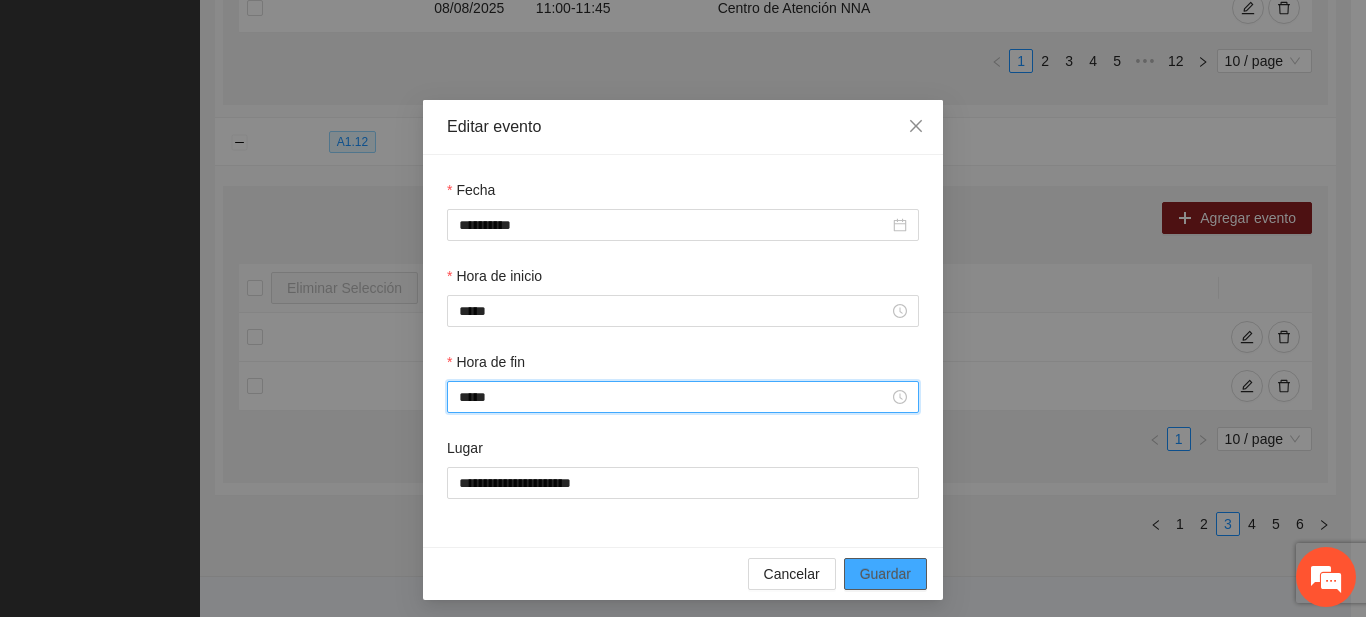 type on "*****" 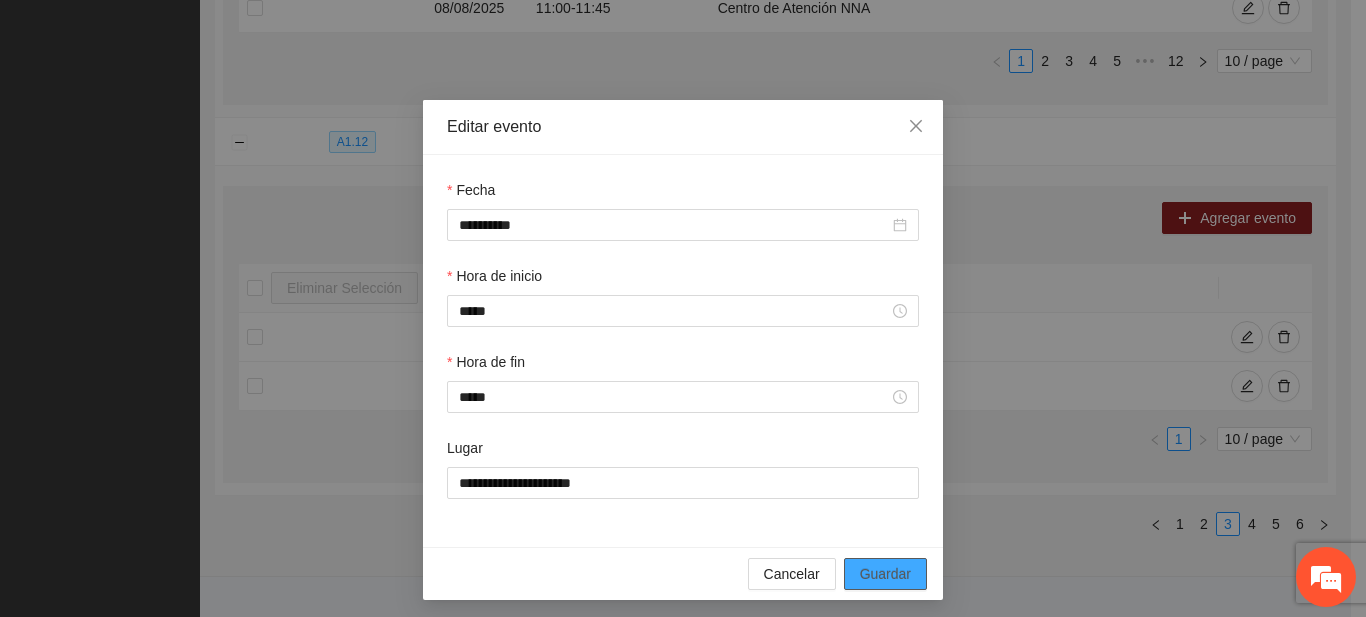 click on "Guardar" at bounding box center [885, 574] 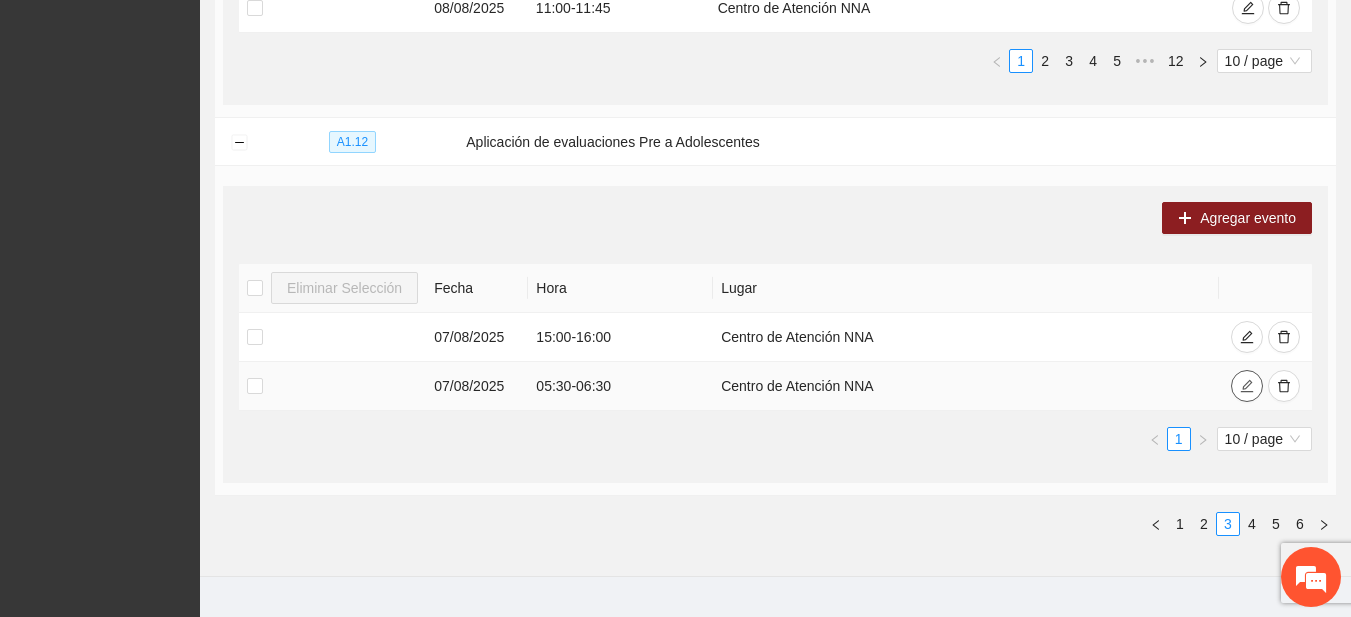 click 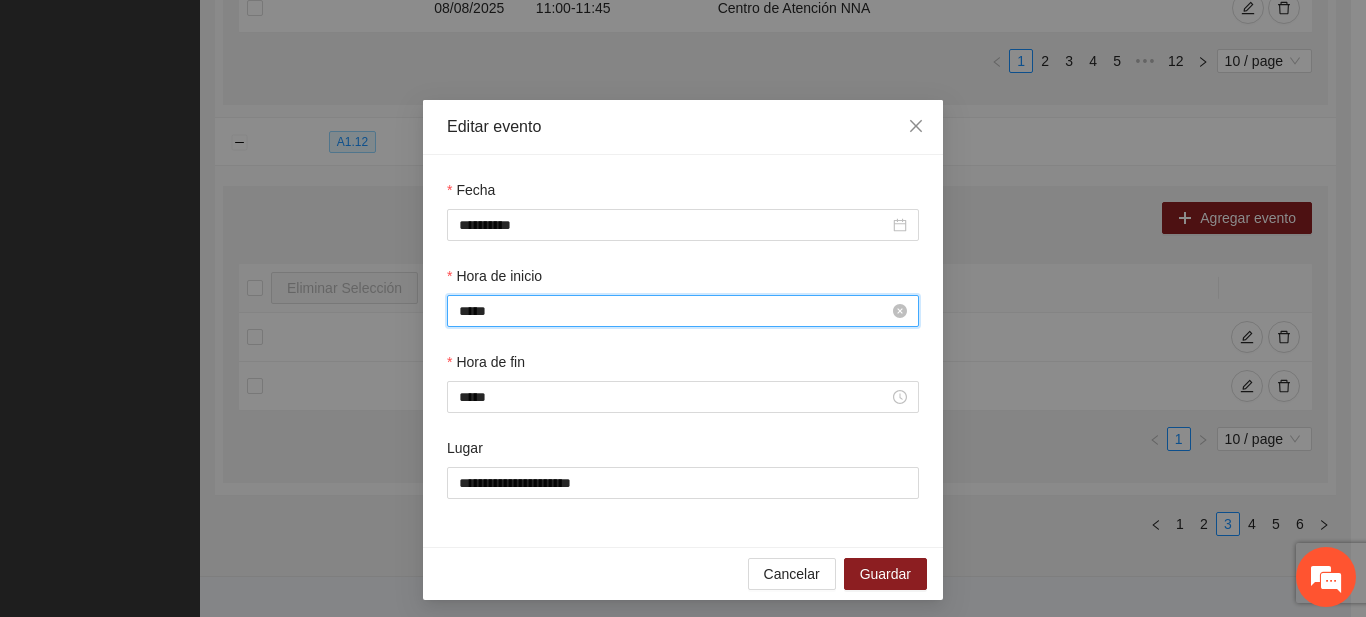 click on "*****" at bounding box center (674, 311) 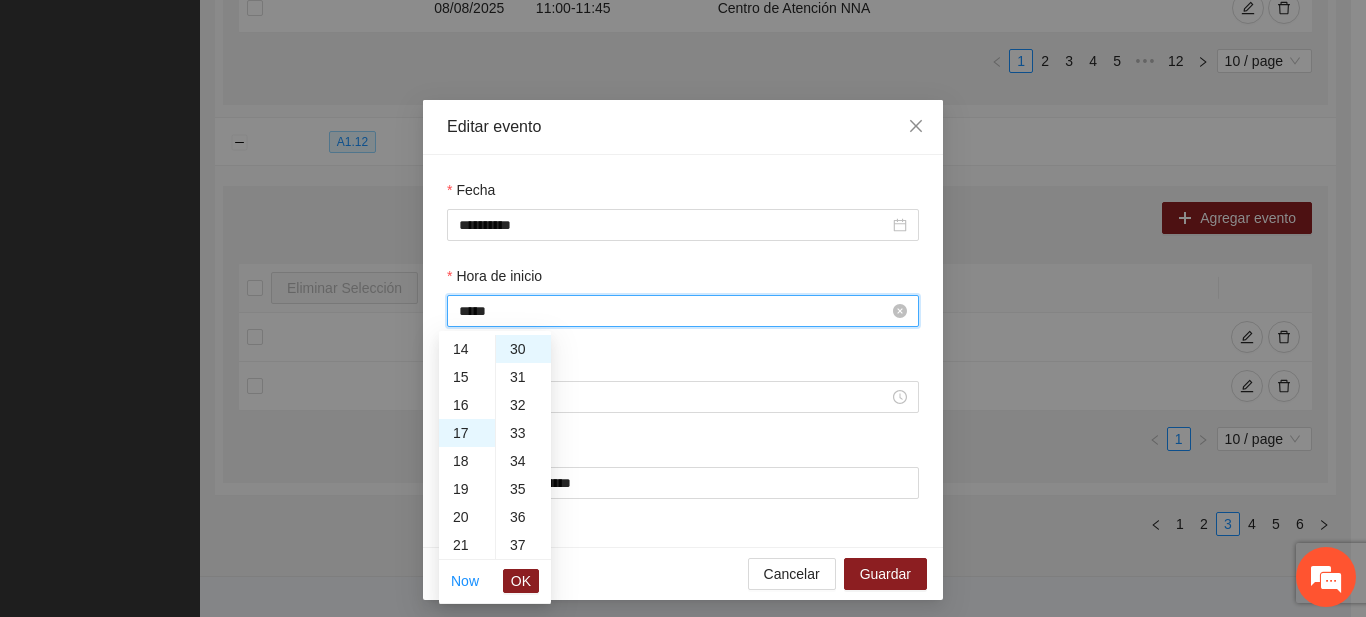 scroll, scrollTop: 476, scrollLeft: 0, axis: vertical 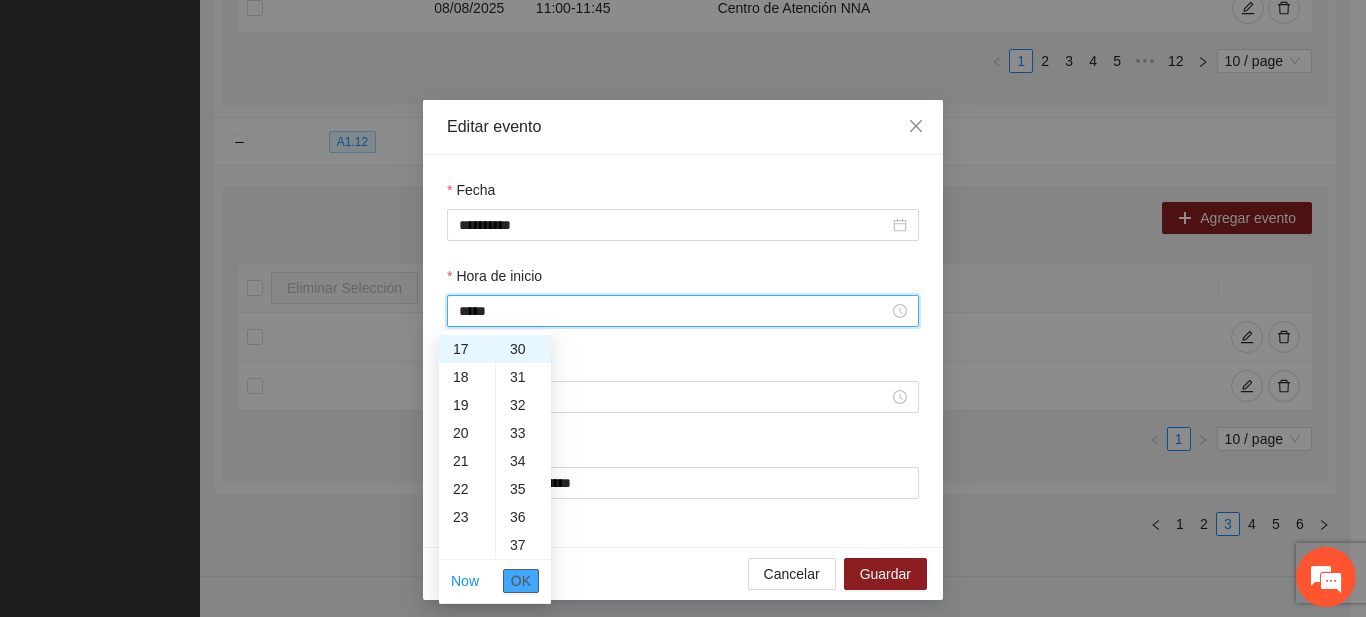 click on "OK" at bounding box center [521, 581] 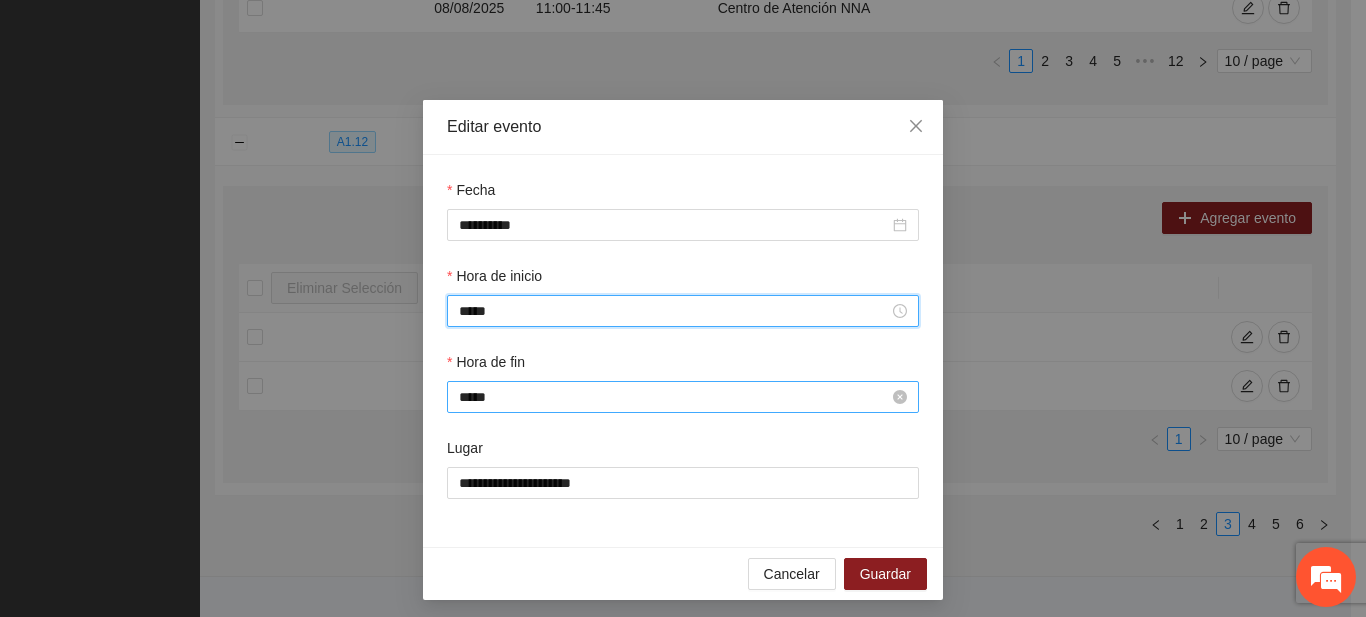 type on "*****" 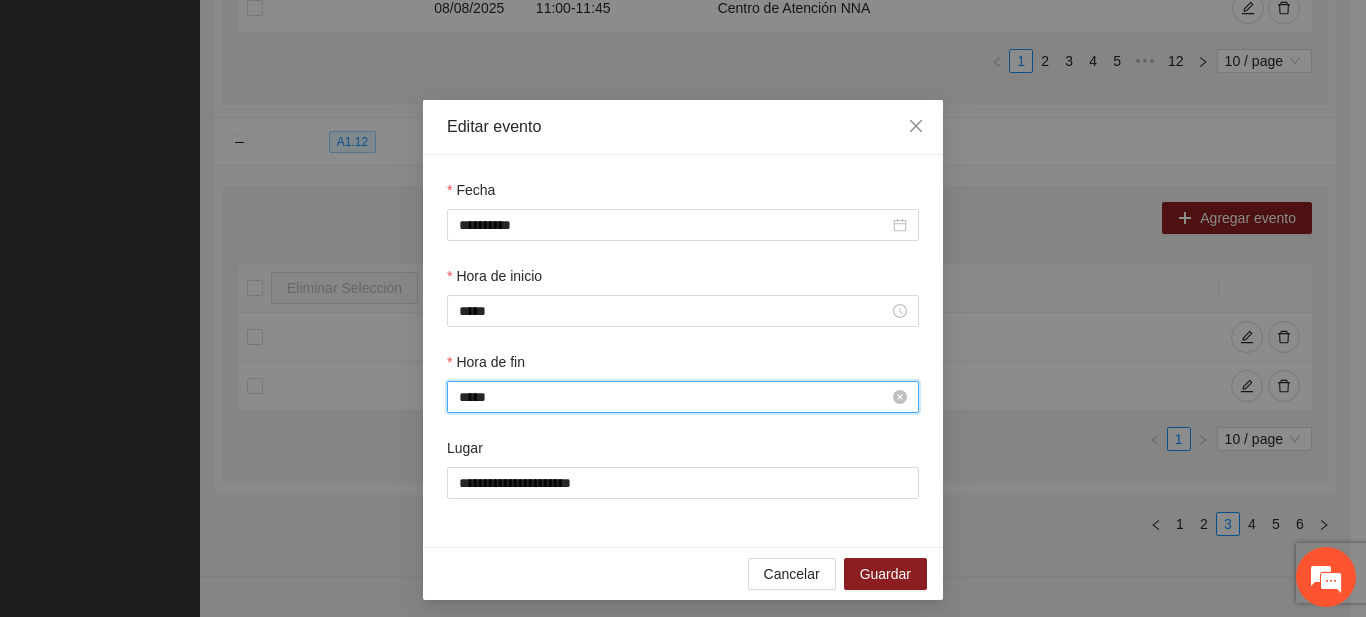 click on "*****" at bounding box center (674, 397) 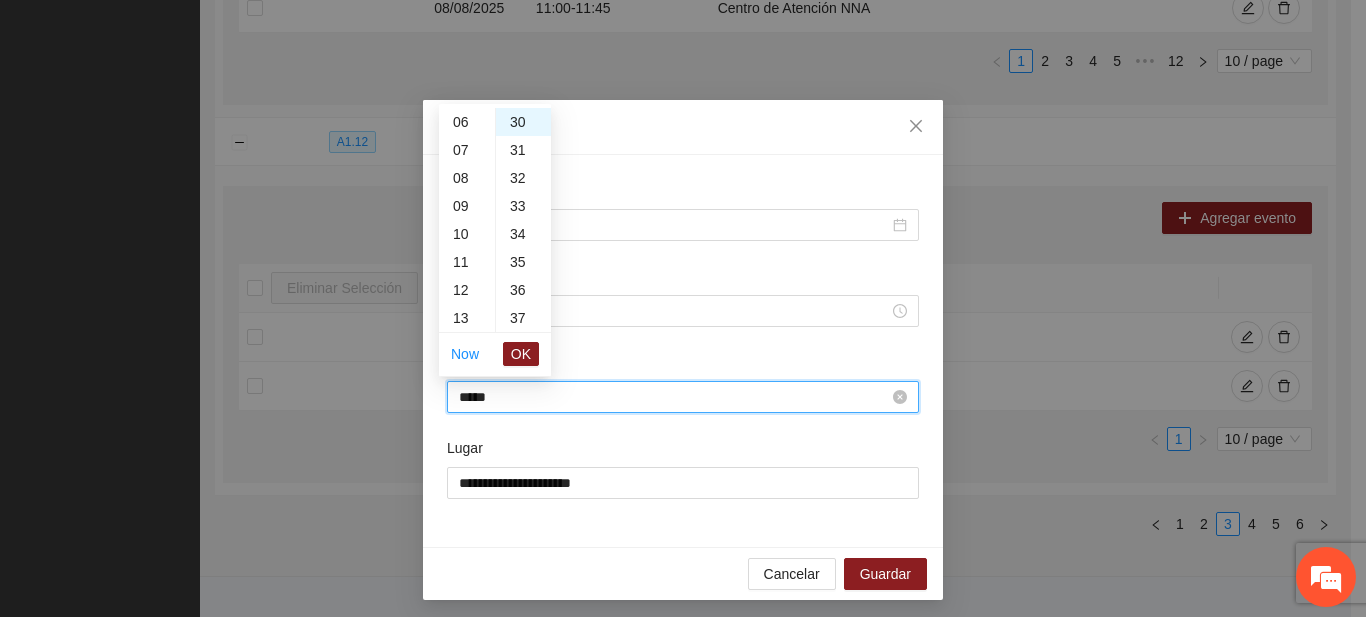 scroll, scrollTop: 504, scrollLeft: 0, axis: vertical 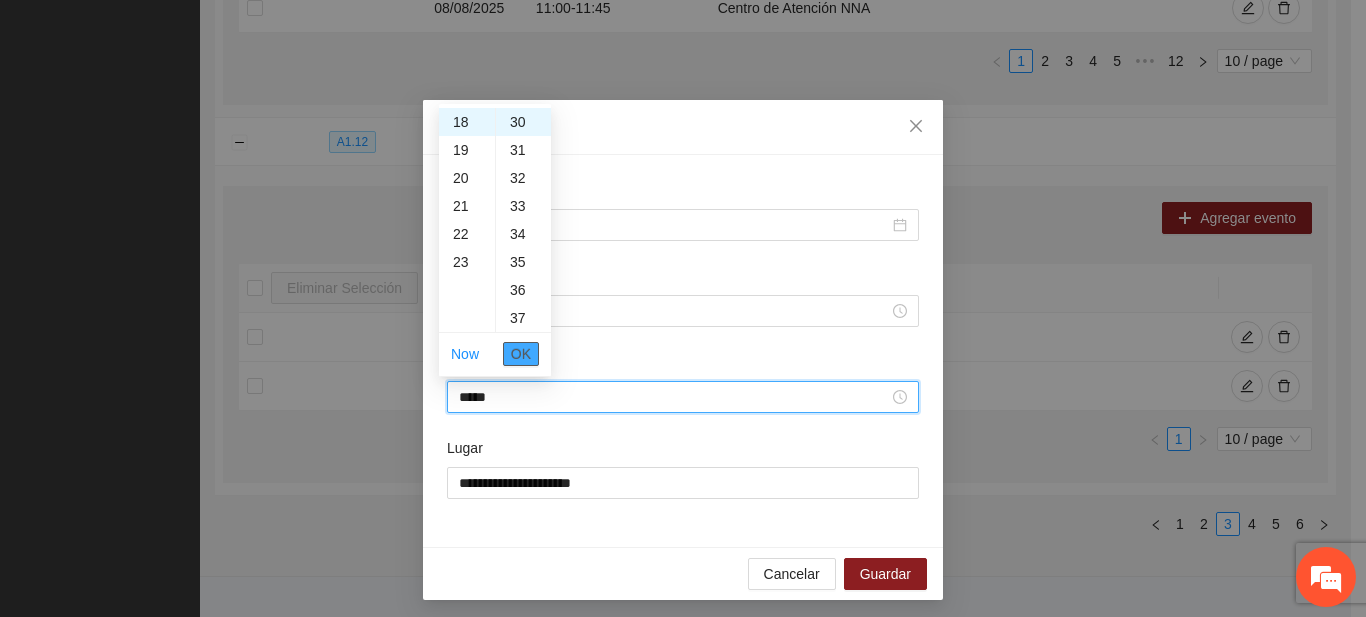 click on "OK" at bounding box center [521, 354] 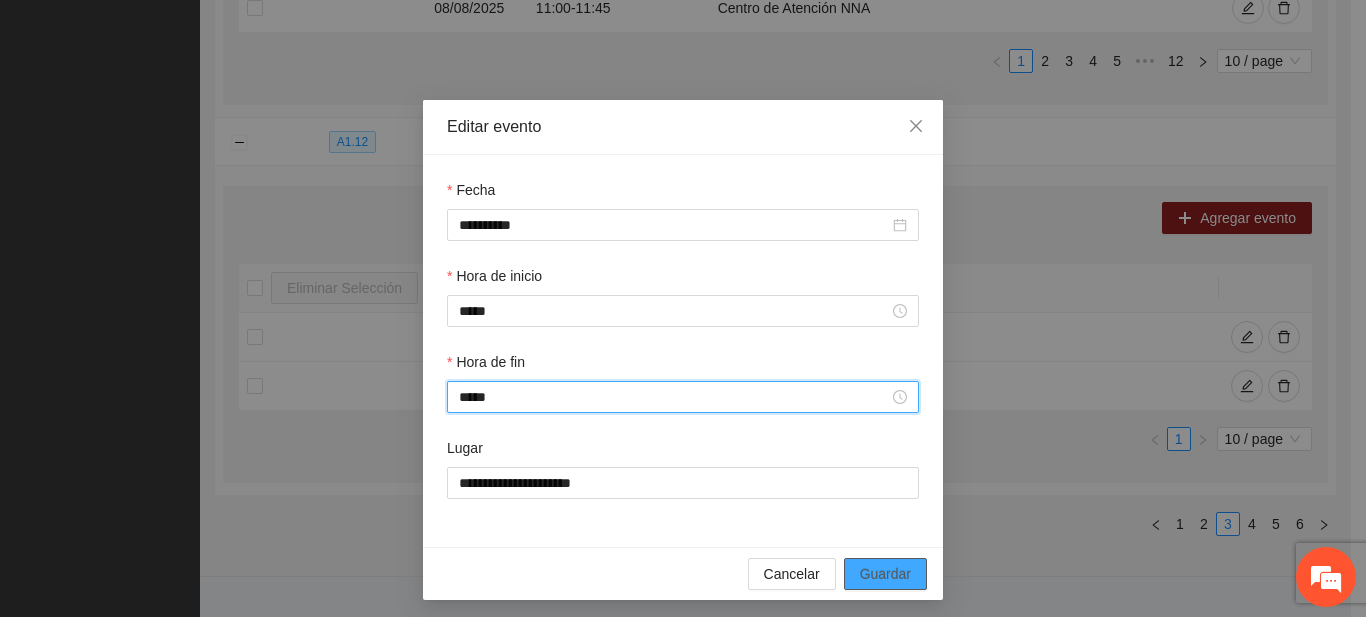 type on "*****" 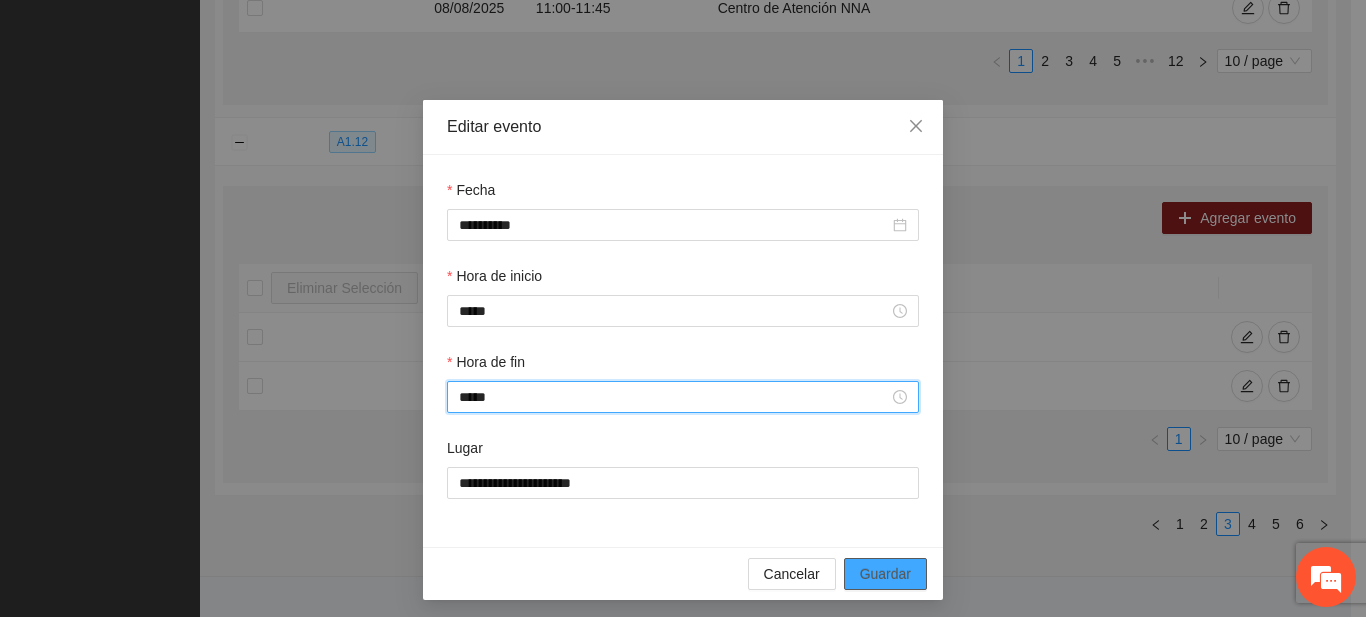 click on "Guardar" at bounding box center (885, 574) 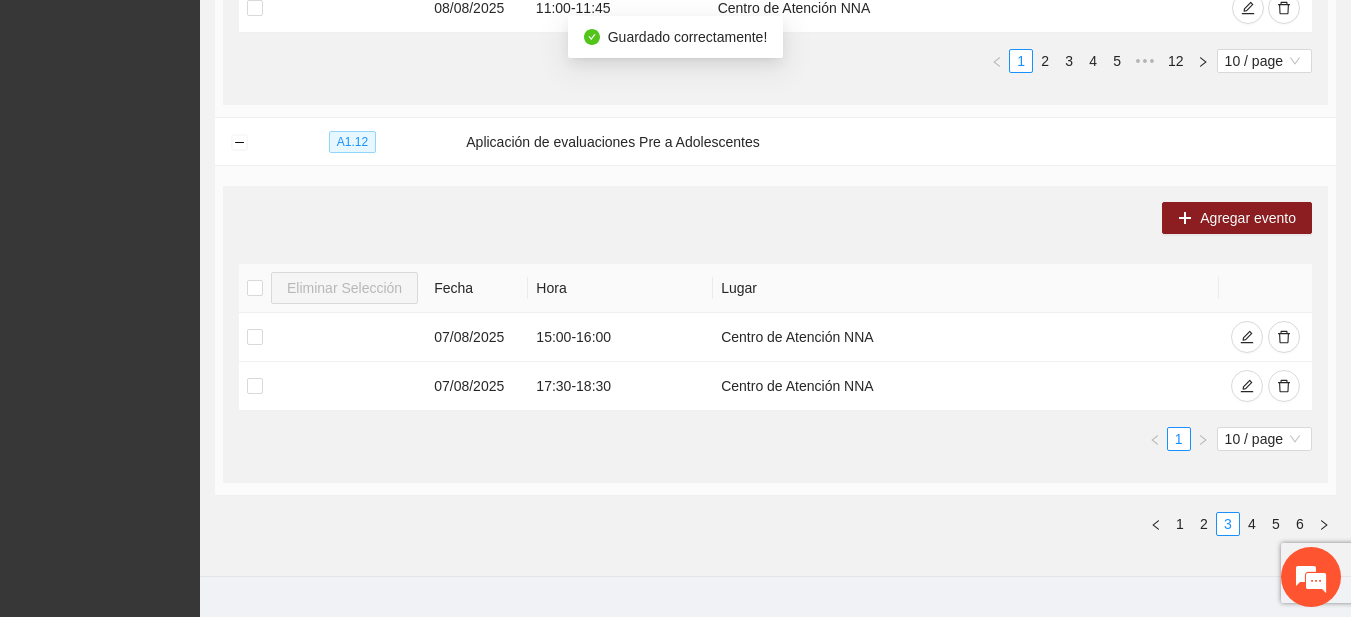 click on "Agregar evento Eliminar Selección Fecha Hora Lugar 07/08/2025 15:00  -  16:00 Centro de Atención NNA 07/08/2025 17:30  -  18:30 Centro de Atención NNA 1 10 / page" at bounding box center [775, 334] 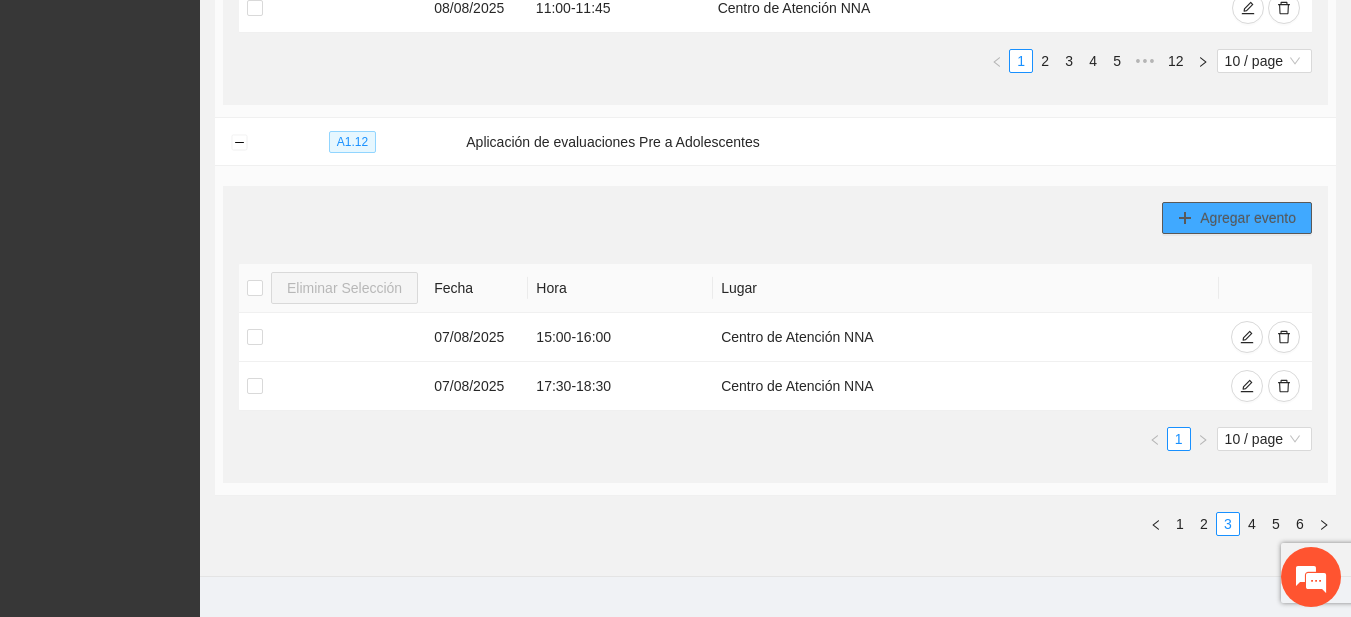 click on "Agregar evento" at bounding box center [1248, 218] 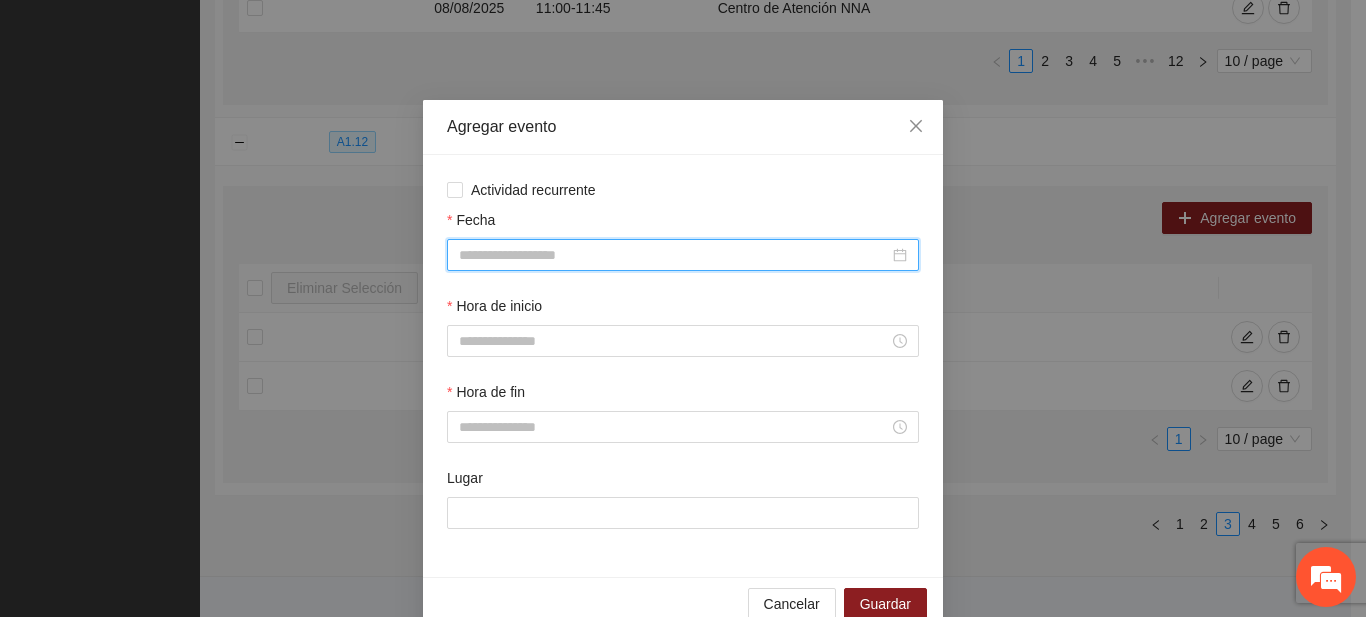 click on "Fecha" at bounding box center [674, 255] 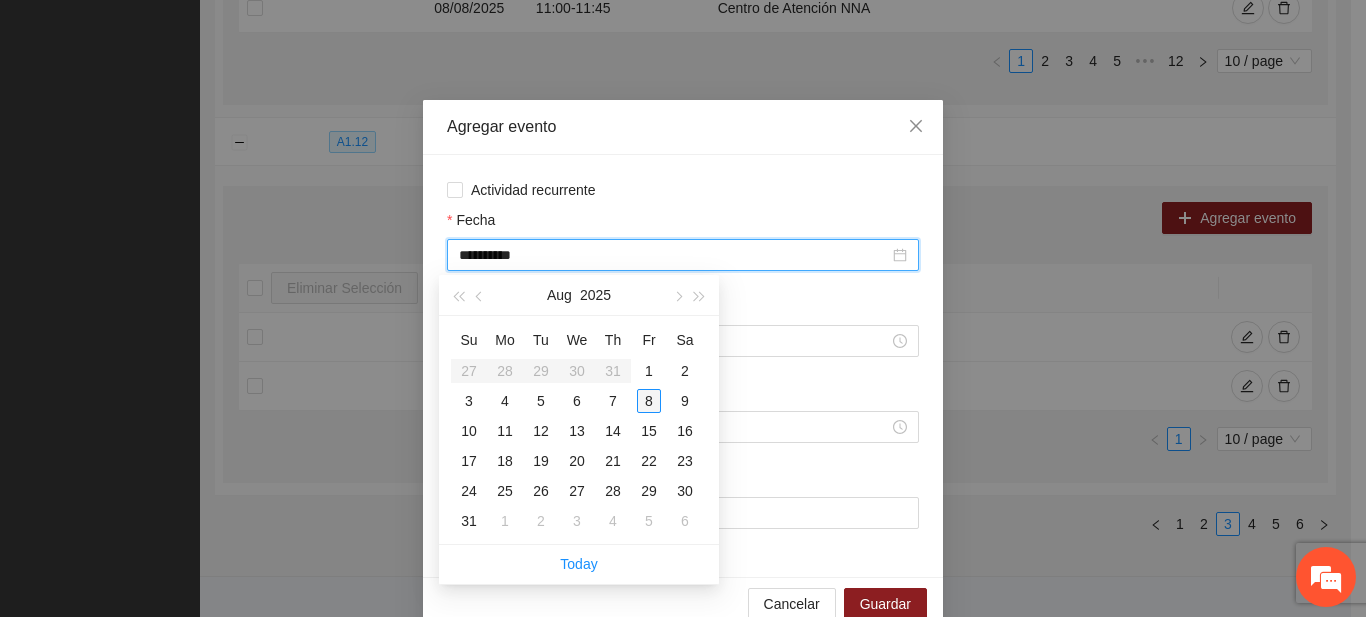 type on "**********" 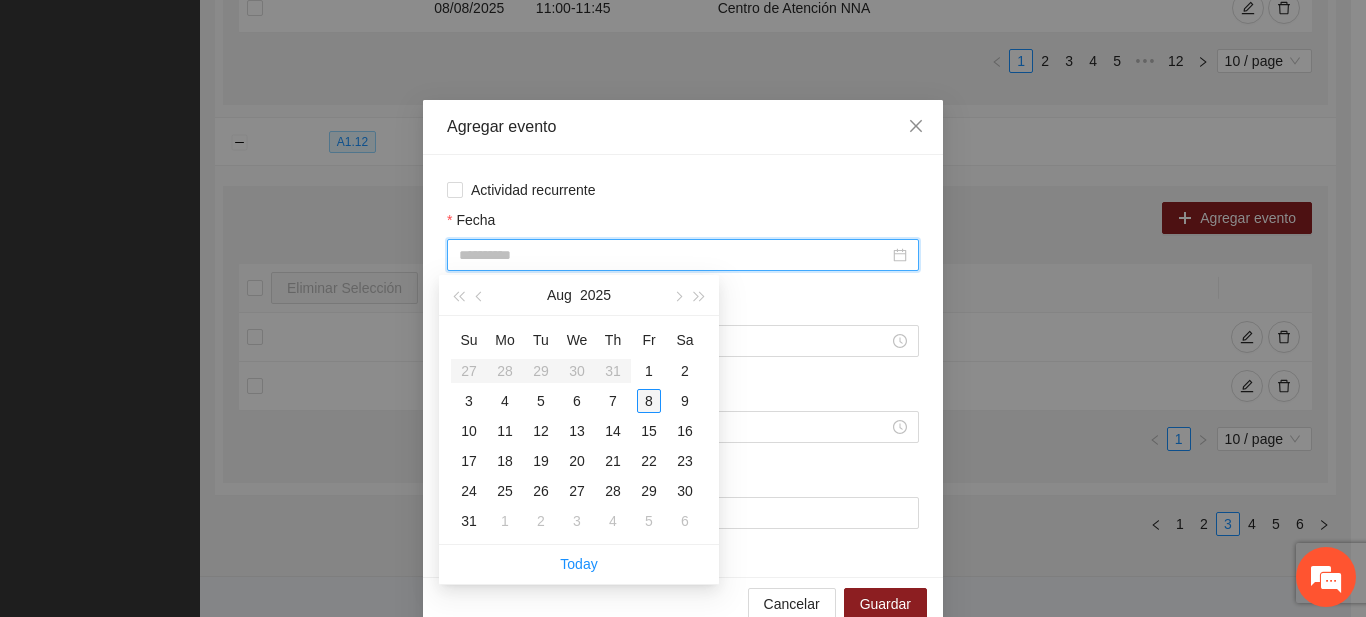 click on "8" at bounding box center [649, 401] 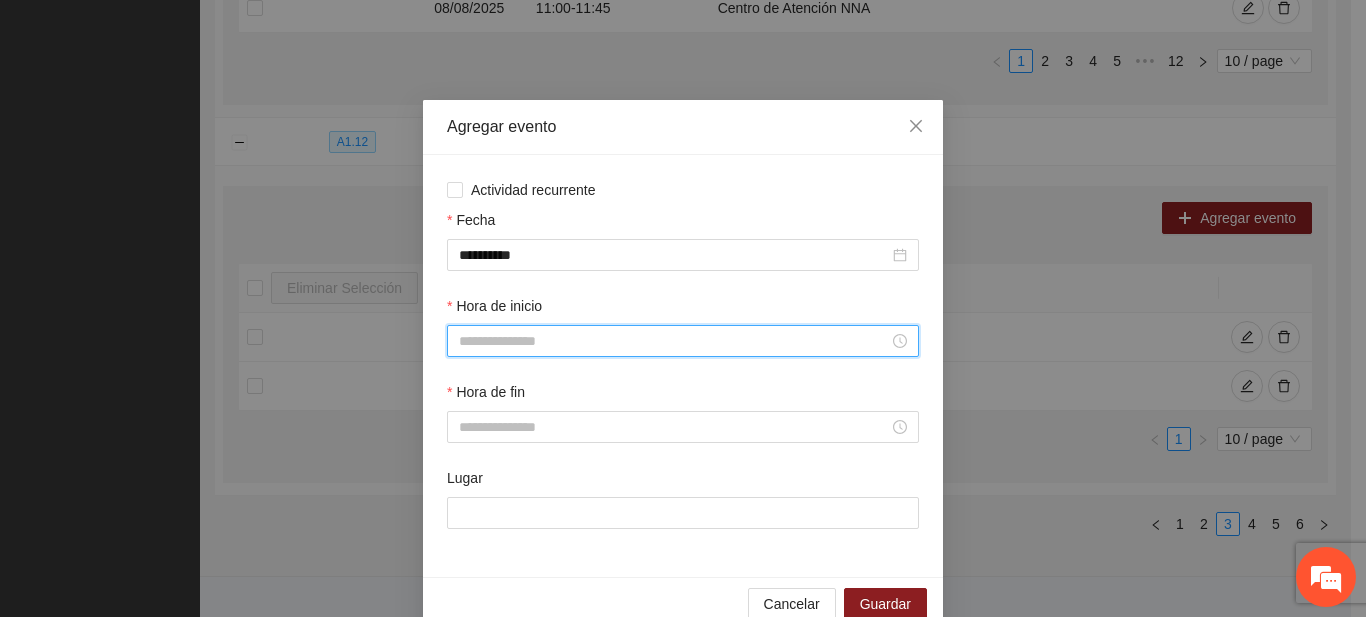 click on "Hora de inicio" at bounding box center (674, 341) 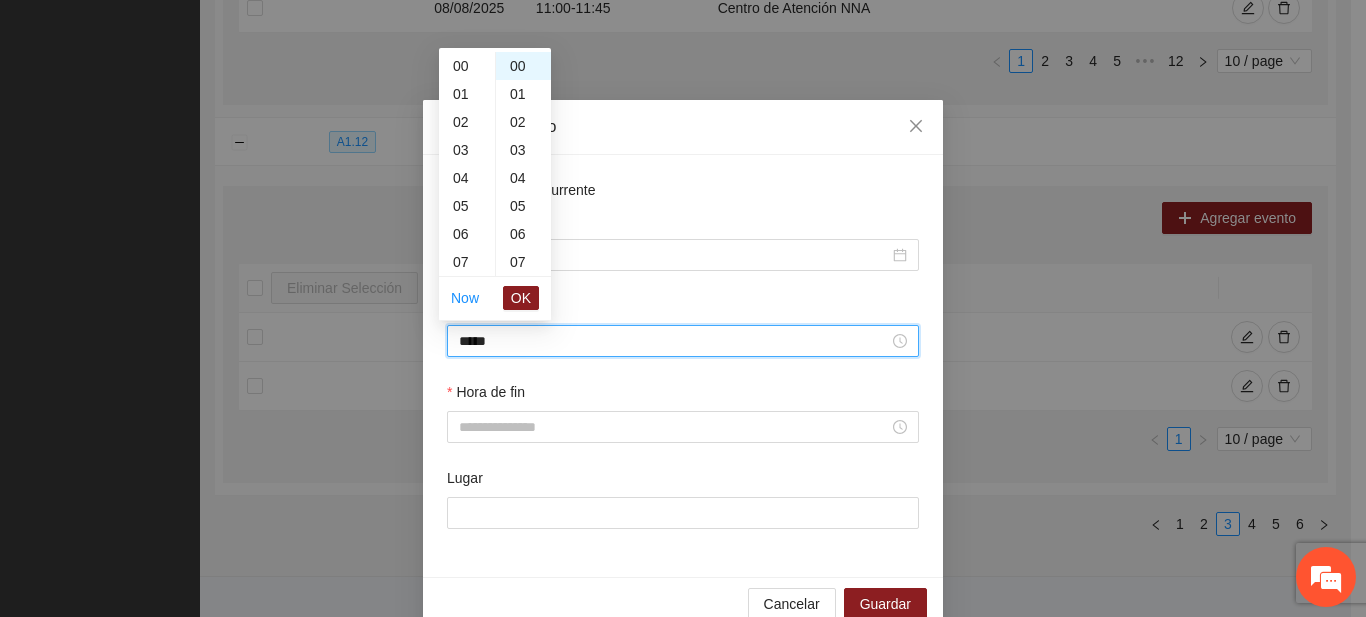 scroll, scrollTop: 448, scrollLeft: 0, axis: vertical 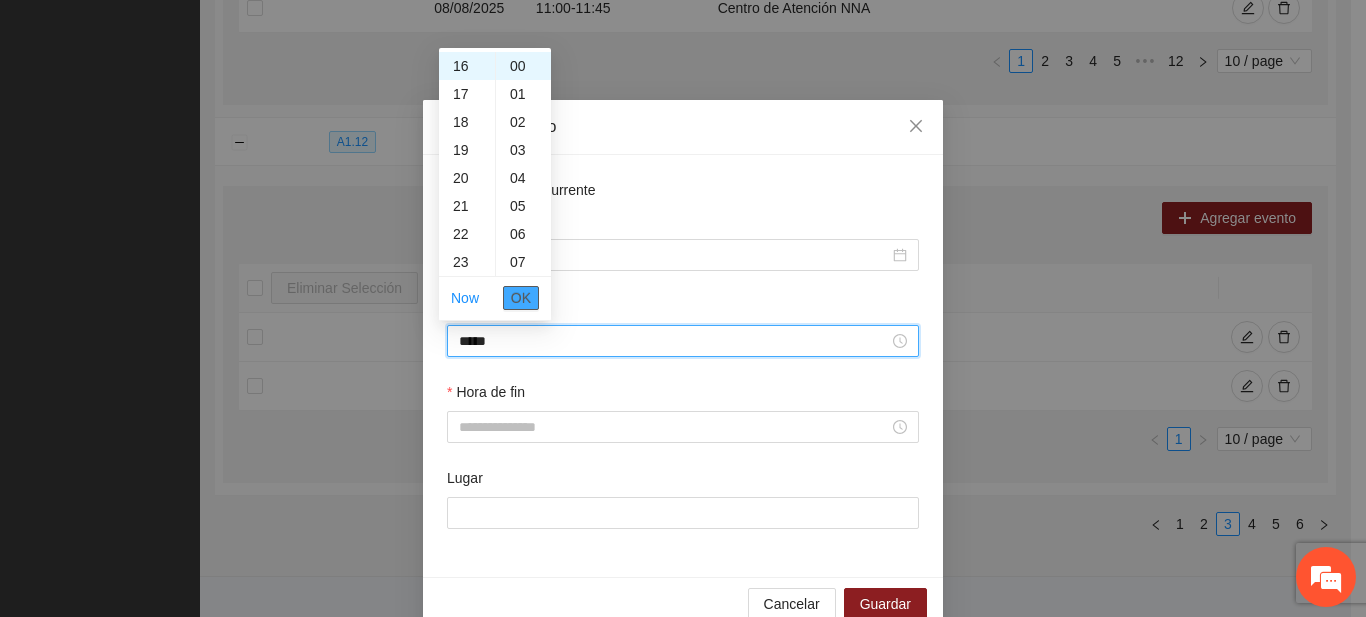 click on "OK" at bounding box center [521, 298] 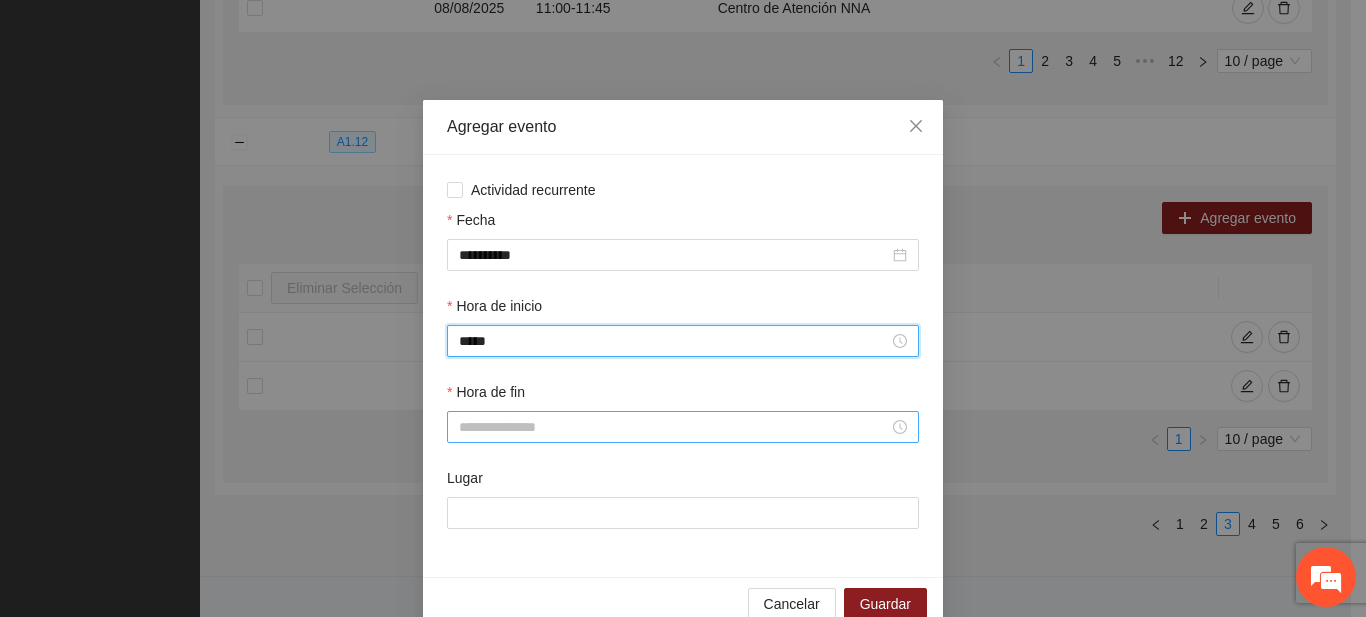 type on "*****" 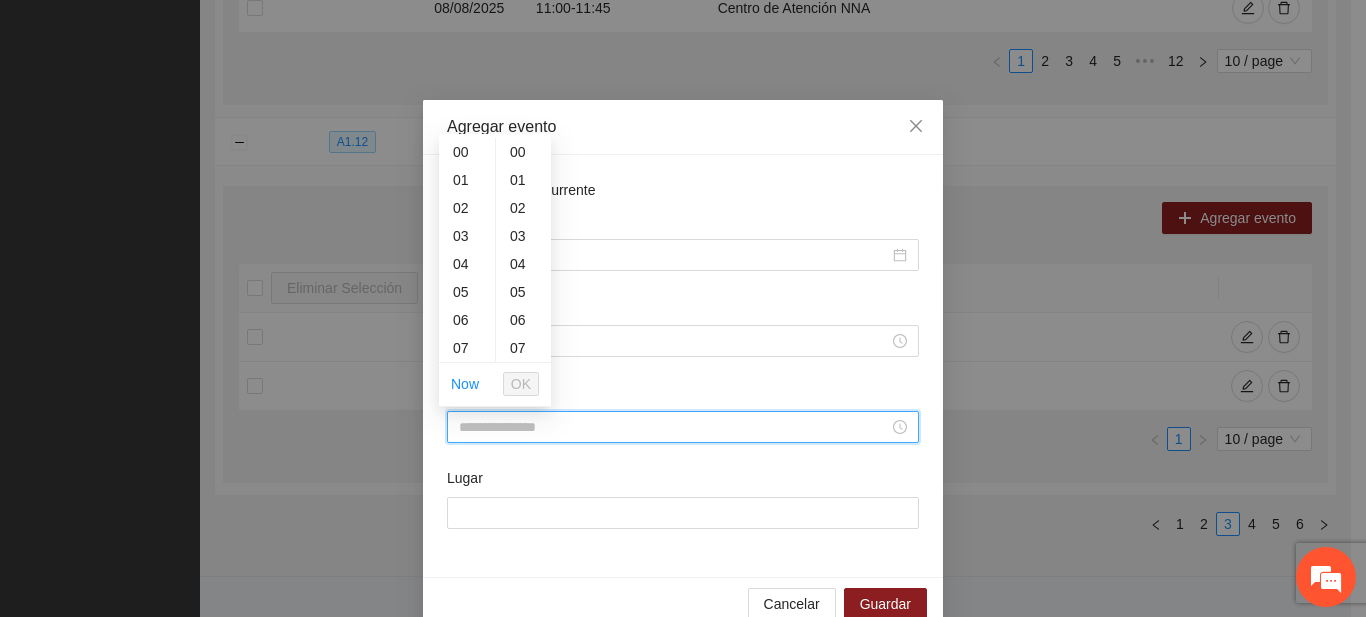 click on "Hora de fin" at bounding box center [674, 427] 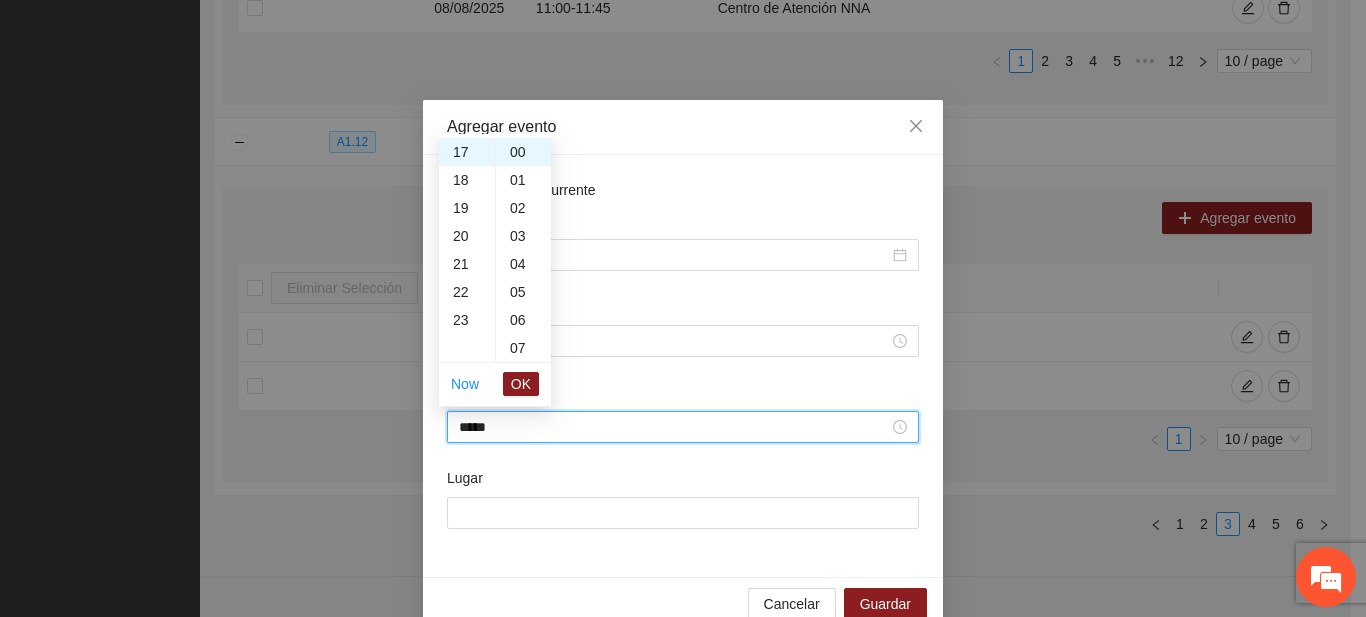 scroll, scrollTop: 476, scrollLeft: 0, axis: vertical 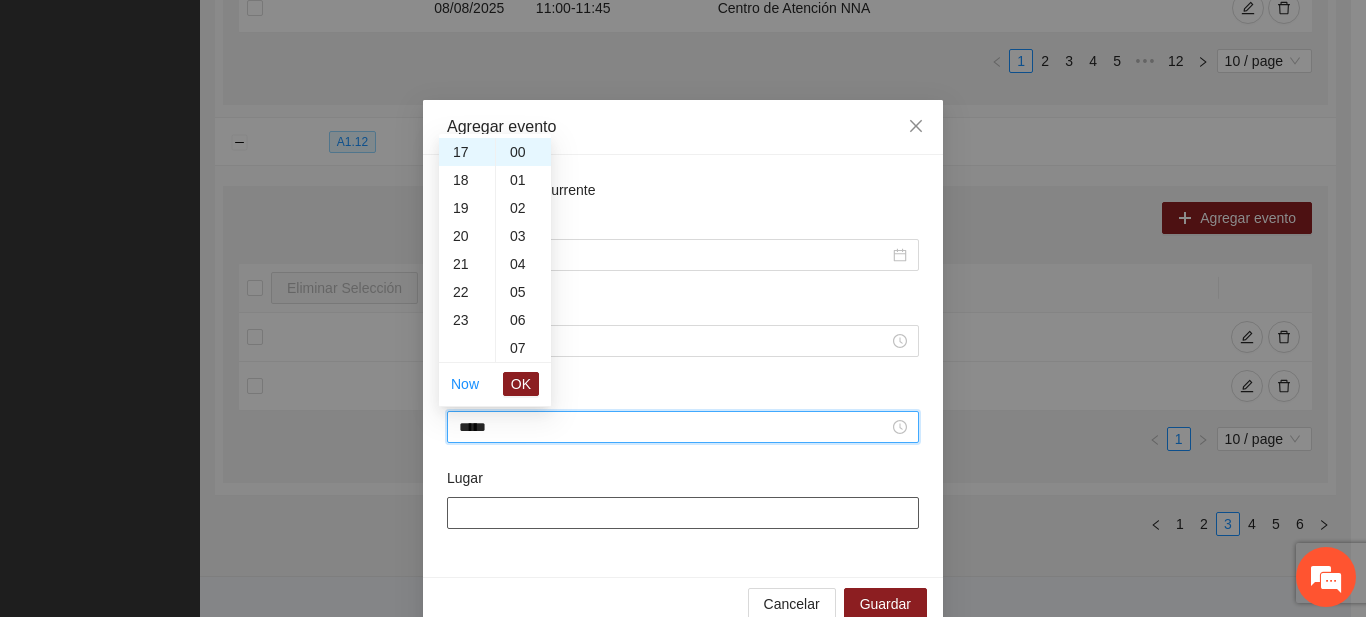 type on "*****" 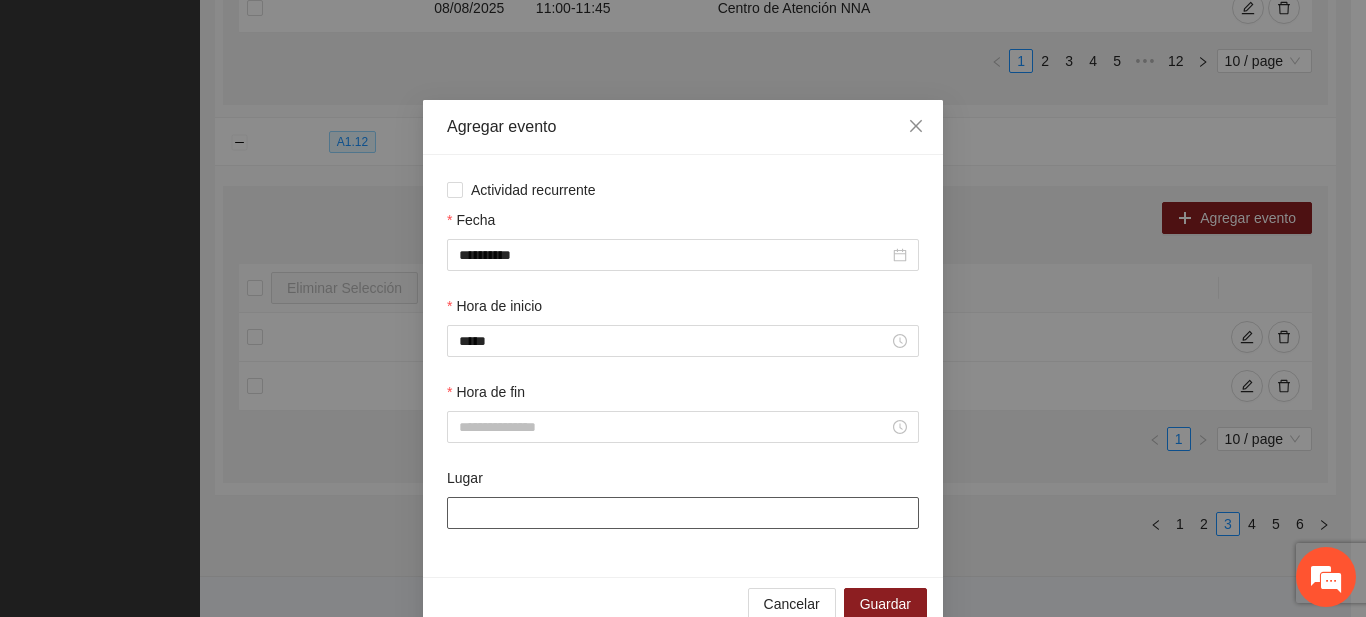 click on "Lugar" at bounding box center [683, 513] 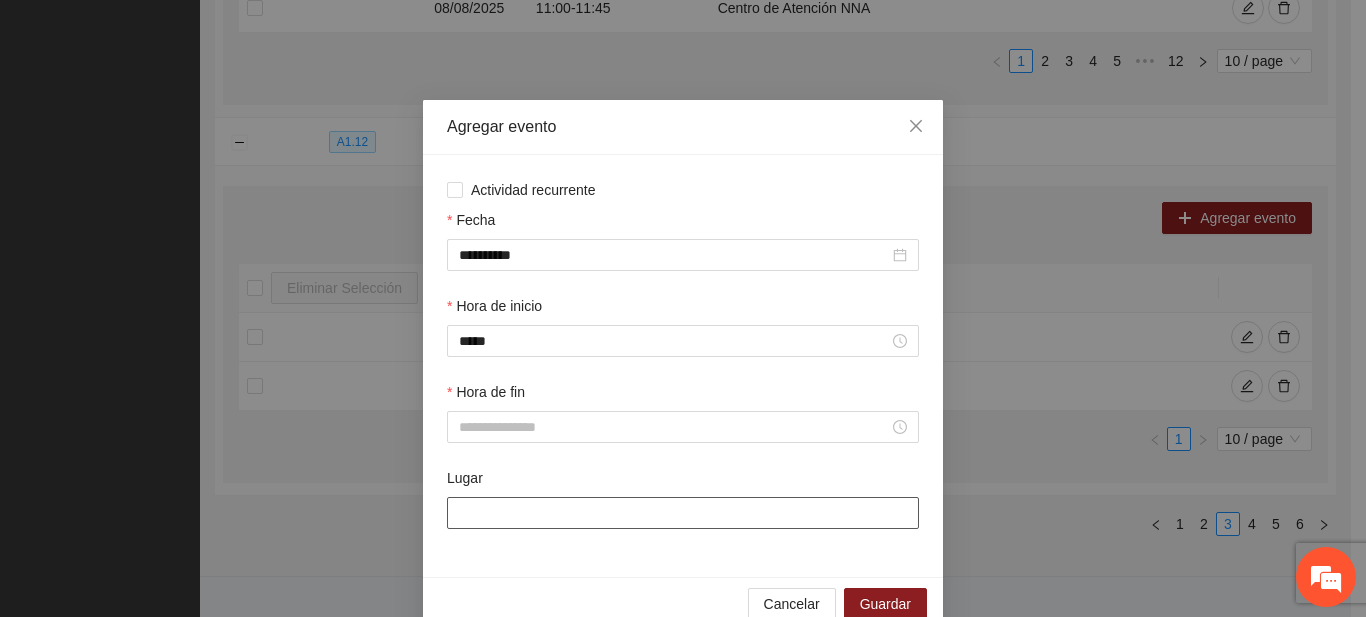 type on "**********" 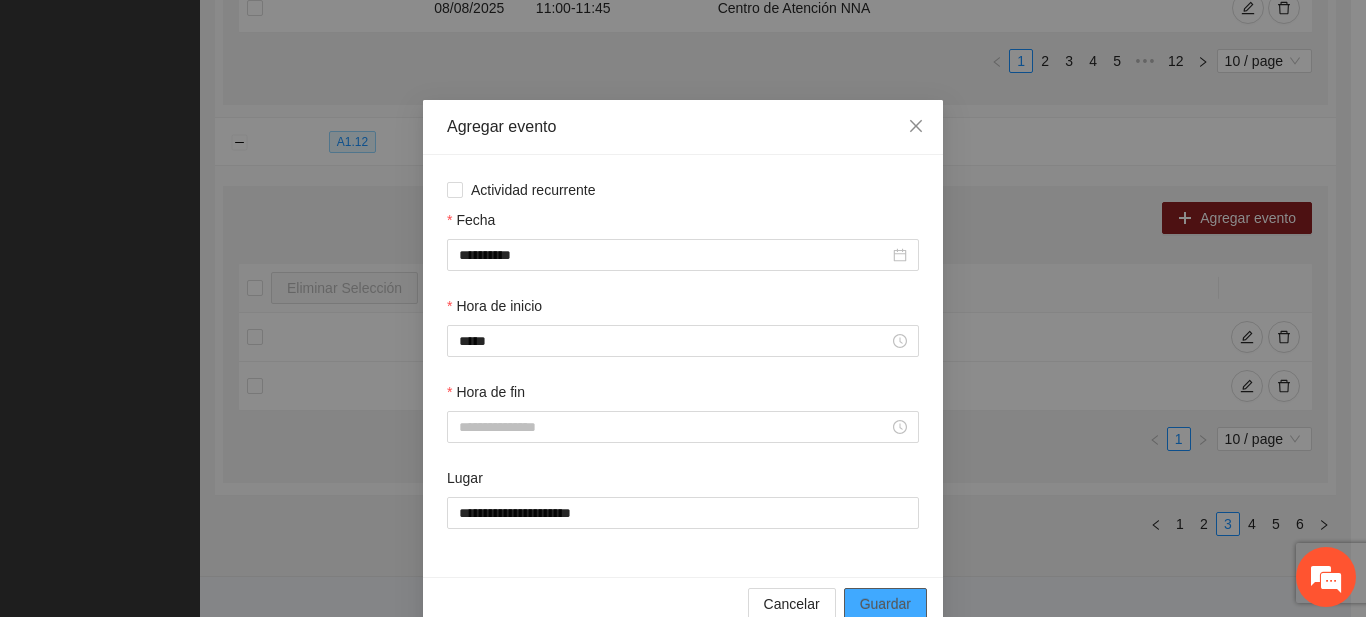 click on "Guardar" at bounding box center [885, 604] 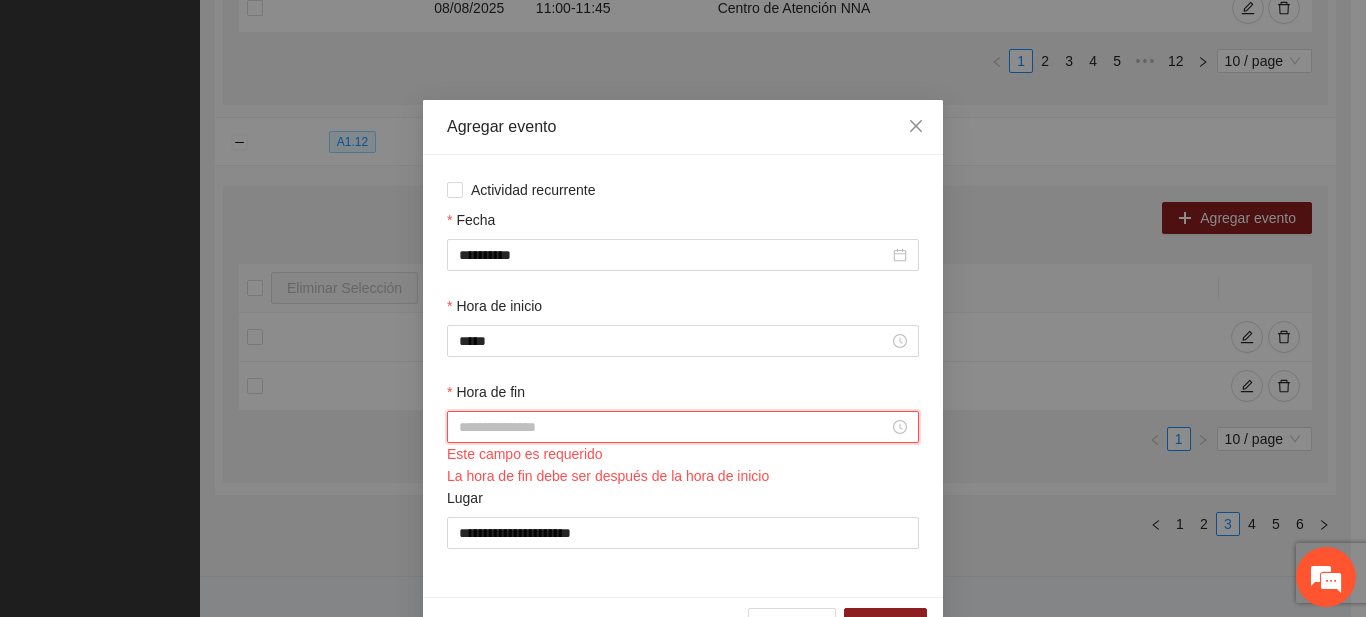 click on "Hora de fin" at bounding box center (674, 427) 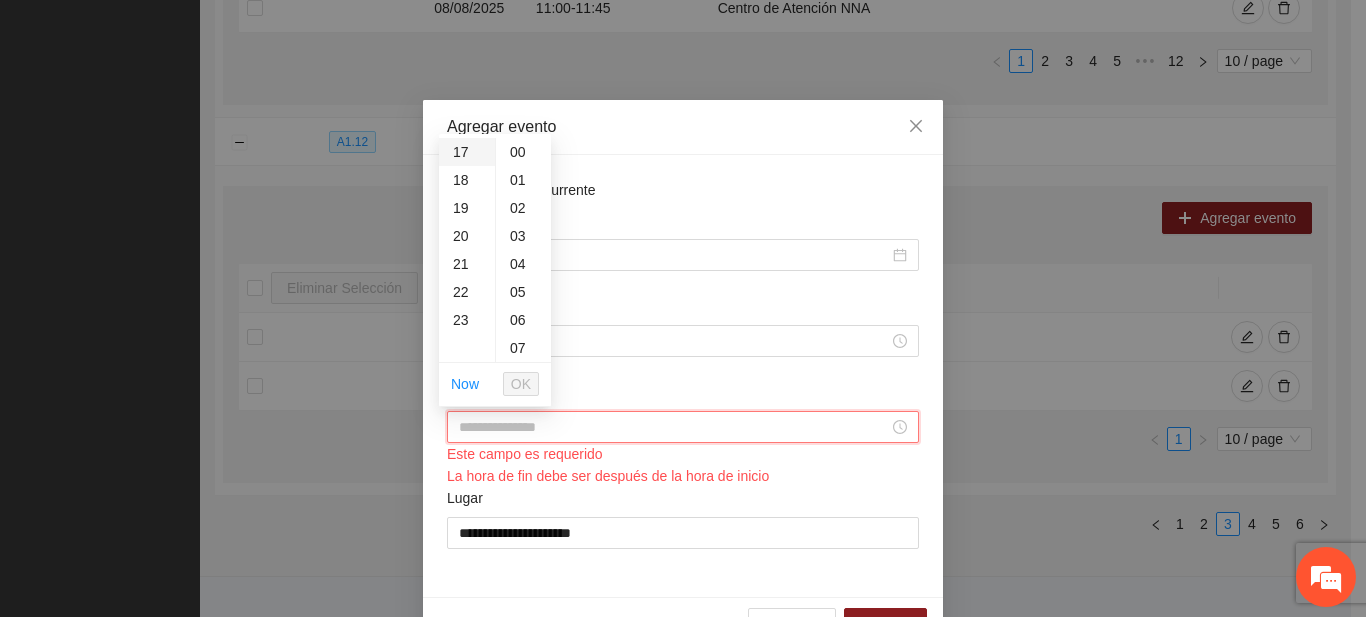 click on "17" at bounding box center [467, 152] 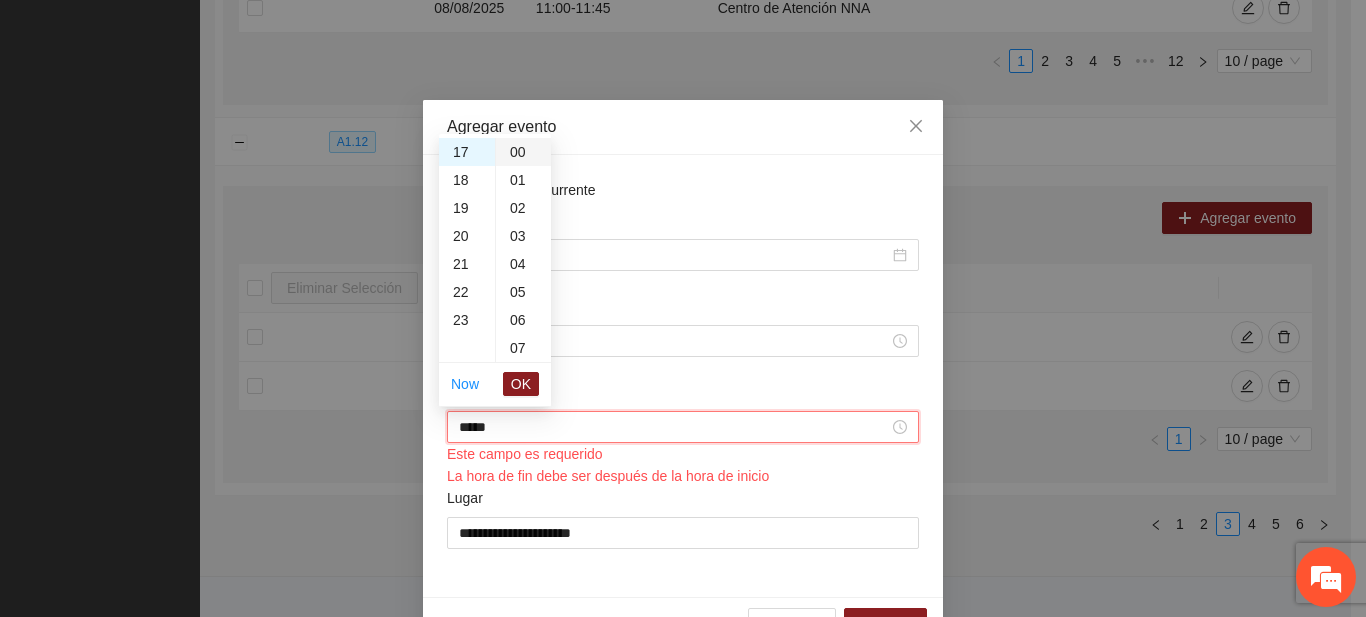 click on "00" at bounding box center [523, 152] 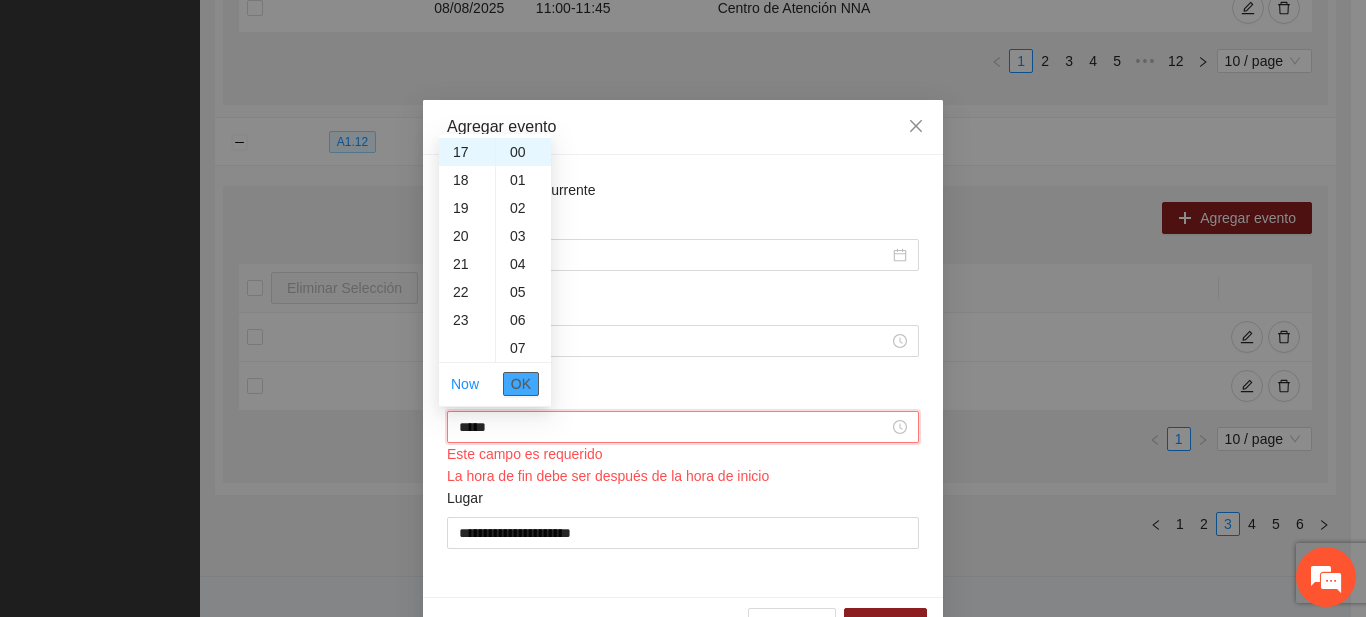 click on "OK" at bounding box center (521, 384) 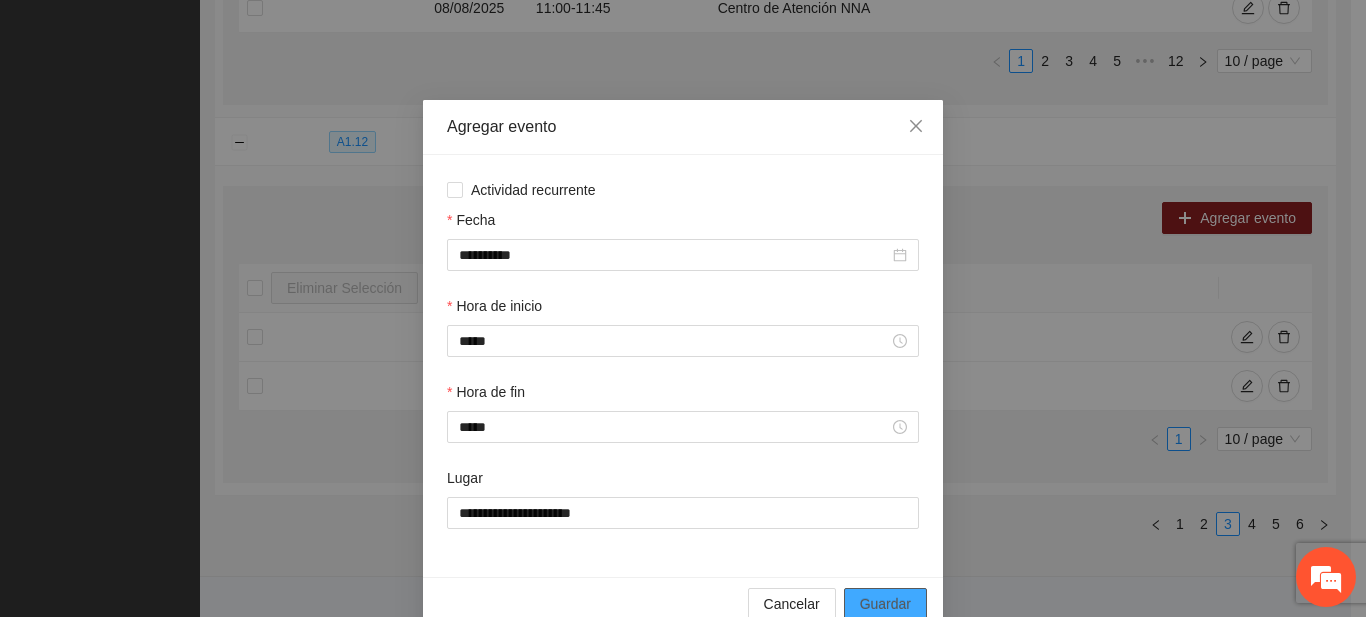 click on "Guardar" at bounding box center [885, 604] 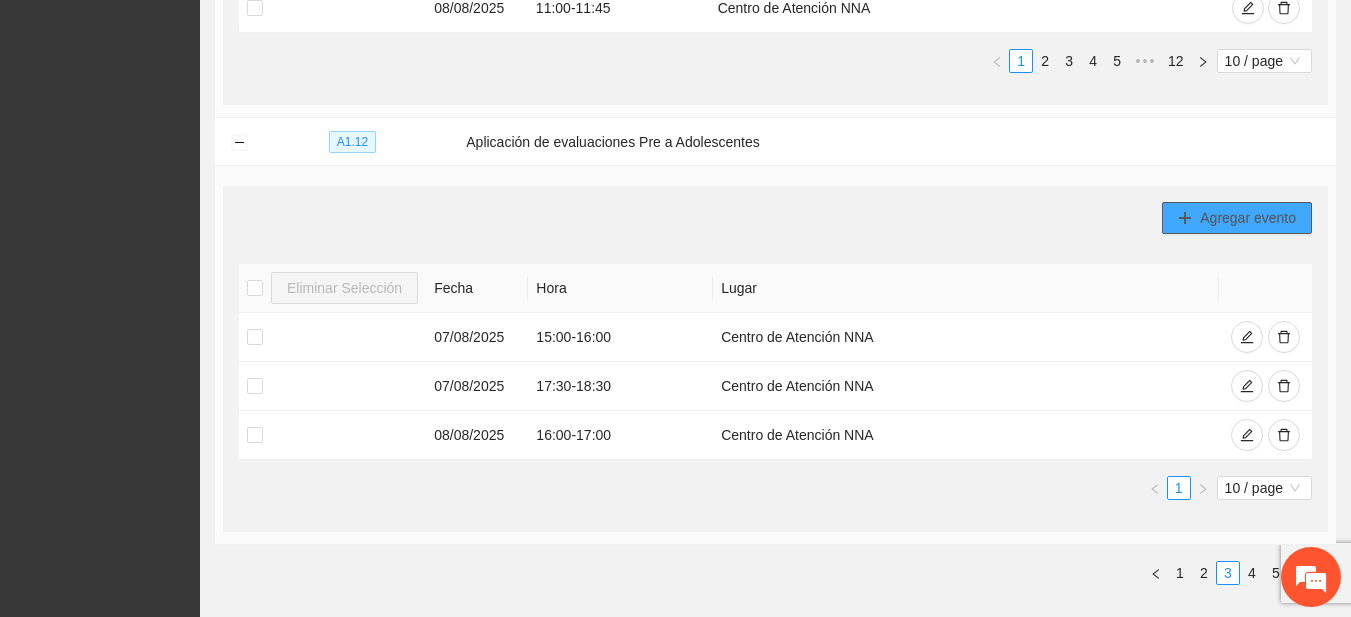 click on "Agregar evento" at bounding box center (1248, 218) 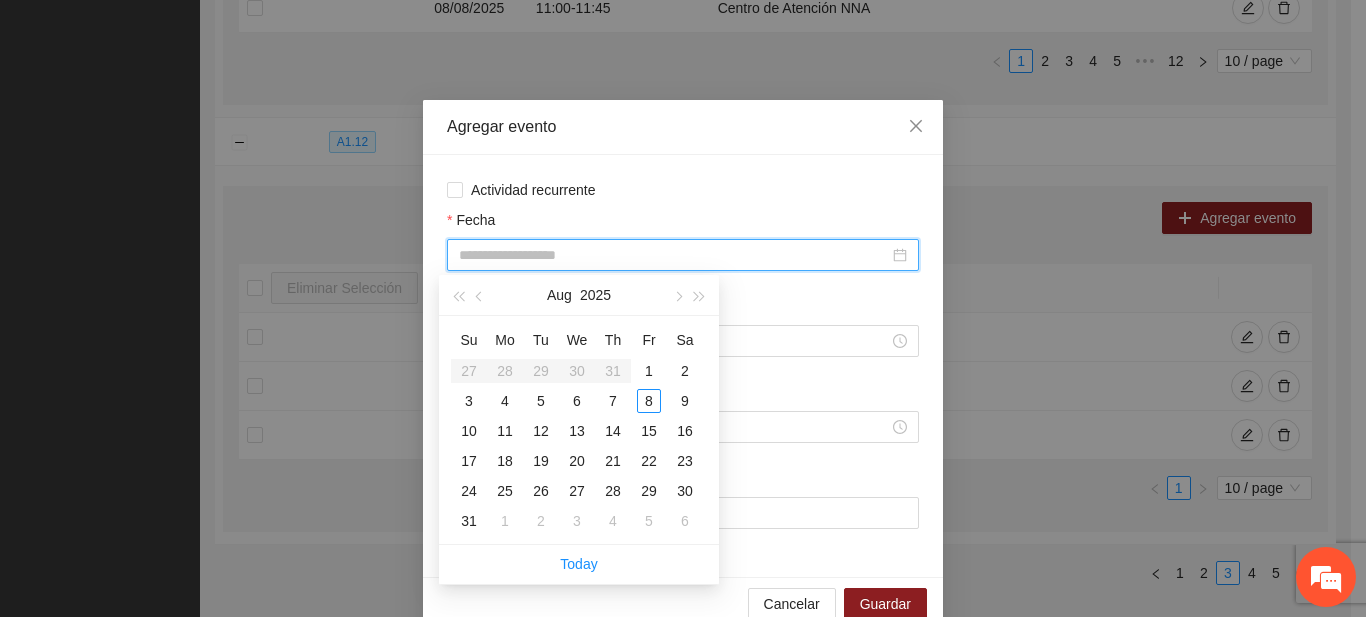 click on "Fecha" at bounding box center [674, 255] 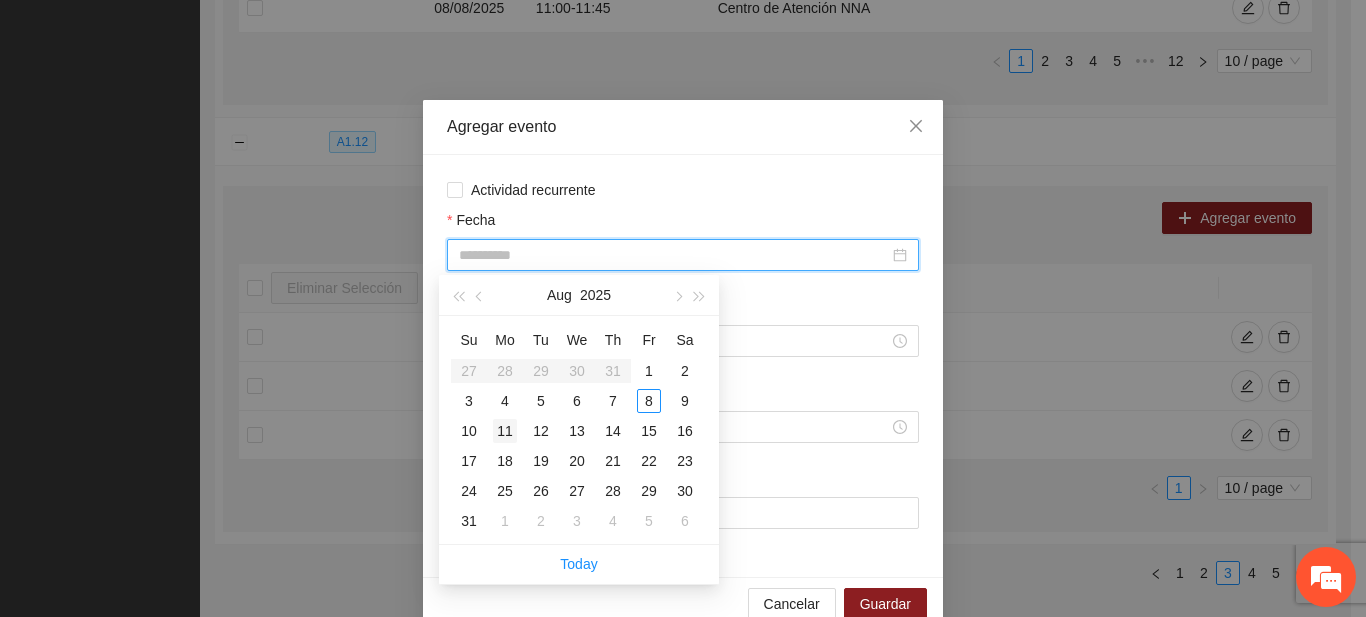 type on "**********" 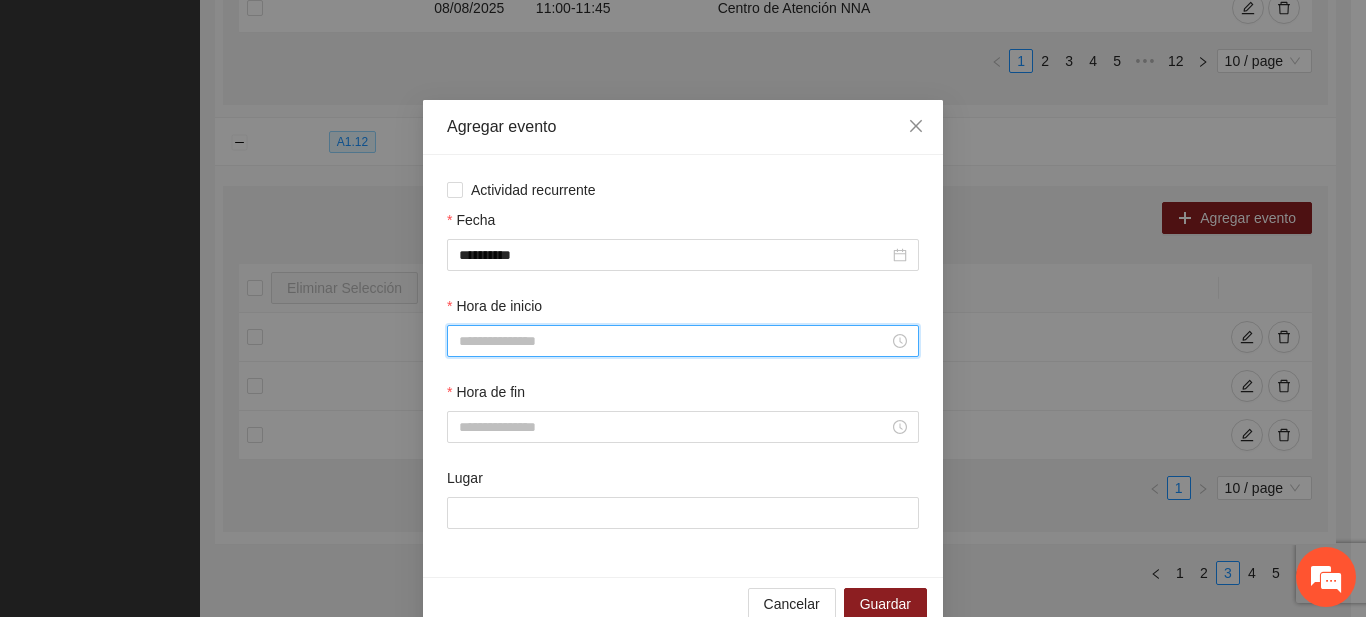 click on "Hora de inicio" at bounding box center (674, 341) 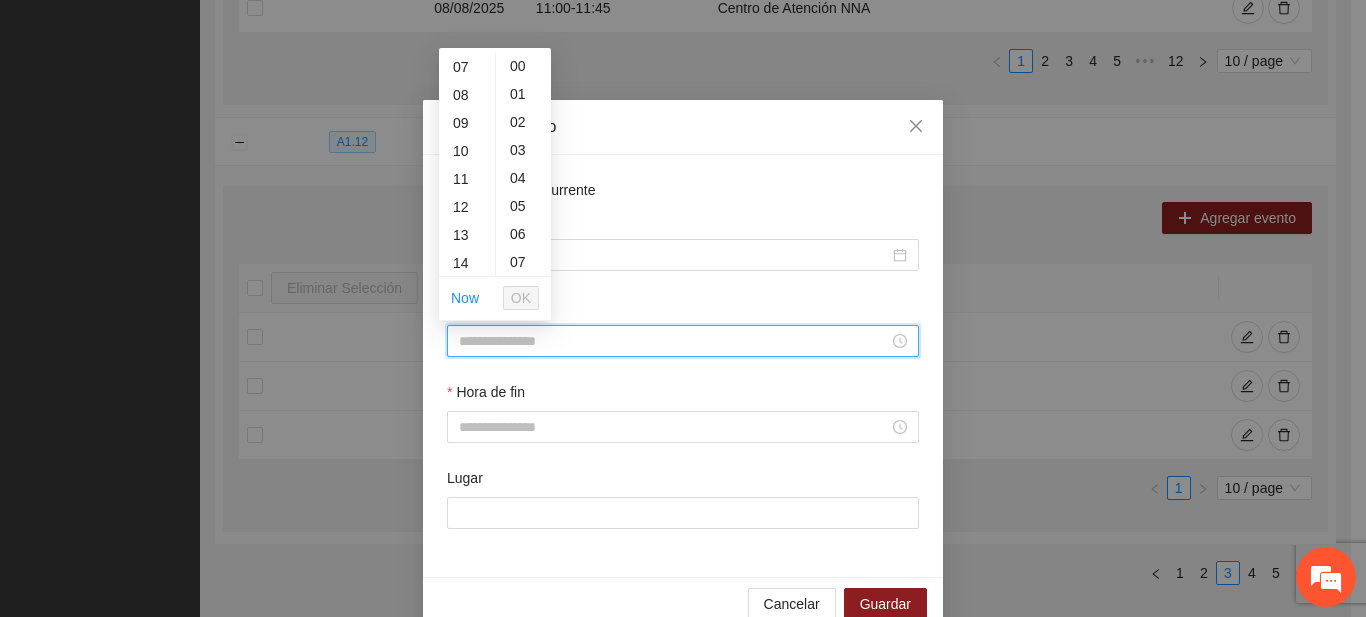 scroll, scrollTop: 208, scrollLeft: 0, axis: vertical 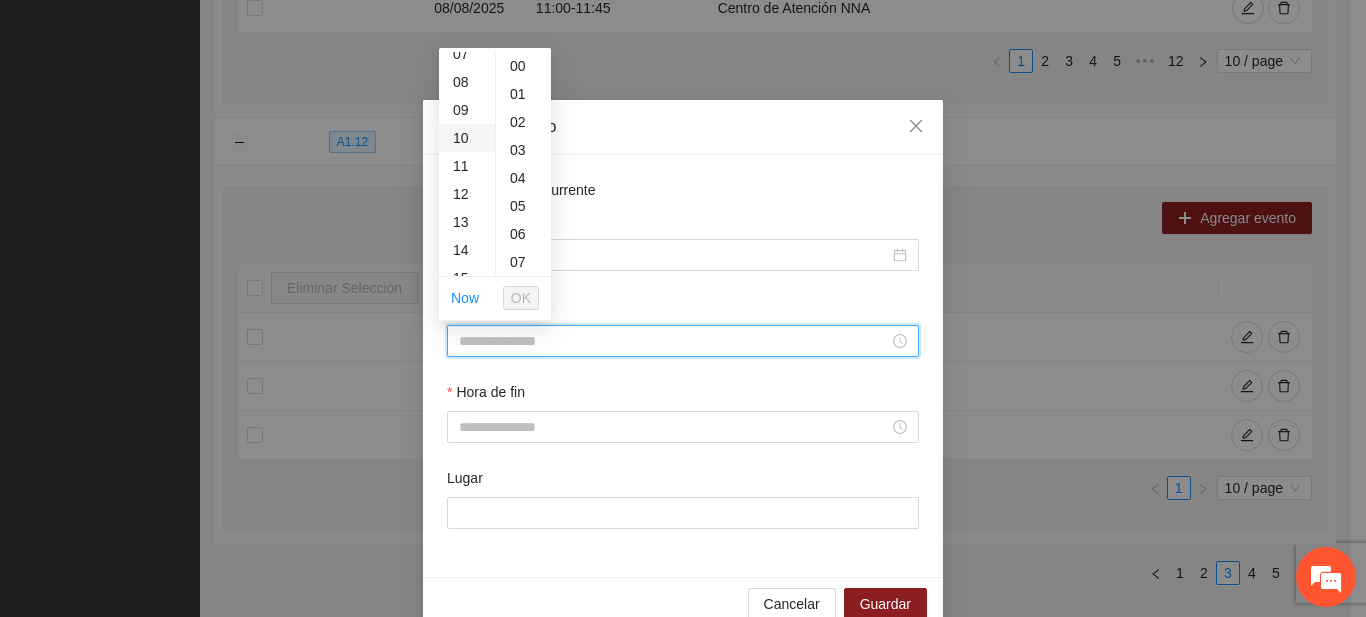 click on "10" at bounding box center (467, 138) 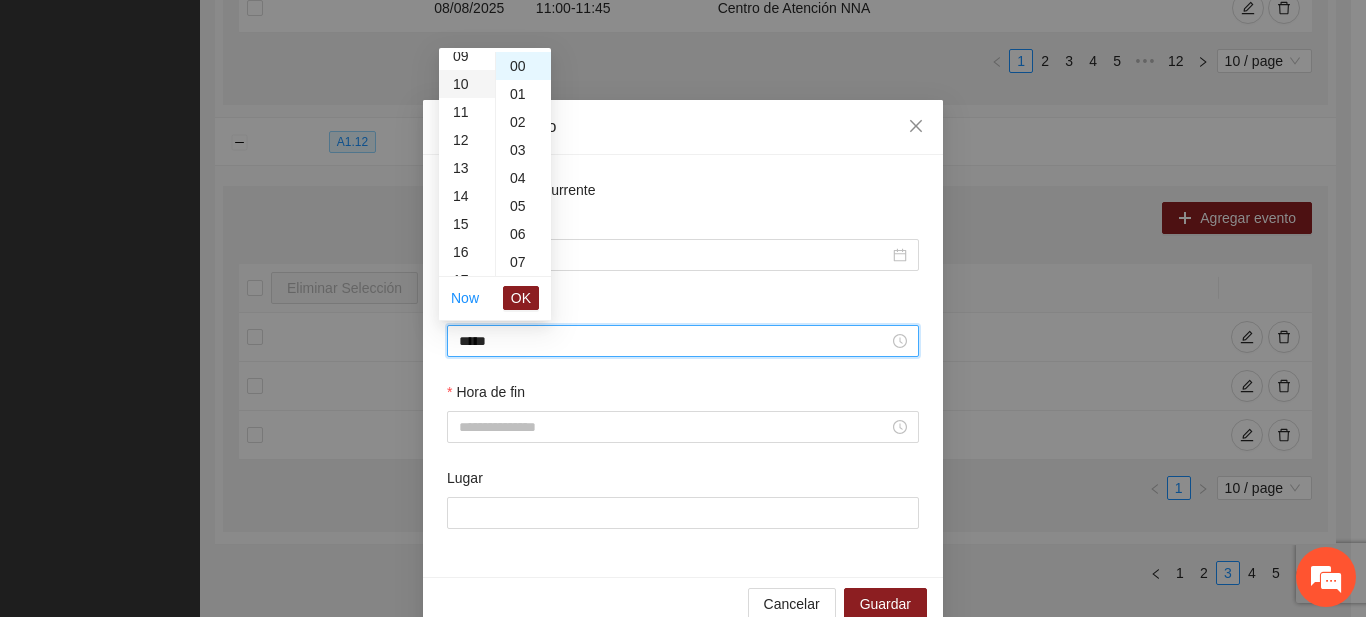 scroll, scrollTop: 280, scrollLeft: 0, axis: vertical 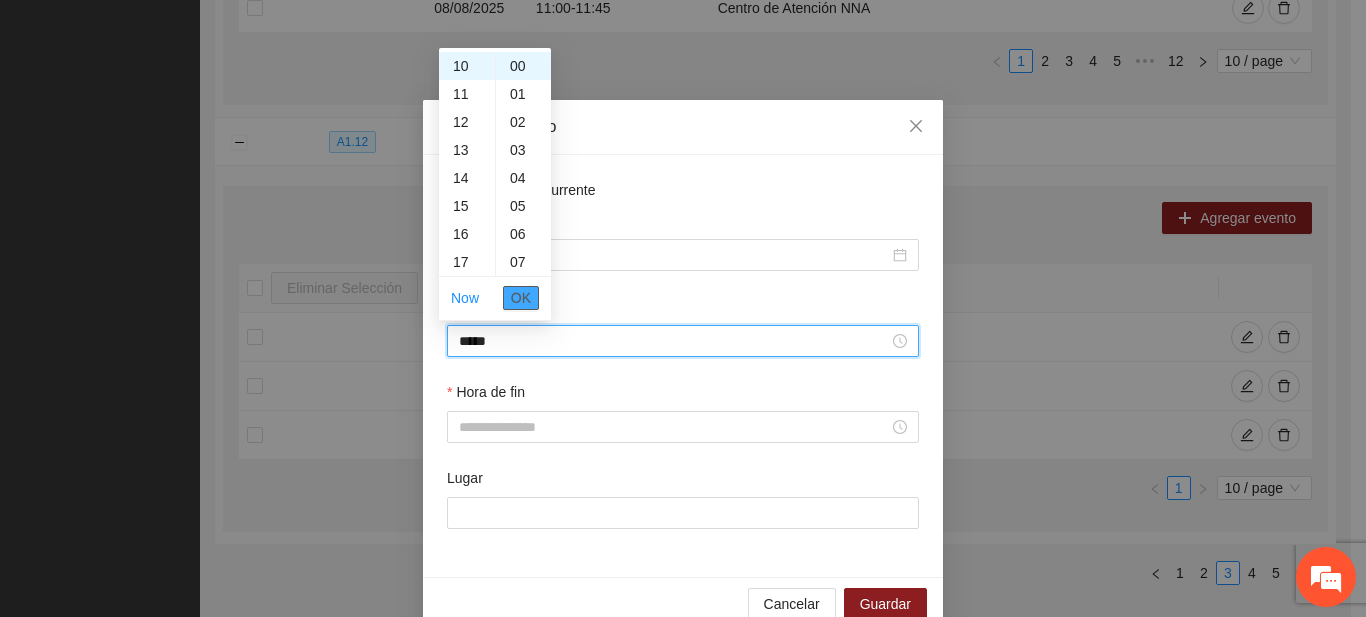 click on "OK" at bounding box center (521, 298) 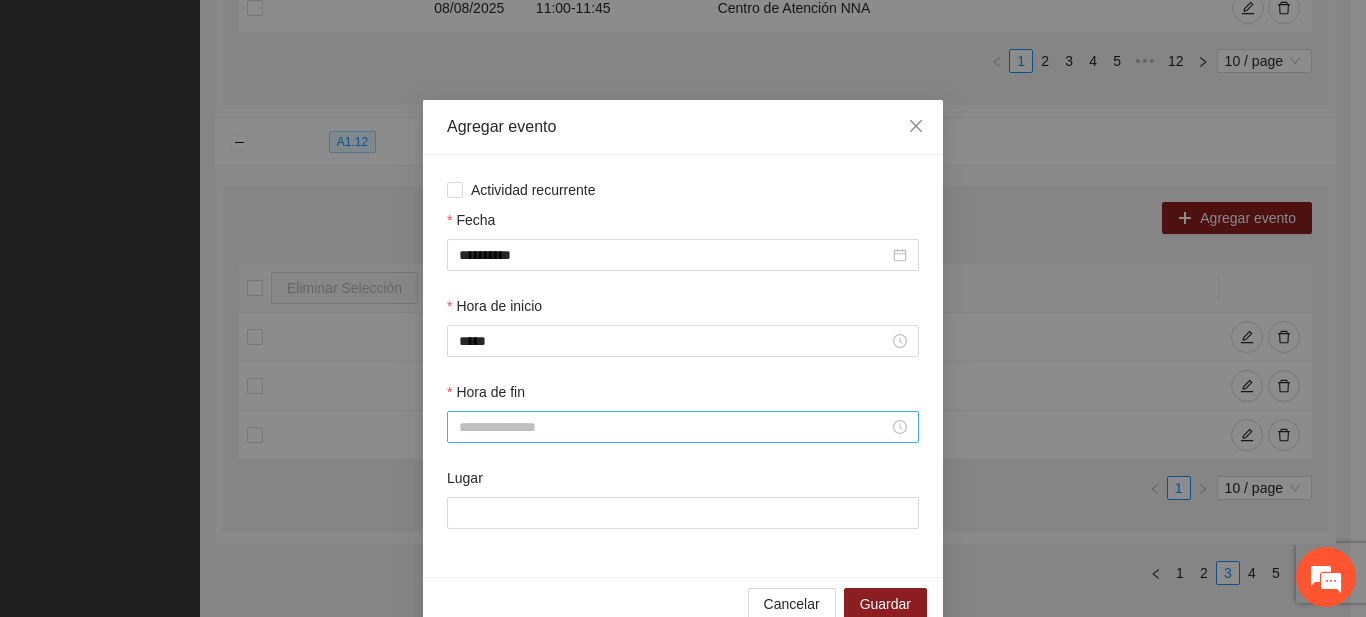 click at bounding box center (683, 427) 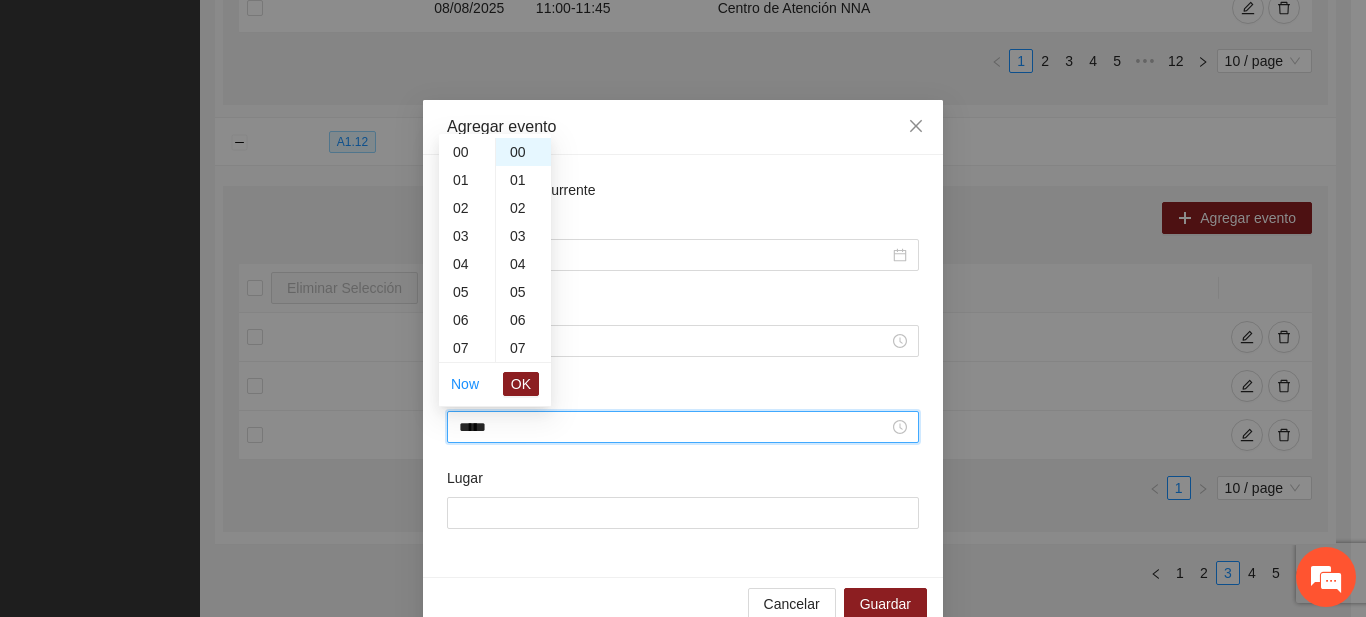scroll, scrollTop: 308, scrollLeft: 0, axis: vertical 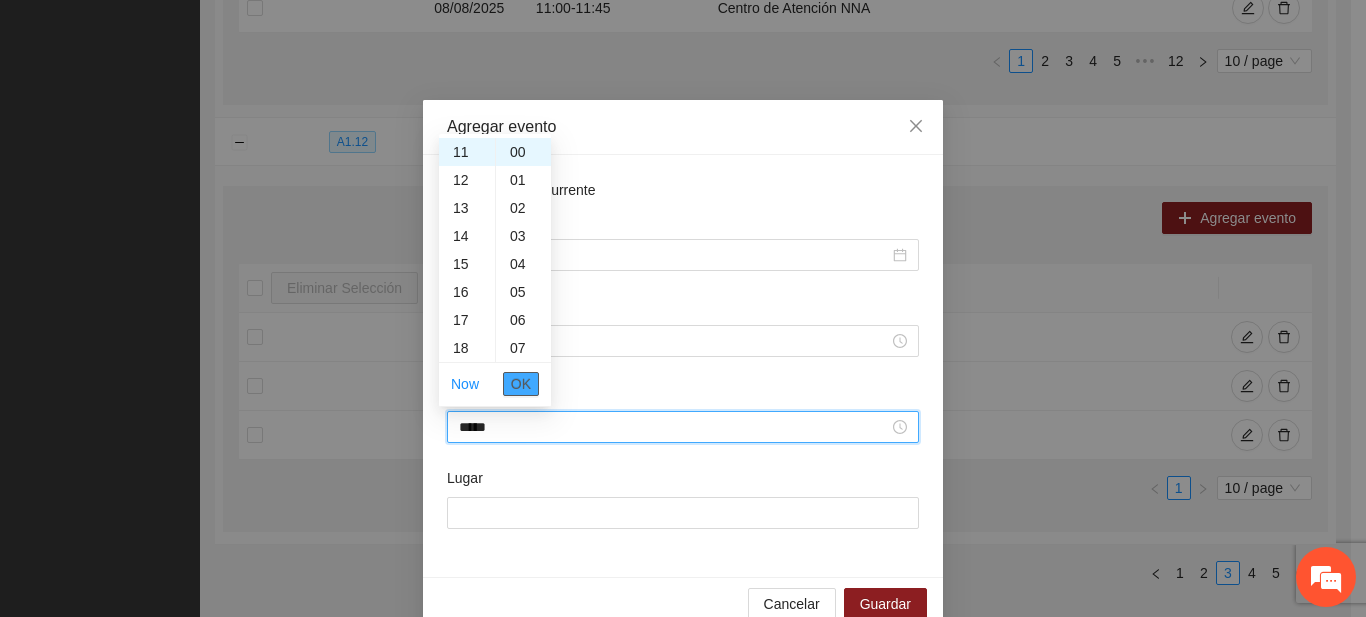 click on "OK" at bounding box center [521, 384] 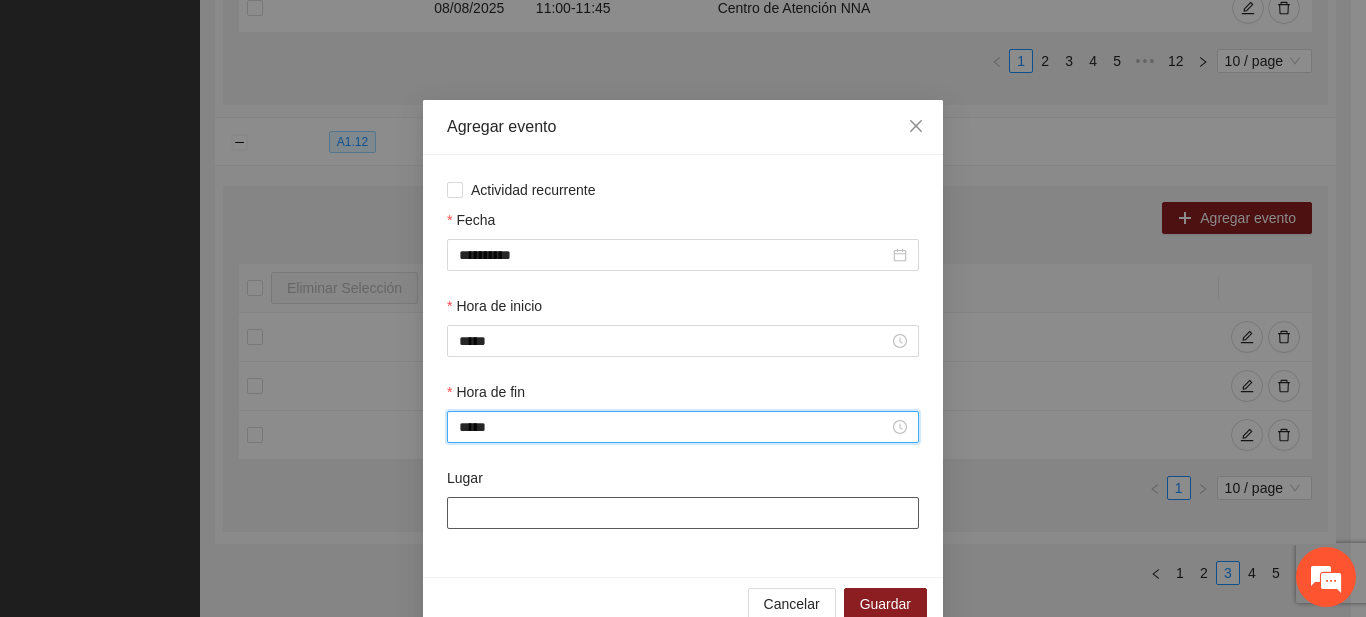 type on "*****" 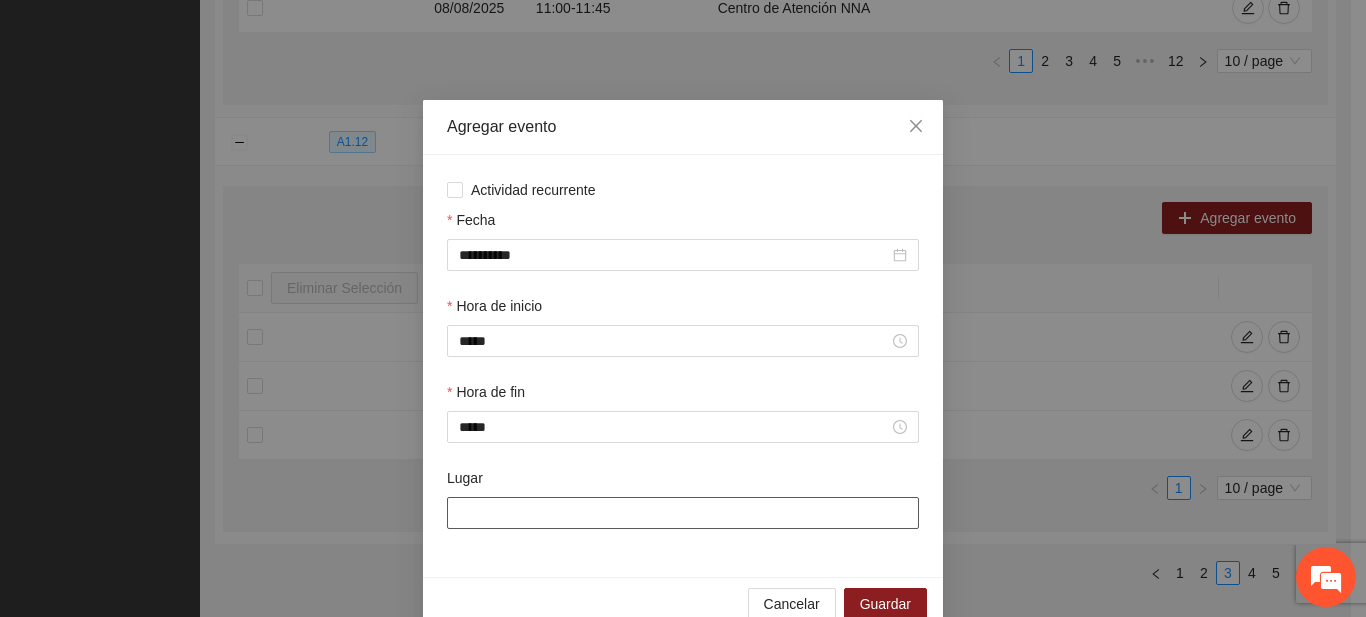 click on "Lugar" at bounding box center [683, 513] 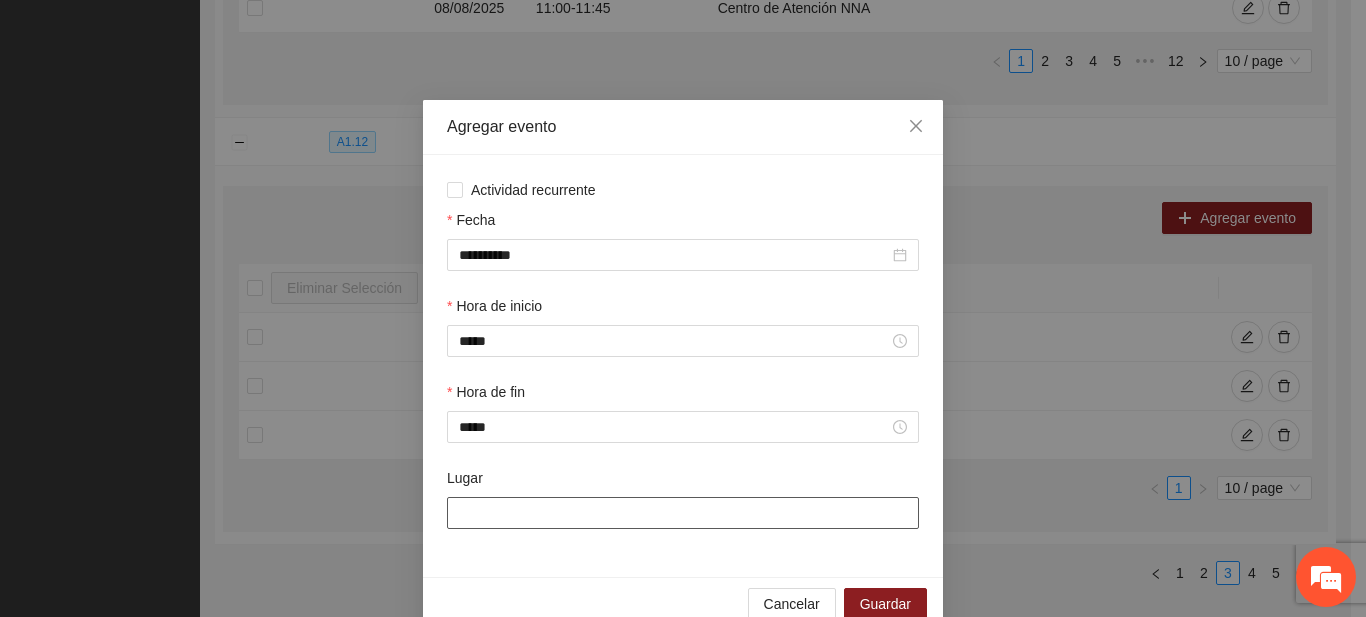 type on "**********" 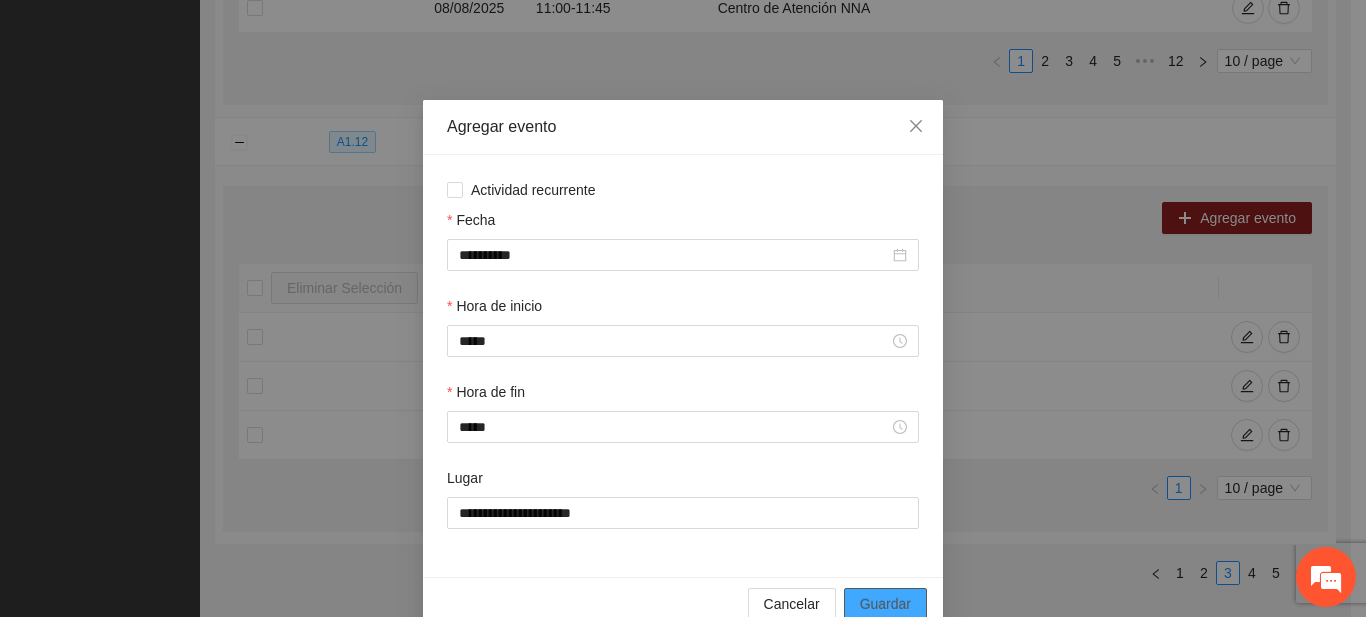 click on "Guardar" at bounding box center (885, 604) 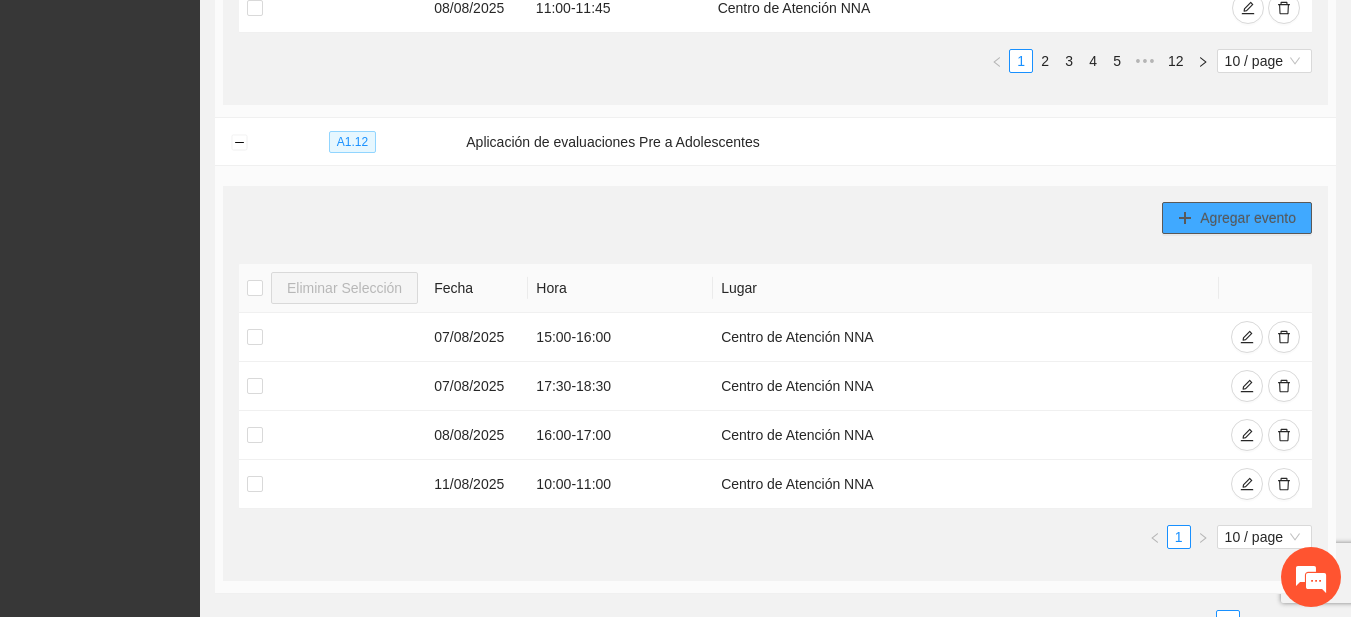 click on "Agregar evento" at bounding box center [1248, 218] 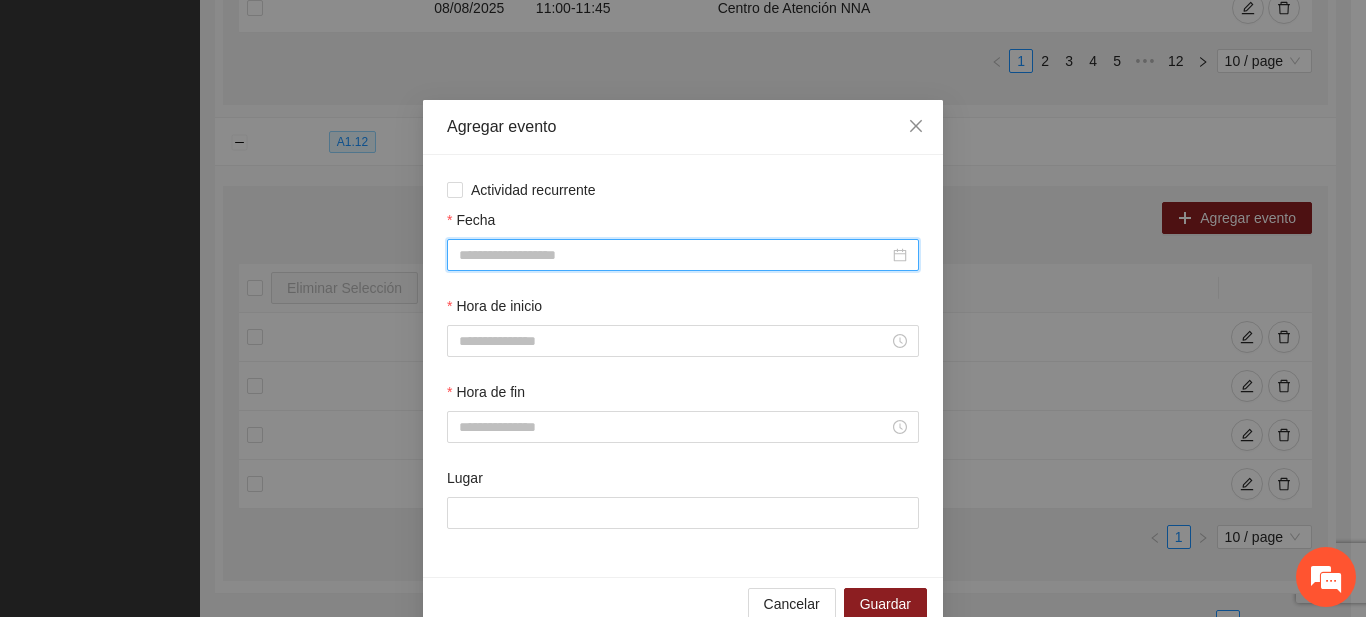 click on "Fecha" at bounding box center (674, 255) 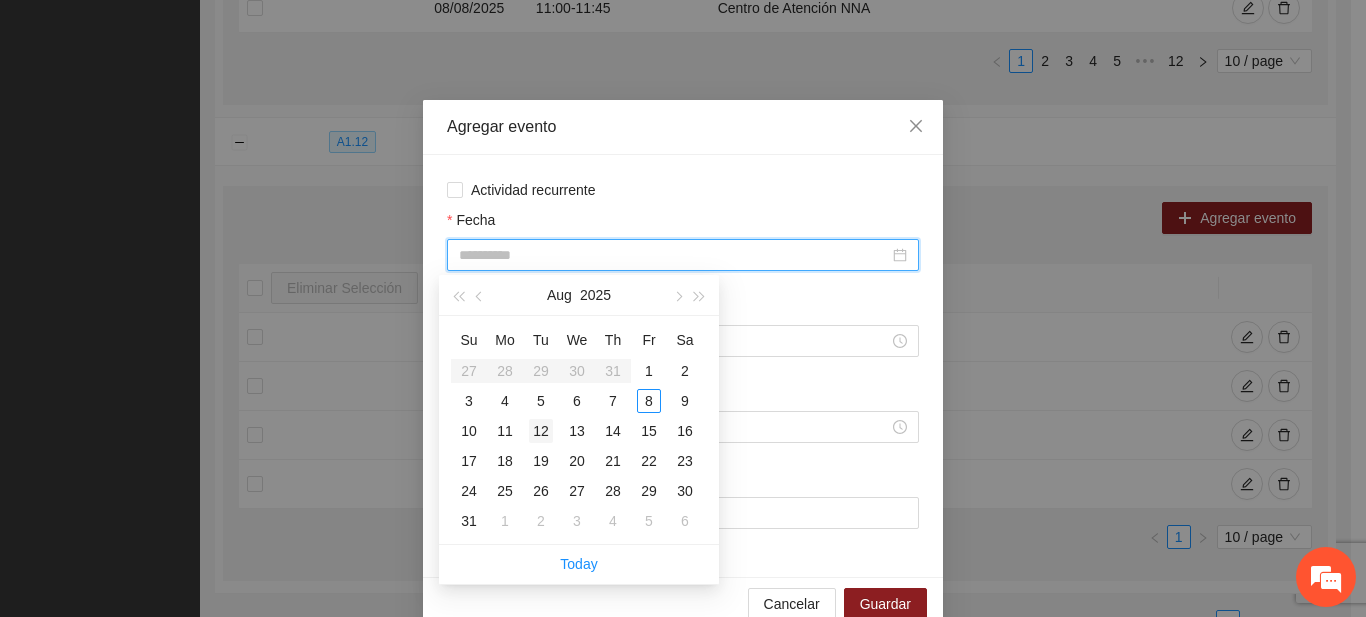 type on "**********" 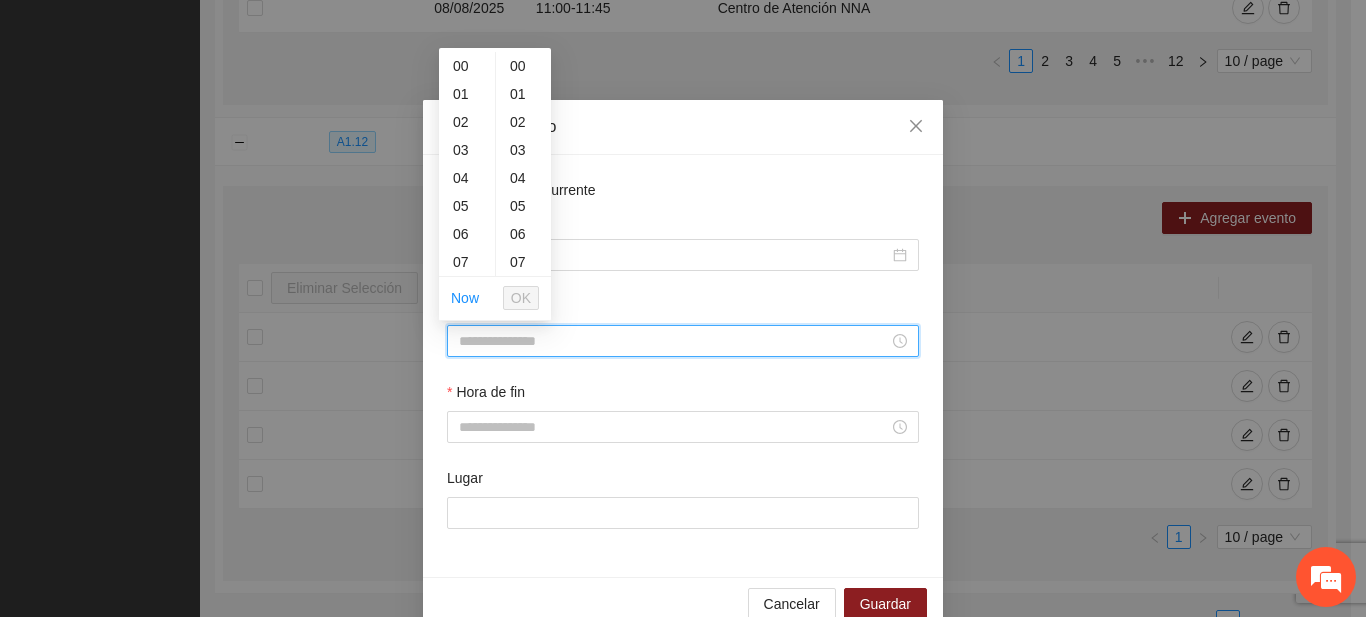 click on "Hora de inicio" at bounding box center [674, 341] 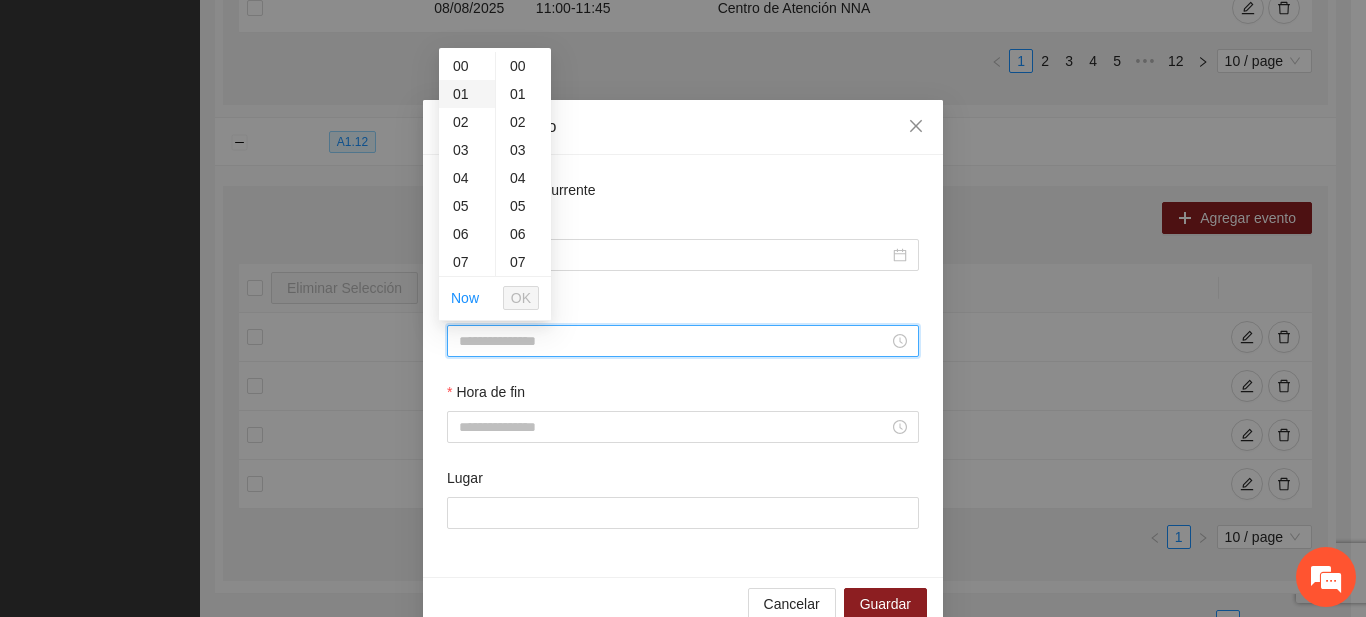 click on "01" at bounding box center [467, 94] 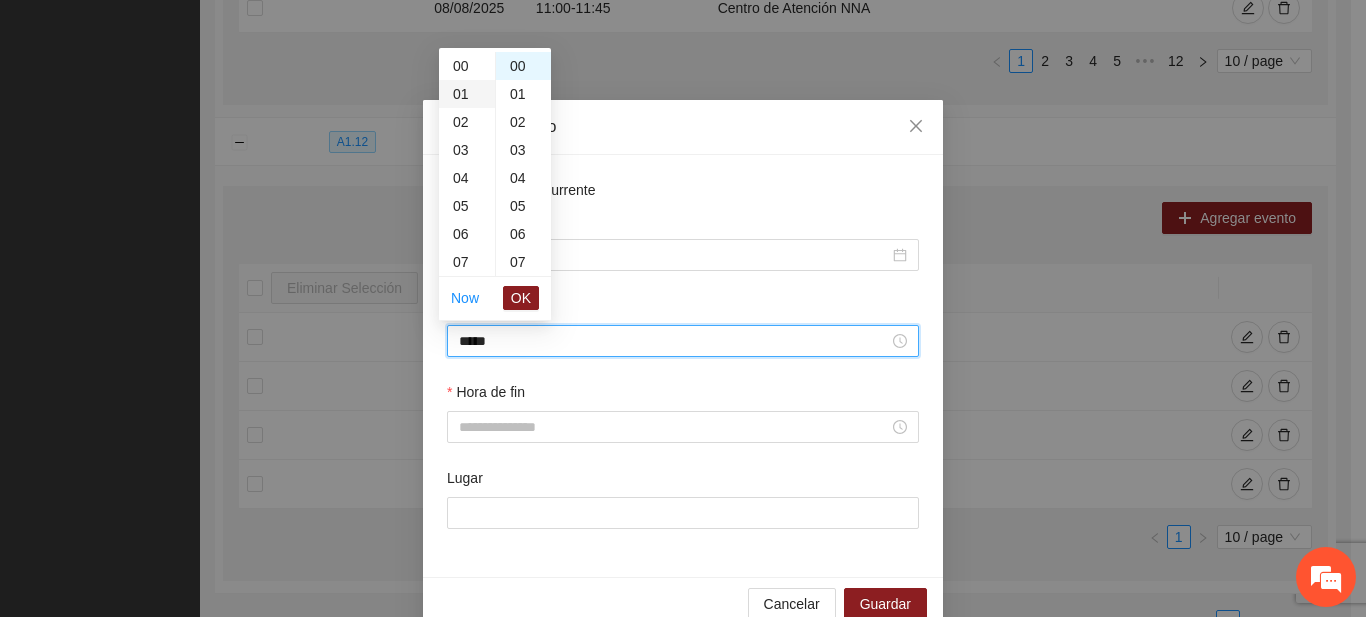 scroll, scrollTop: 28, scrollLeft: 0, axis: vertical 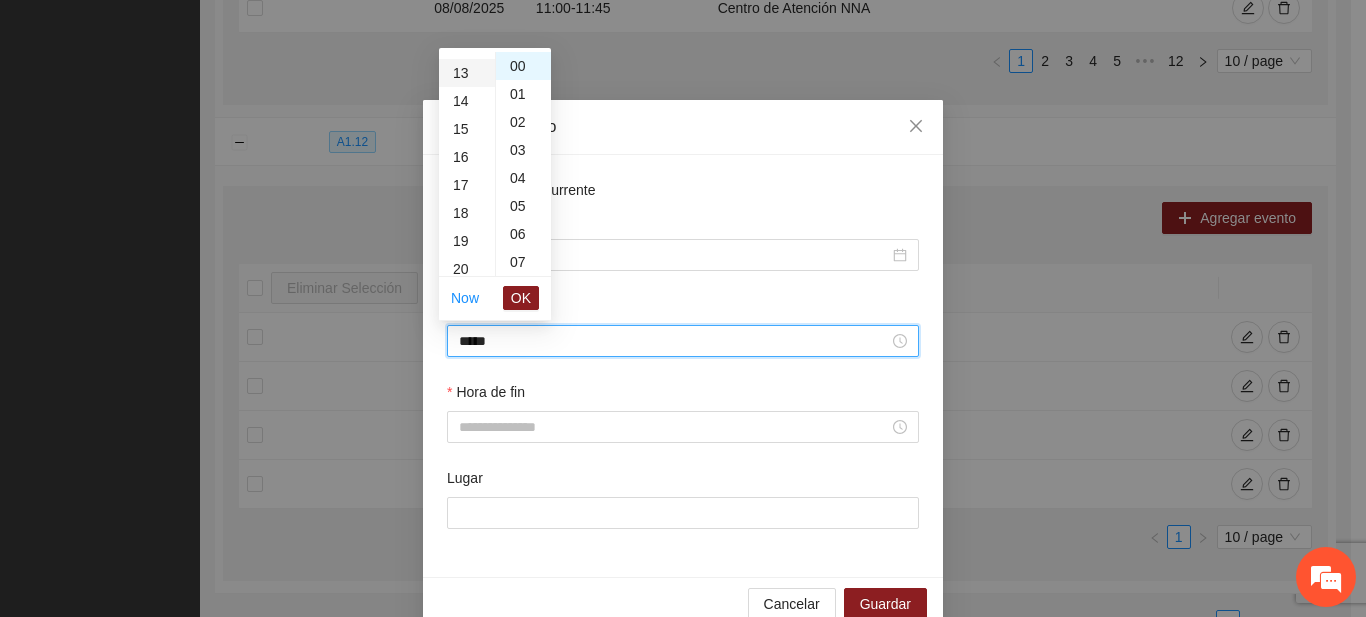 click on "13" at bounding box center (467, 73) 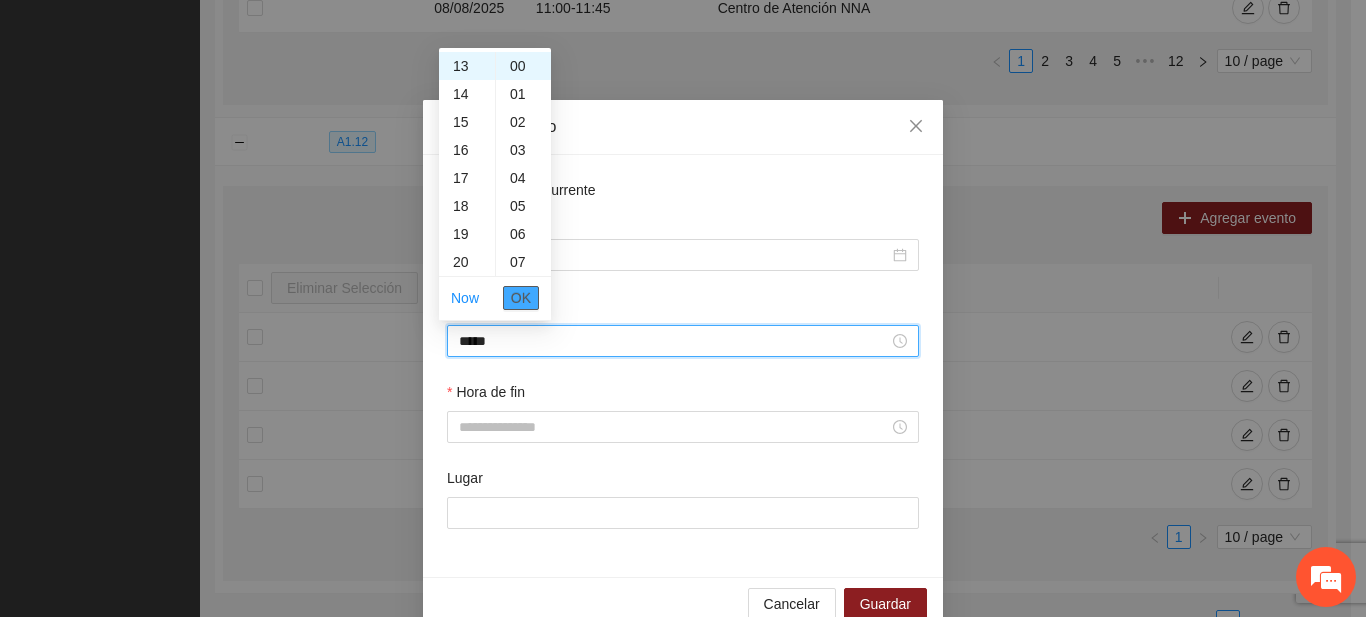 click on "OK" at bounding box center (521, 298) 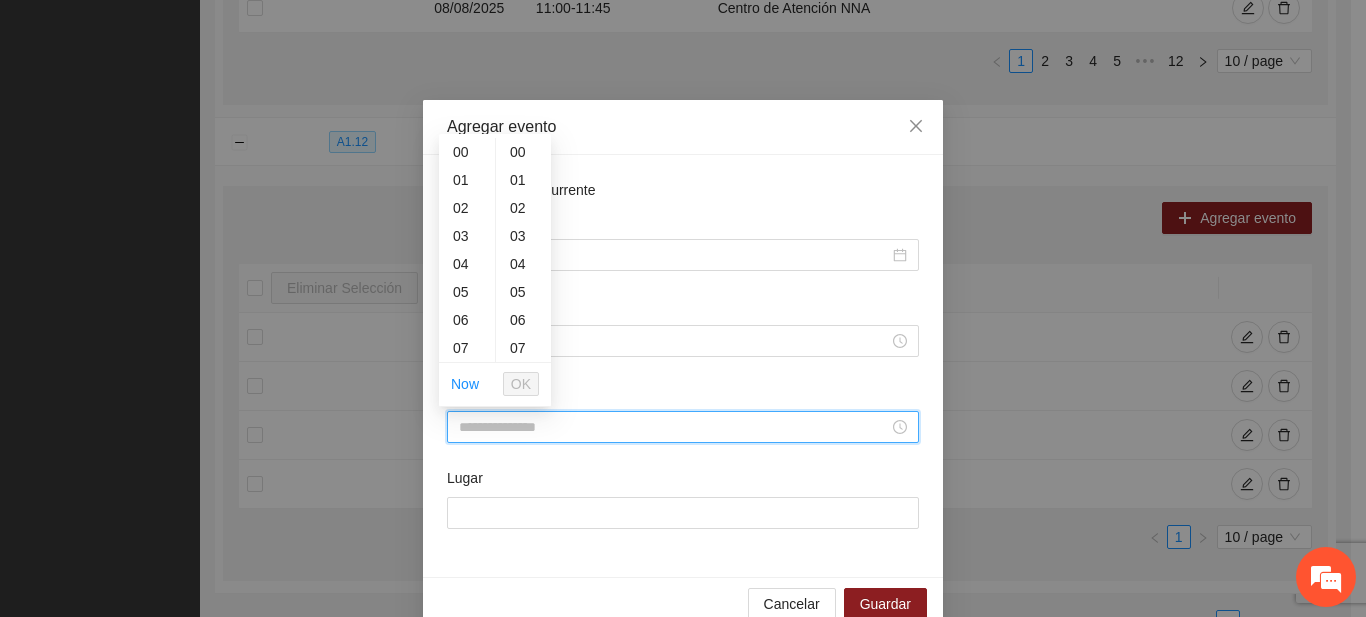 click on "Hora de fin" at bounding box center (674, 427) 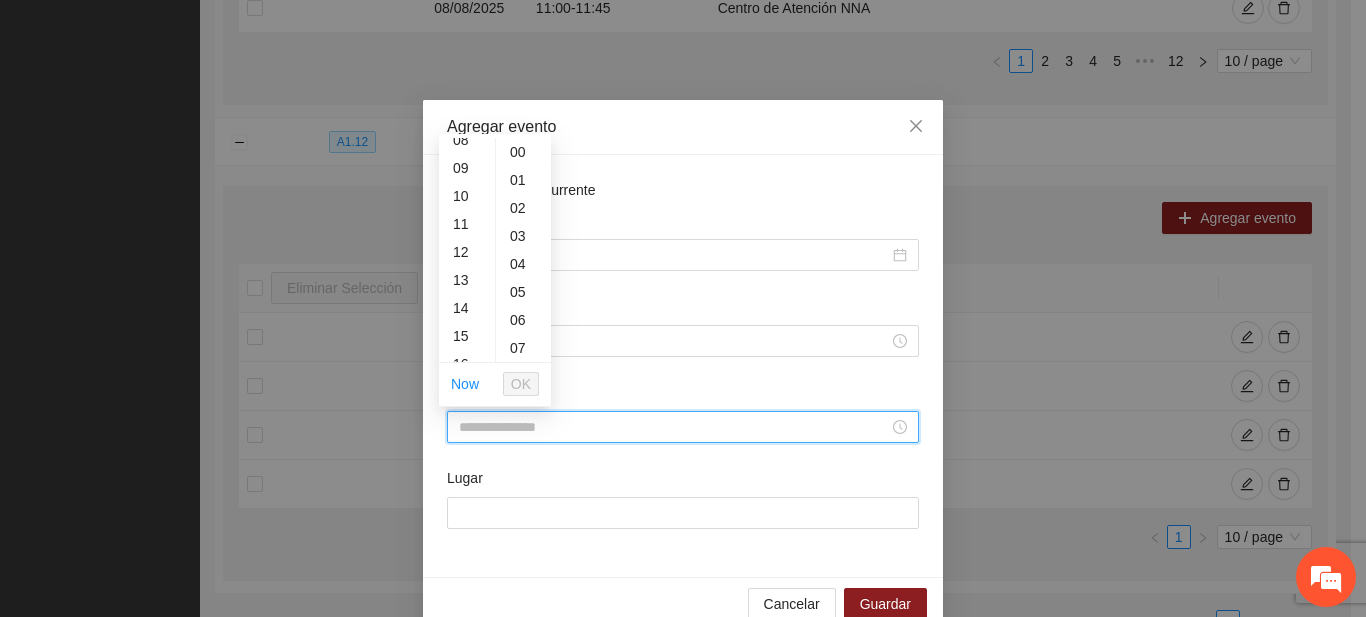 scroll, scrollTop: 241, scrollLeft: 0, axis: vertical 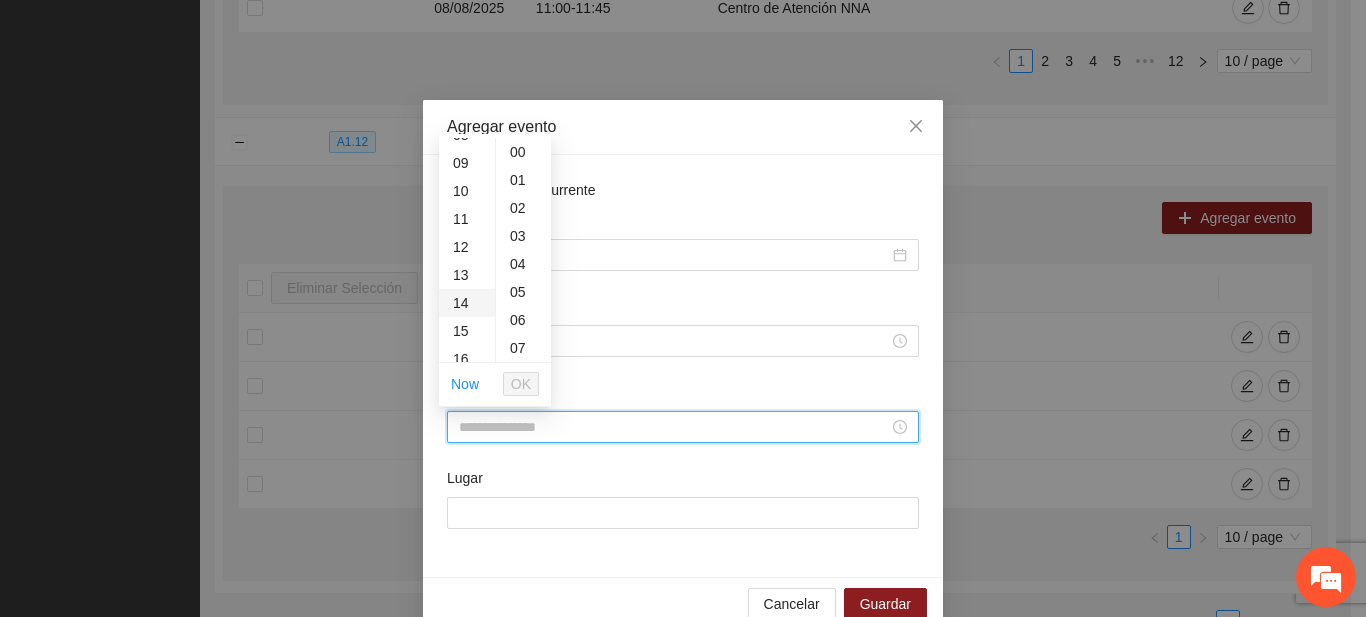 click on "14" at bounding box center [467, 303] 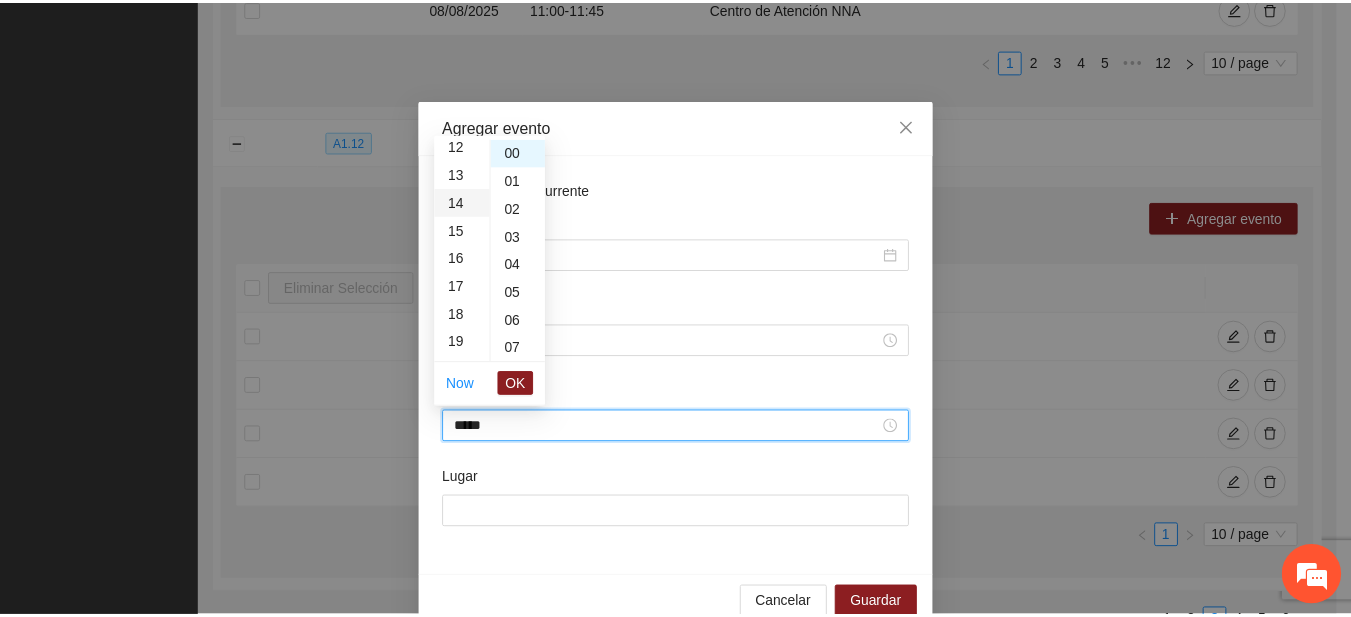 scroll, scrollTop: 392, scrollLeft: 0, axis: vertical 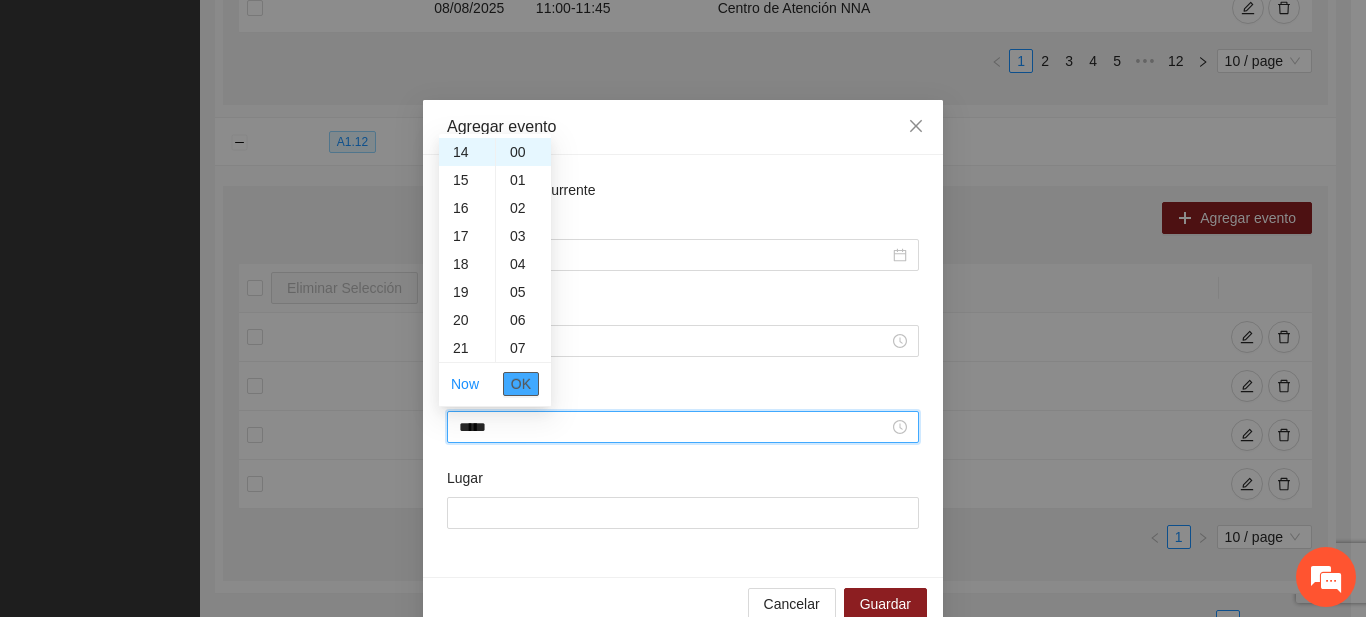 click on "OK" at bounding box center (521, 384) 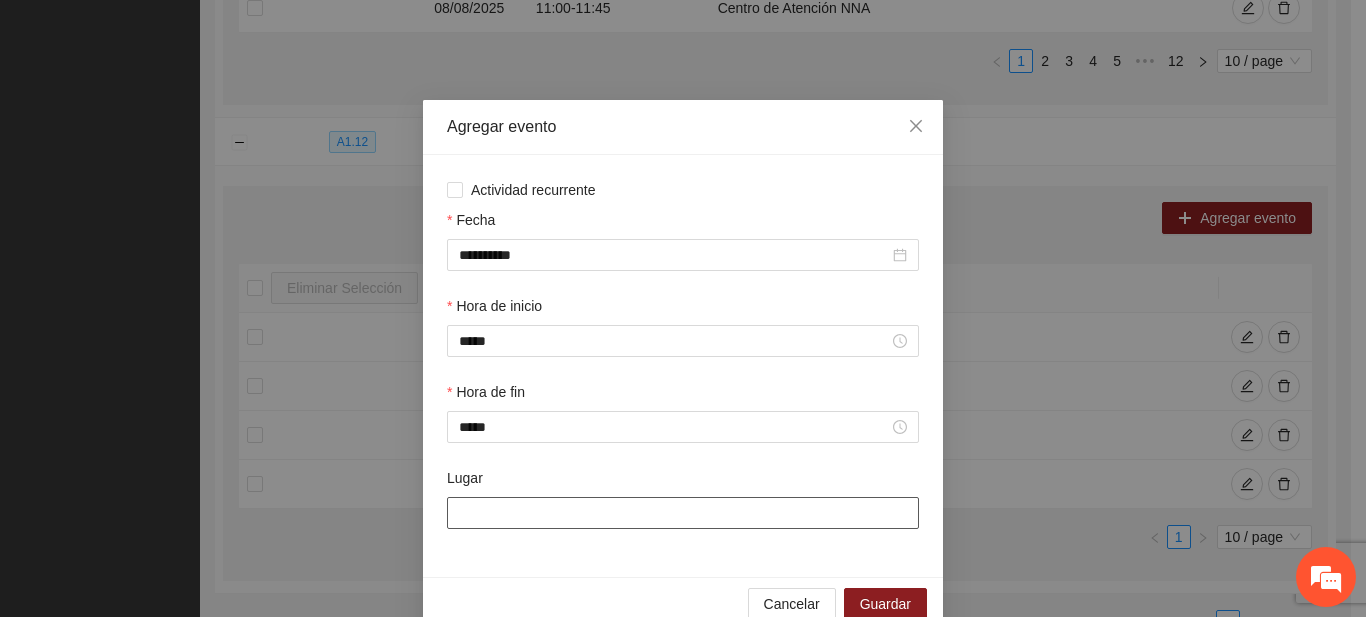 click on "Lugar" at bounding box center (683, 513) 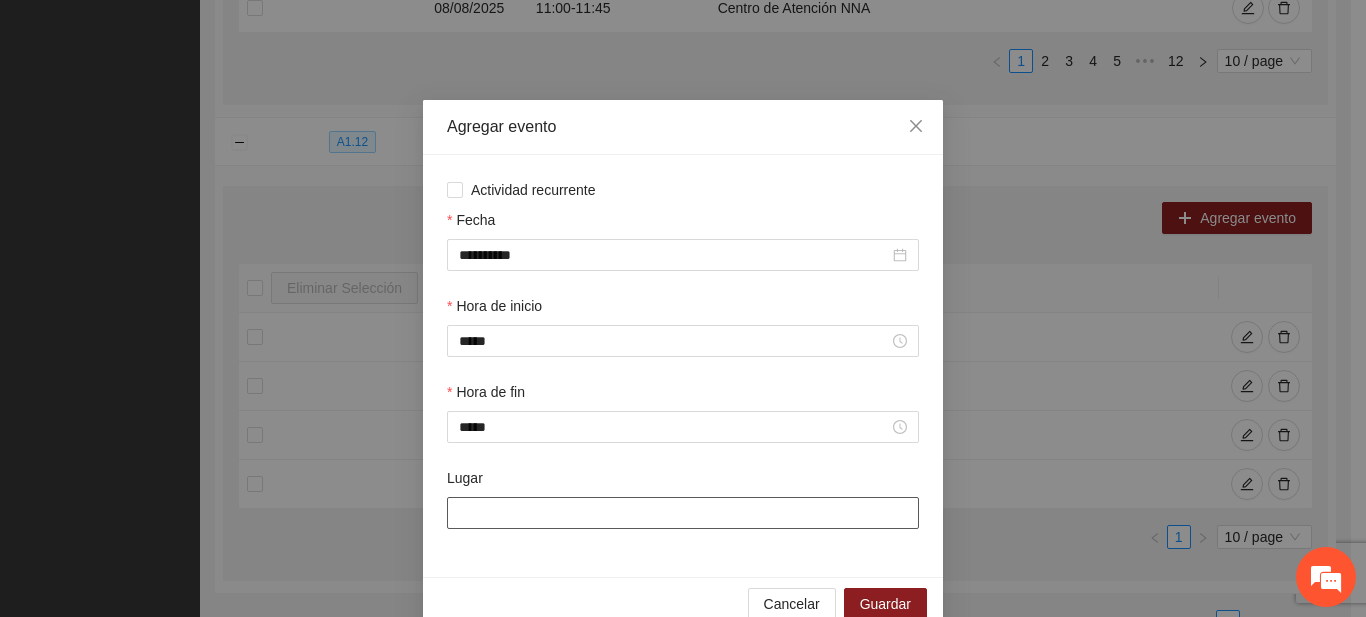 type on "**********" 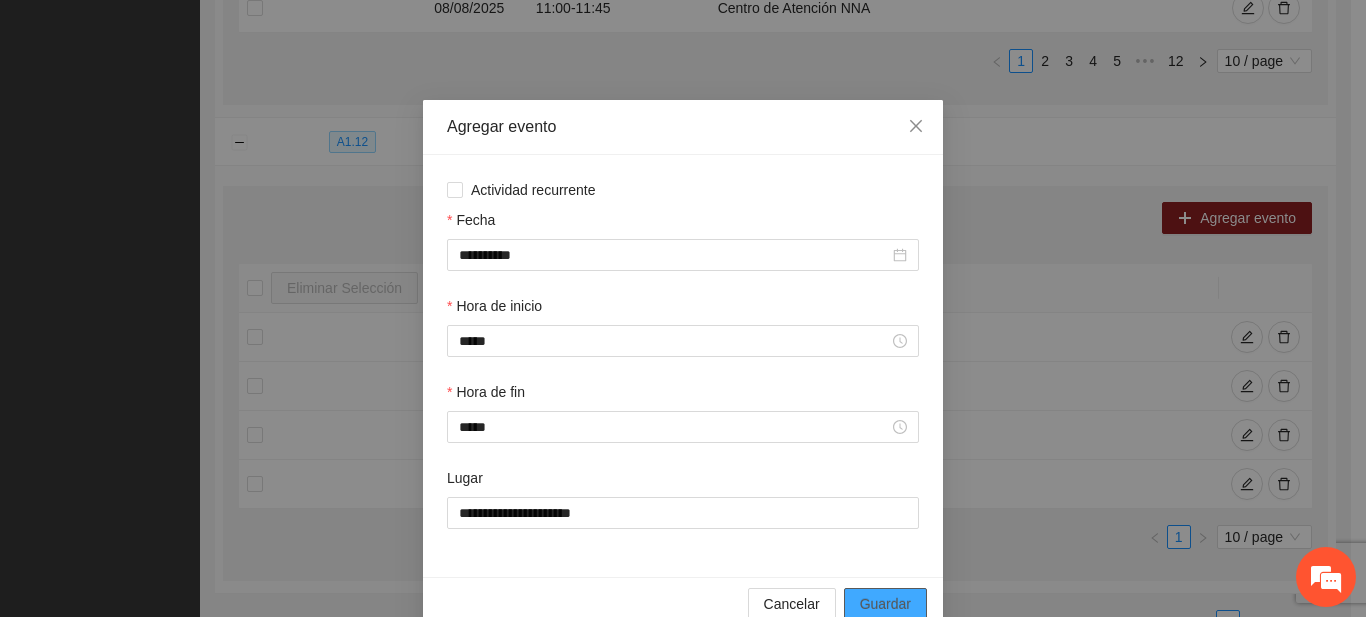 click on "Guardar" at bounding box center (885, 604) 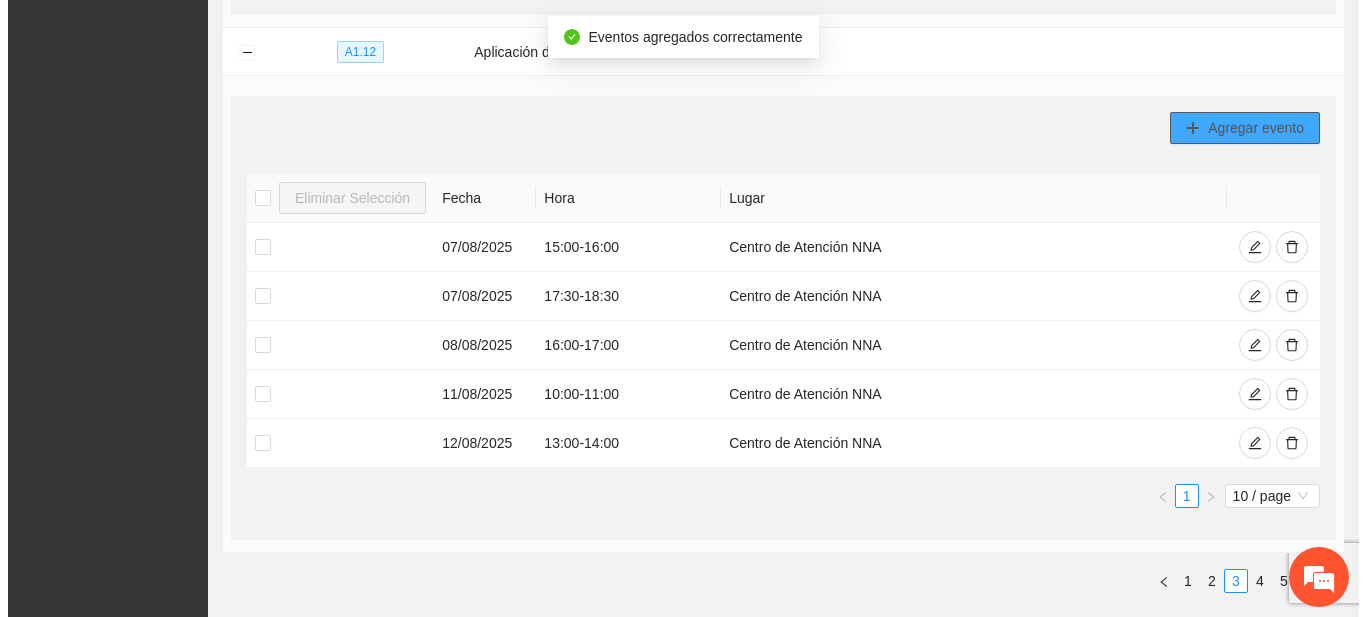 scroll, scrollTop: 1814, scrollLeft: 0, axis: vertical 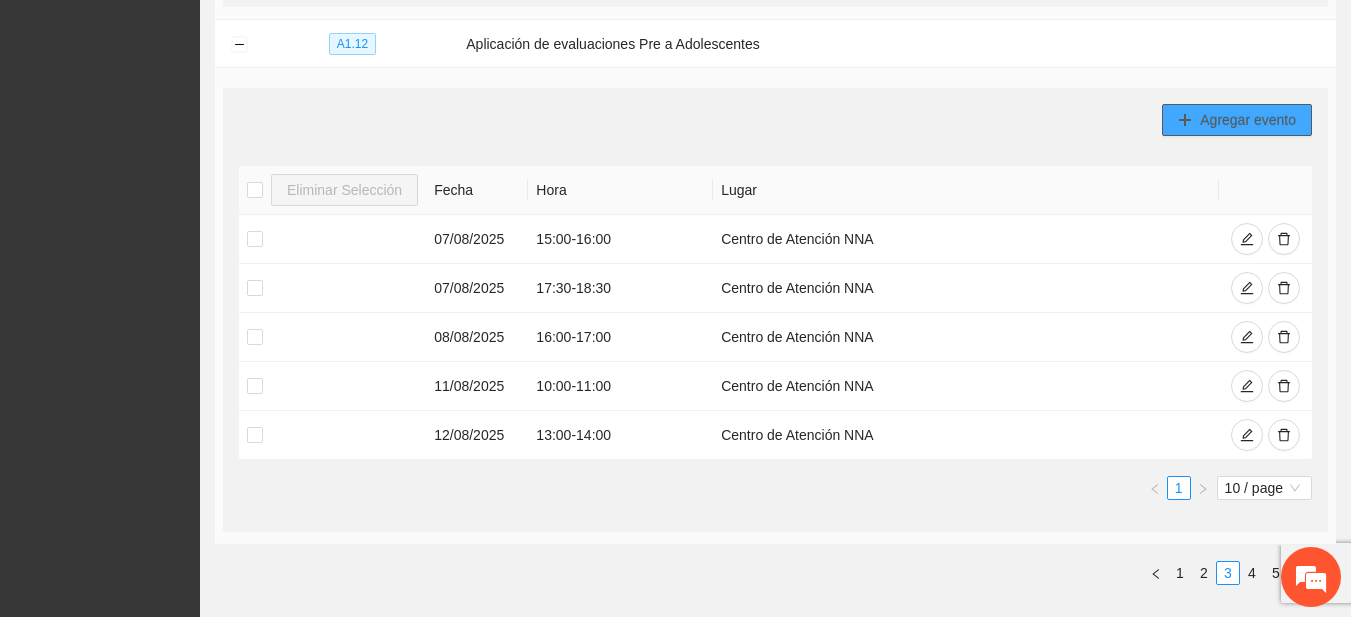 click on "Agregar evento" at bounding box center (1237, 120) 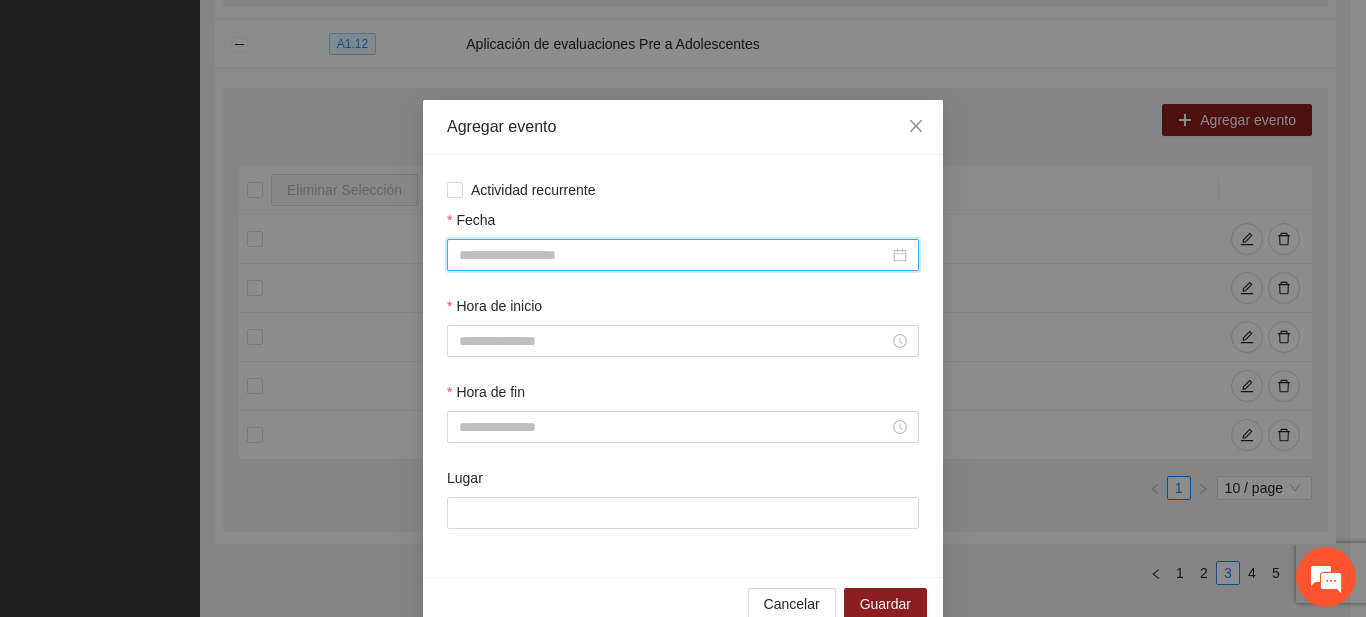 click on "Fecha" at bounding box center (674, 255) 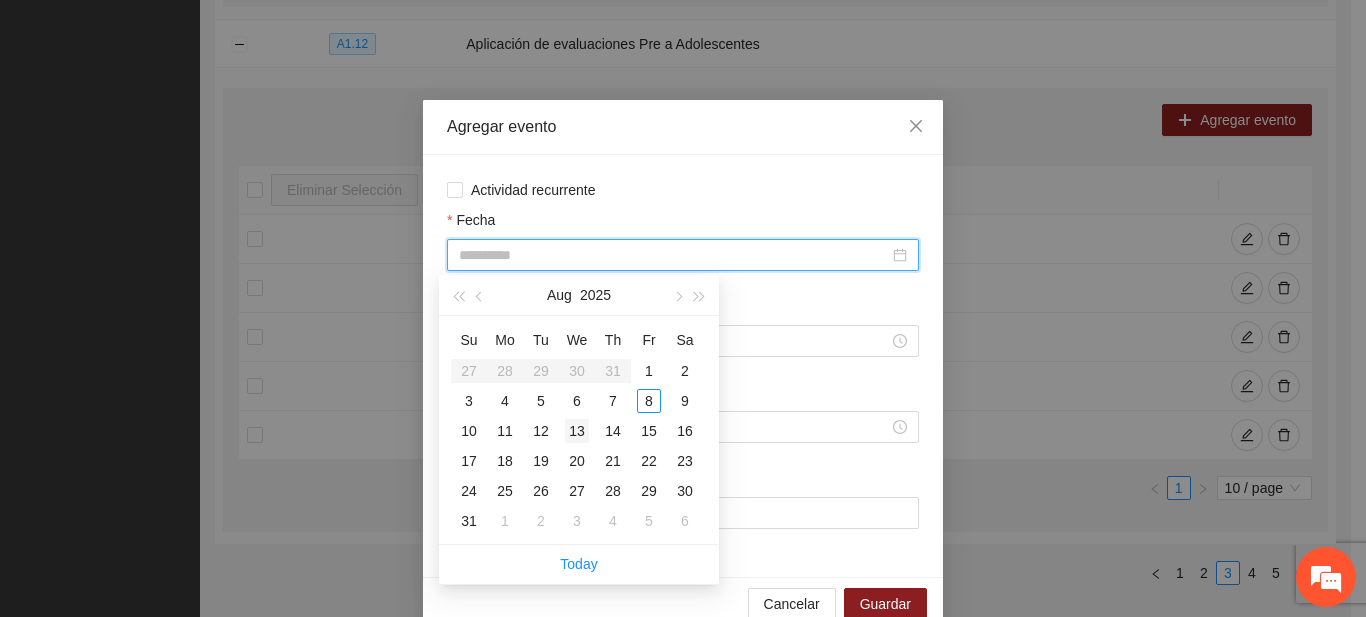 type on "**********" 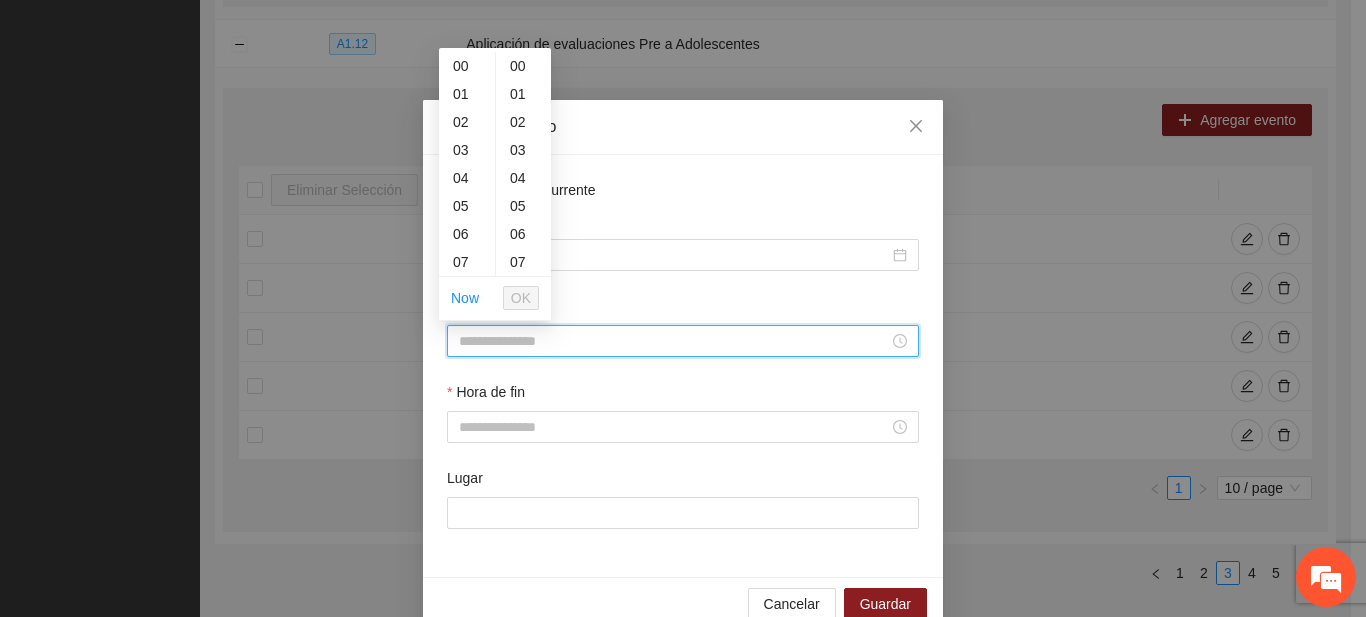 click on "Hora de inicio" at bounding box center (674, 341) 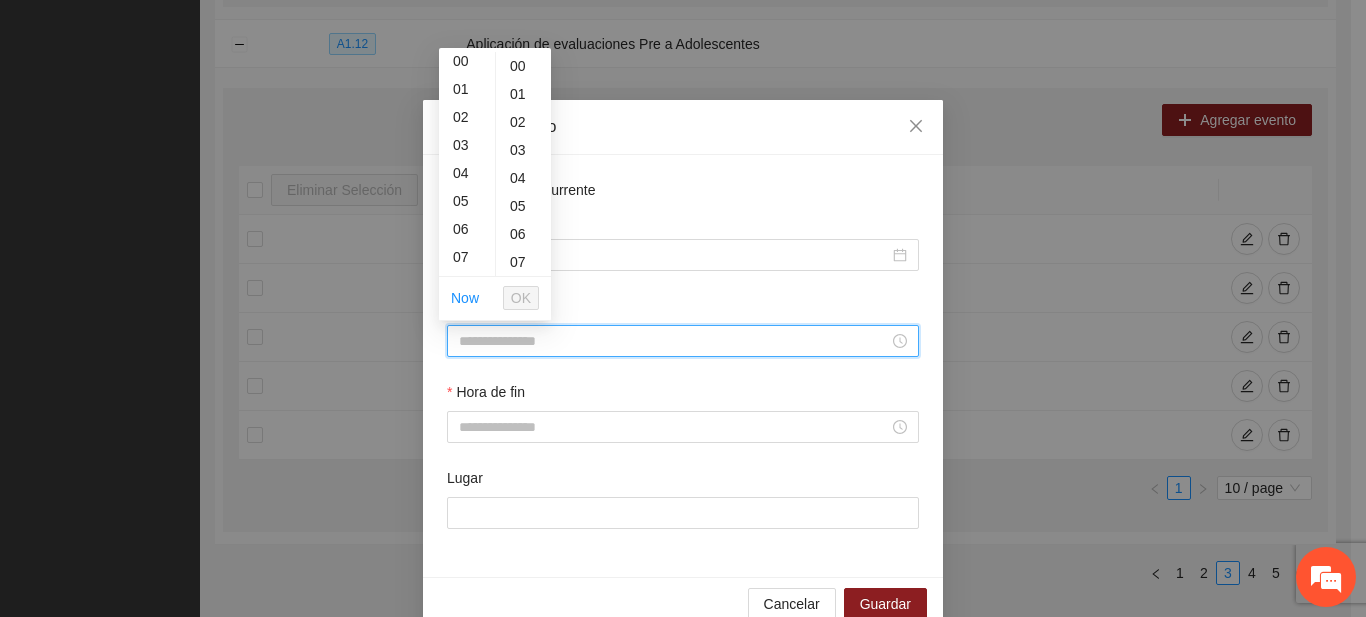 scroll, scrollTop: 9, scrollLeft: 0, axis: vertical 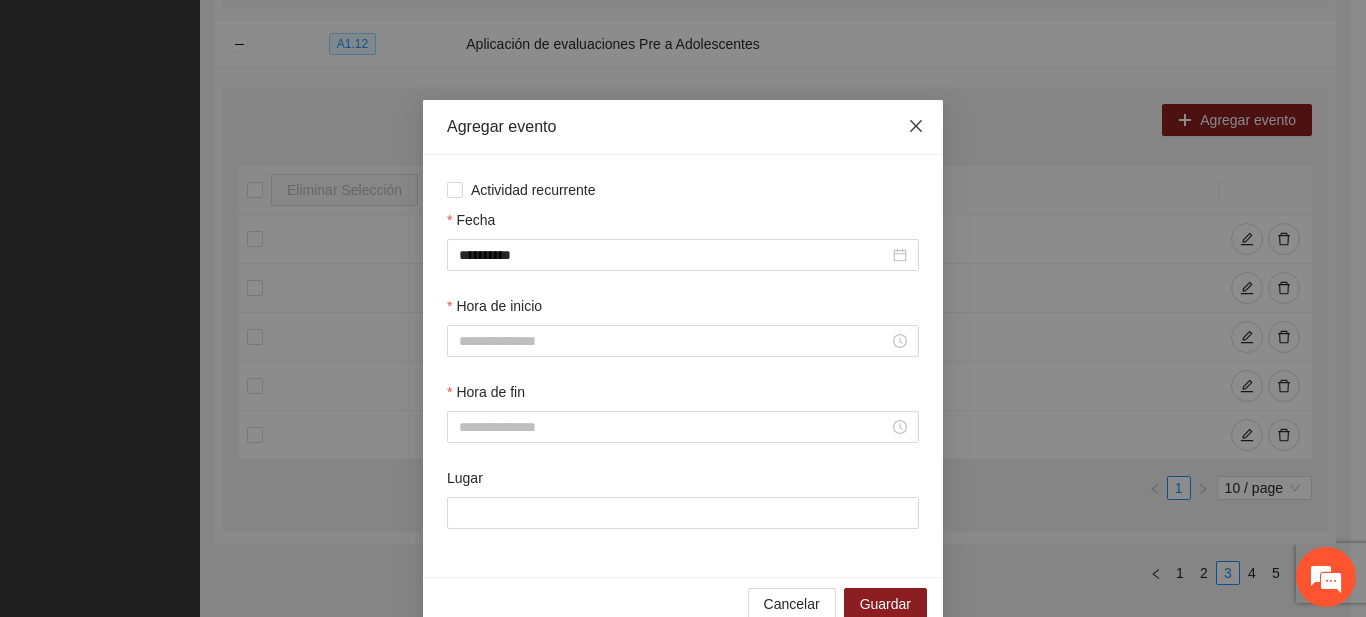 click 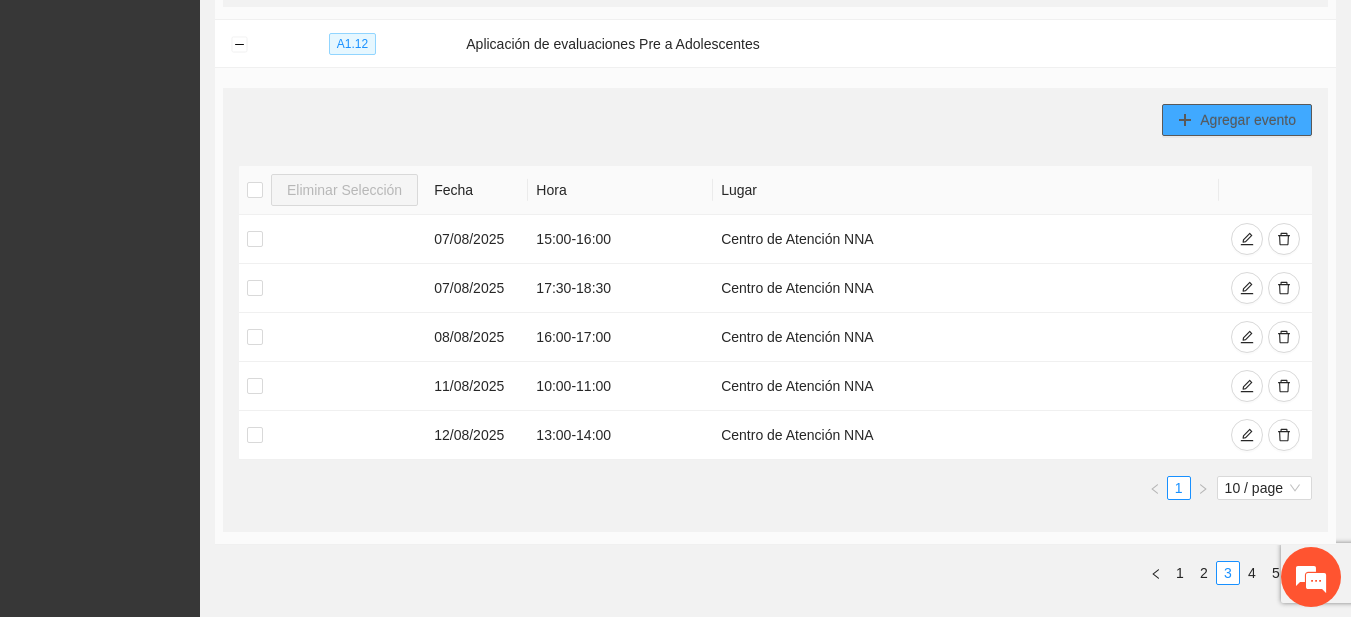 click on "Agregar evento" at bounding box center [1248, 120] 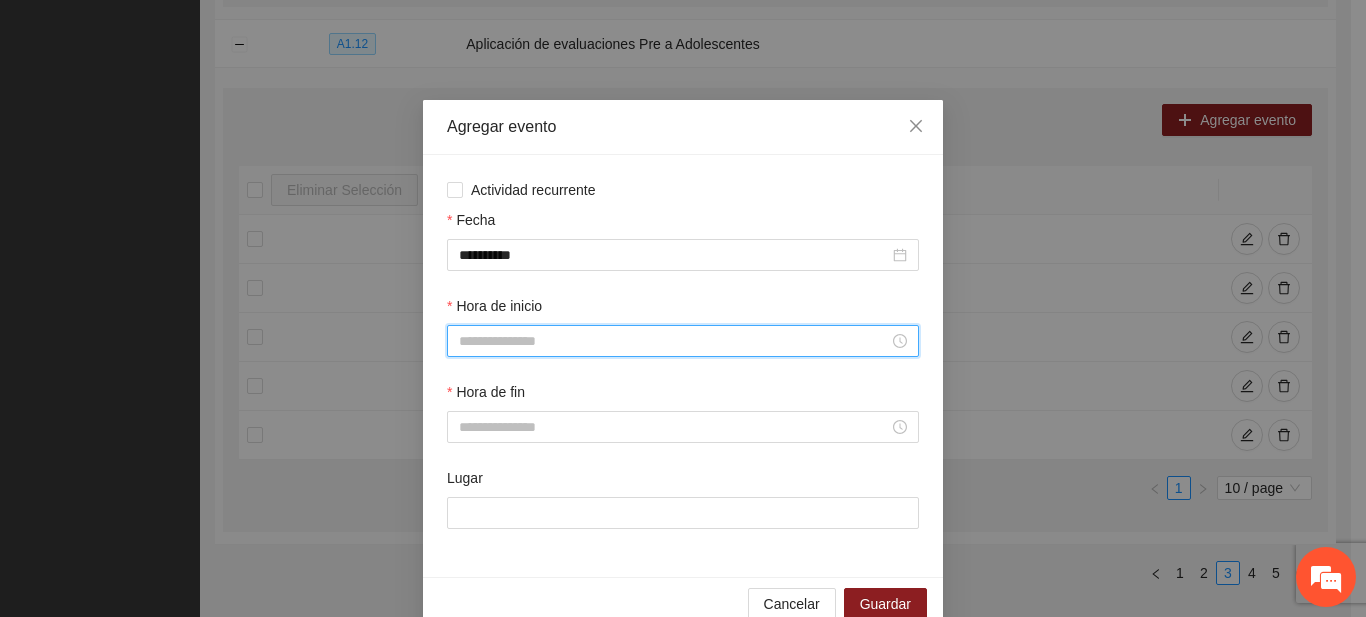 click on "Hora de inicio" at bounding box center [674, 341] 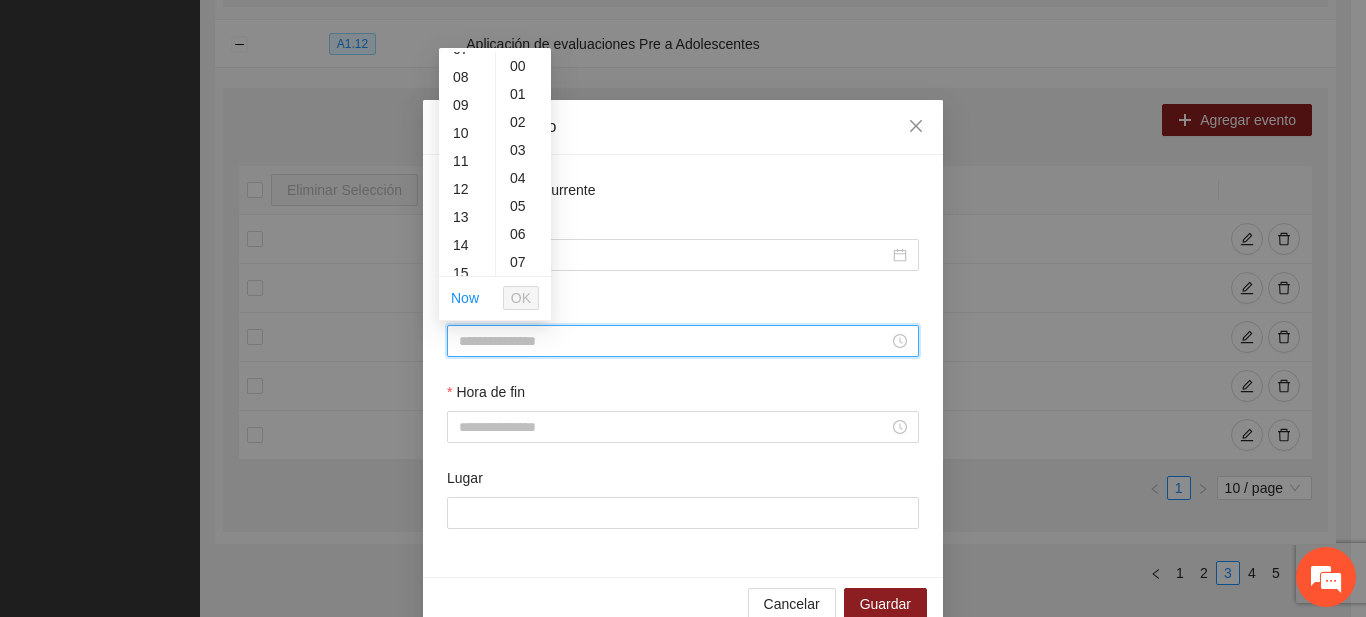 scroll, scrollTop: 232, scrollLeft: 0, axis: vertical 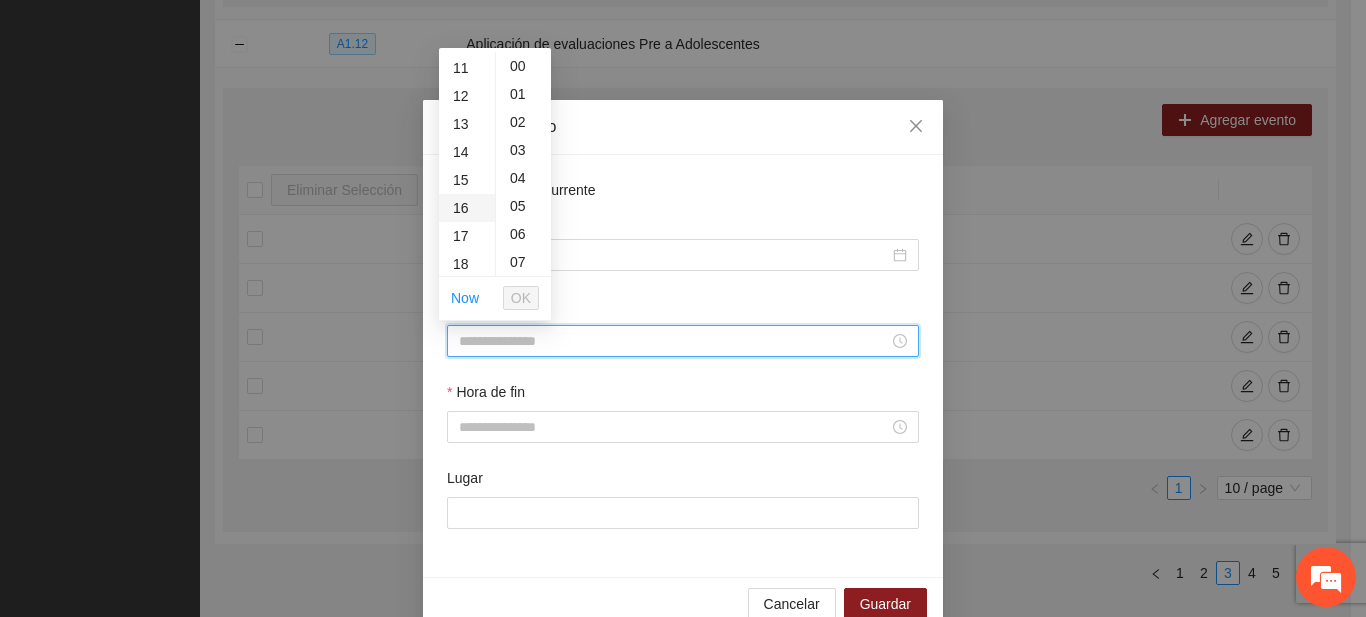 click on "16" at bounding box center [467, 208] 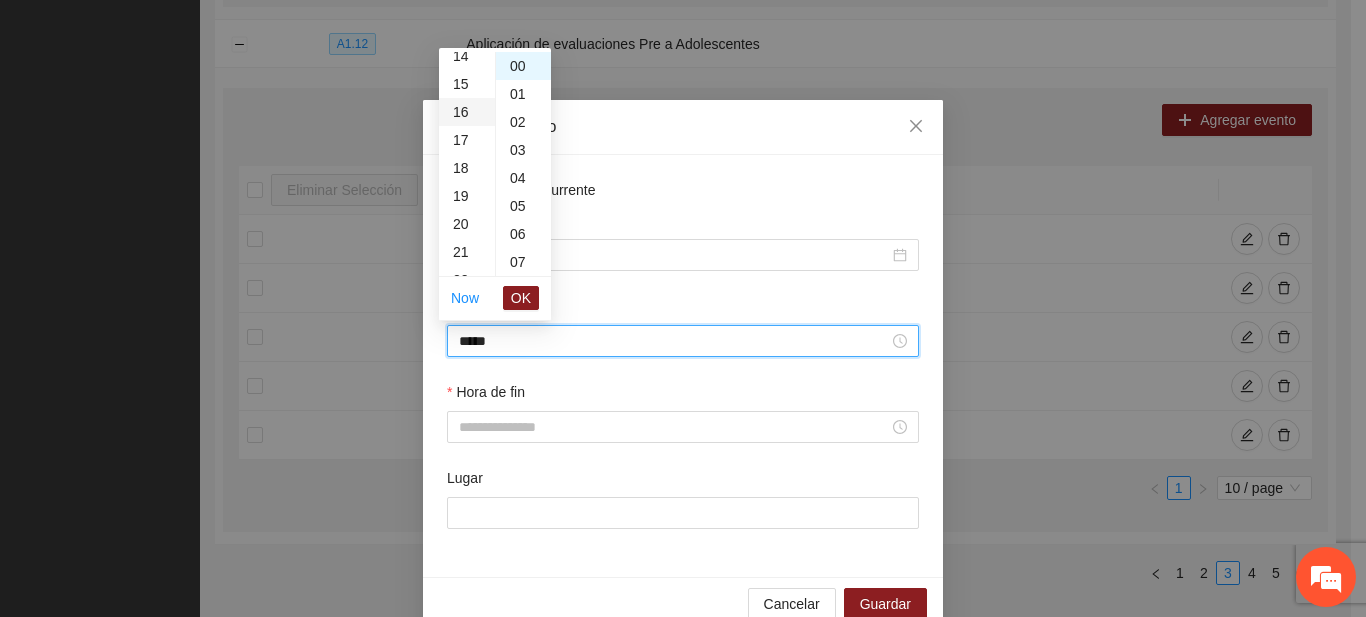 scroll, scrollTop: 448, scrollLeft: 0, axis: vertical 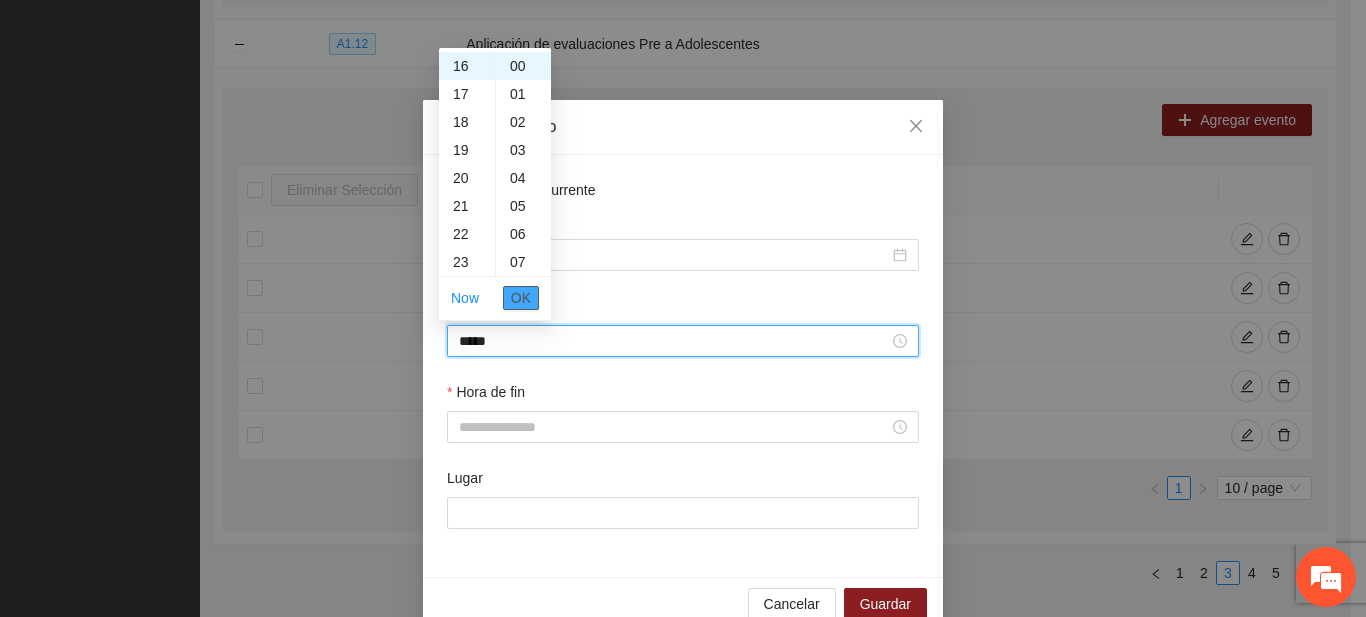 click on "OK" at bounding box center (521, 298) 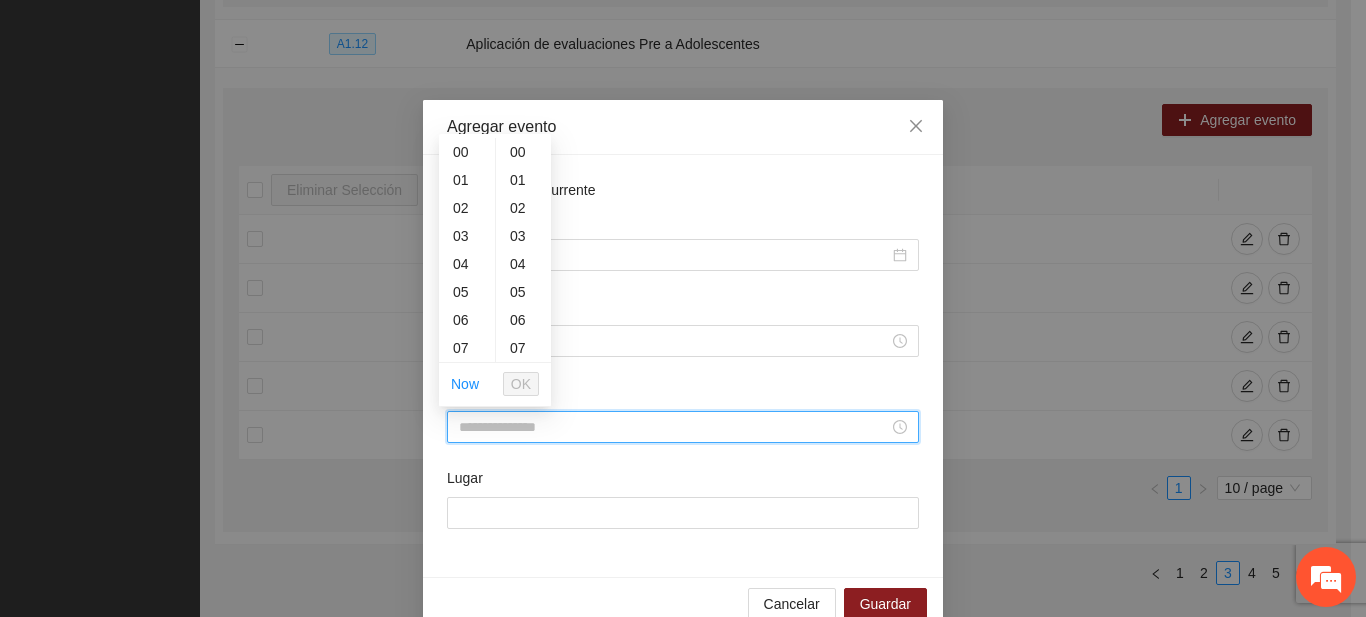 click on "Hora de fin" at bounding box center [674, 427] 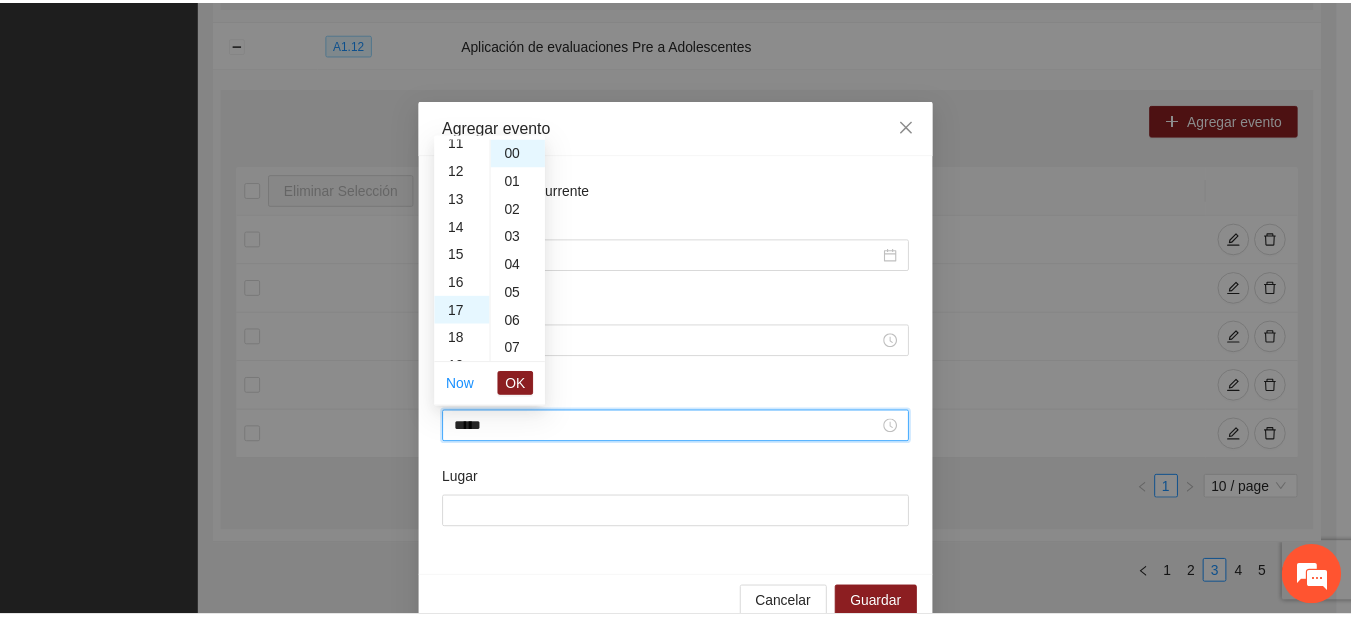scroll, scrollTop: 476, scrollLeft: 0, axis: vertical 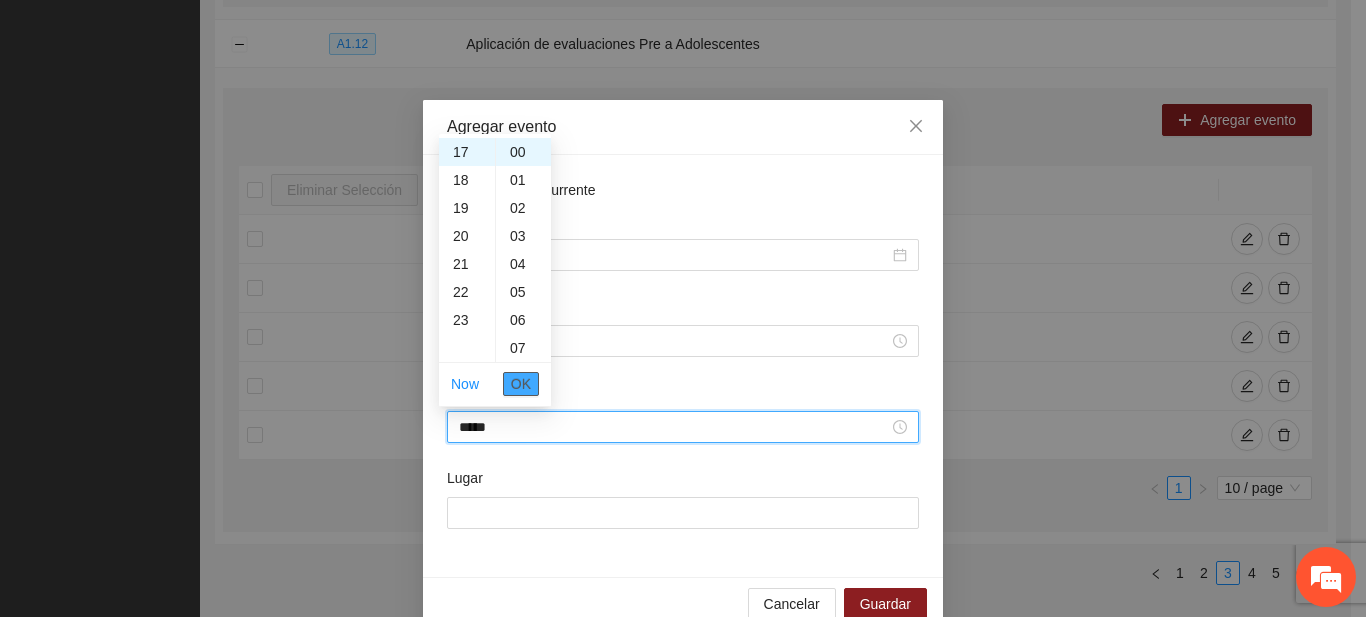 click on "OK" at bounding box center [521, 384] 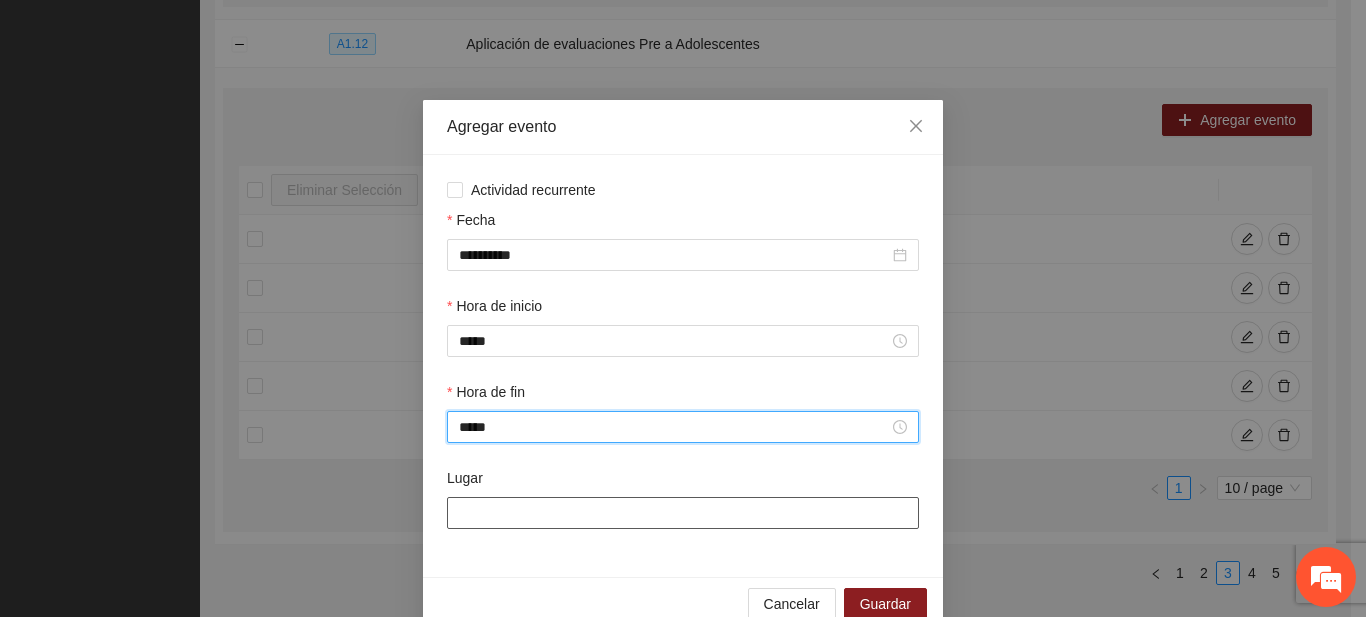 type on "*****" 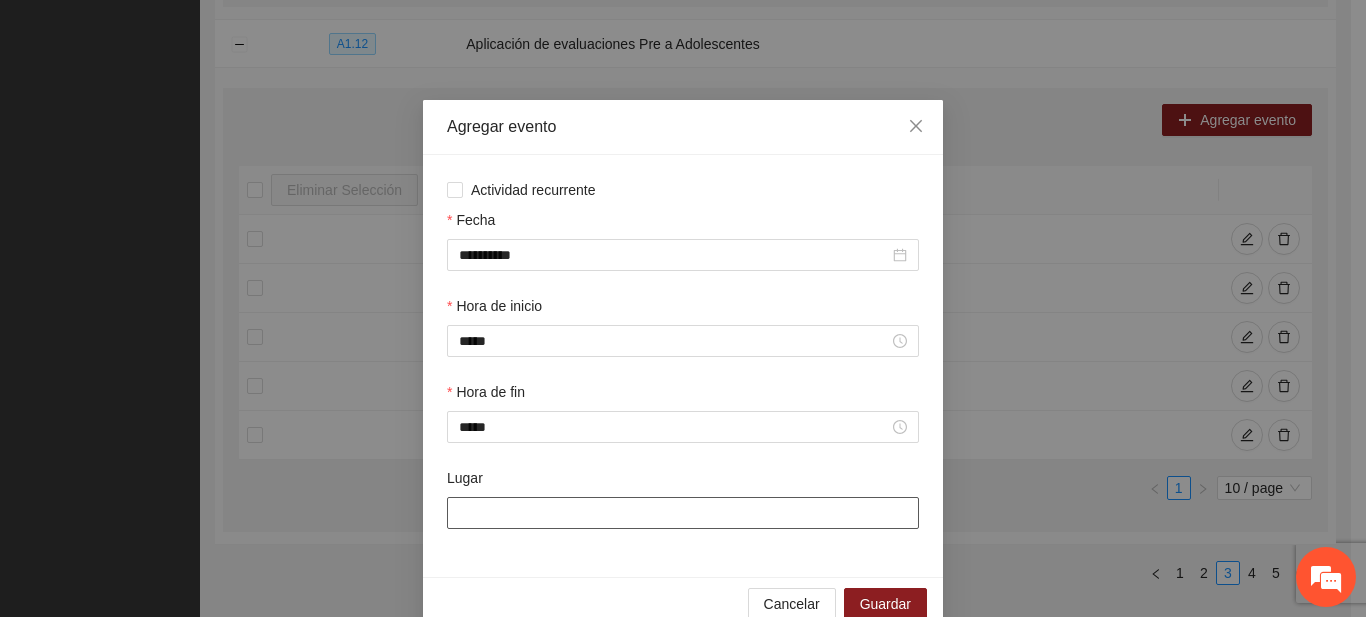 click on "Lugar" at bounding box center (683, 513) 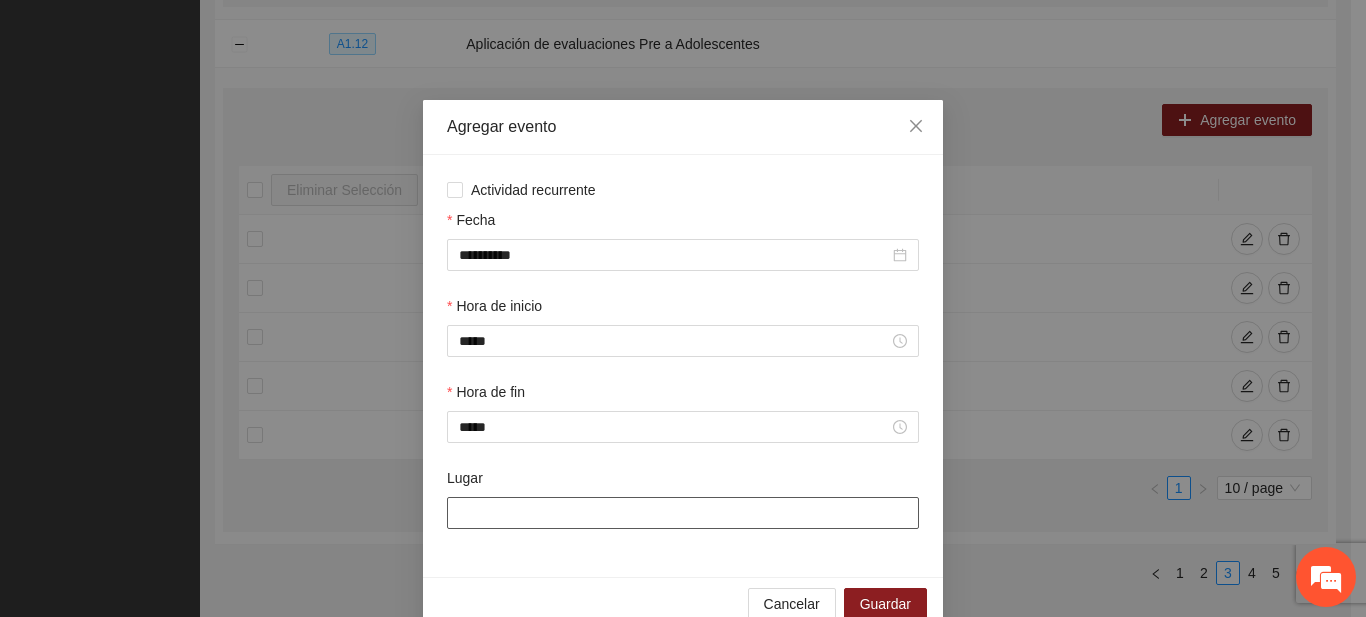 type on "**********" 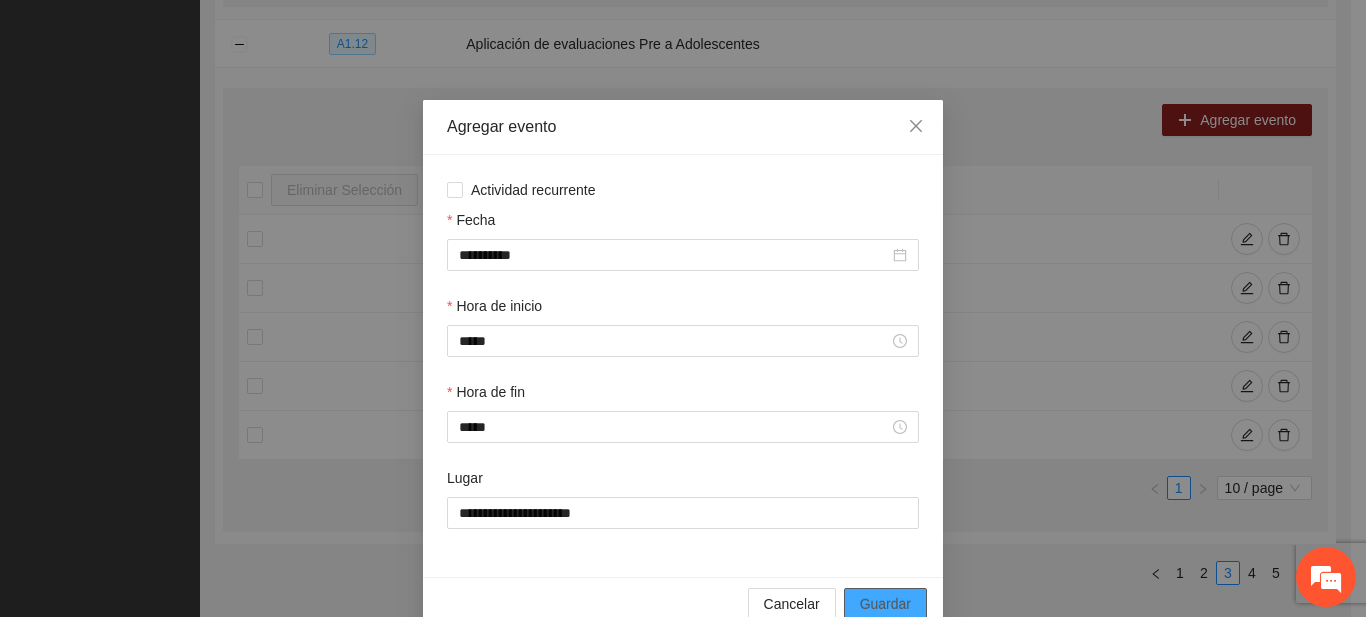 click on "Guardar" at bounding box center (885, 604) 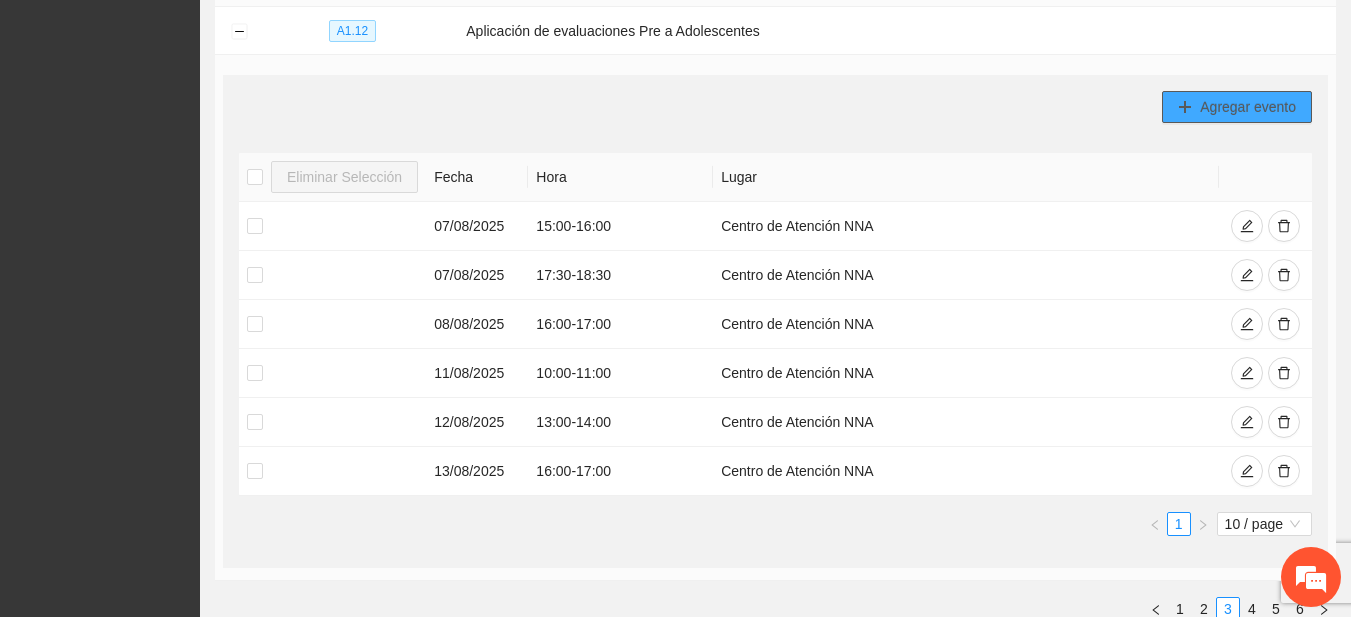 scroll, scrollTop: 1832, scrollLeft: 0, axis: vertical 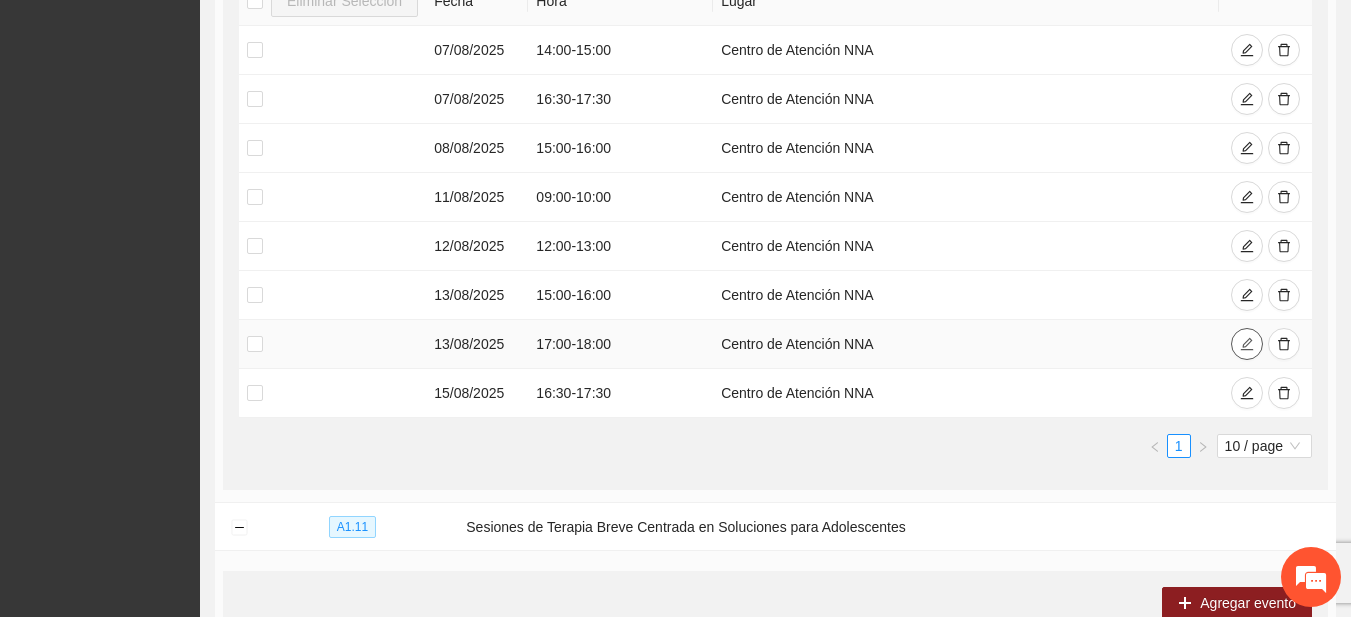 click at bounding box center (1247, 344) 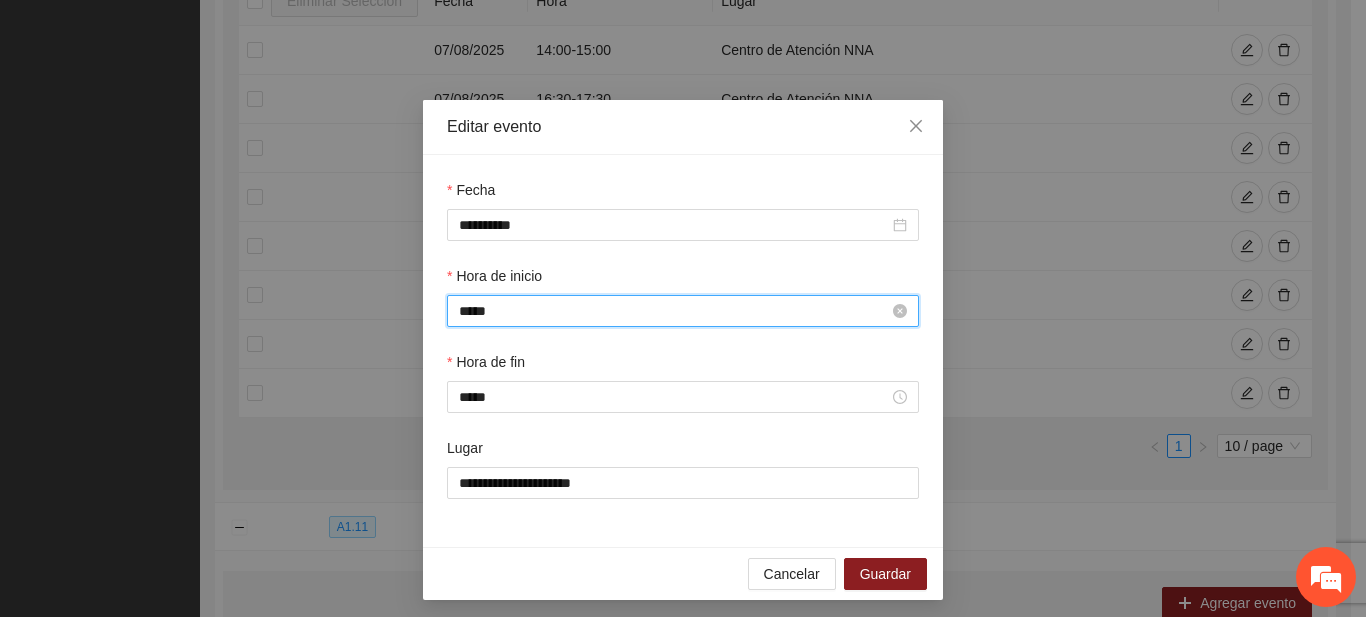click on "*****" at bounding box center (674, 311) 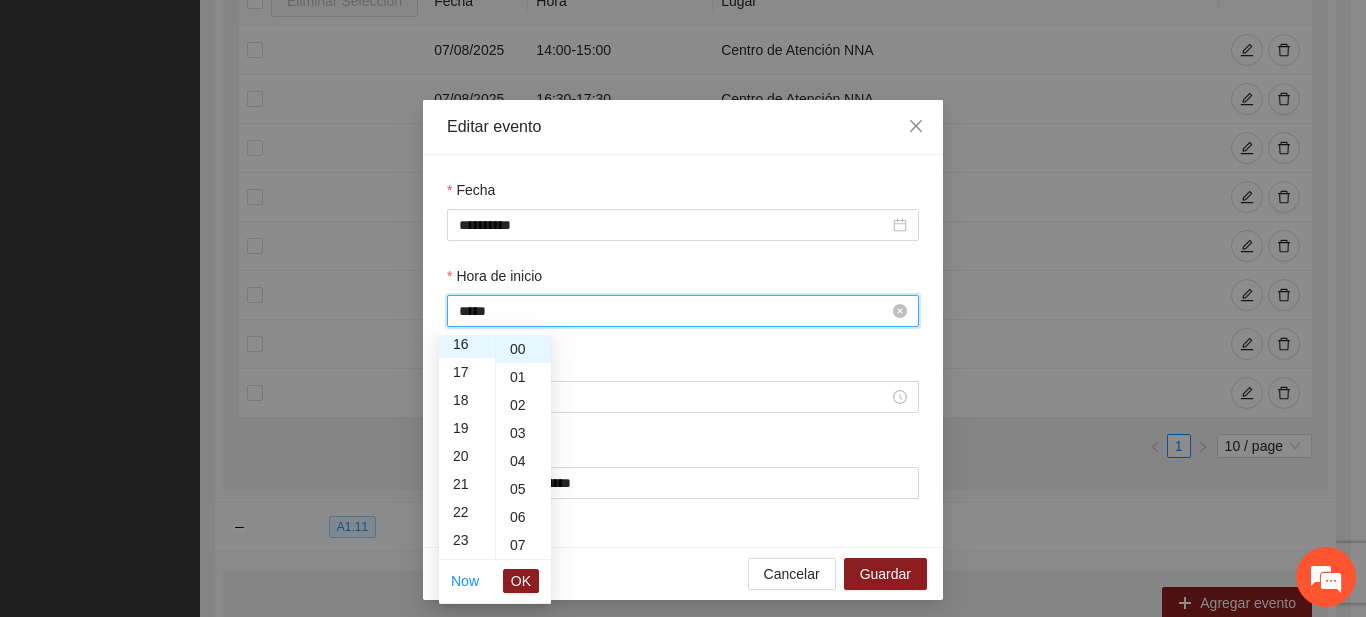 scroll, scrollTop: 448, scrollLeft: 0, axis: vertical 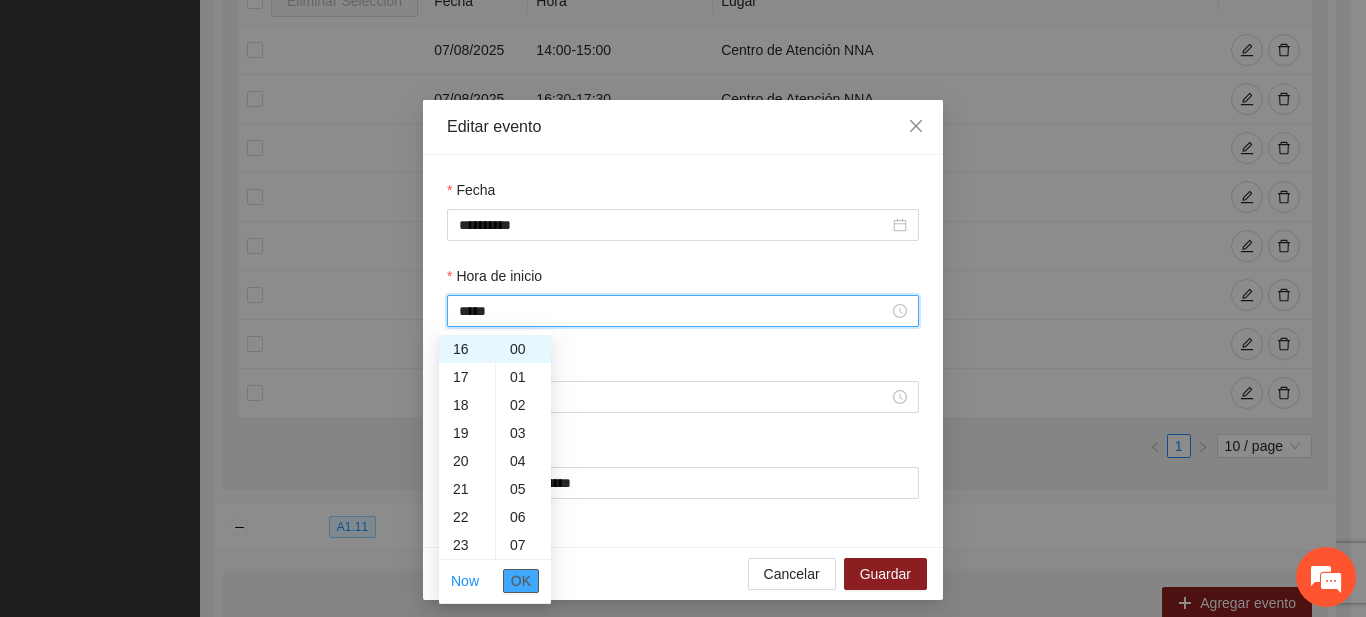 click on "OK" at bounding box center (521, 581) 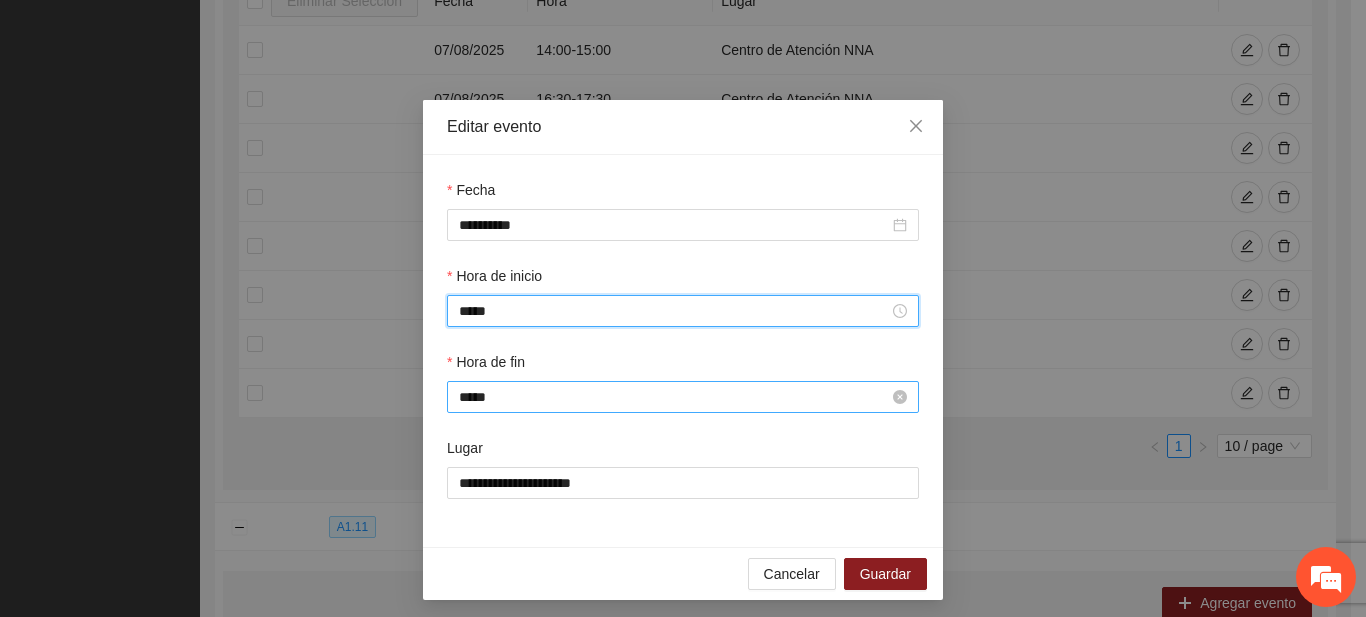 type on "*****" 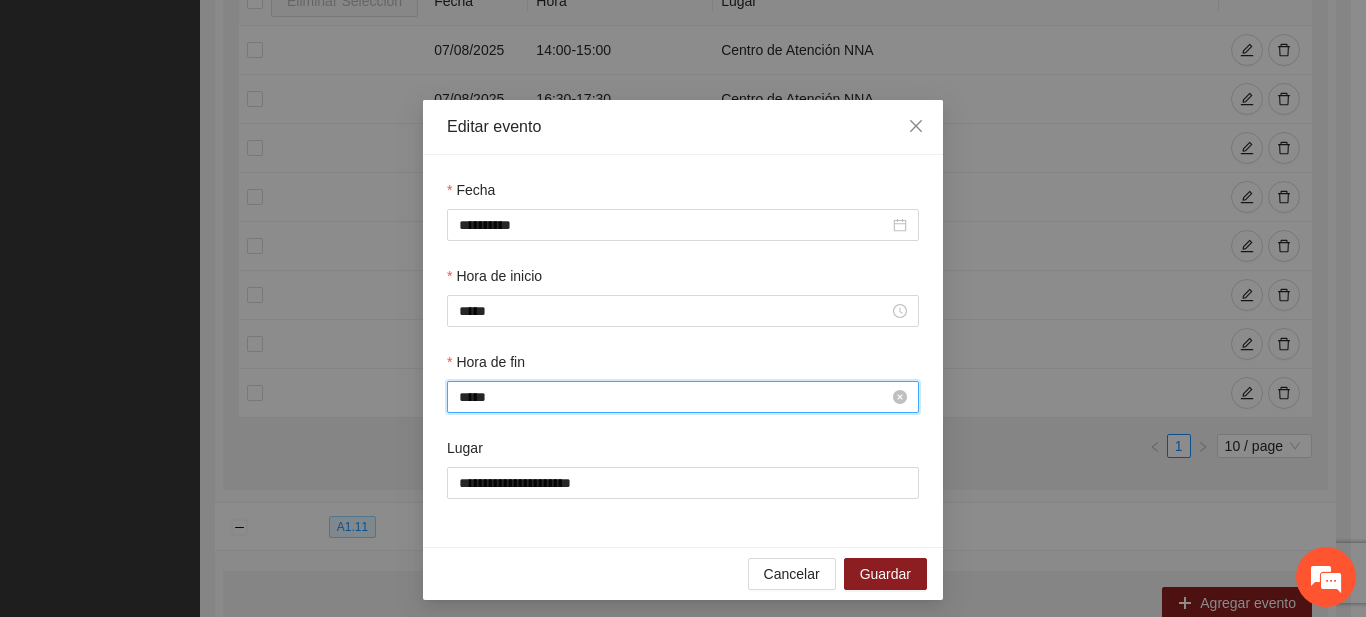 click on "*****" at bounding box center [674, 397] 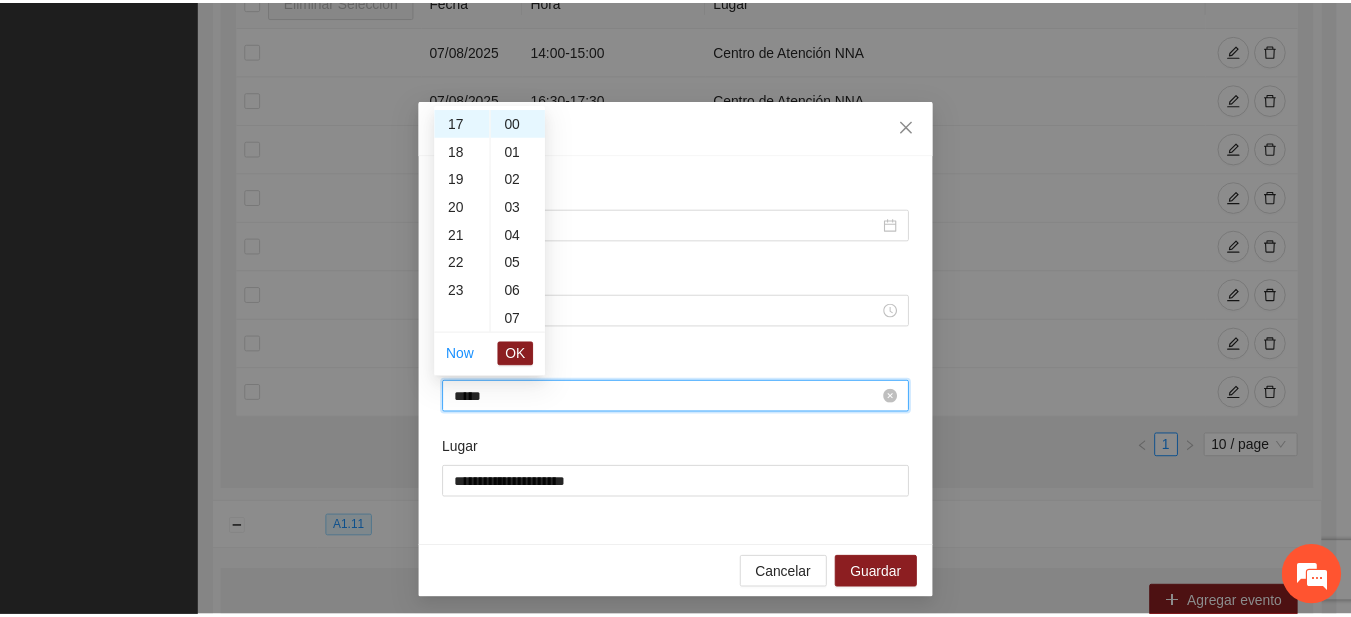 scroll, scrollTop: 476, scrollLeft: 0, axis: vertical 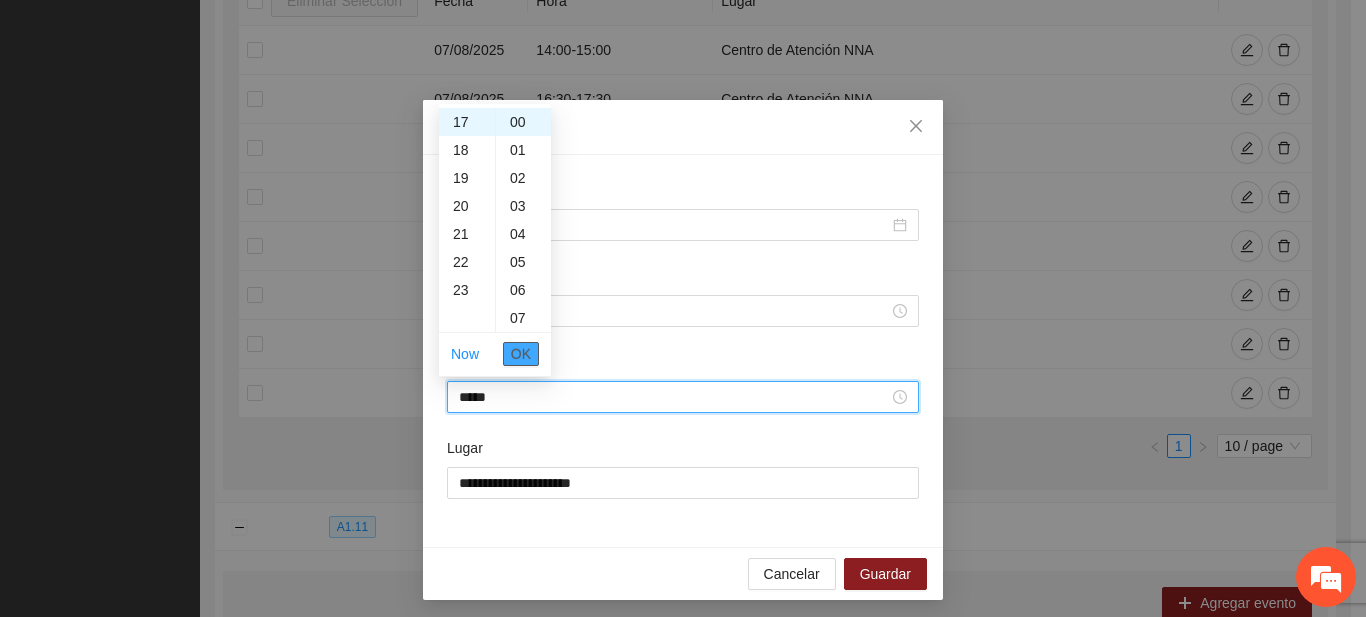 click on "OK" at bounding box center [521, 354] 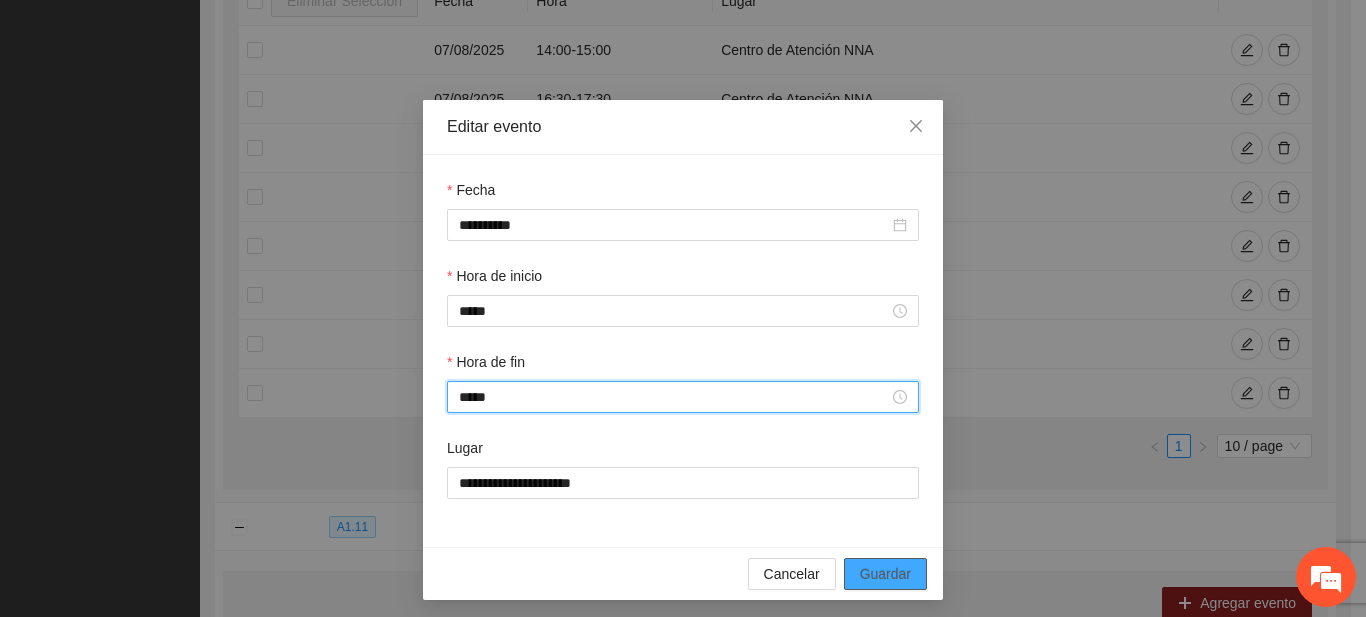 type on "*****" 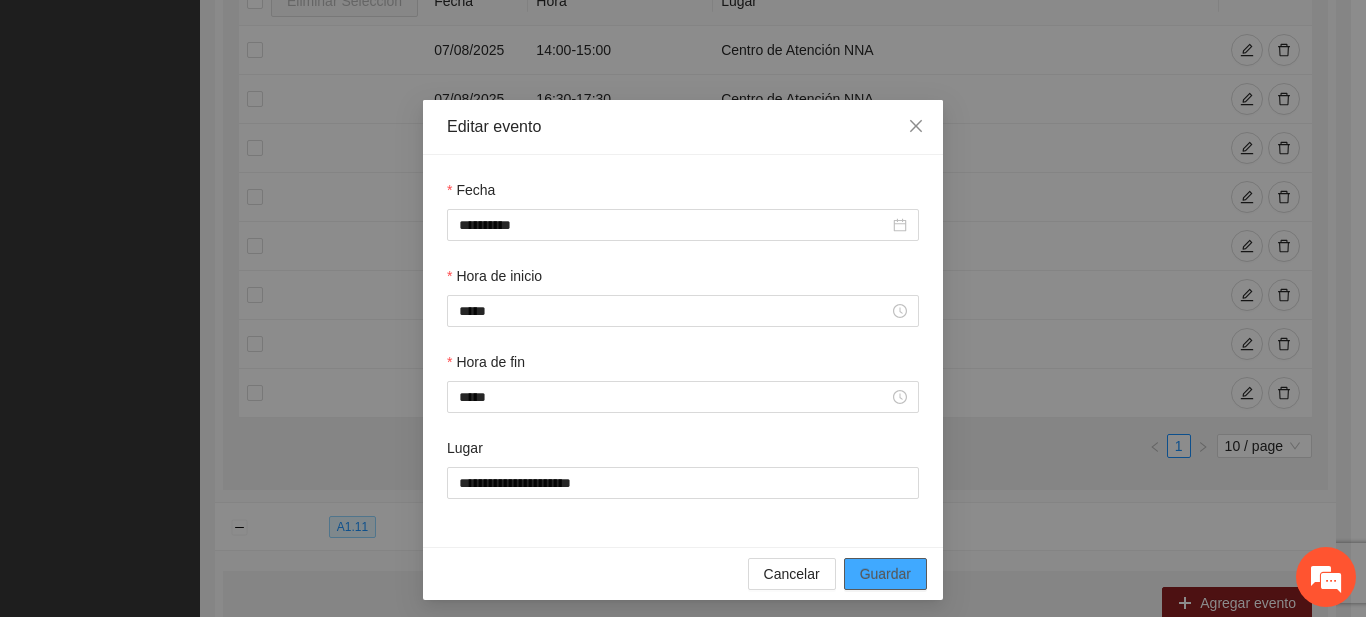 click on "Guardar" at bounding box center [885, 574] 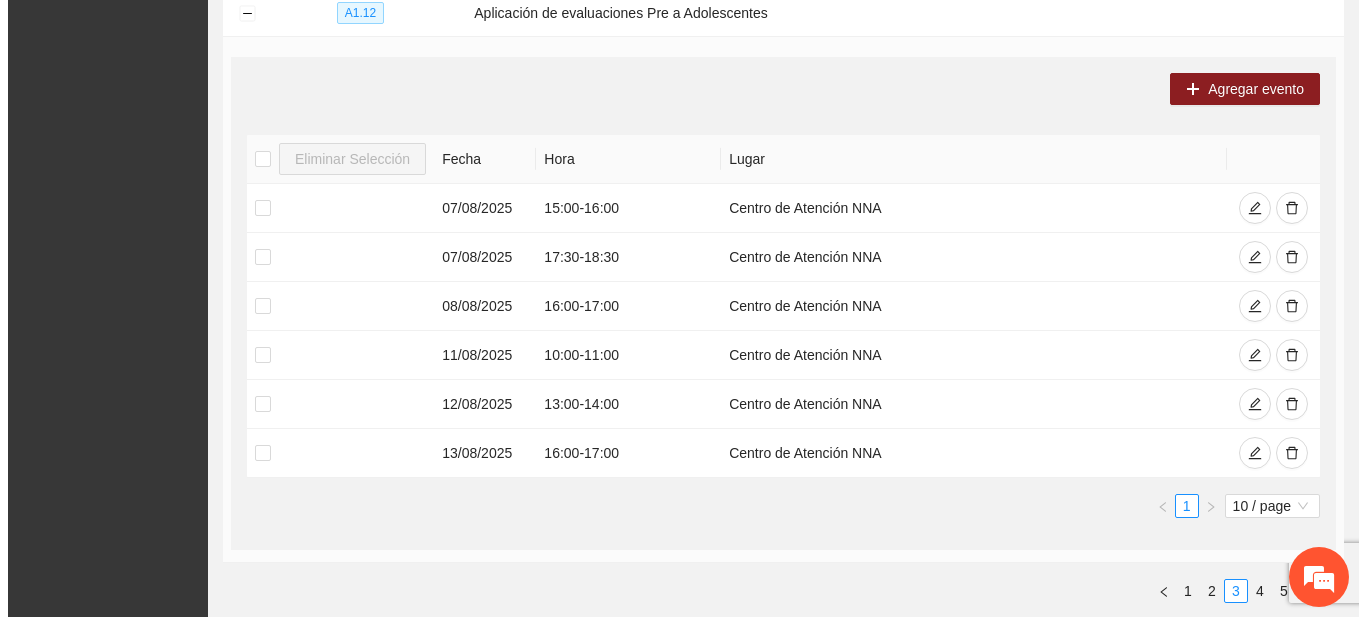 scroll, scrollTop: 1849, scrollLeft: 0, axis: vertical 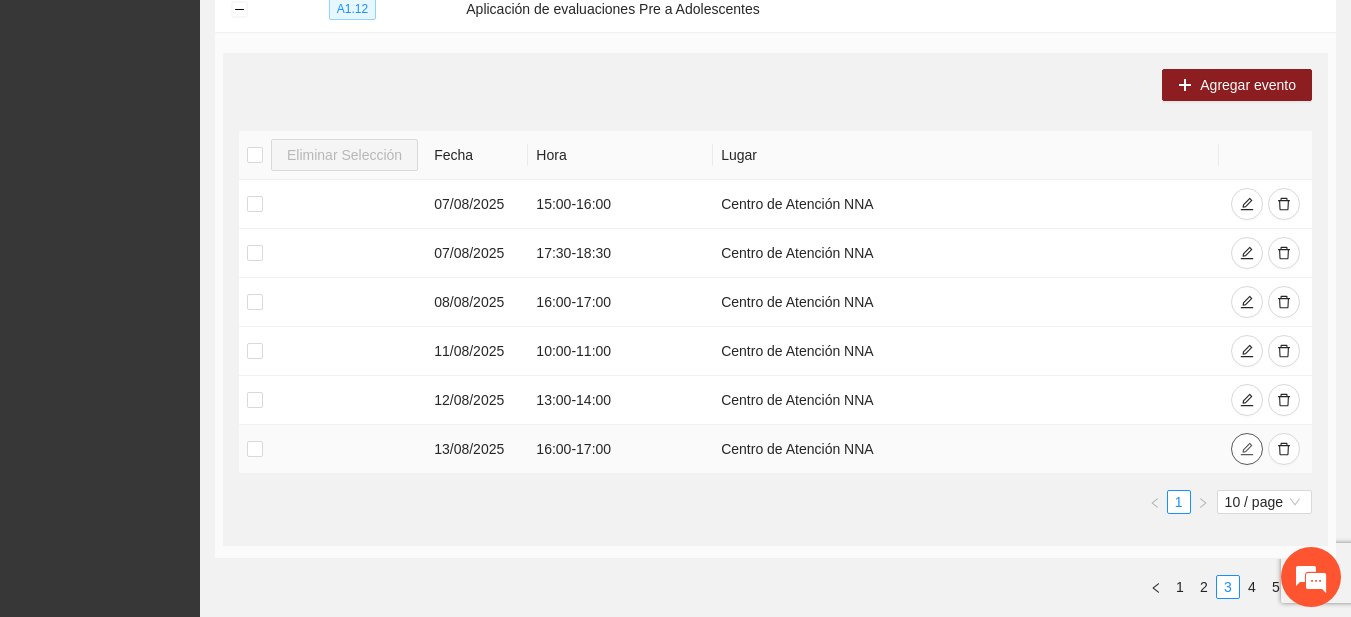 click at bounding box center [1247, 449] 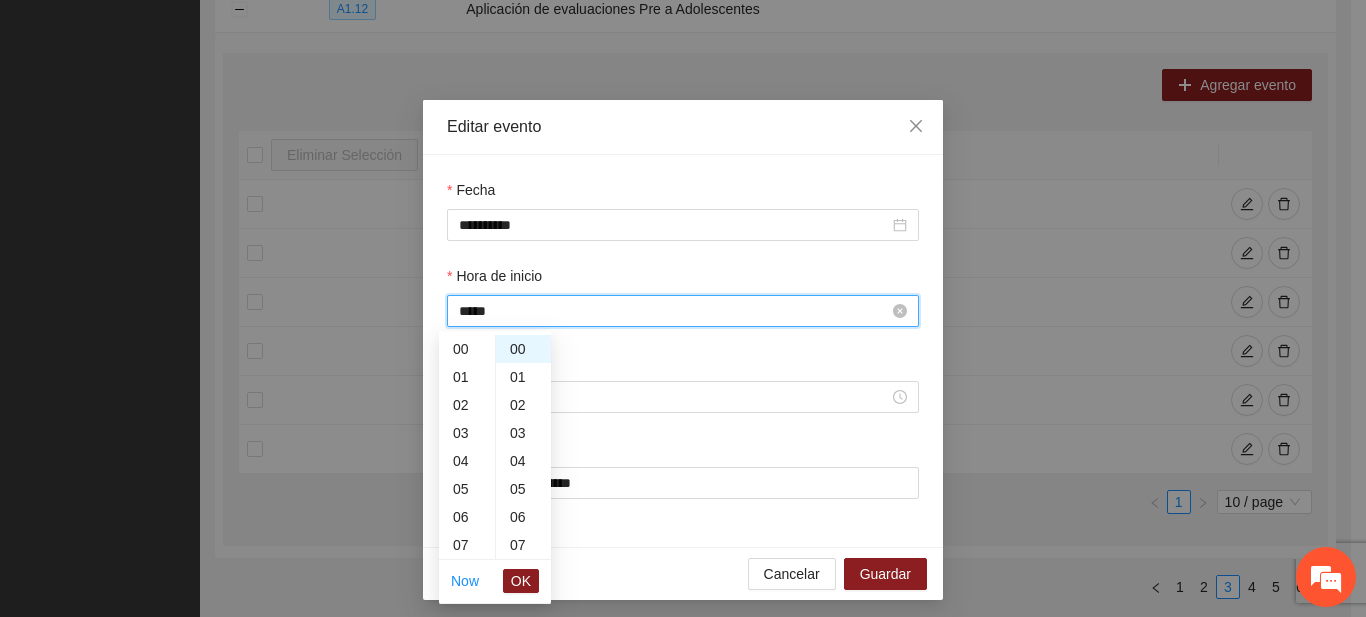 click on "*****" at bounding box center (674, 311) 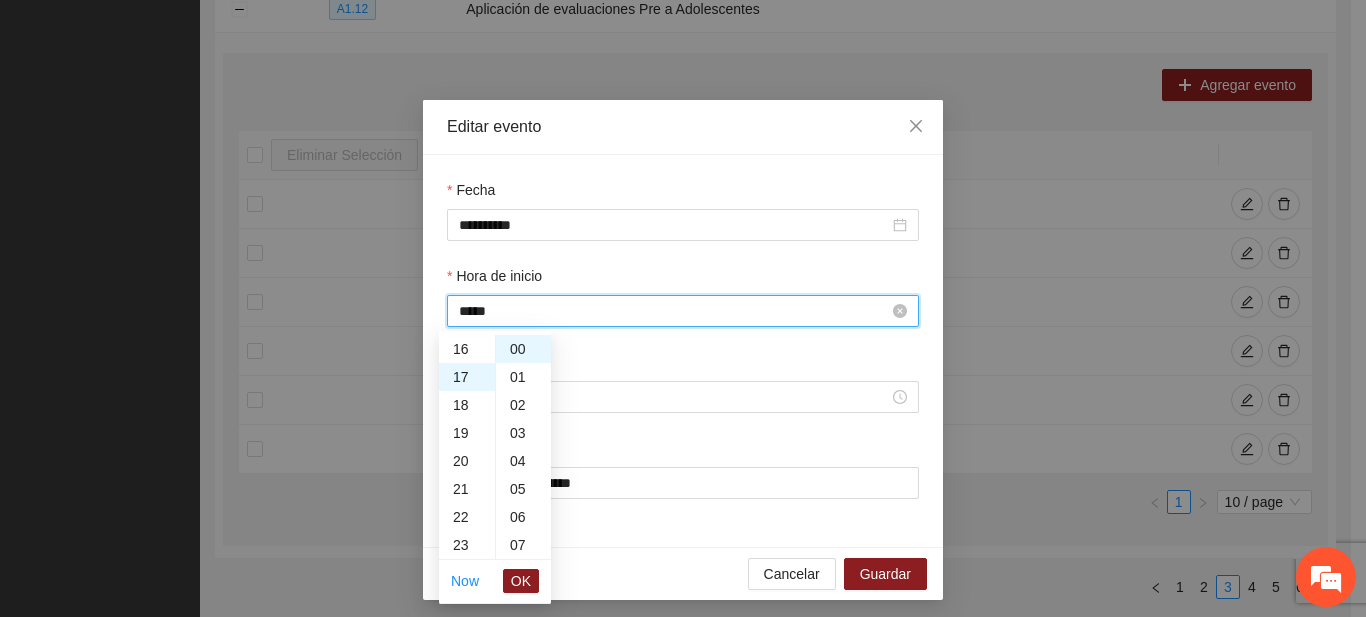 scroll, scrollTop: 476, scrollLeft: 0, axis: vertical 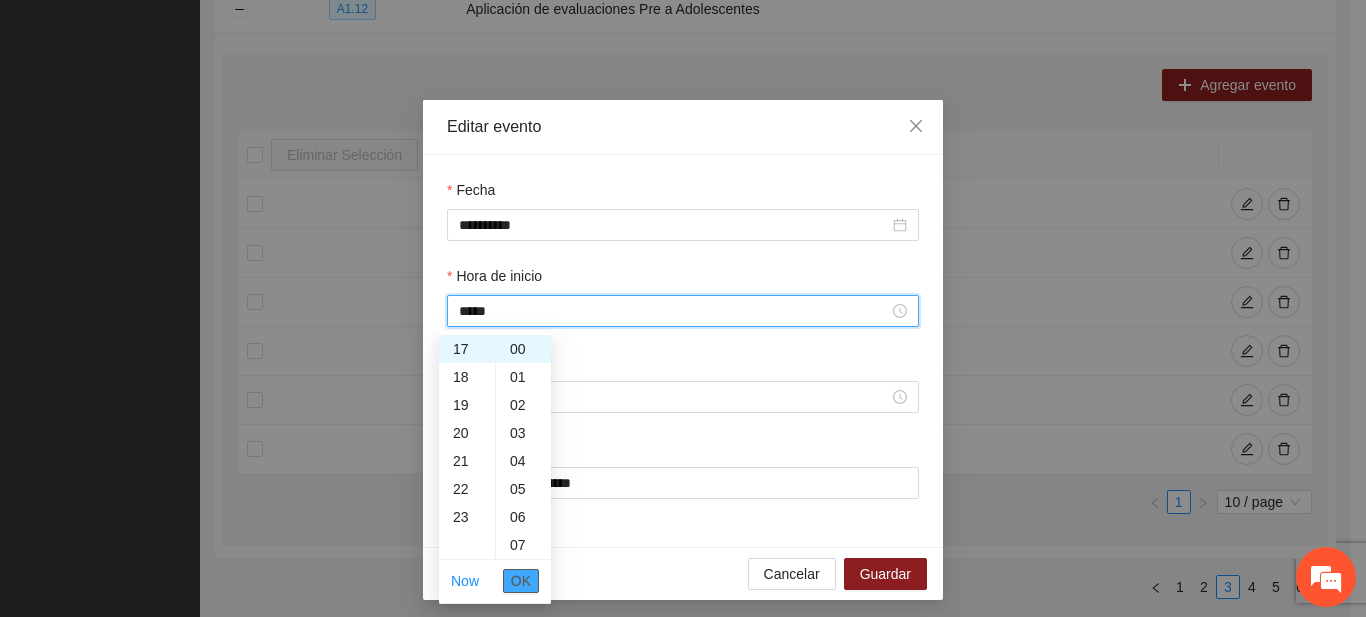 click on "OK" at bounding box center (521, 581) 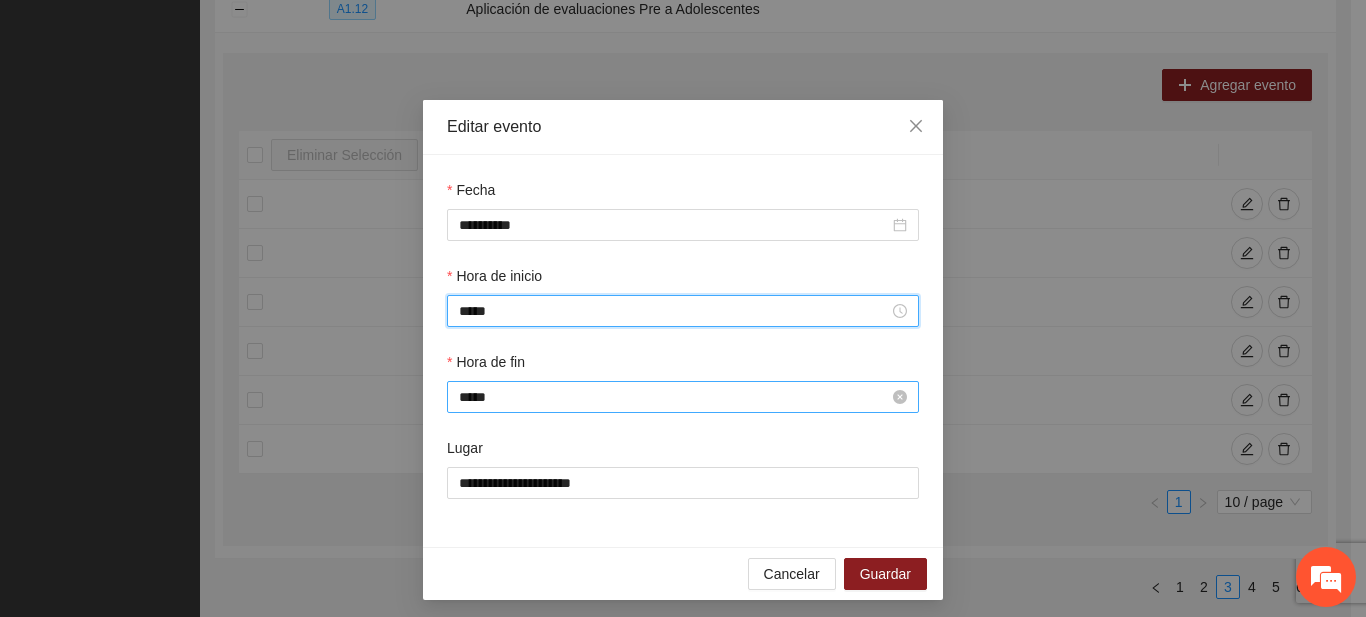 type on "*****" 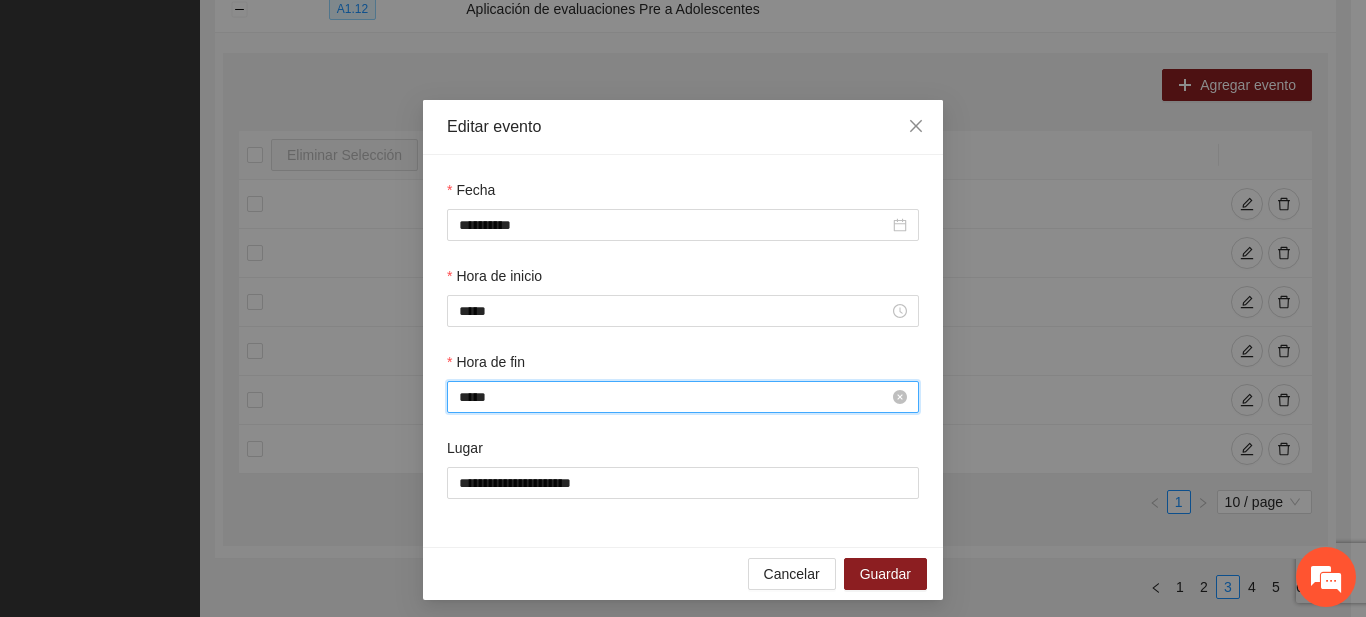 click on "*****" at bounding box center (674, 397) 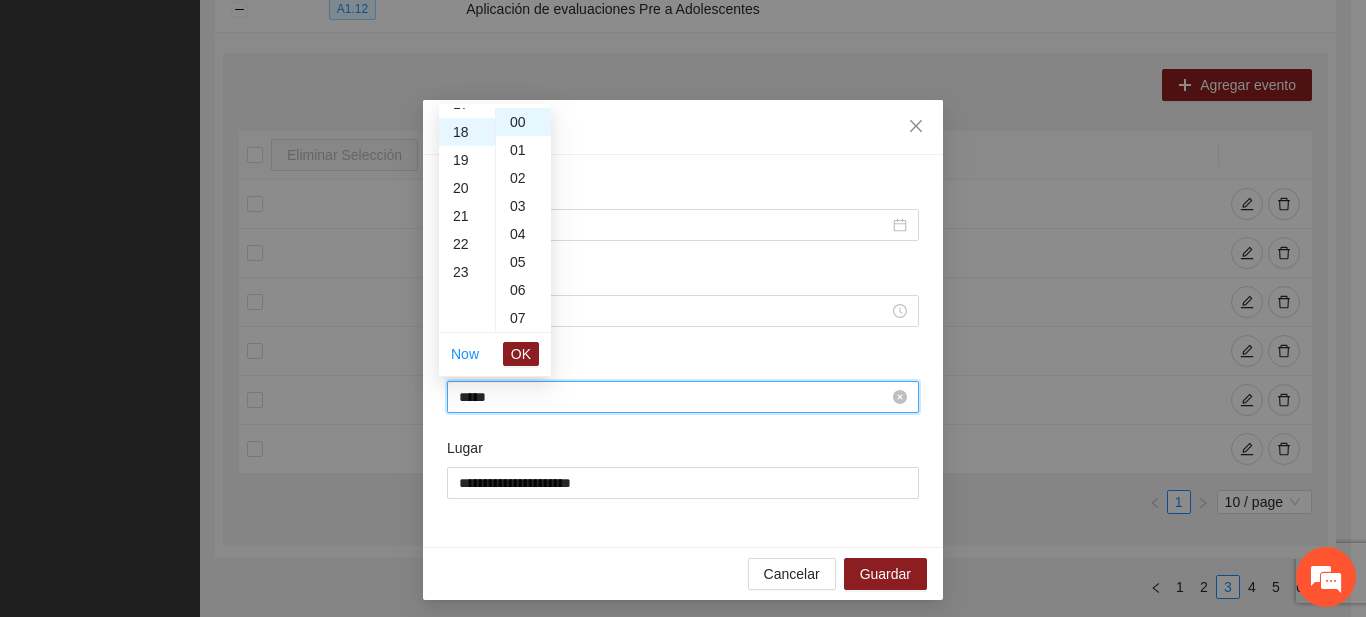 scroll, scrollTop: 504, scrollLeft: 0, axis: vertical 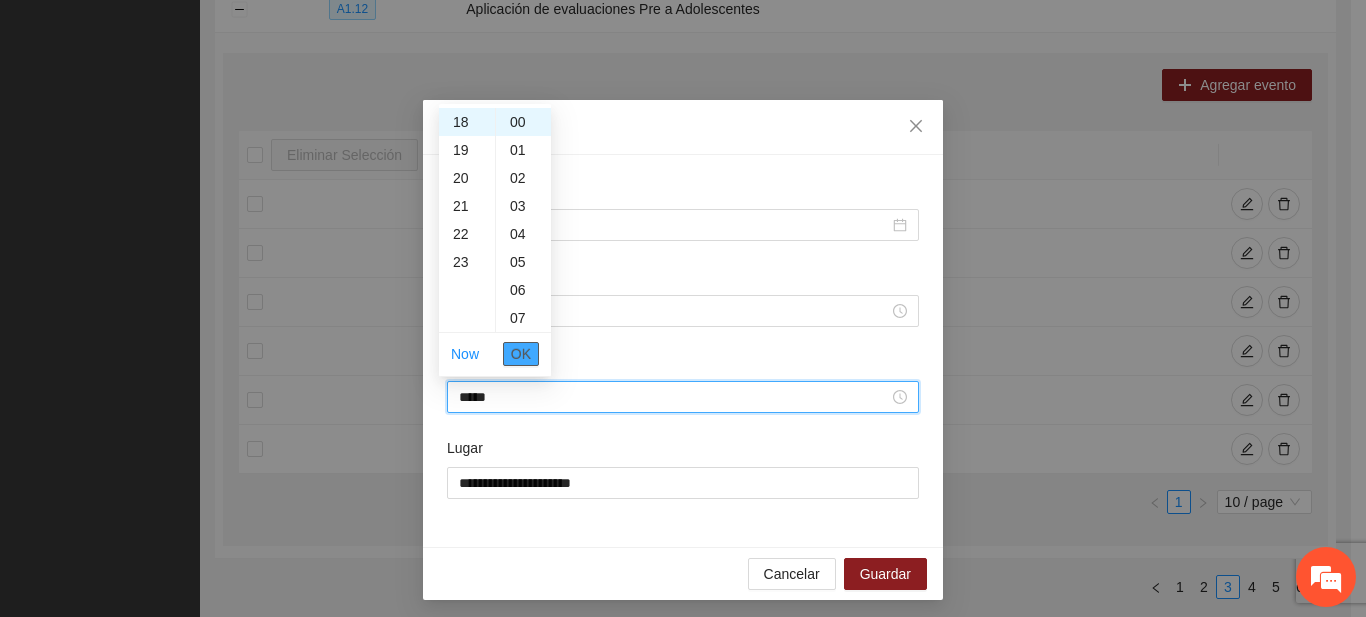 click on "OK" at bounding box center (521, 354) 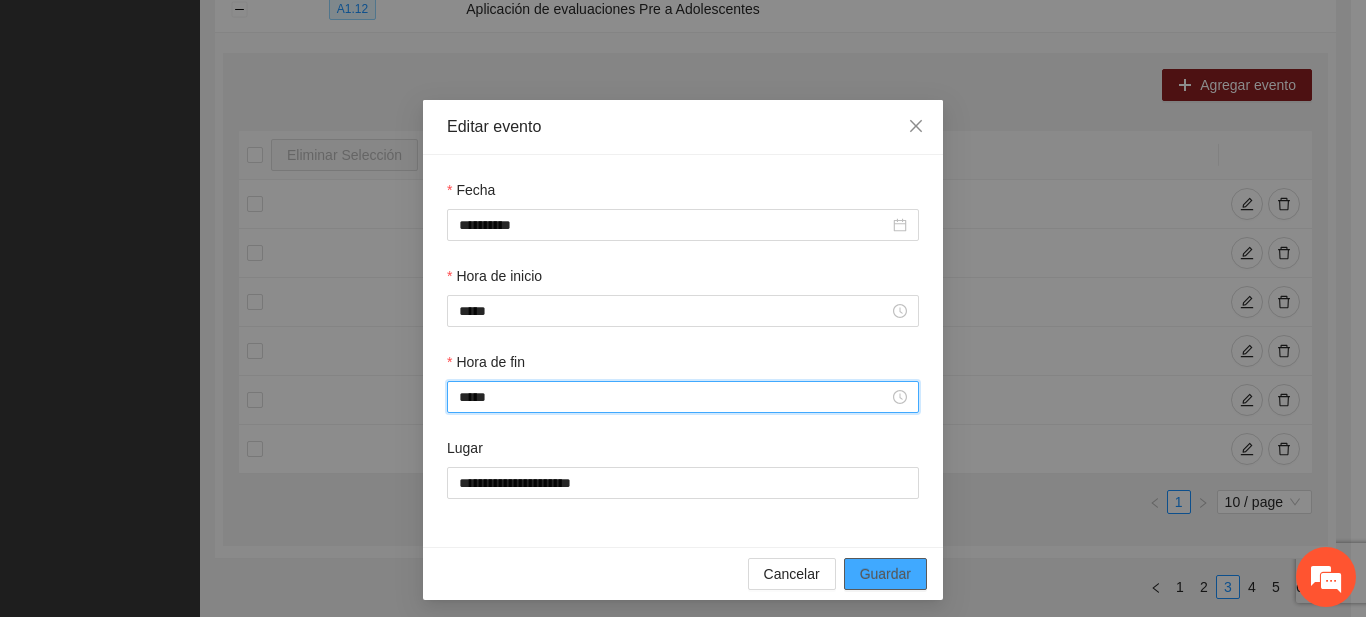 type on "*****" 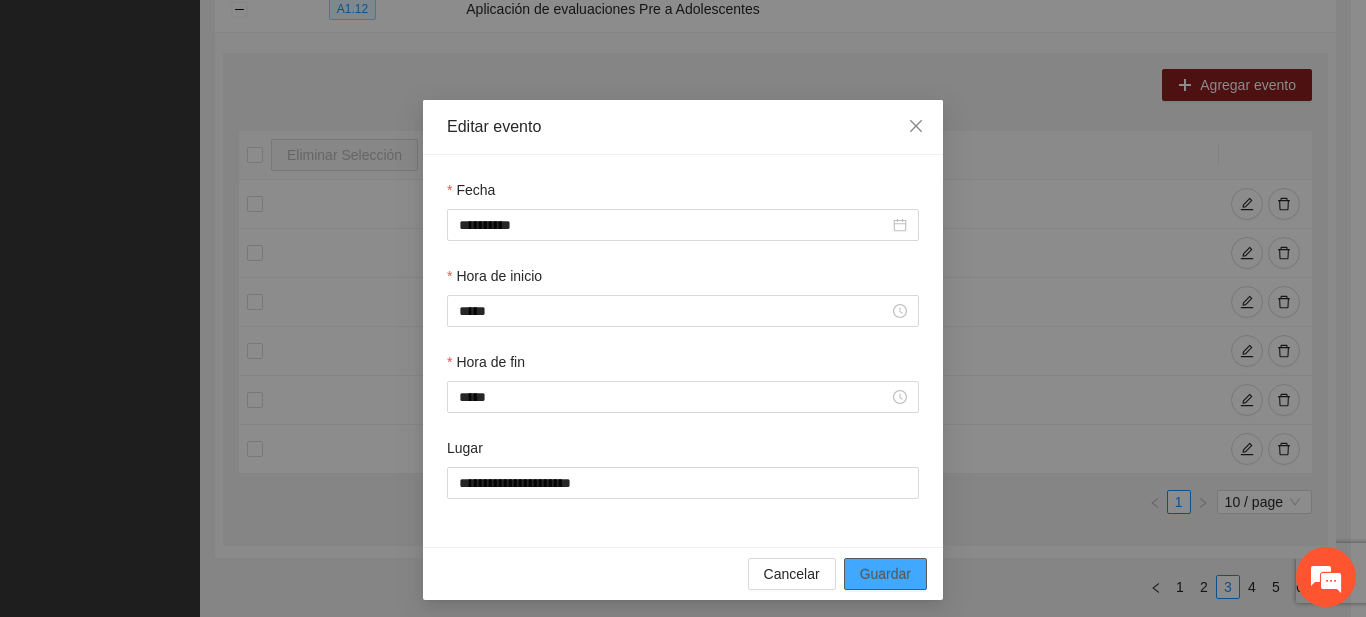 click on "Guardar" at bounding box center [885, 574] 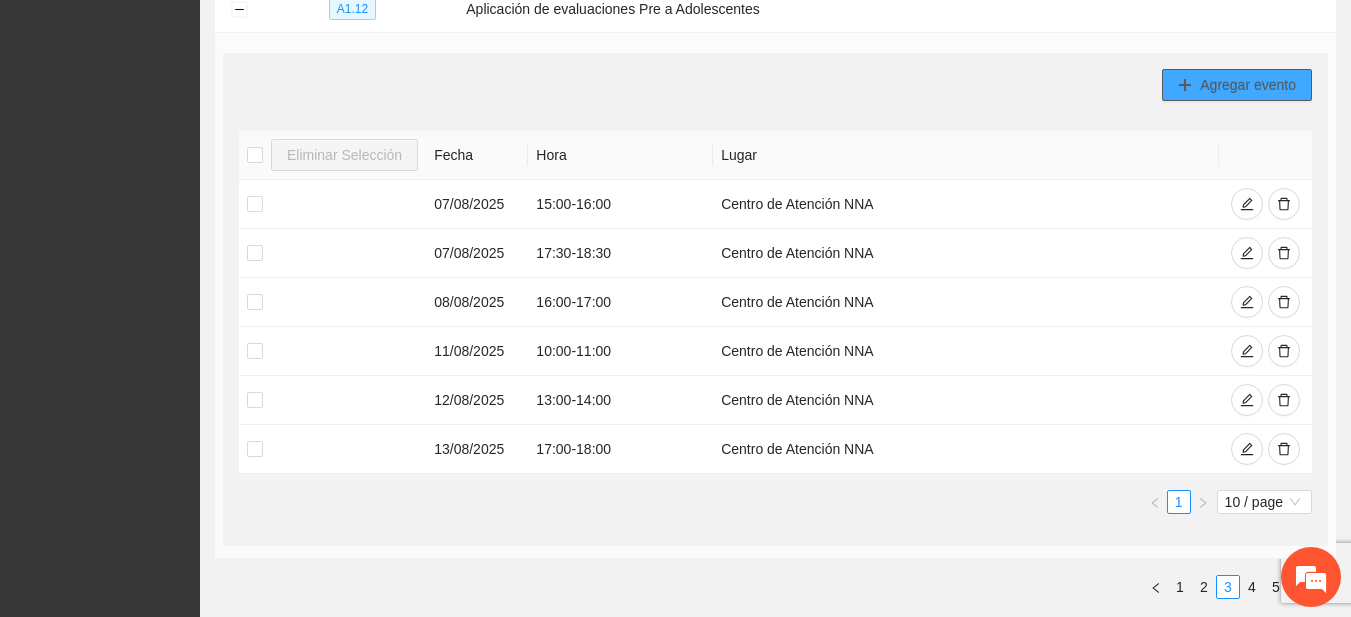 click on "Agregar evento" at bounding box center (1248, 85) 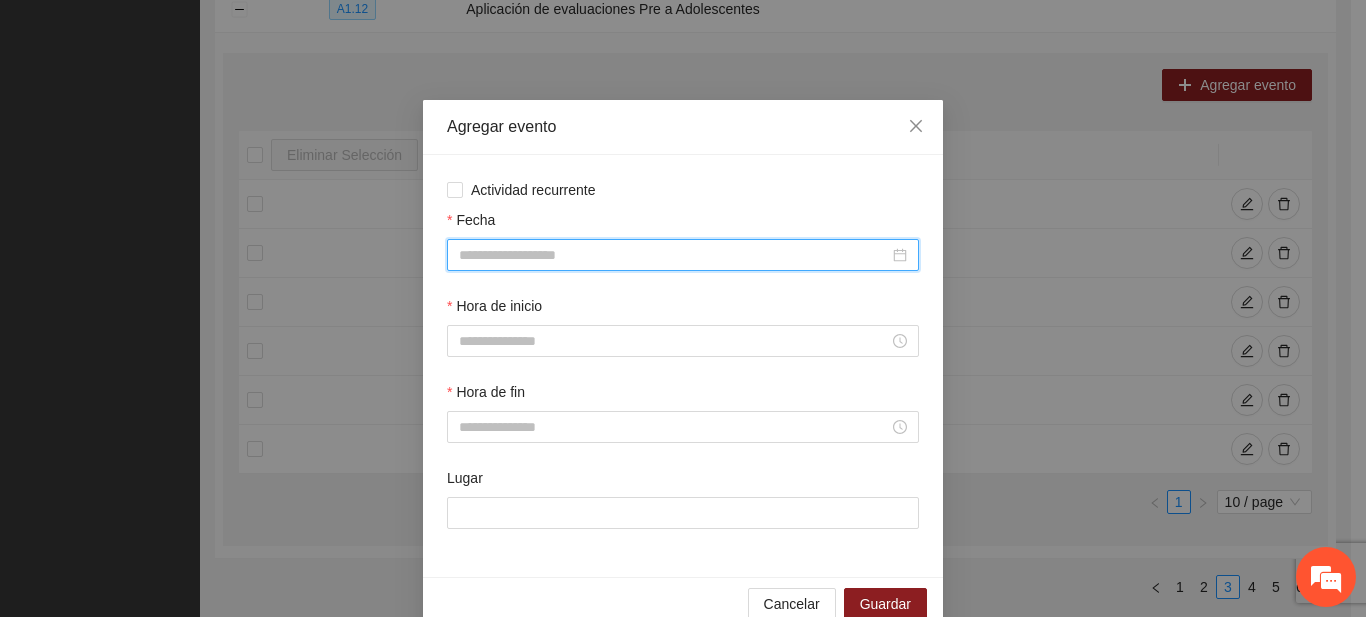 click on "Fecha" at bounding box center (674, 255) 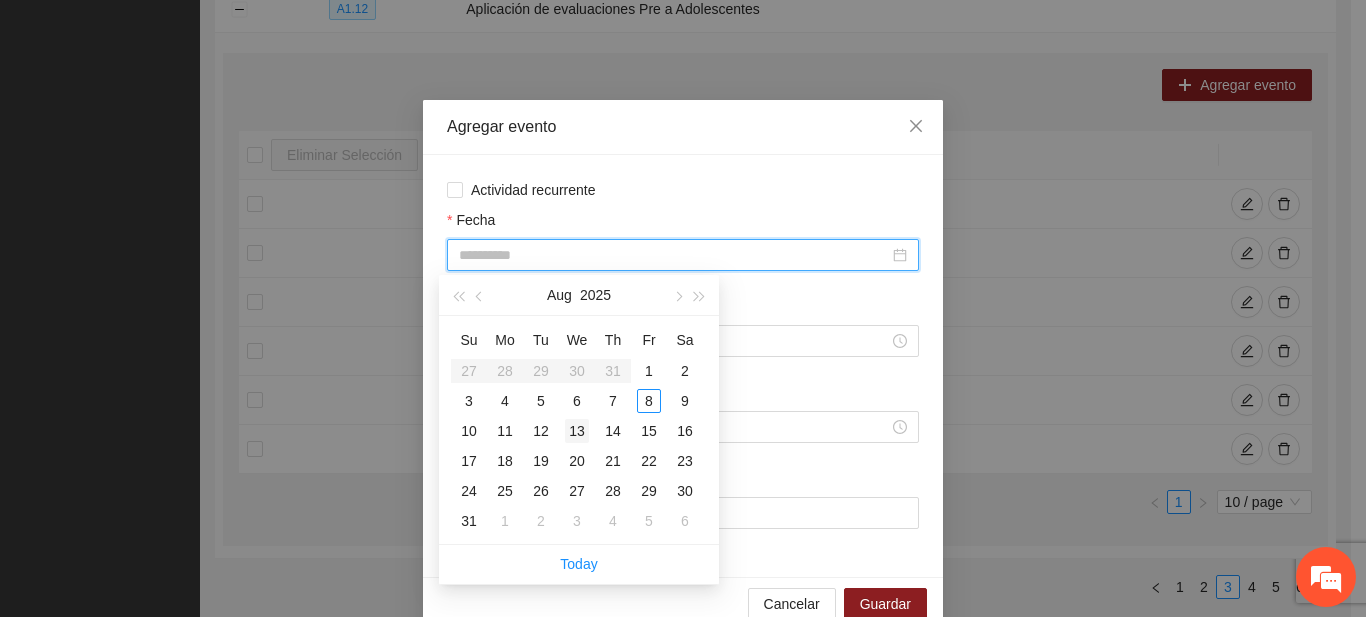 type on "**********" 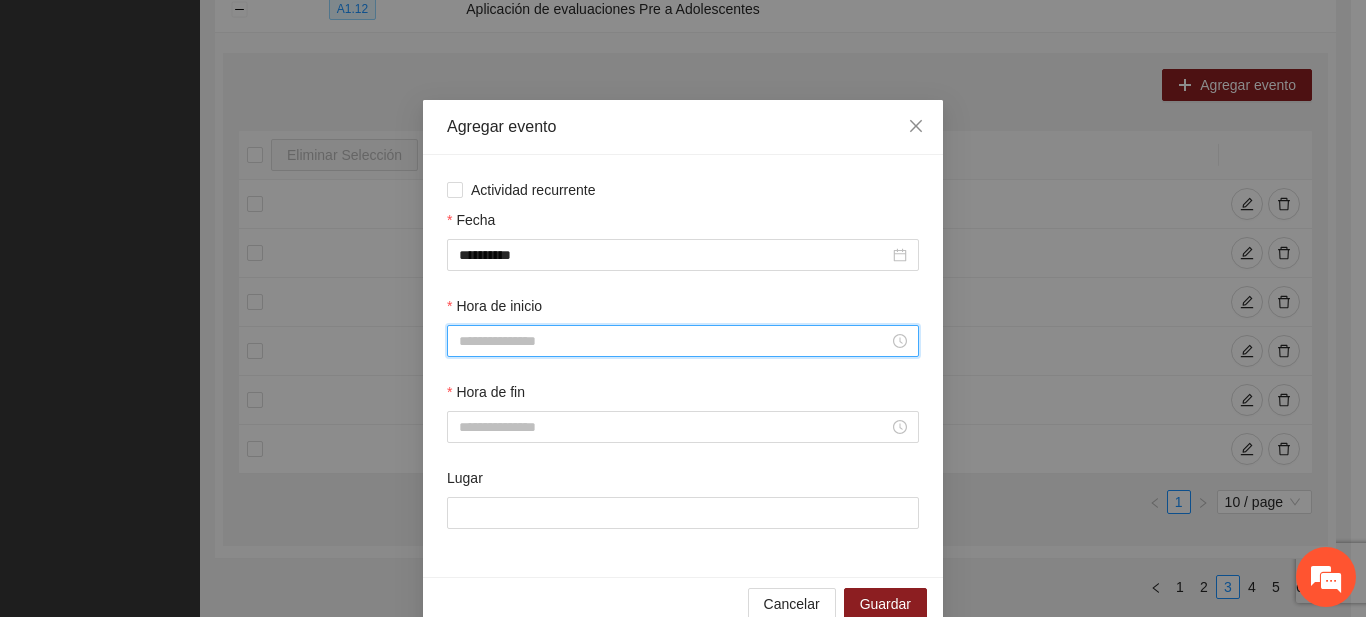 click on "Hora de inicio" at bounding box center [674, 341] 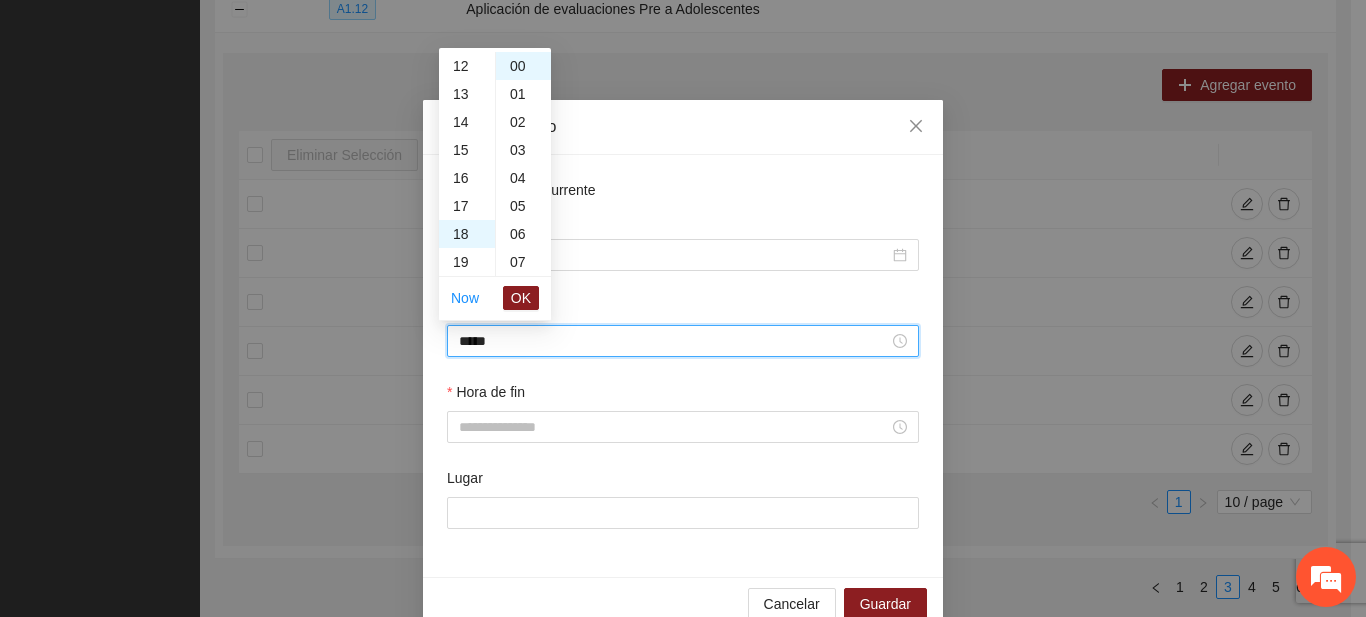 scroll, scrollTop: 504, scrollLeft: 0, axis: vertical 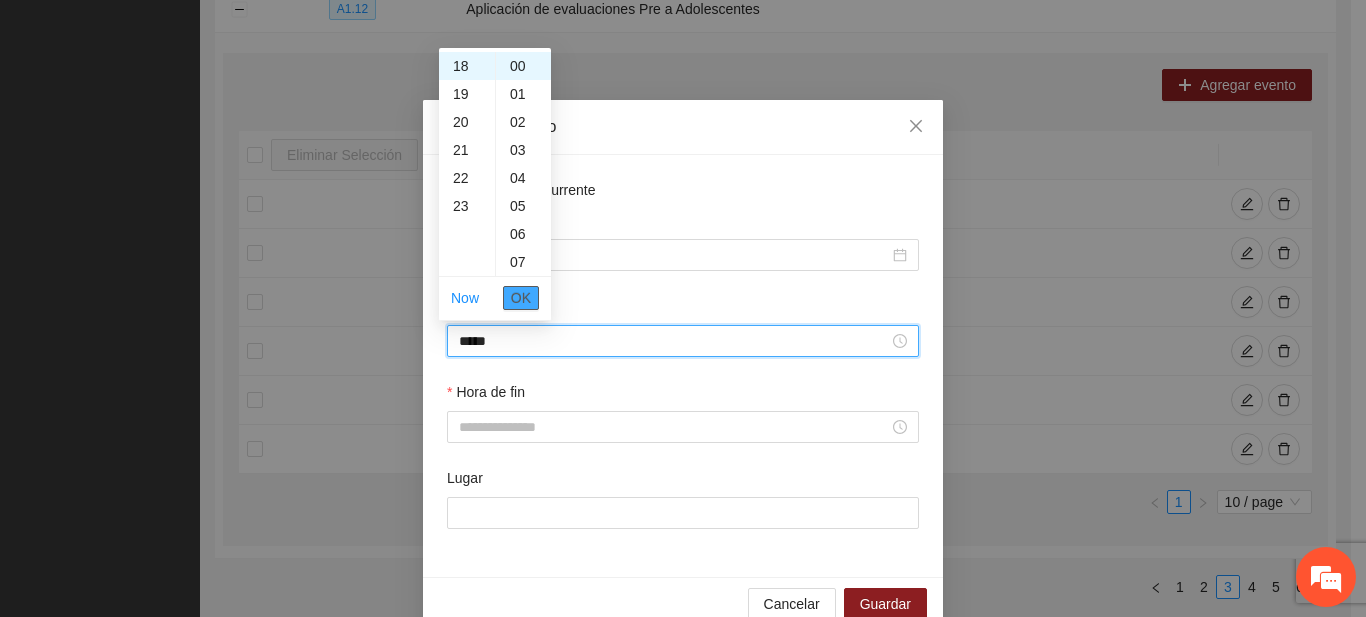 click on "OK" at bounding box center (521, 298) 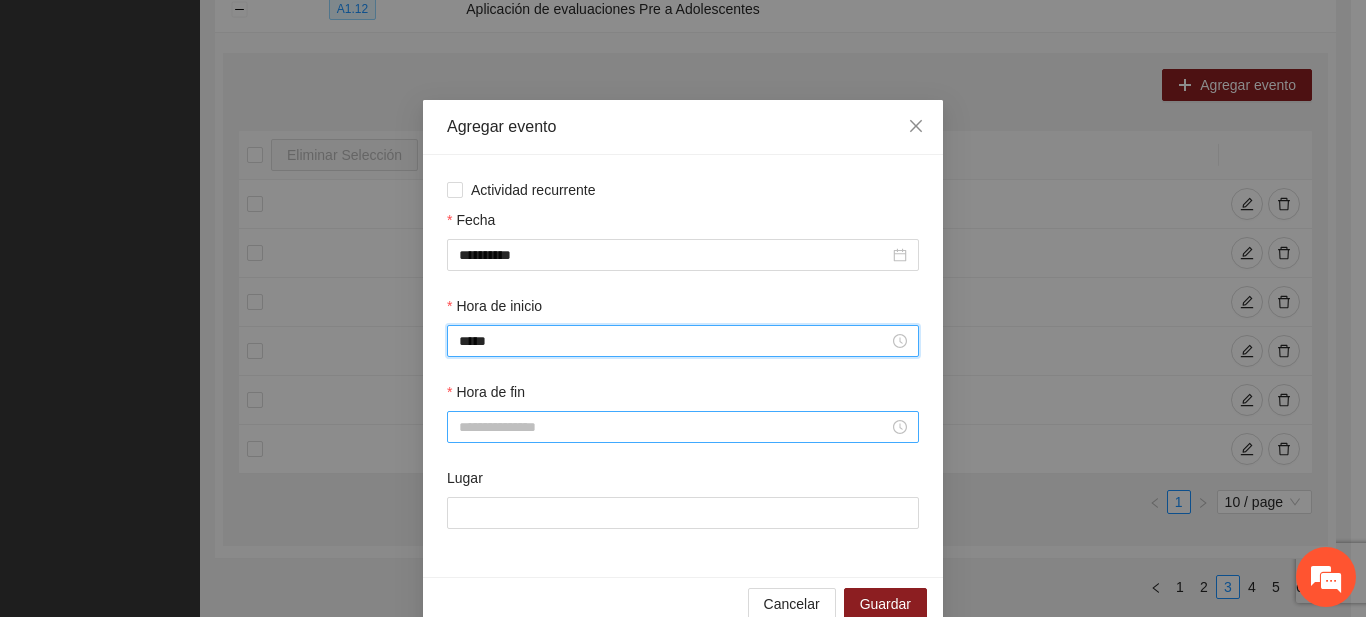 type on "*****" 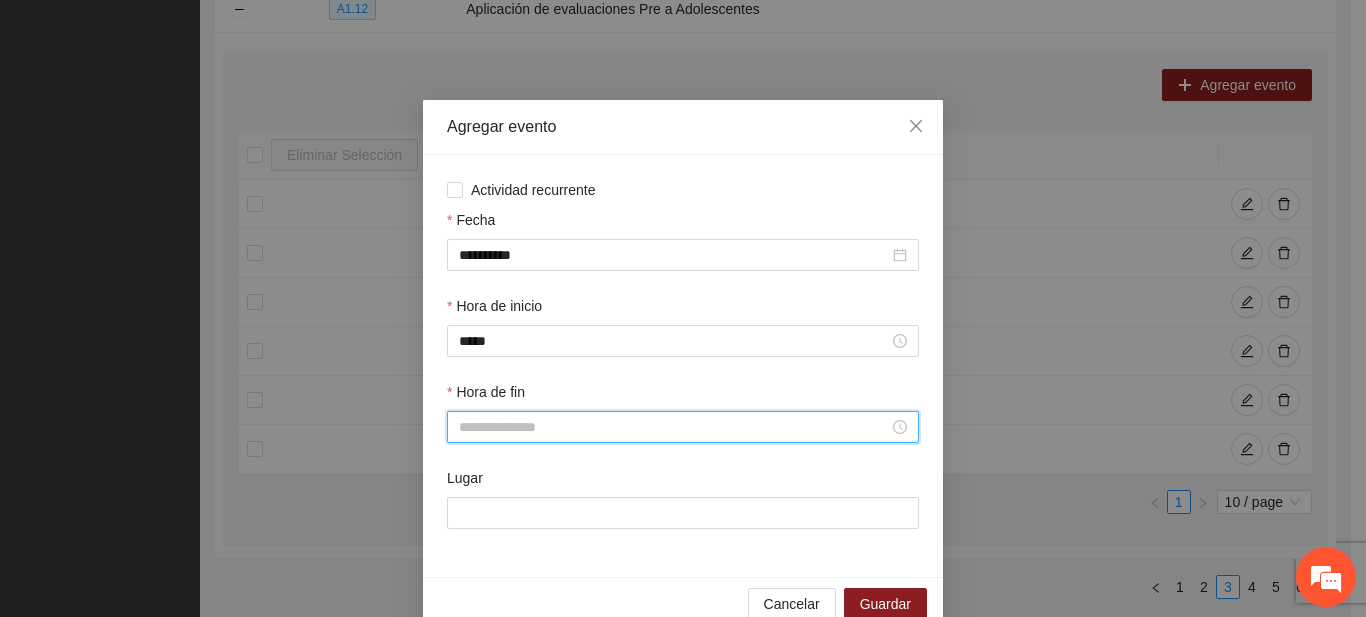 click on "Hora de fin" at bounding box center [674, 427] 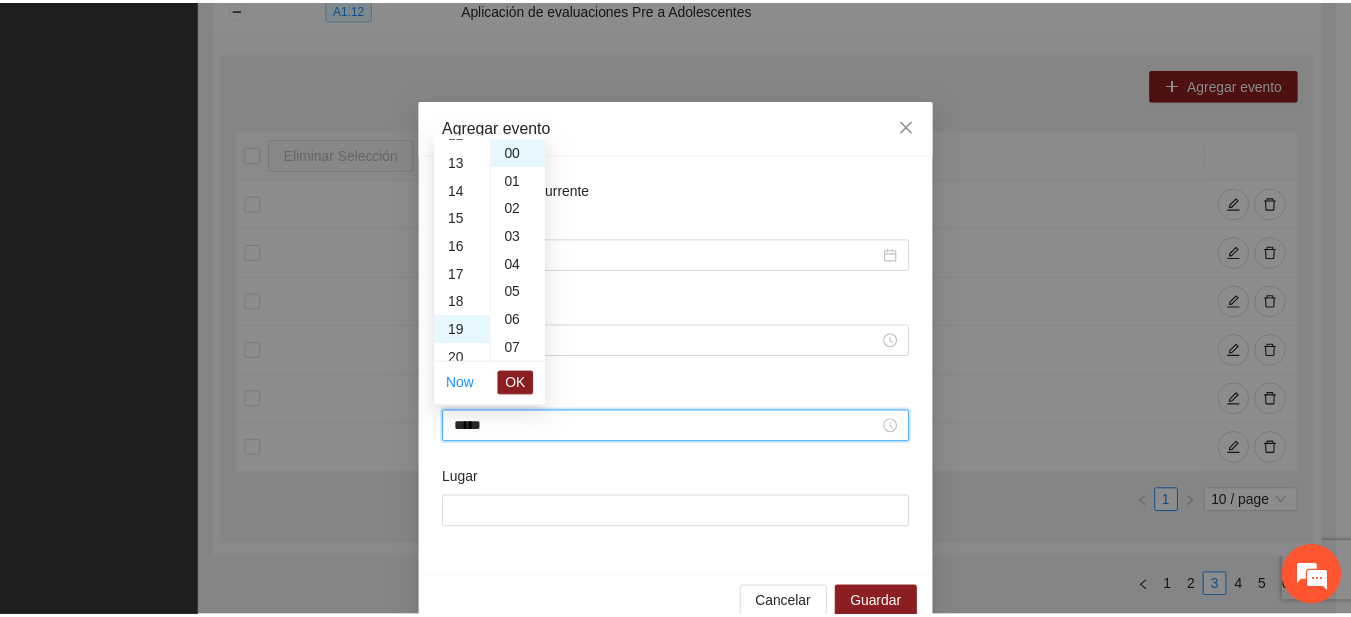 scroll, scrollTop: 532, scrollLeft: 0, axis: vertical 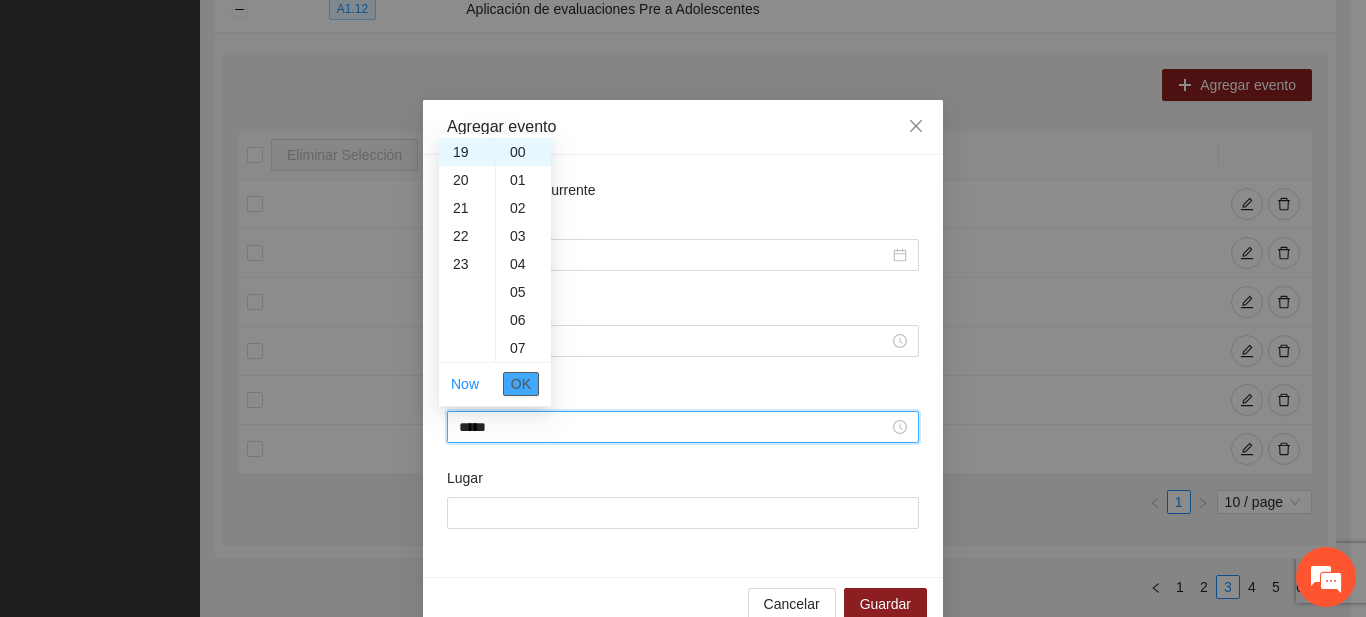 click on "OK" at bounding box center [521, 384] 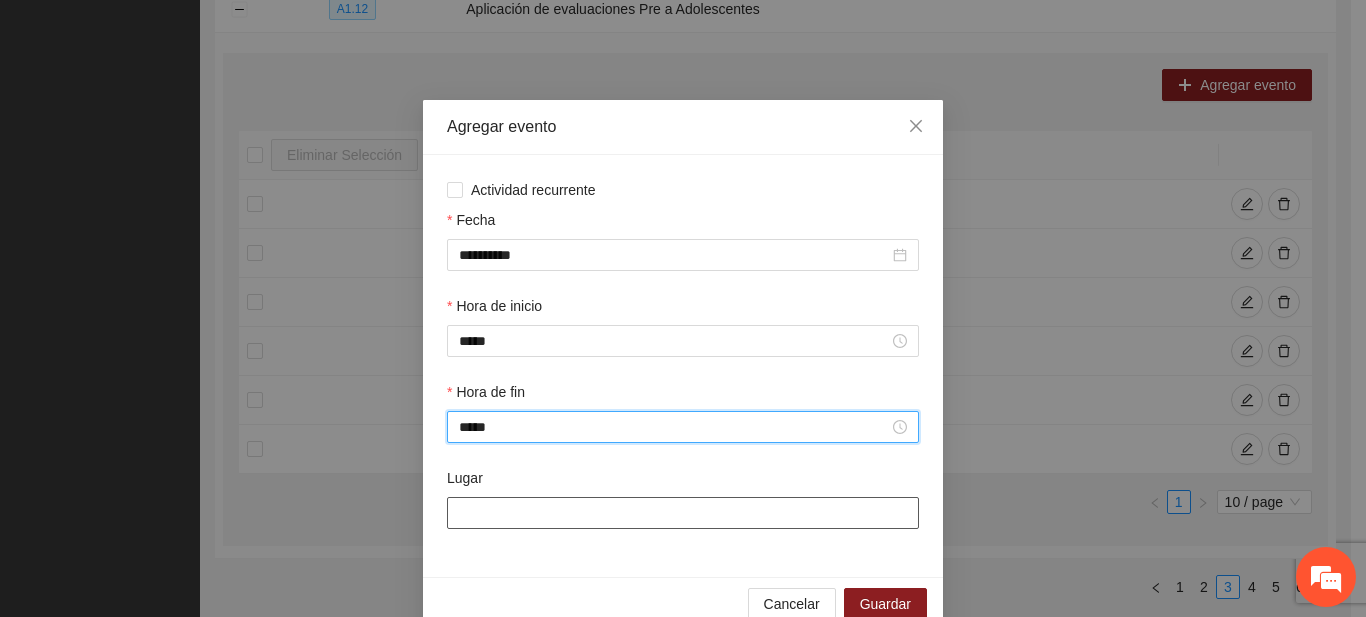 type on "*****" 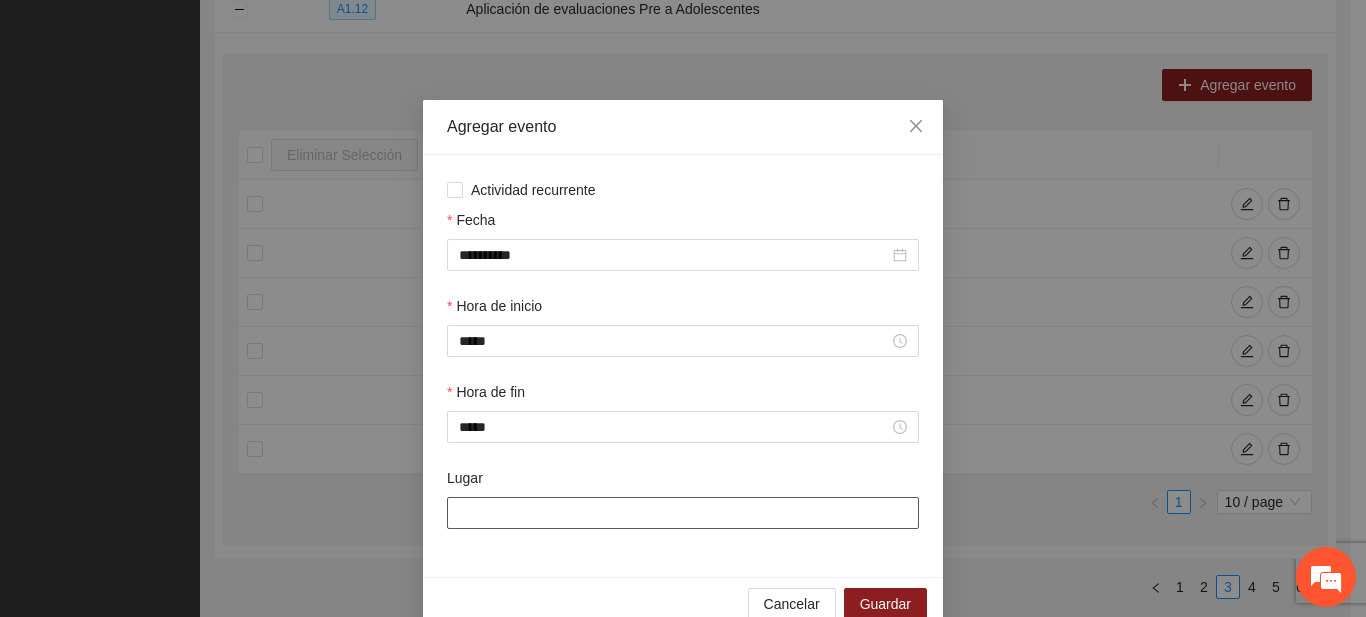 click on "Lugar" at bounding box center (683, 513) 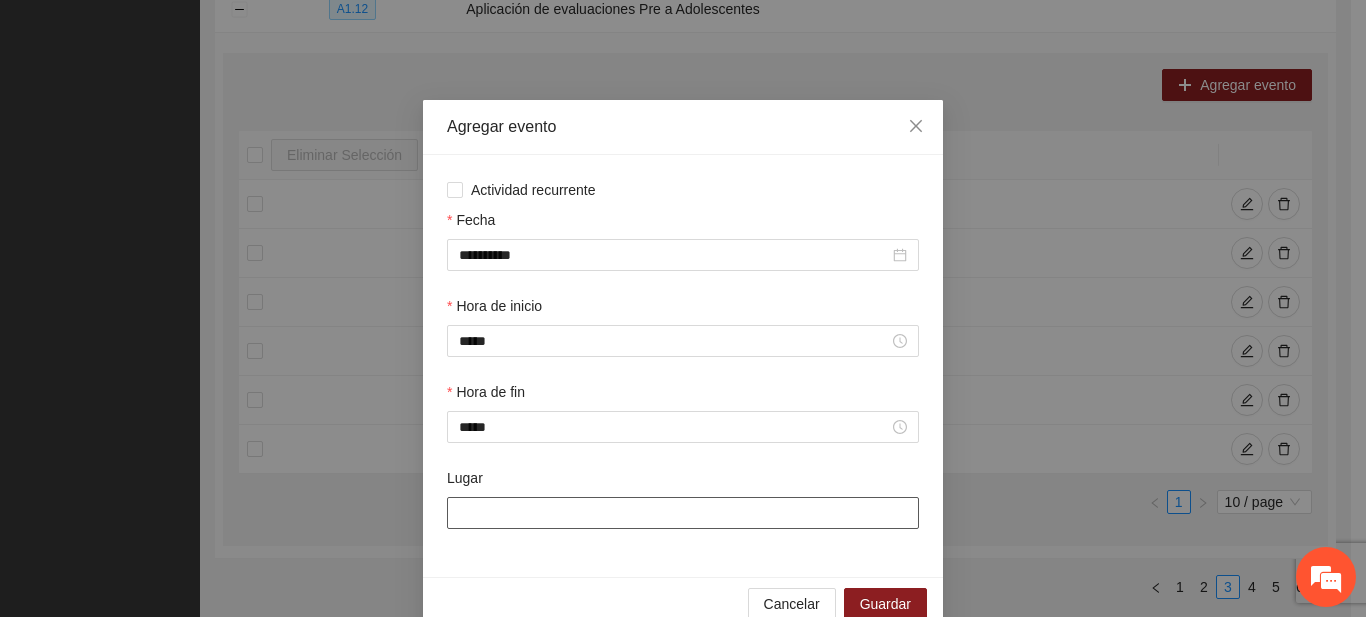 type on "**********" 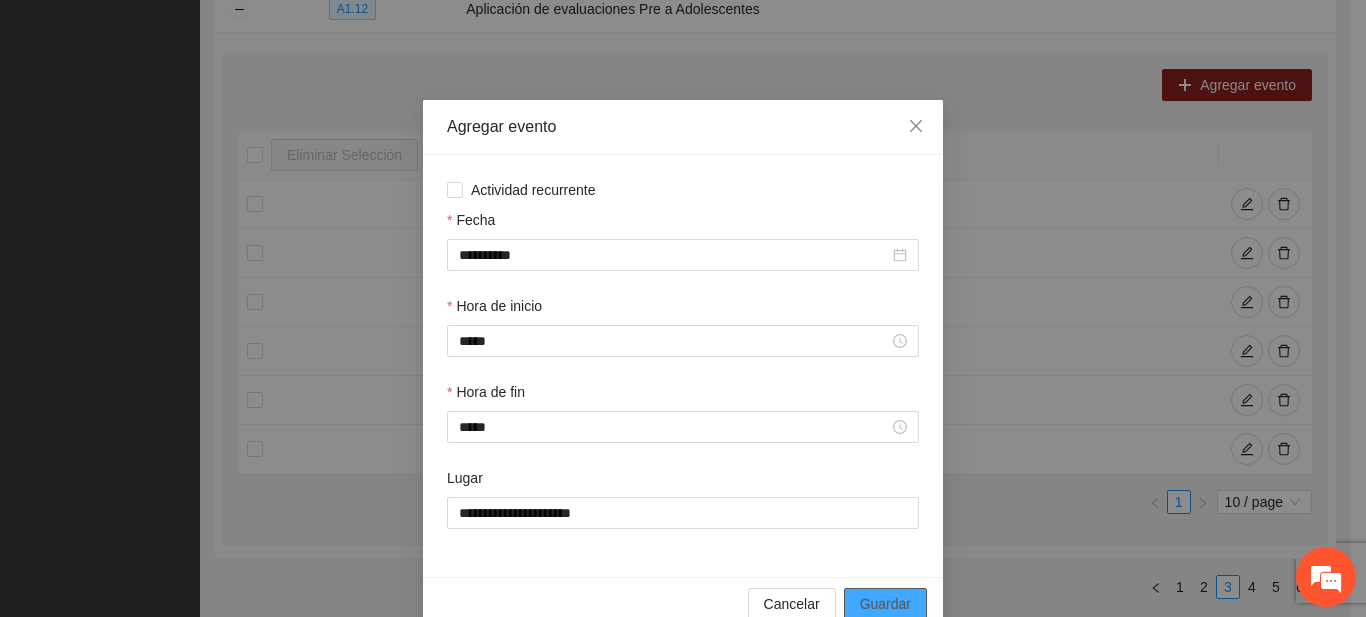 click on "Guardar" at bounding box center [885, 604] 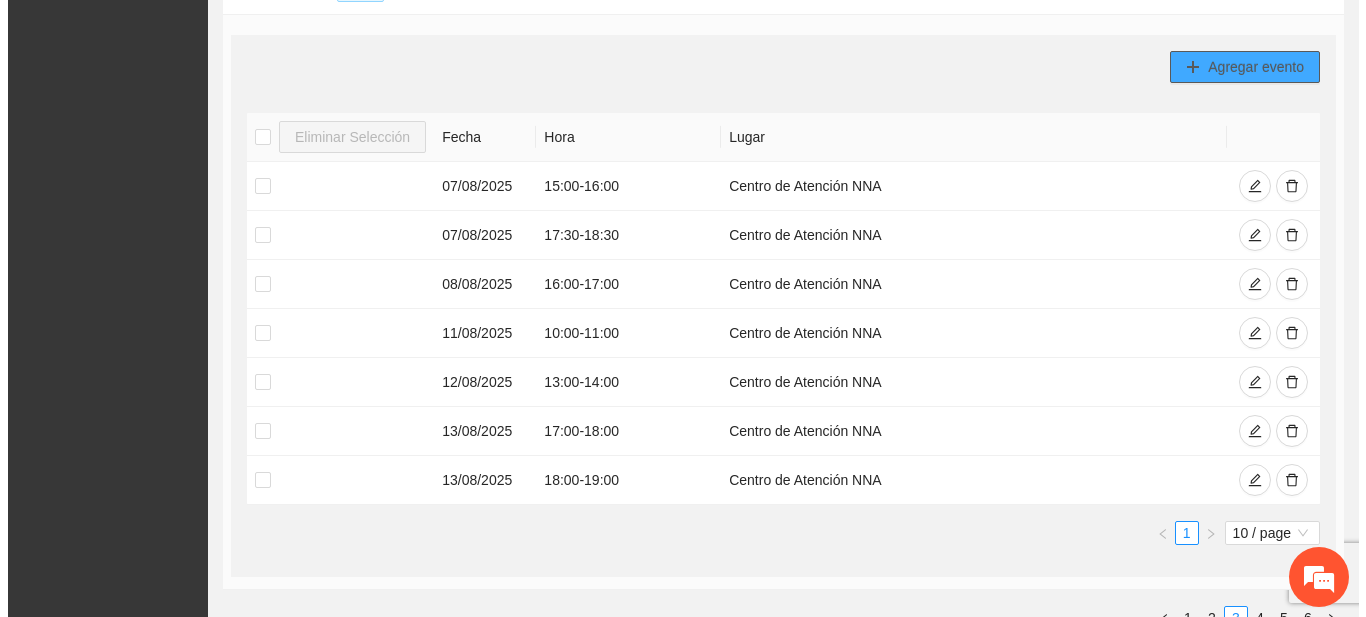 scroll, scrollTop: 1849, scrollLeft: 0, axis: vertical 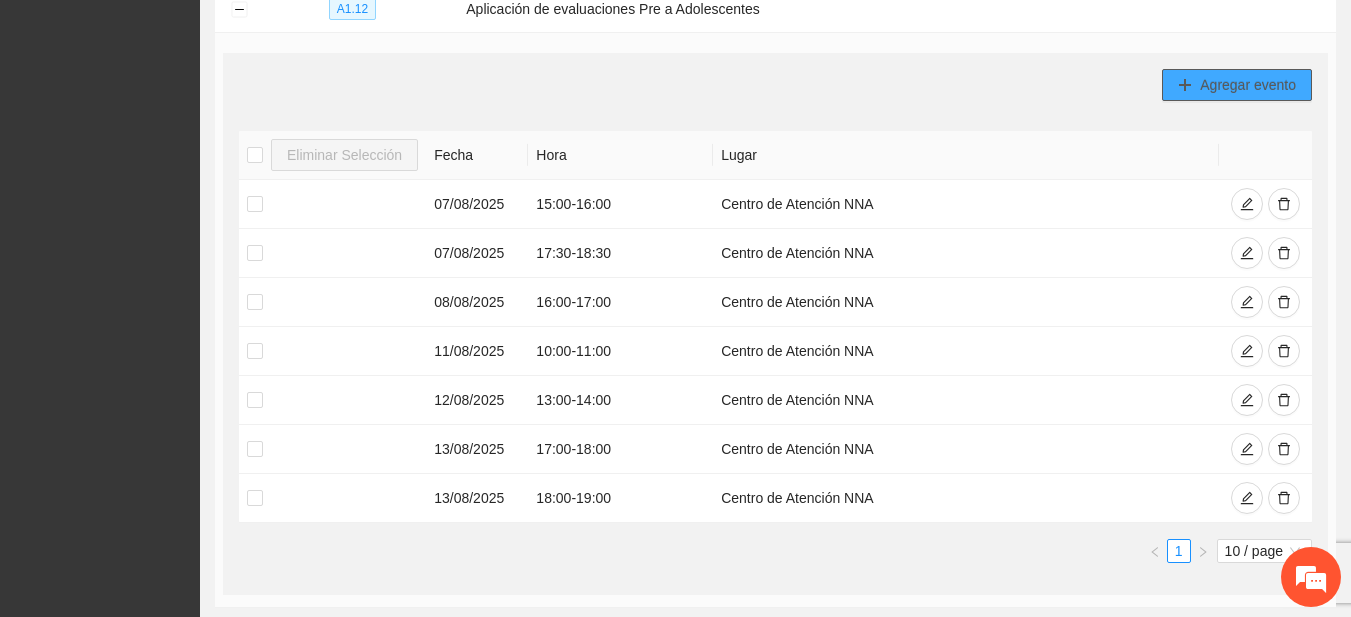 click 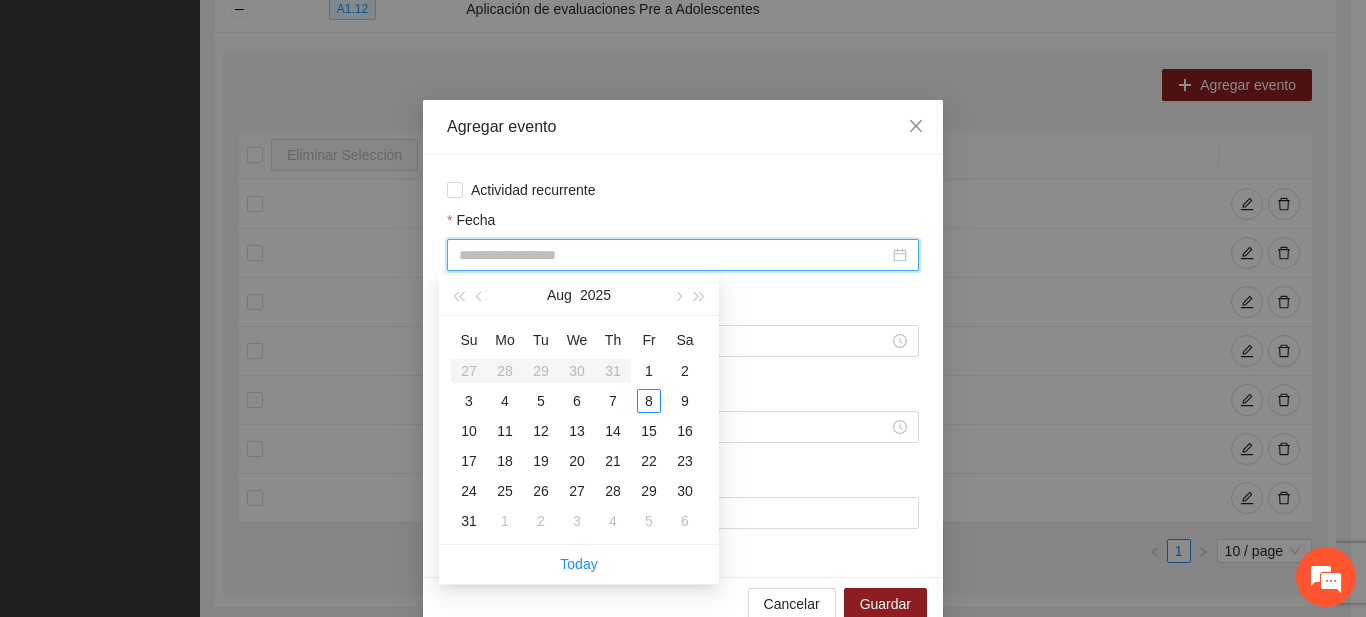 click on "Fecha" at bounding box center [674, 255] 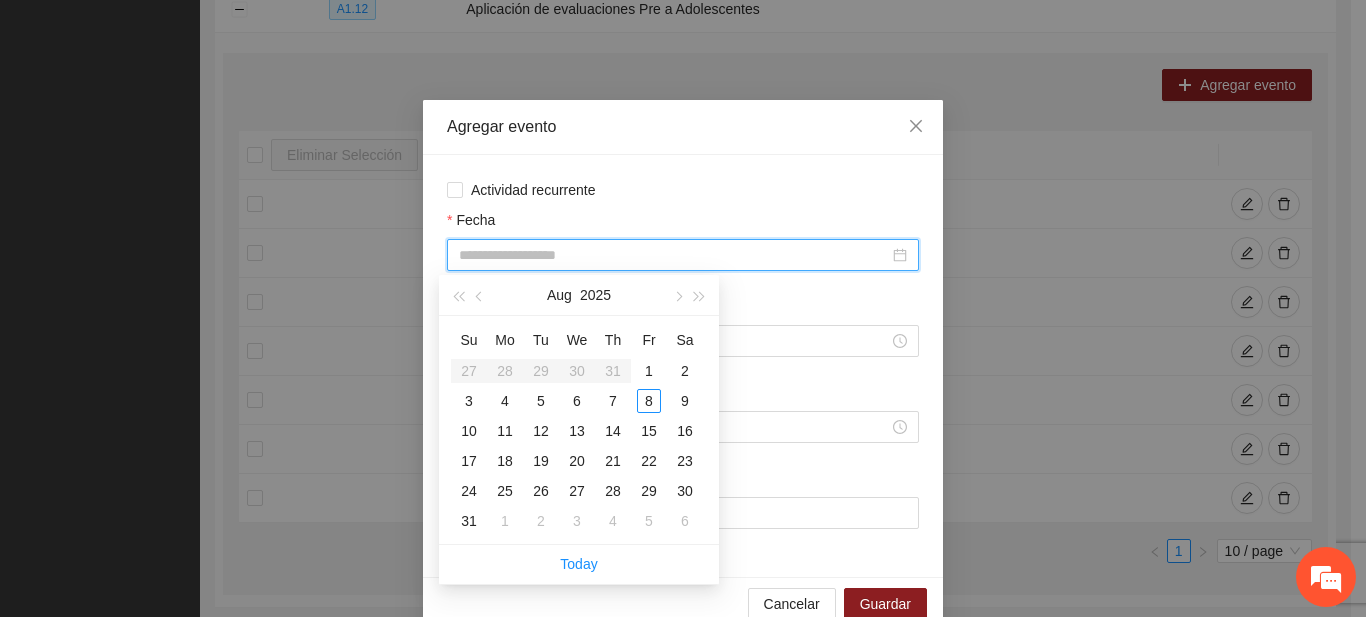 type on "**********" 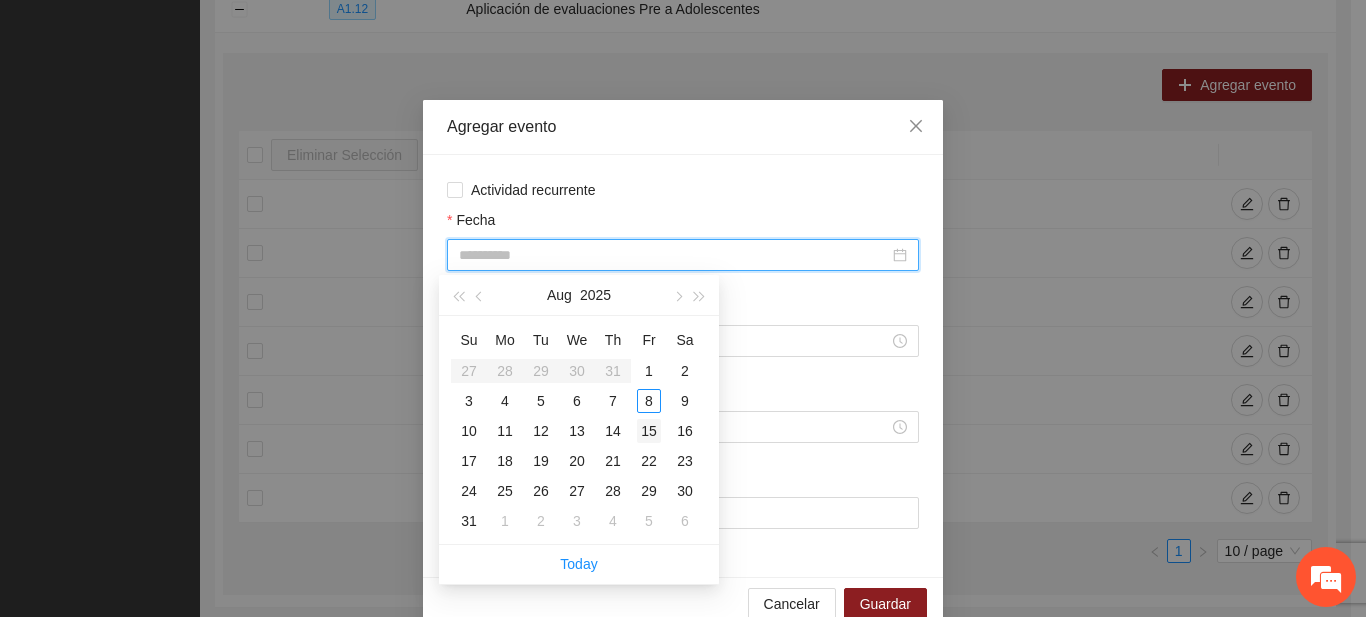 type on "**********" 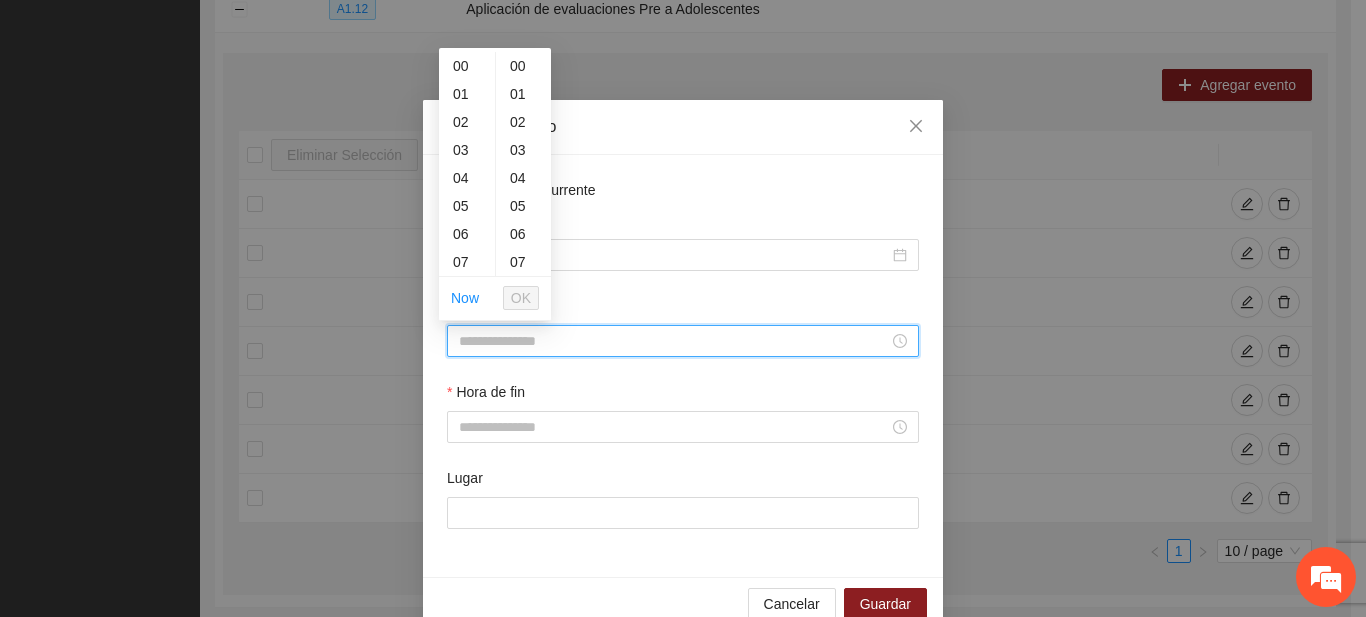click on "Hora de inicio" at bounding box center [674, 341] 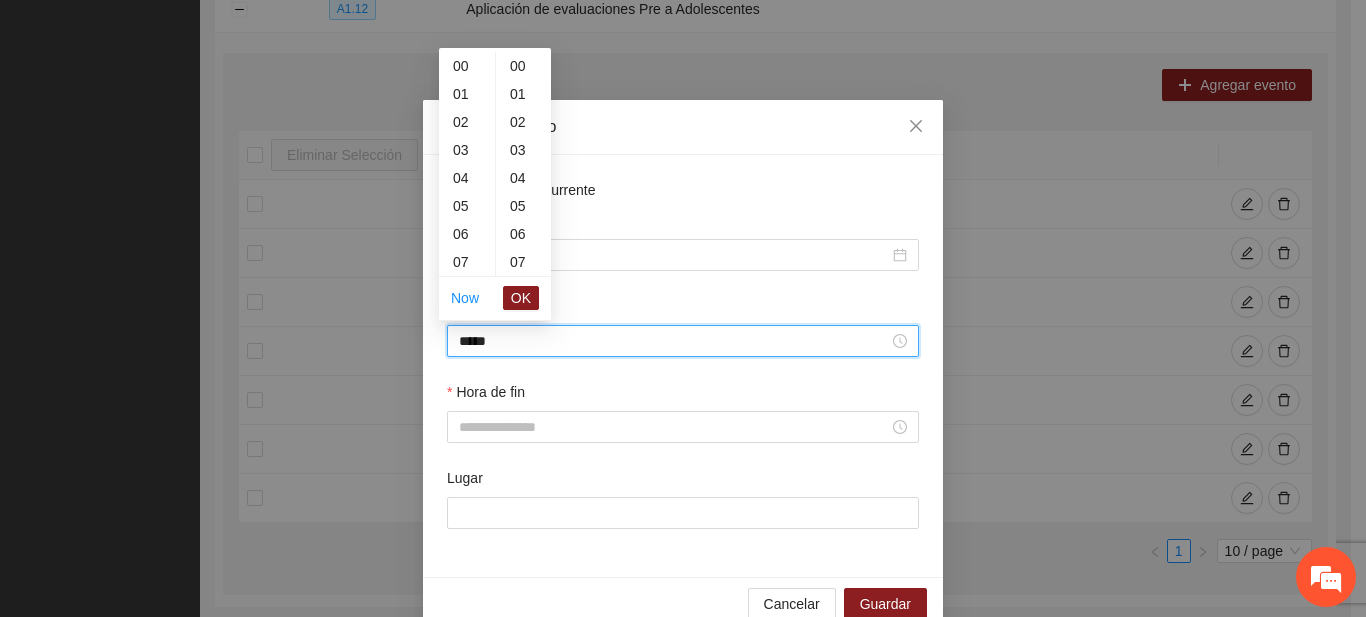 scroll, scrollTop: 448, scrollLeft: 0, axis: vertical 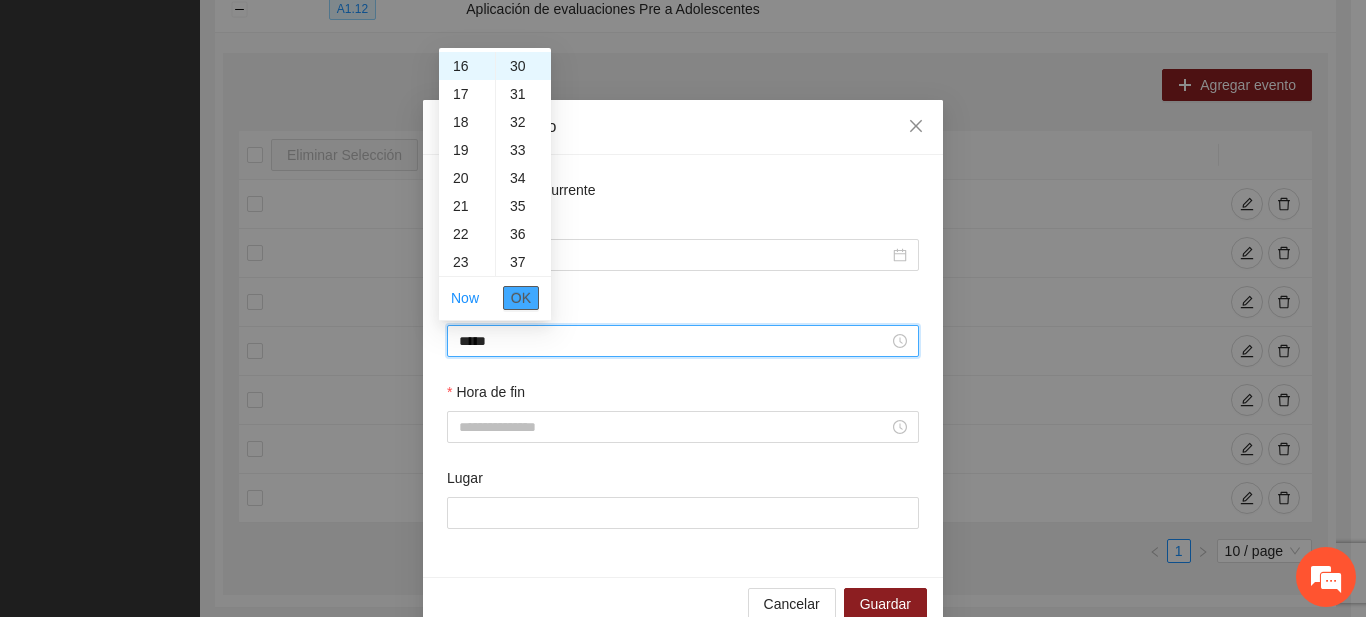 click on "OK" at bounding box center (521, 298) 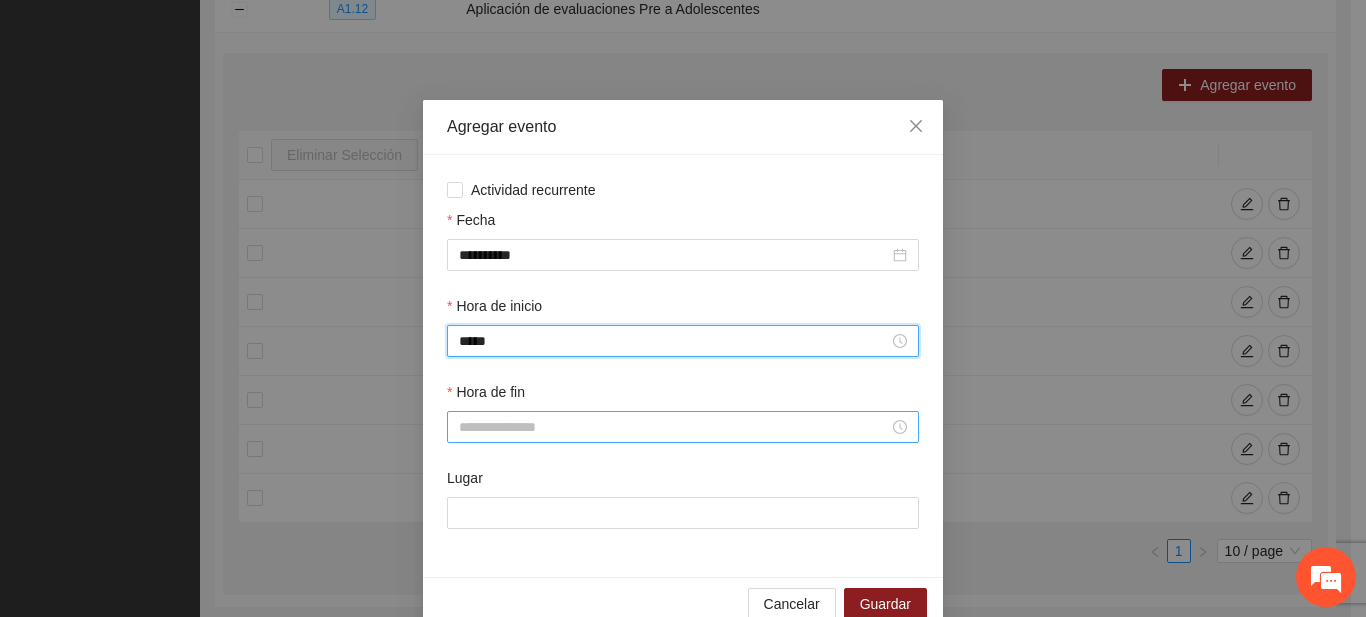 type on "*****" 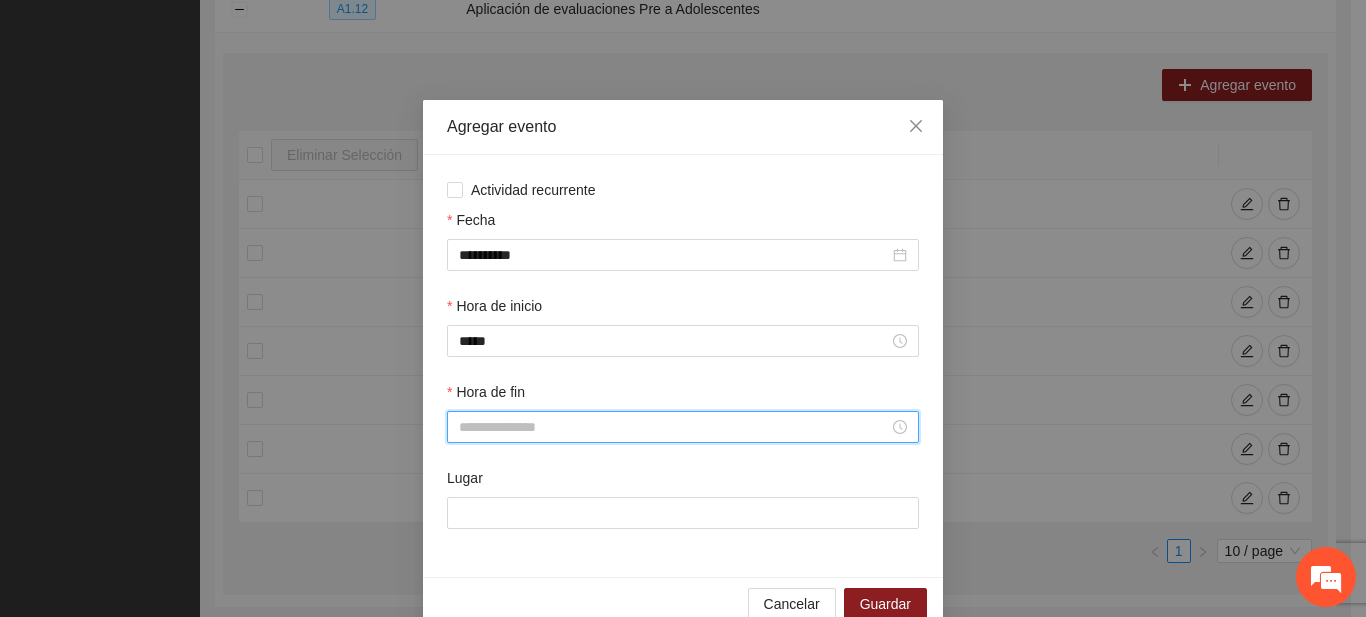 click on "Hora de fin" at bounding box center [674, 427] 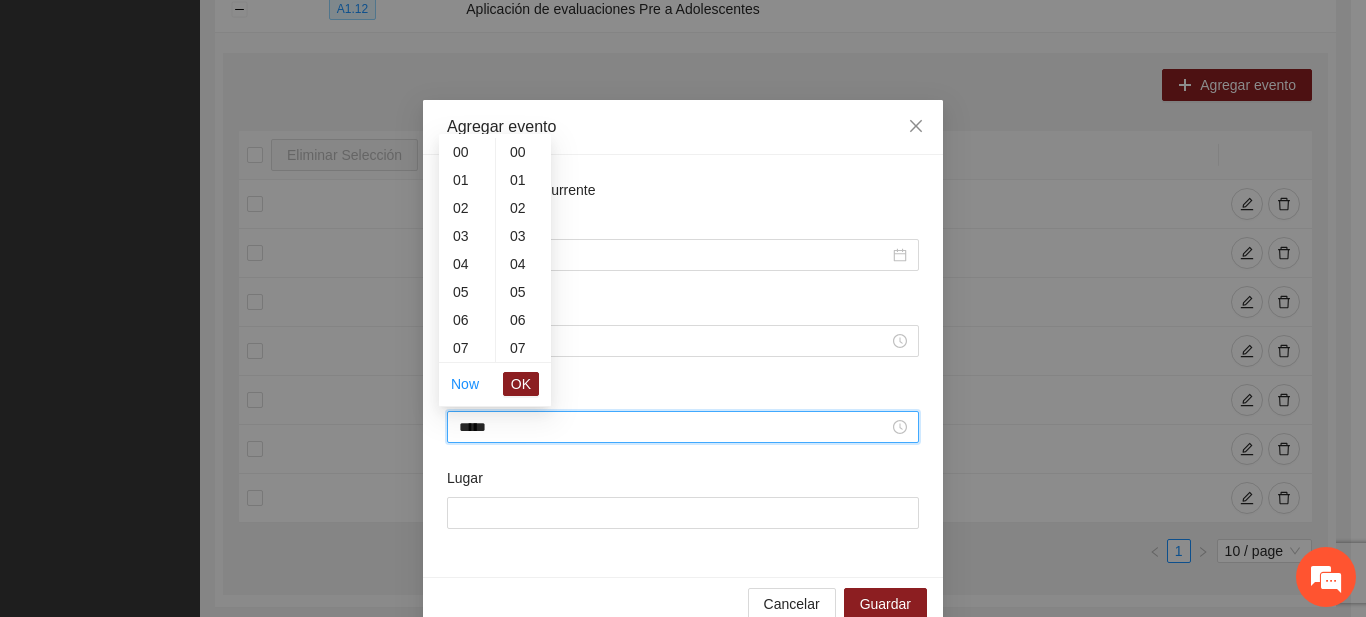scroll, scrollTop: 476, scrollLeft: 0, axis: vertical 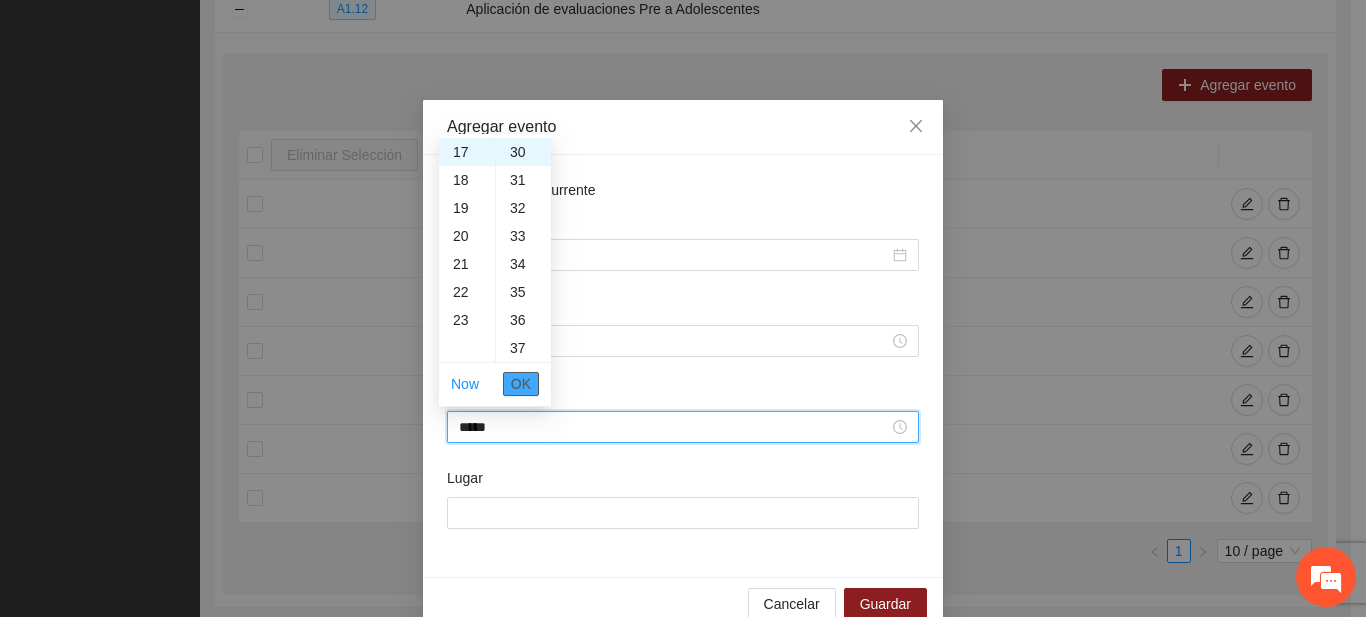 click on "OK" at bounding box center (521, 384) 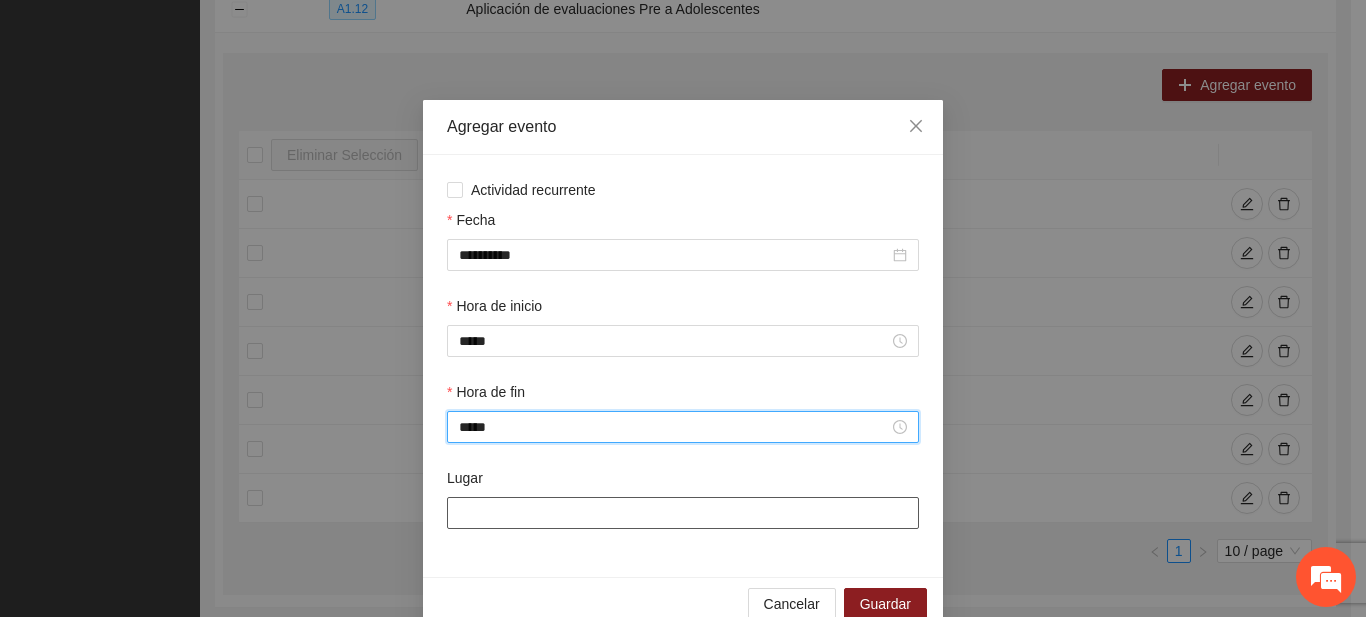type on "*****" 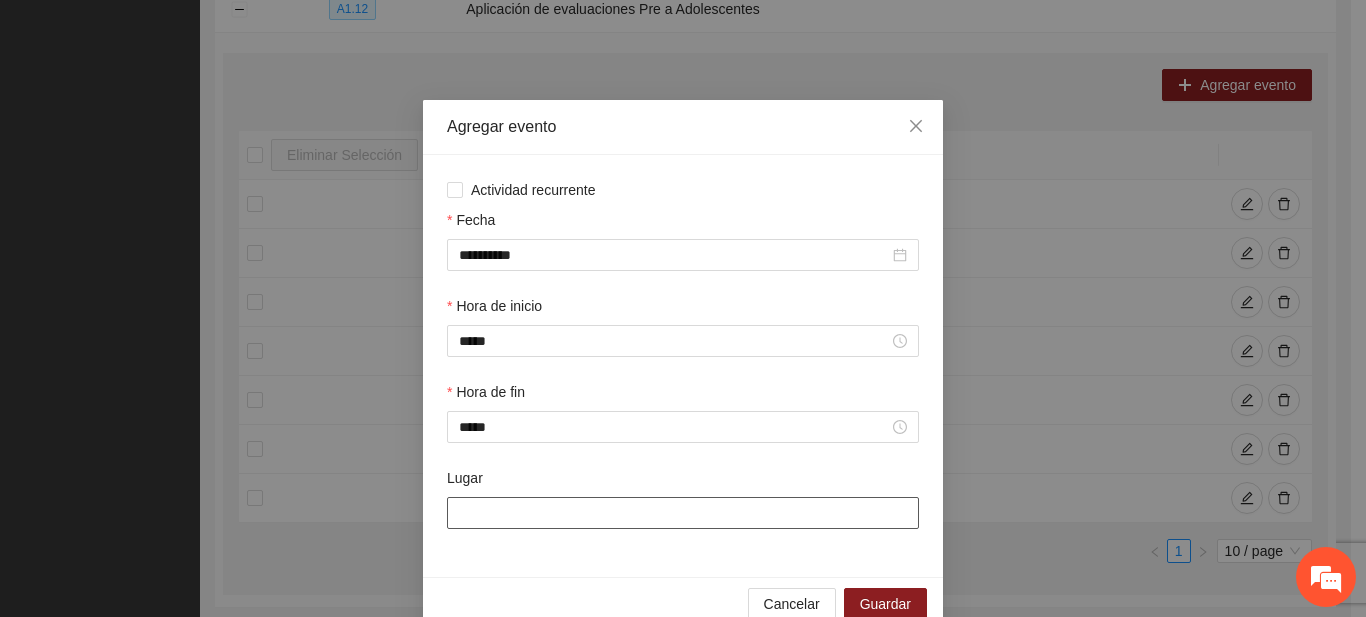 click on "Lugar" at bounding box center [683, 513] 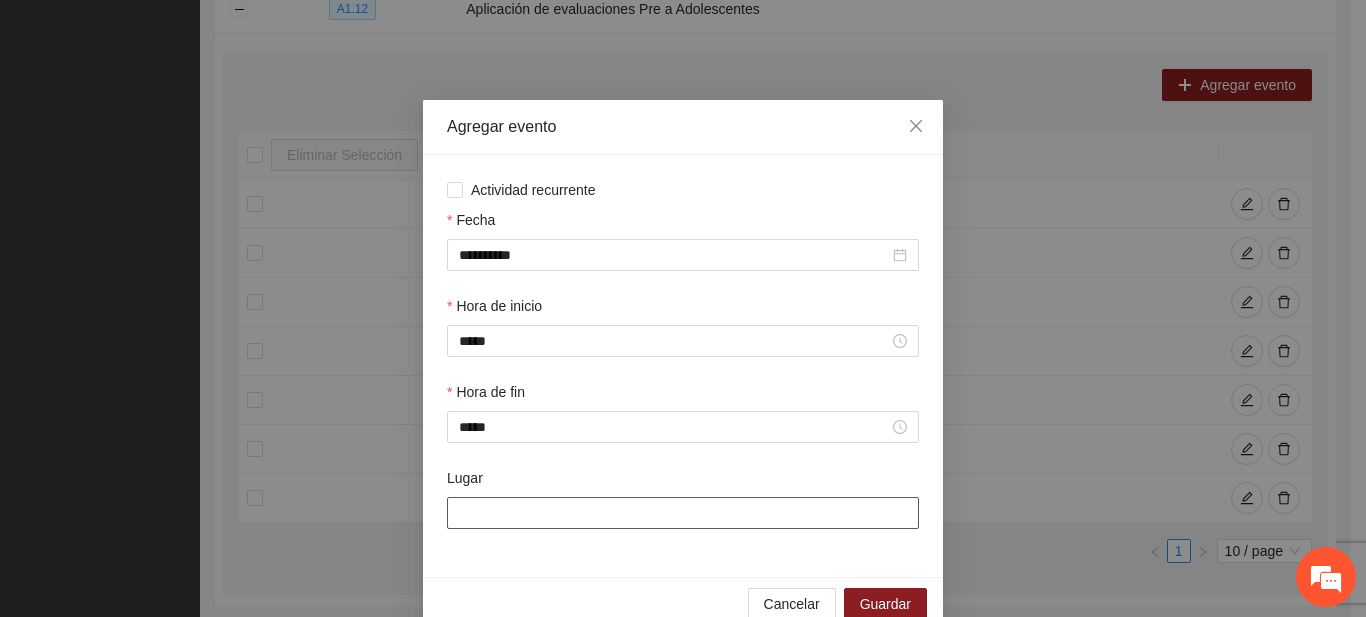 type on "**********" 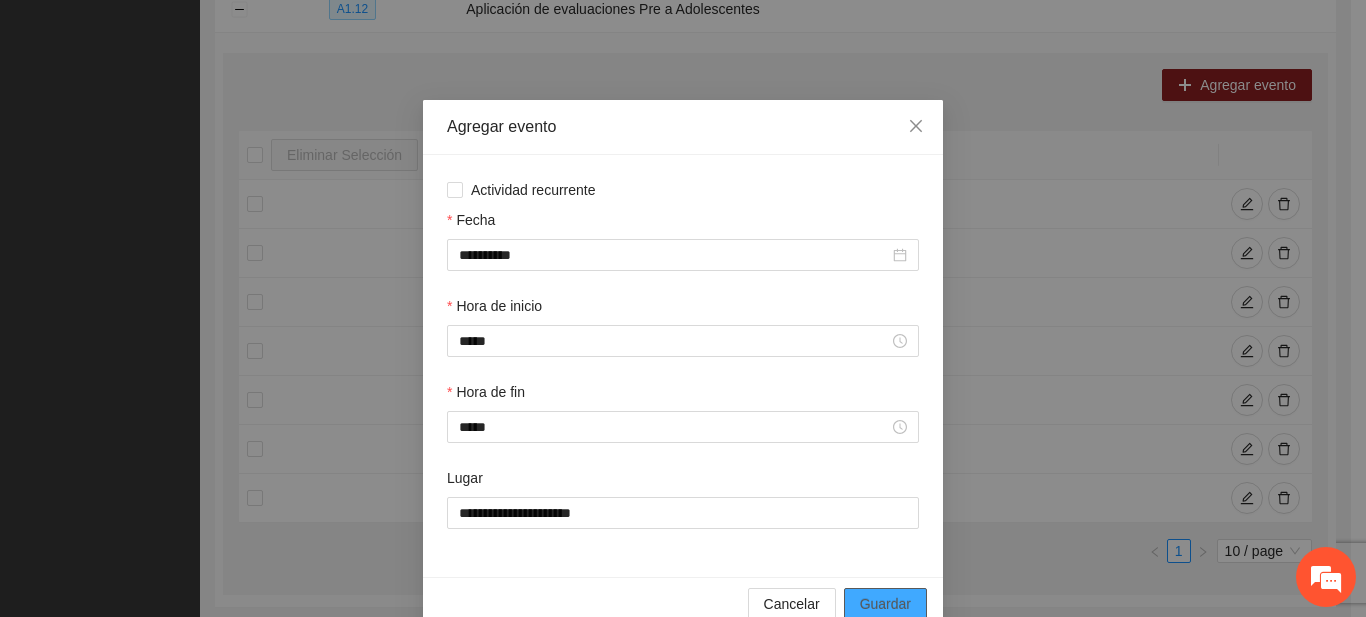 click on "Guardar" at bounding box center [885, 604] 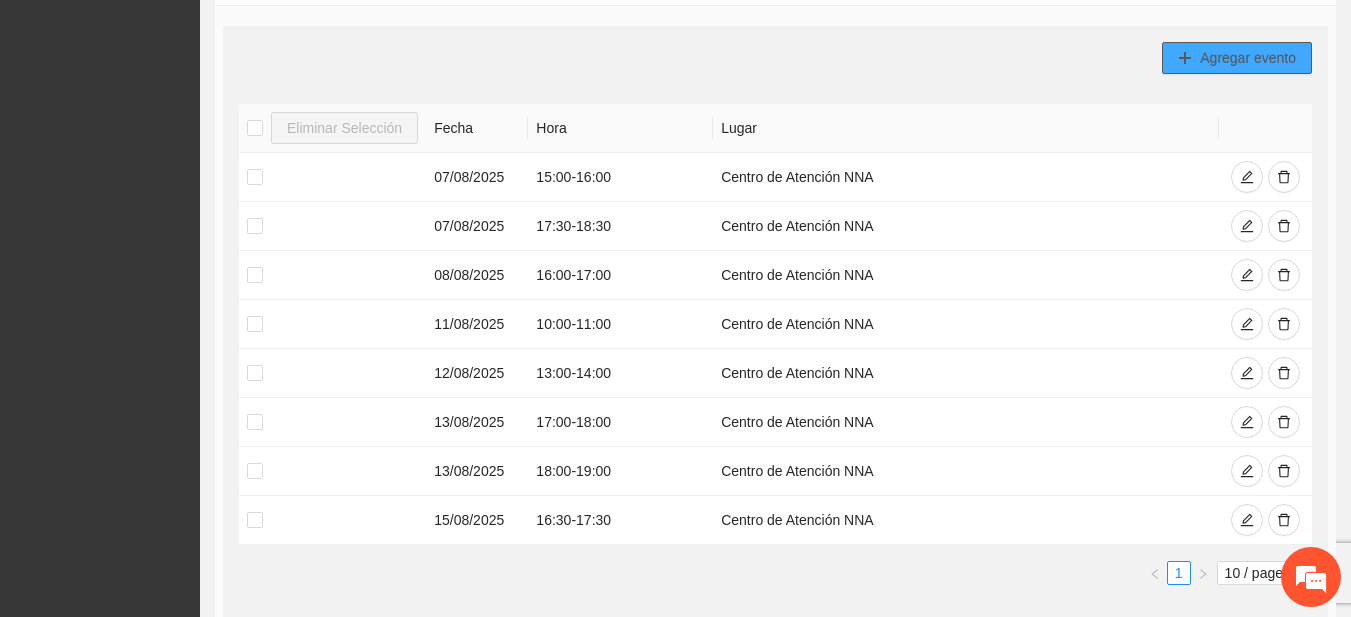 scroll, scrollTop: 1885, scrollLeft: 0, axis: vertical 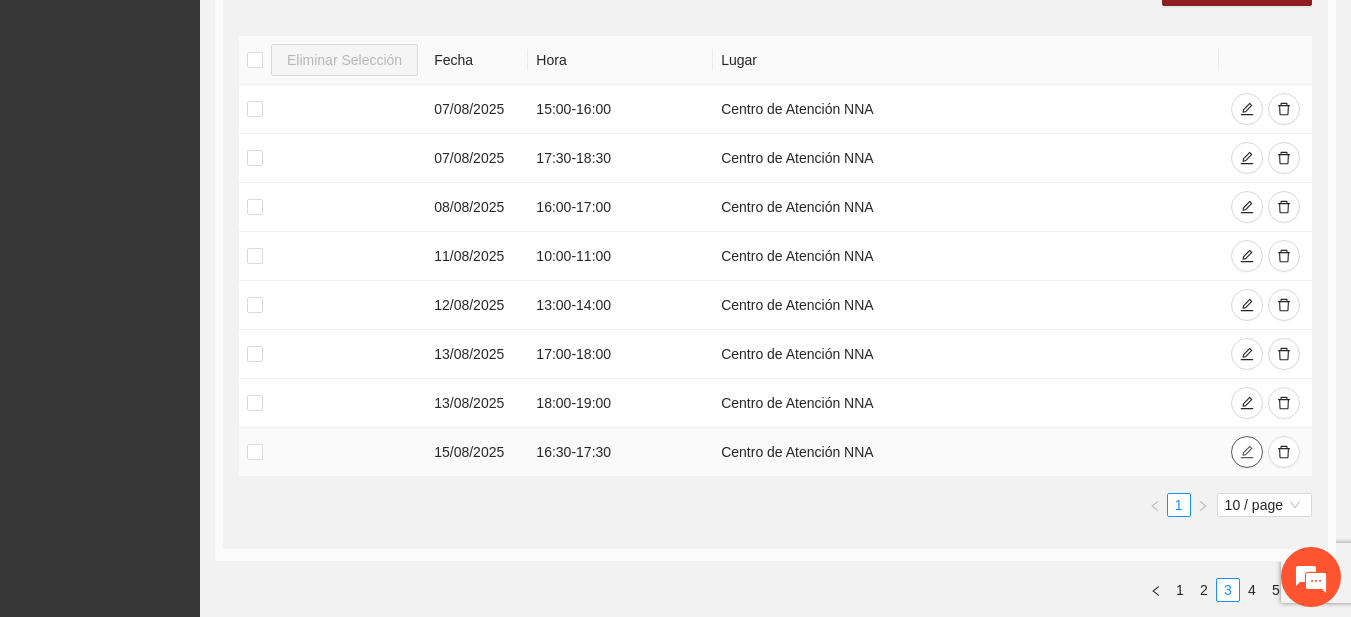 click at bounding box center [1247, 452] 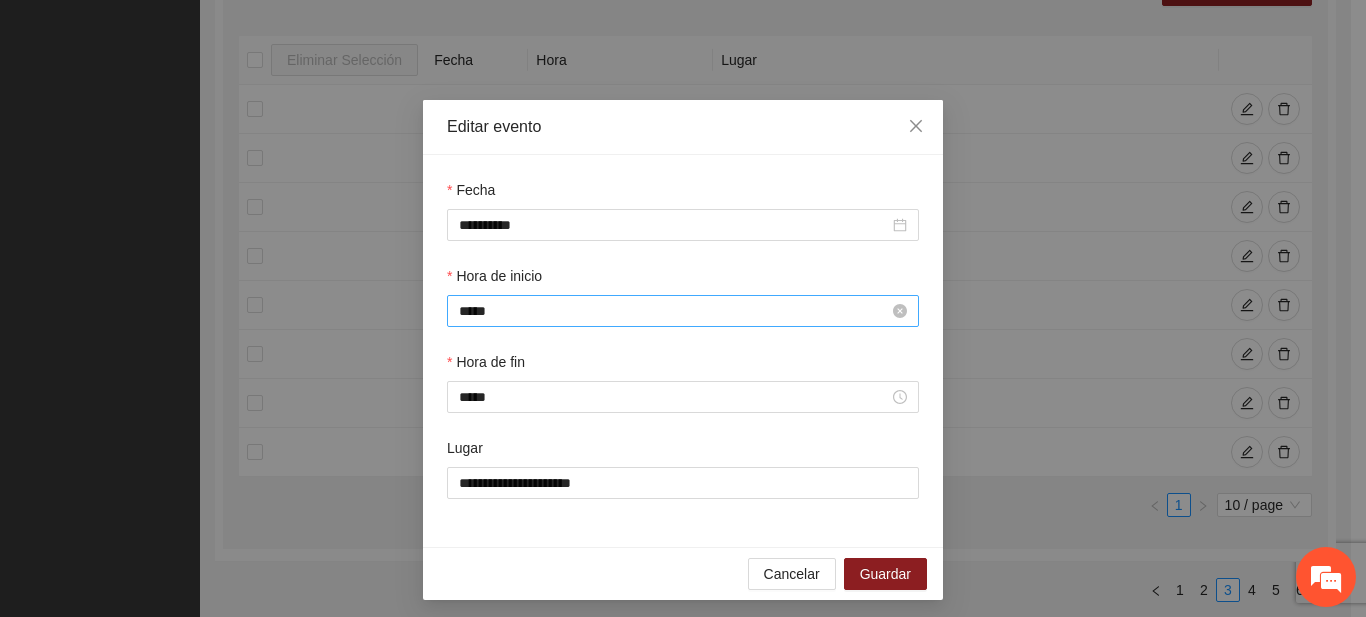 click on "*****" at bounding box center (674, 311) 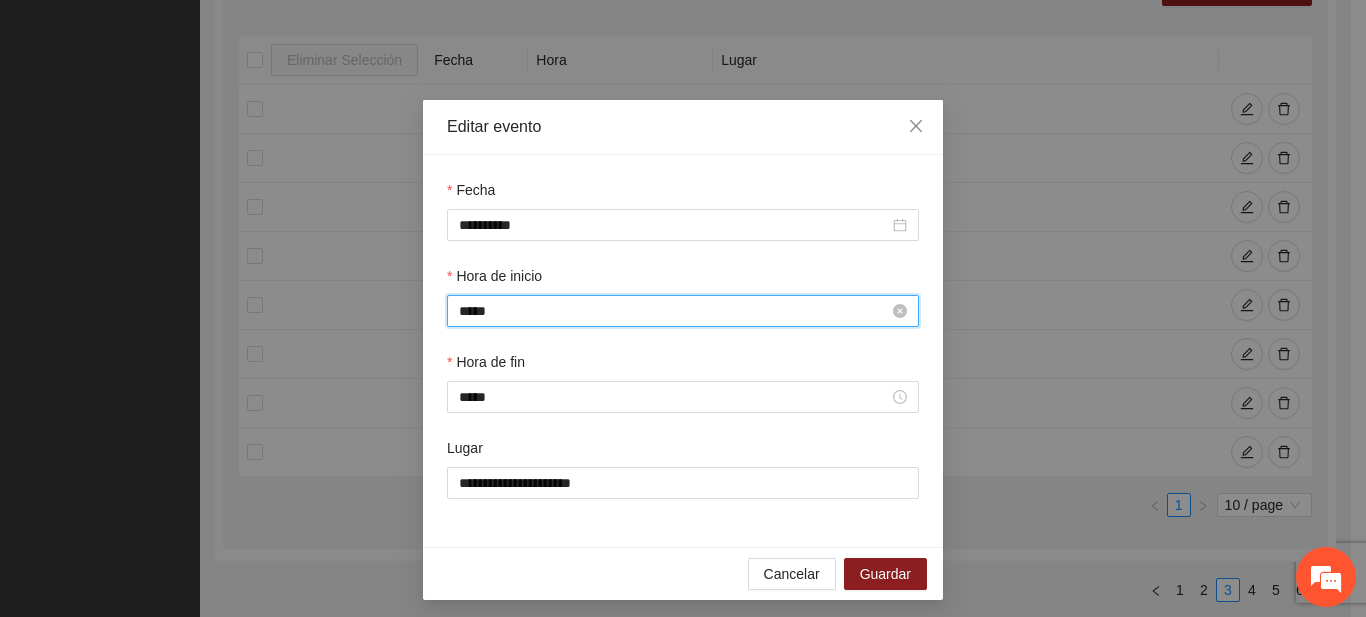 click on "*****" at bounding box center [674, 311] 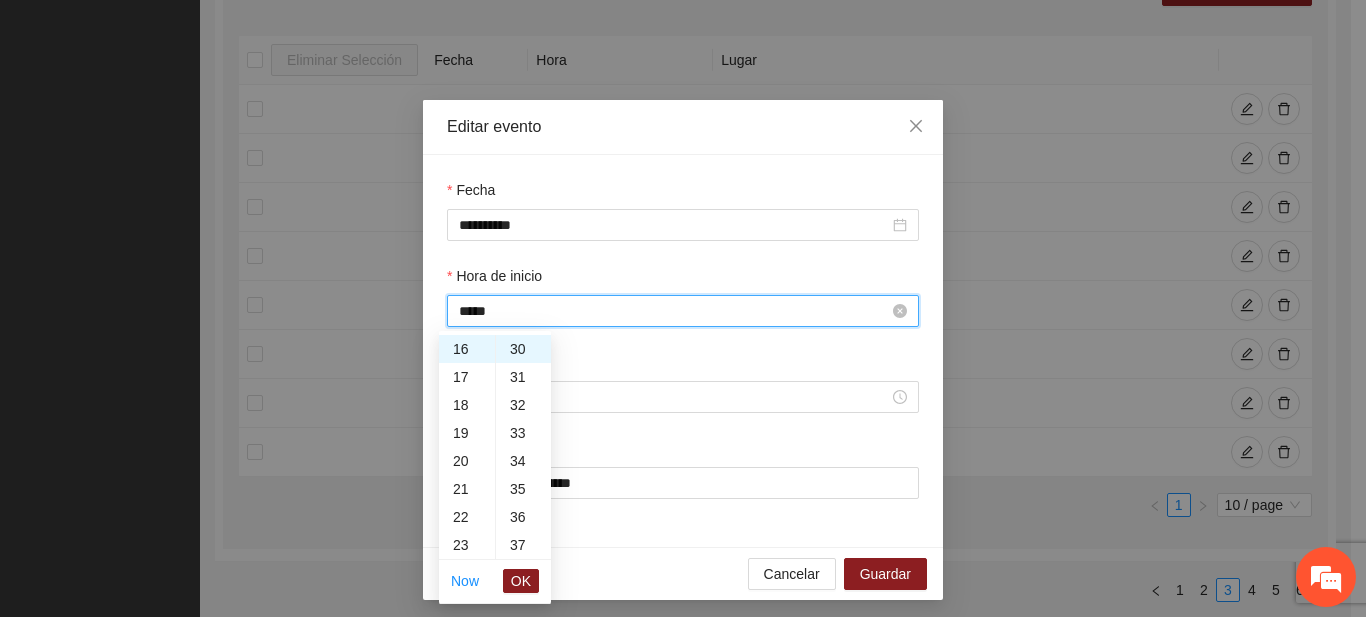 click on "*****" at bounding box center [674, 311] 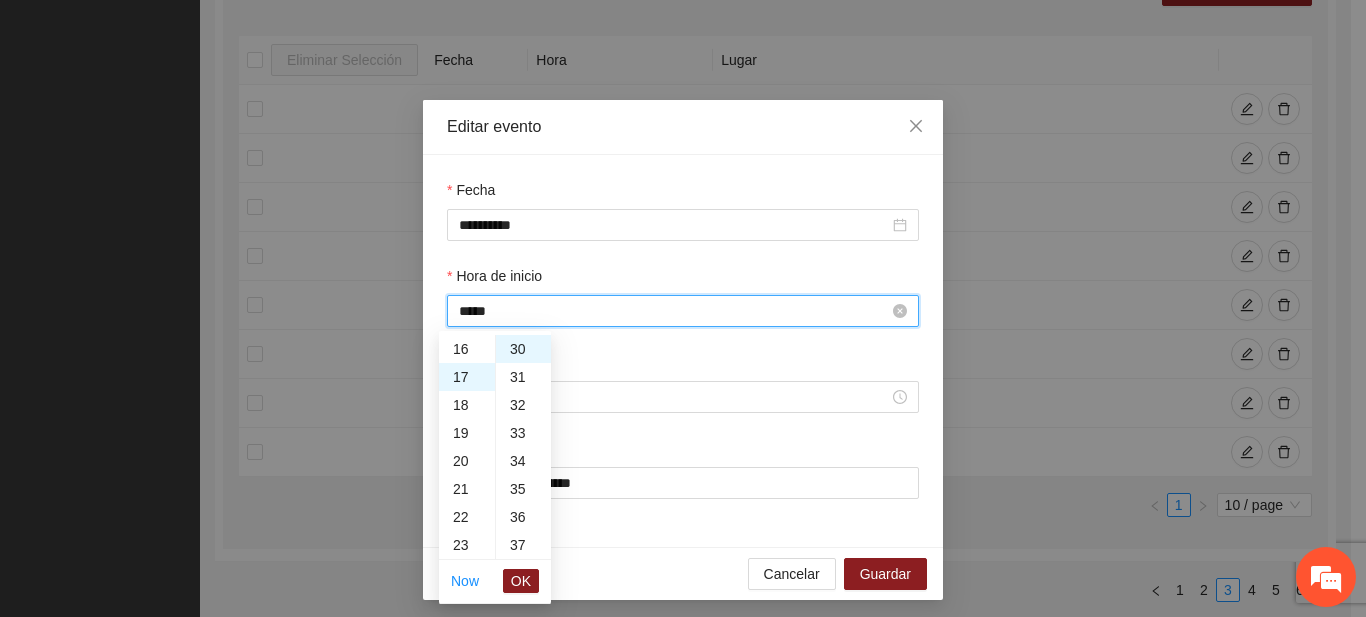 scroll, scrollTop: 476, scrollLeft: 0, axis: vertical 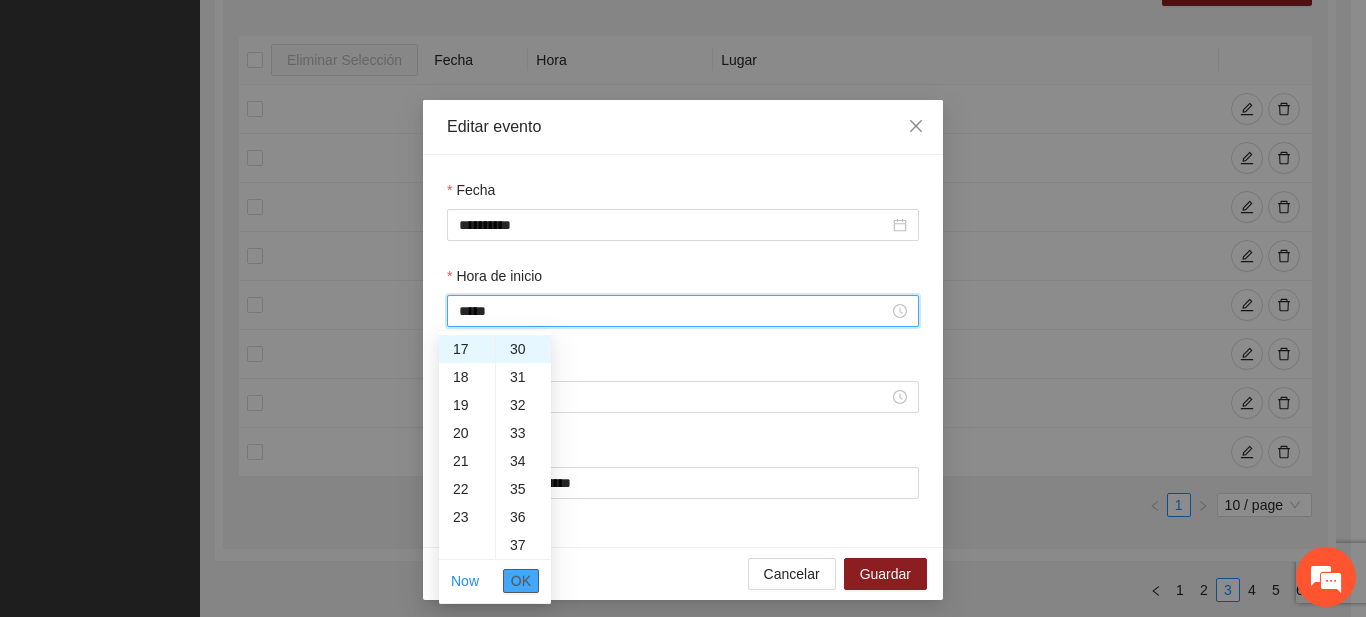 click on "OK" at bounding box center [521, 581] 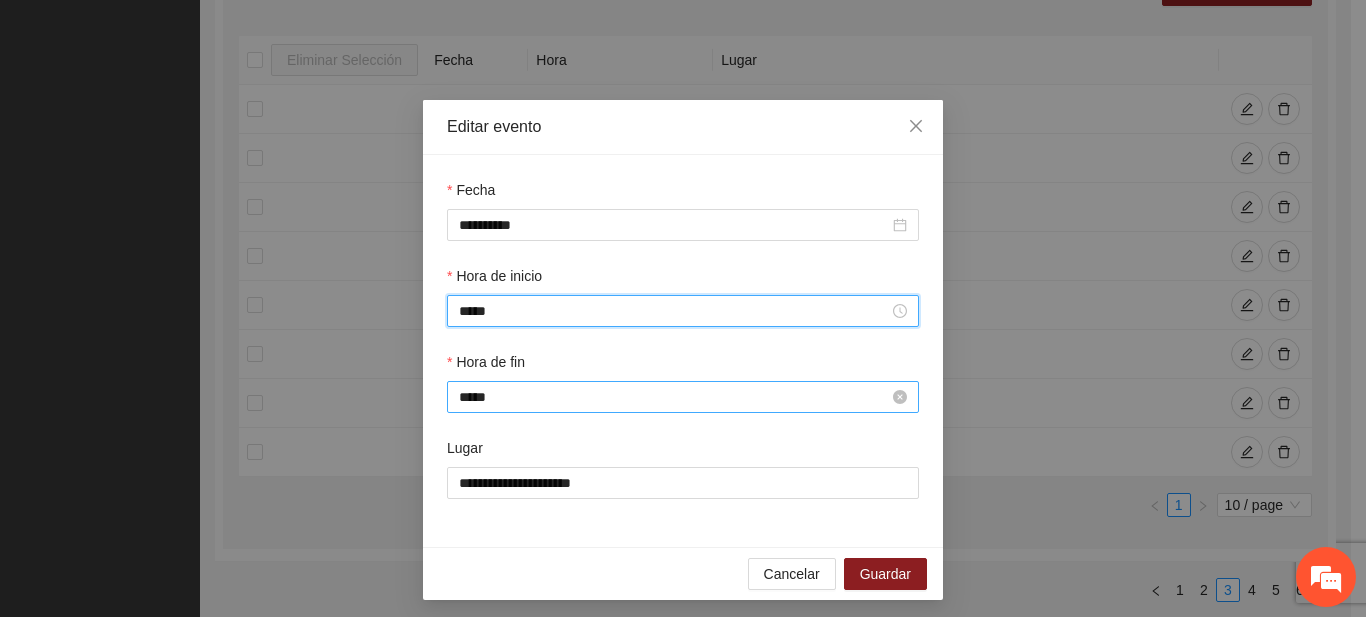 type on "*****" 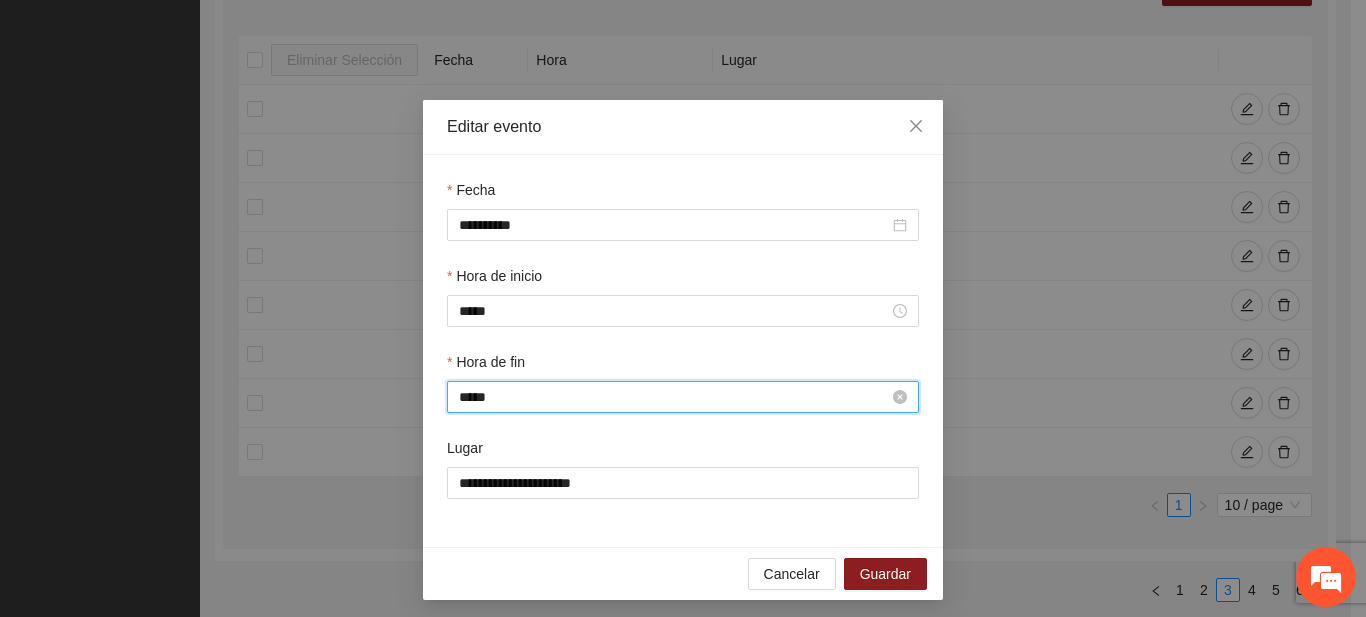 click on "*****" at bounding box center [674, 397] 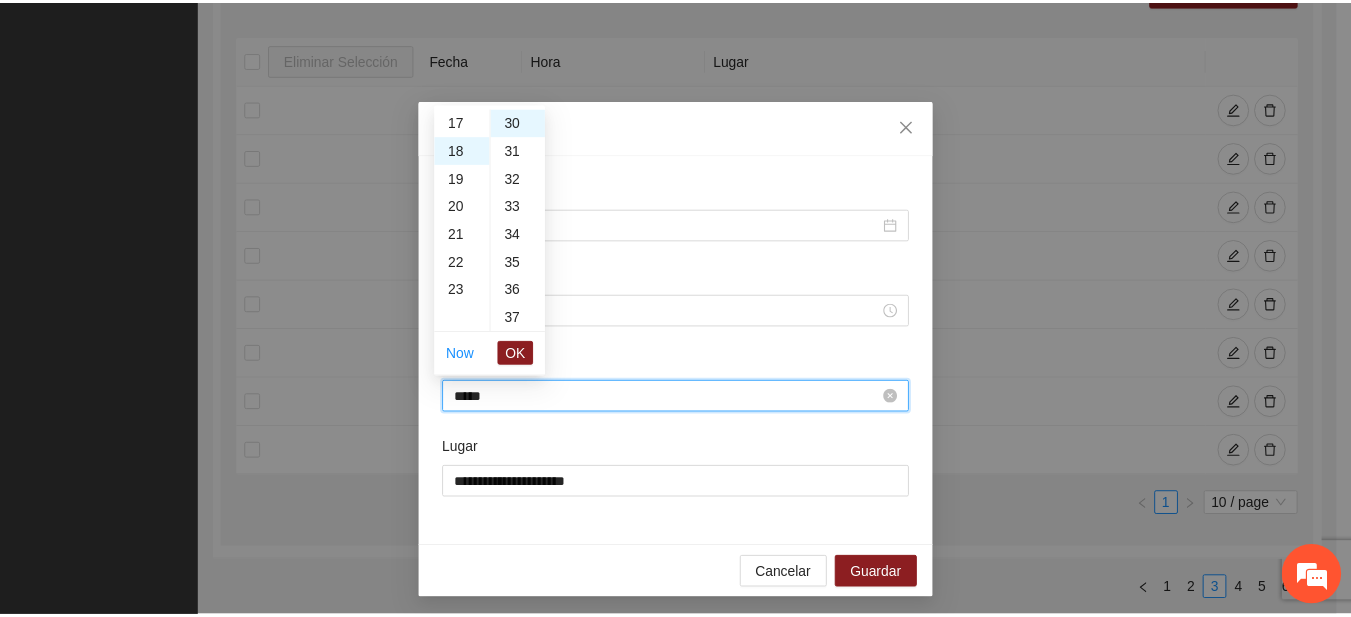 scroll, scrollTop: 504, scrollLeft: 0, axis: vertical 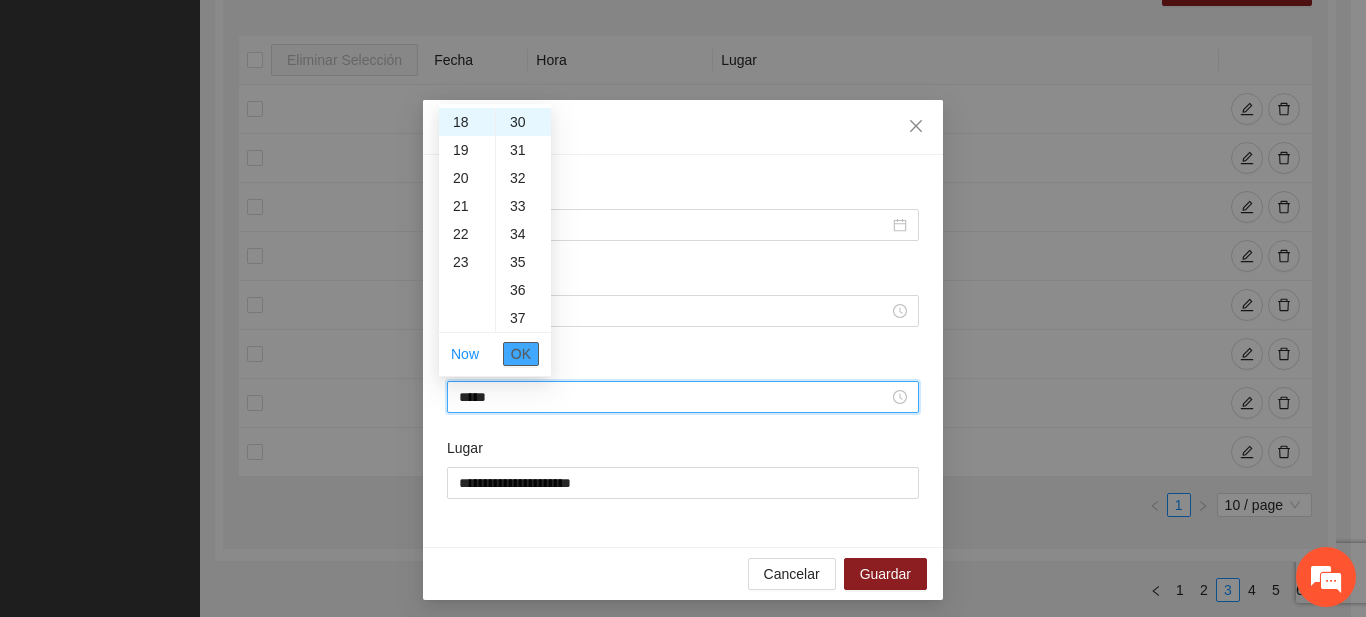click on "OK" at bounding box center (521, 354) 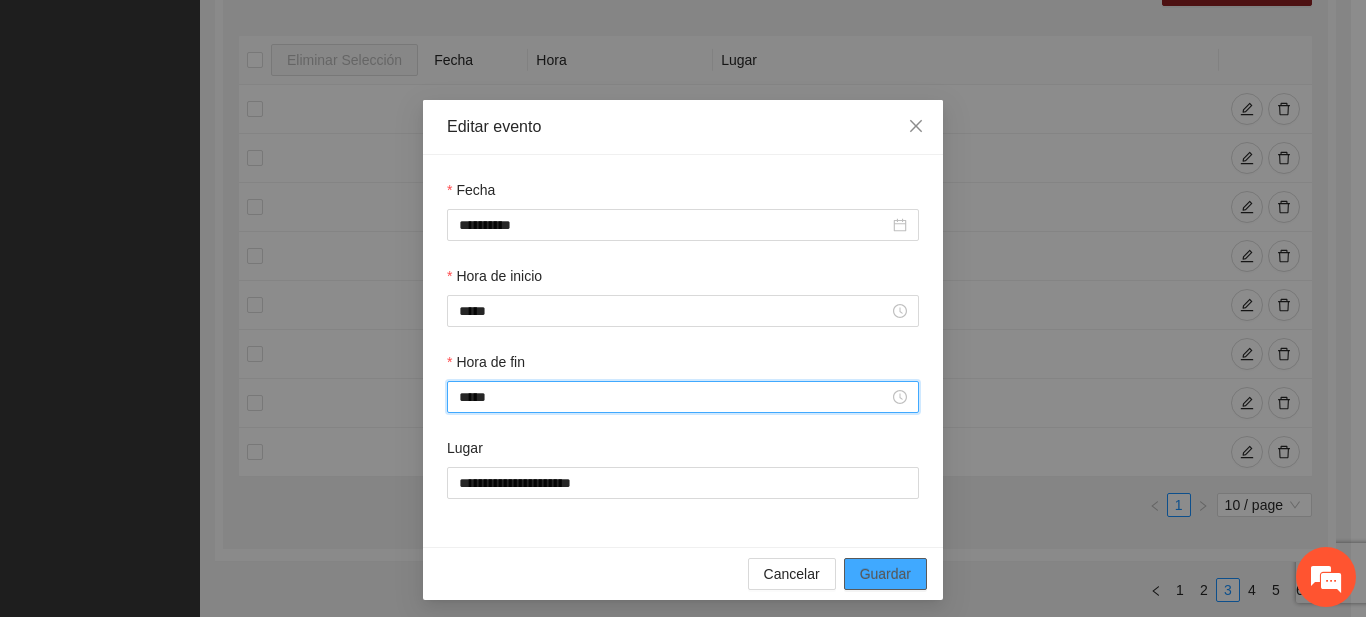 type on "*****" 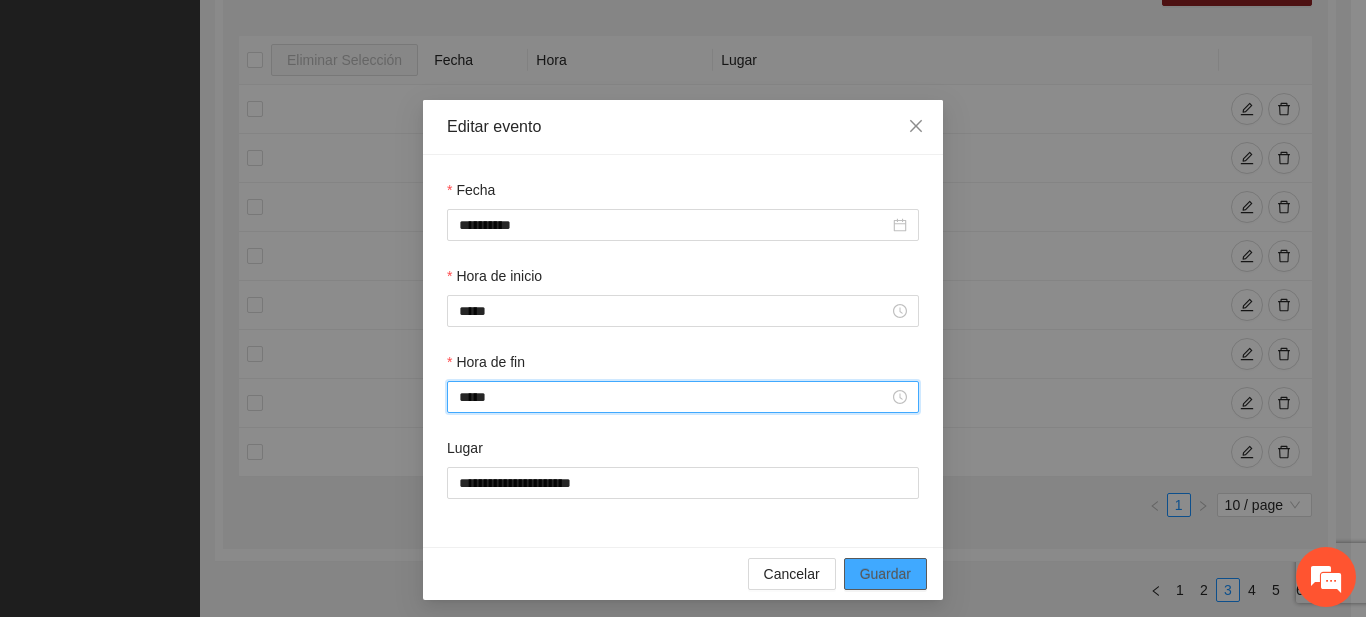 click on "Guardar" at bounding box center (885, 574) 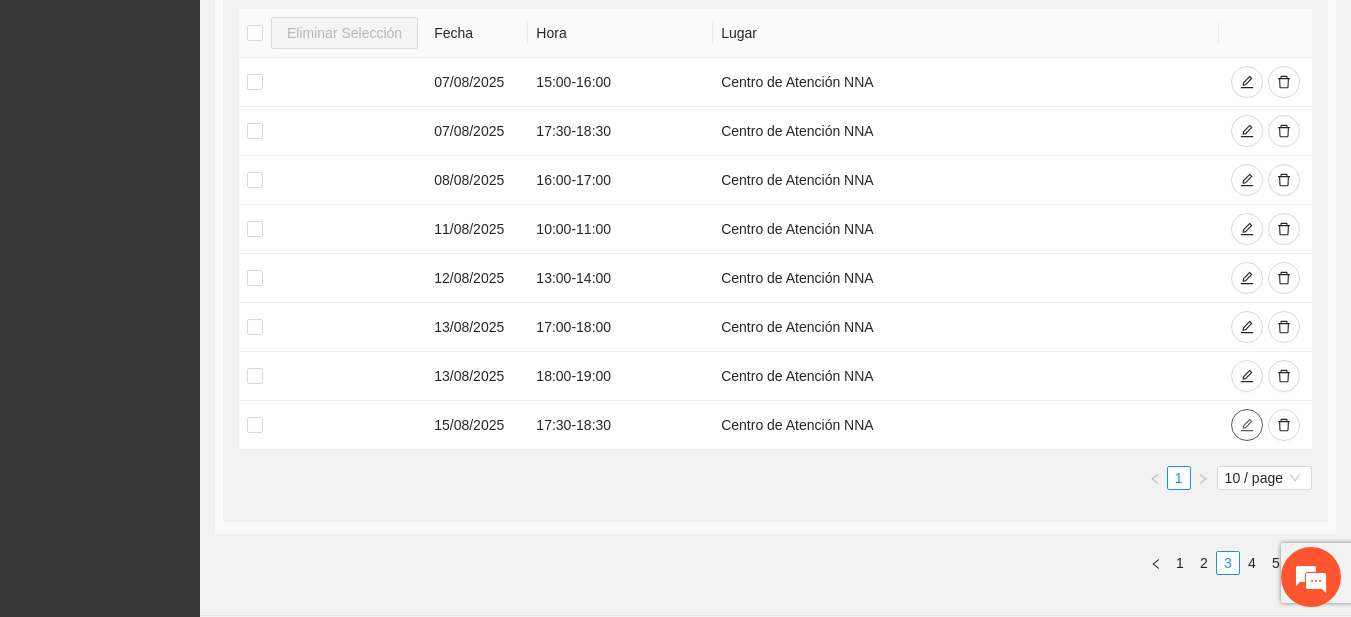 scroll, scrollTop: 2010, scrollLeft: 0, axis: vertical 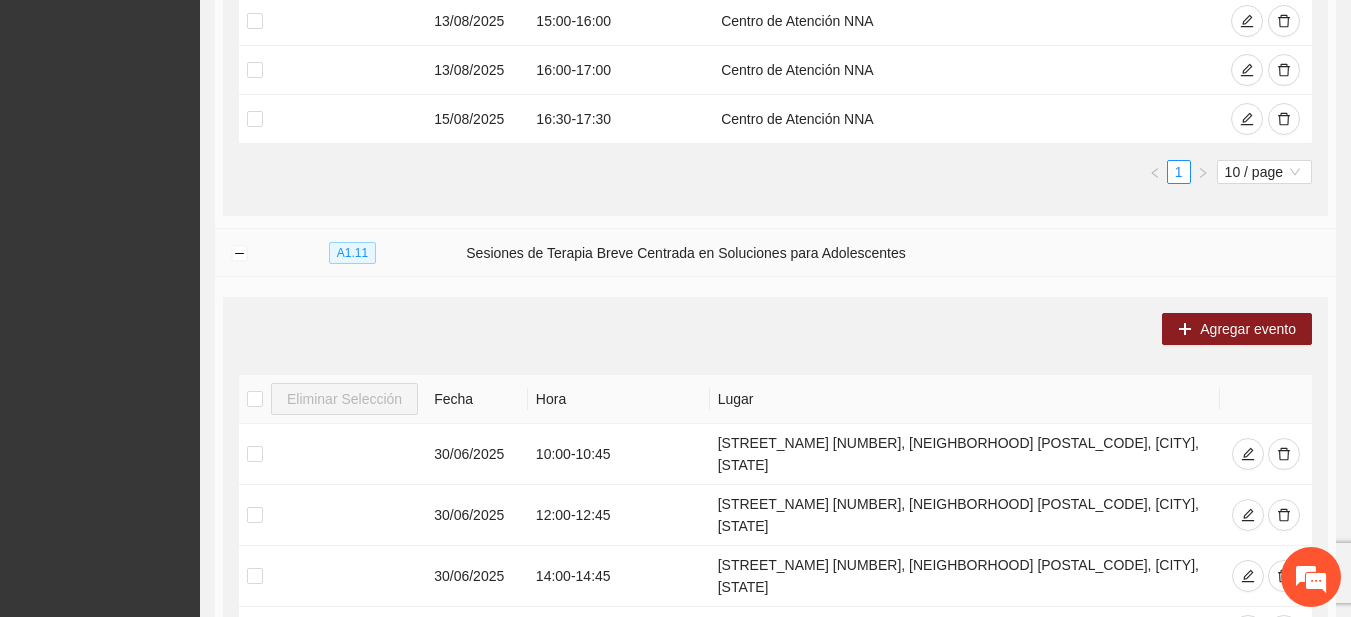 click at bounding box center (239, 253) 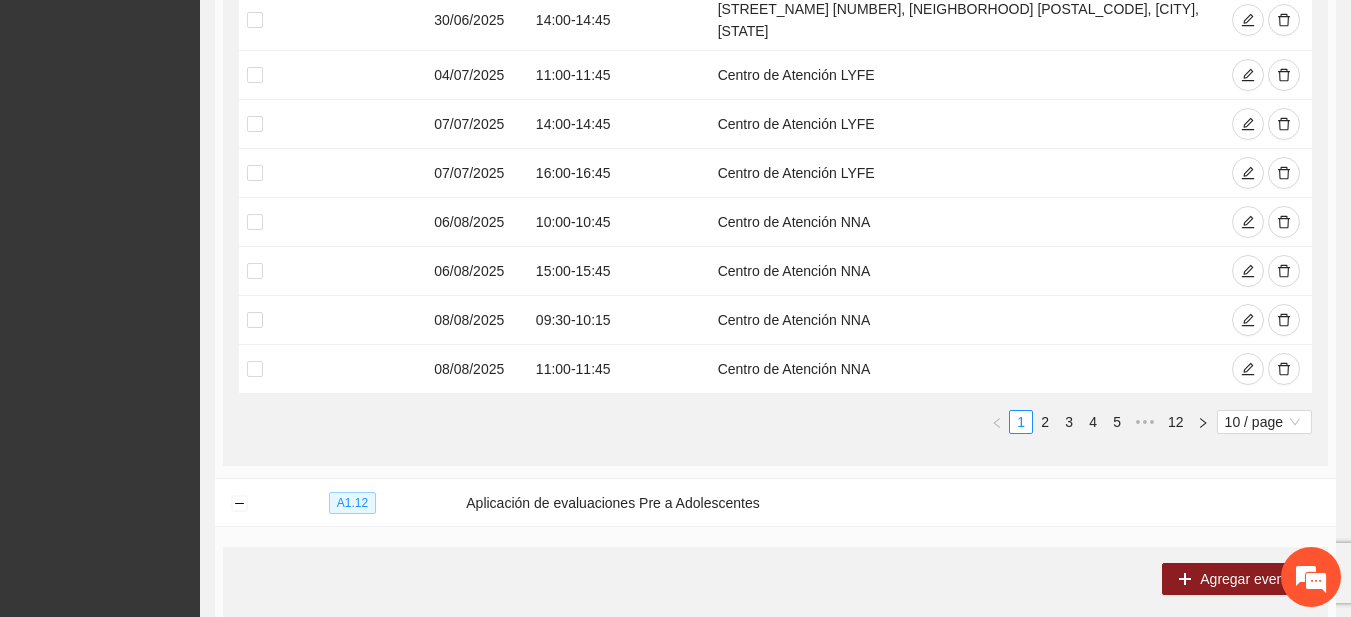 scroll, scrollTop: 1323, scrollLeft: 0, axis: vertical 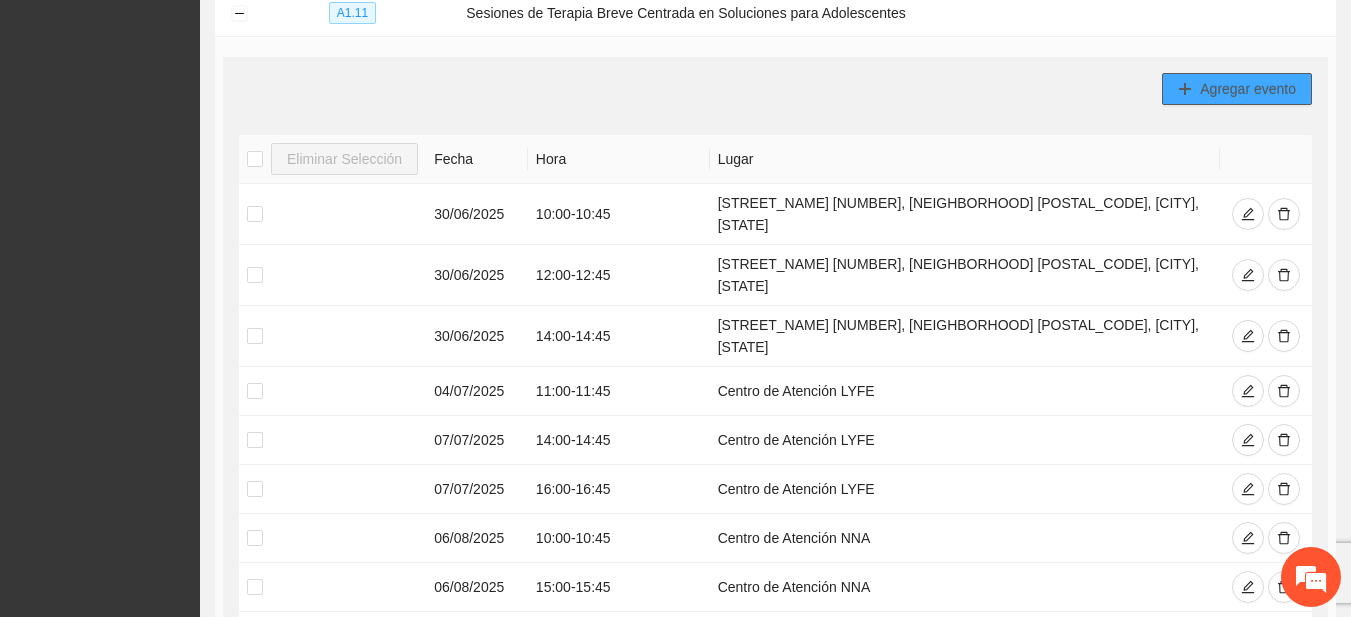 click on "Agregar evento" at bounding box center (1248, 89) 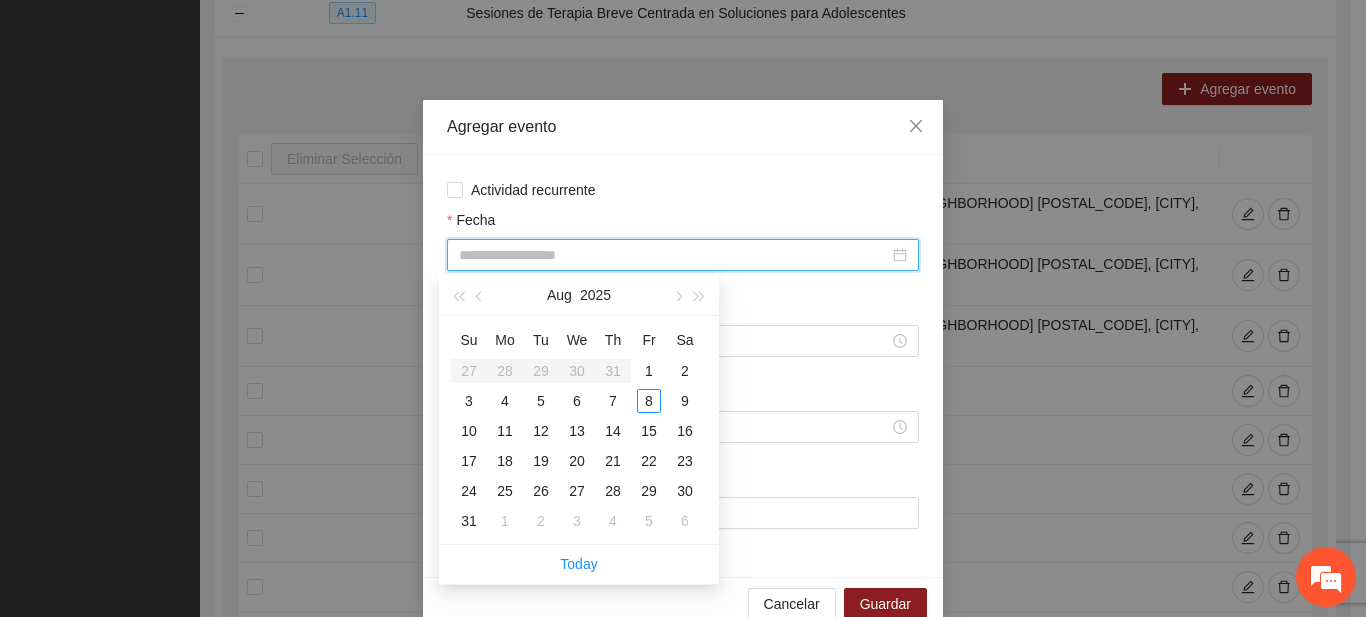click on "Fecha" at bounding box center (674, 255) 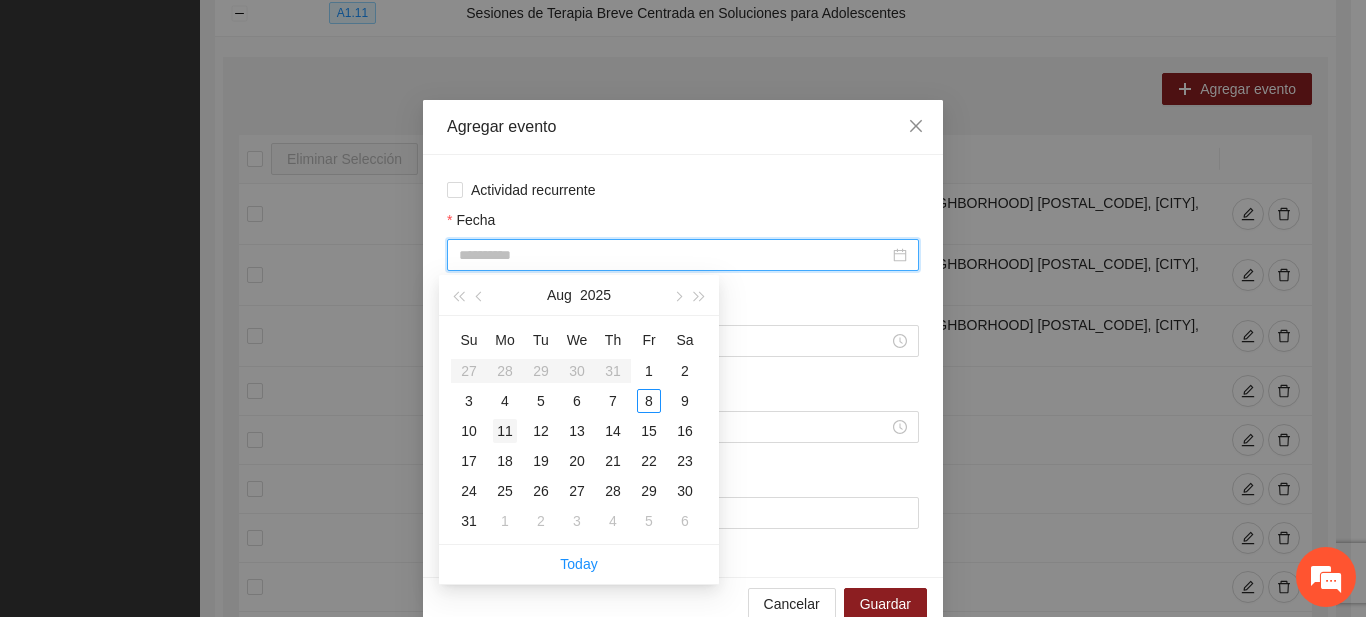 type on "**********" 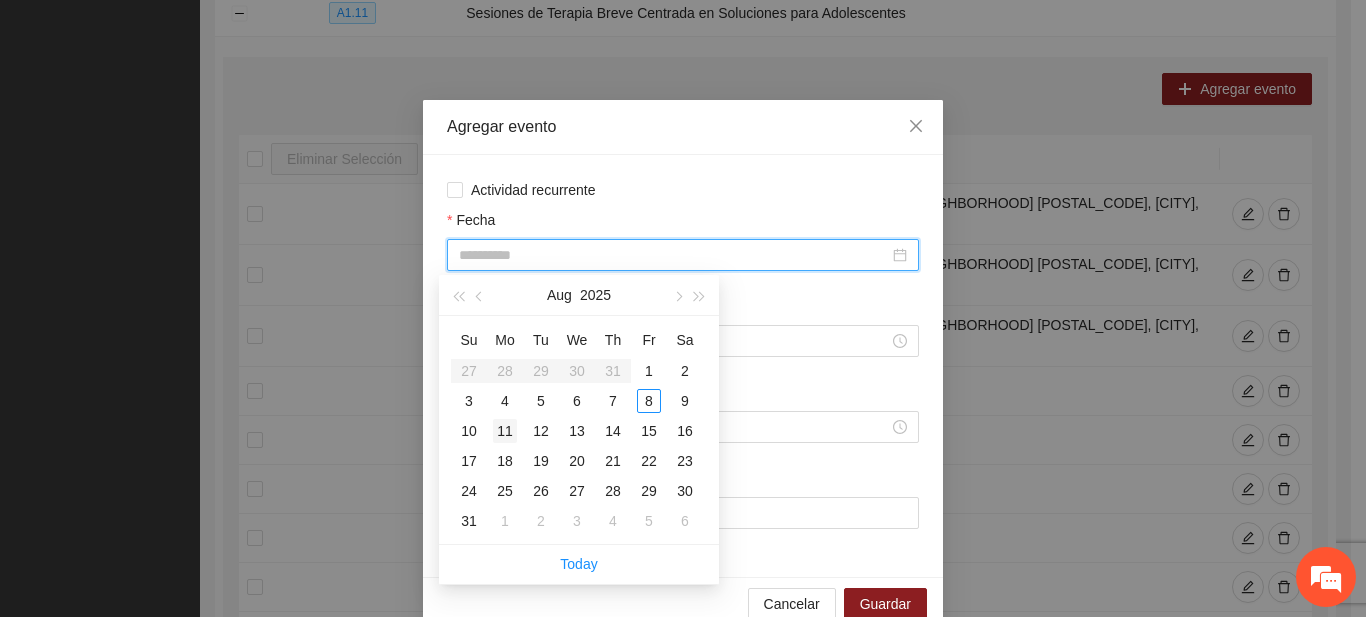 click on "11" at bounding box center (505, 431) 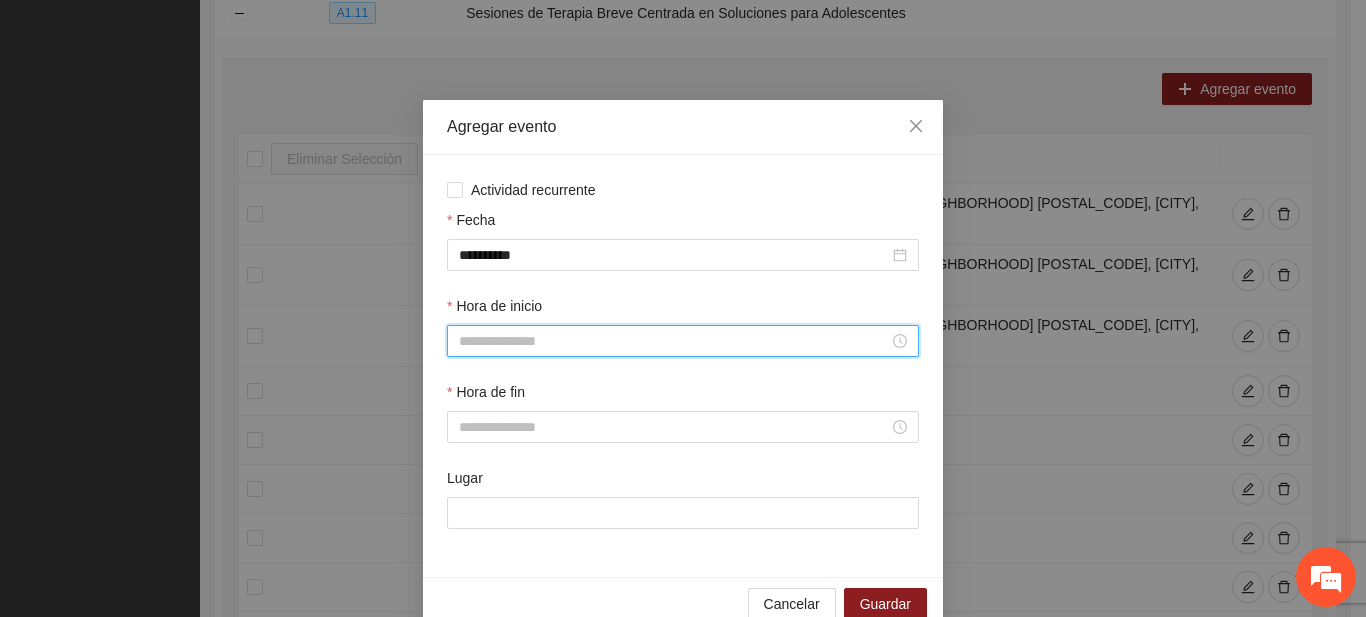 click on "Hora de inicio" at bounding box center [674, 341] 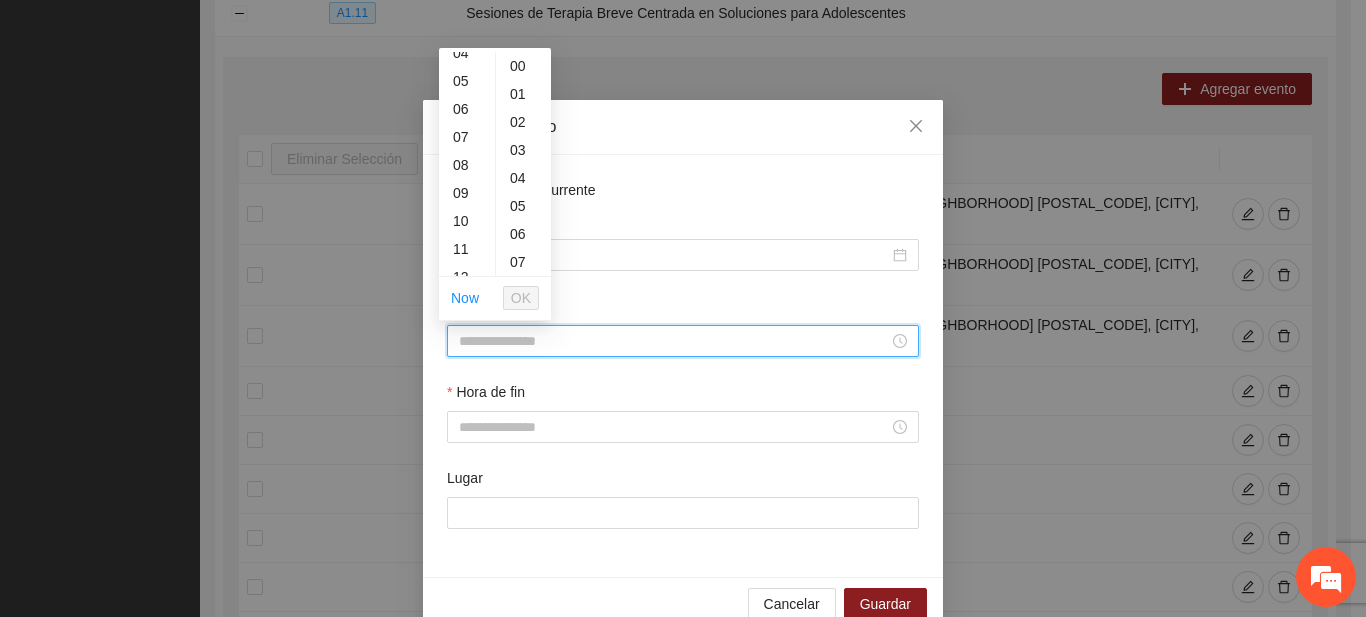 scroll, scrollTop: 162, scrollLeft: 0, axis: vertical 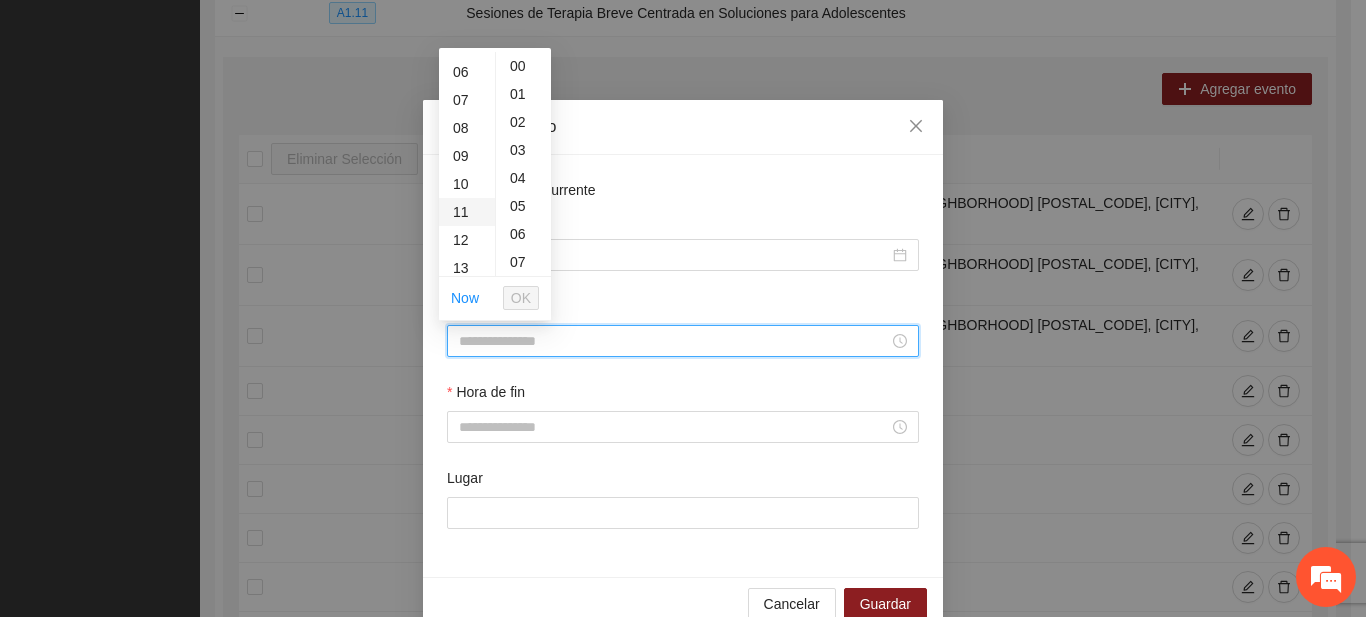 click on "11" at bounding box center (467, 212) 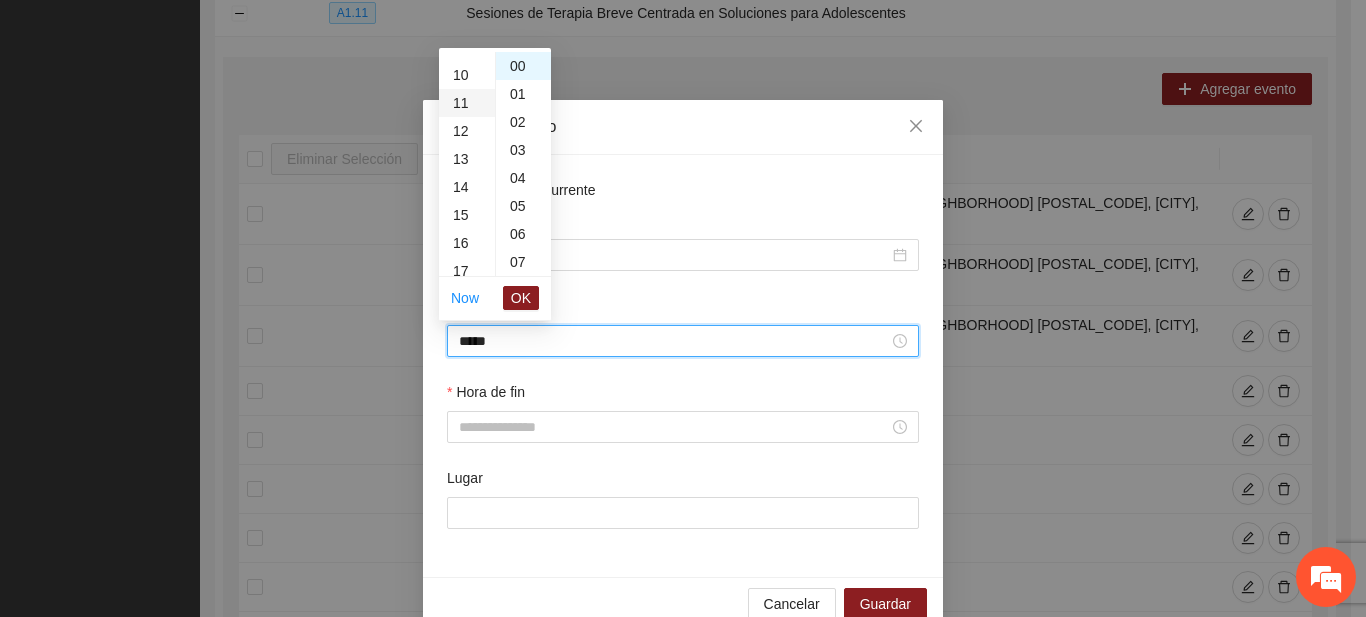 scroll, scrollTop: 308, scrollLeft: 0, axis: vertical 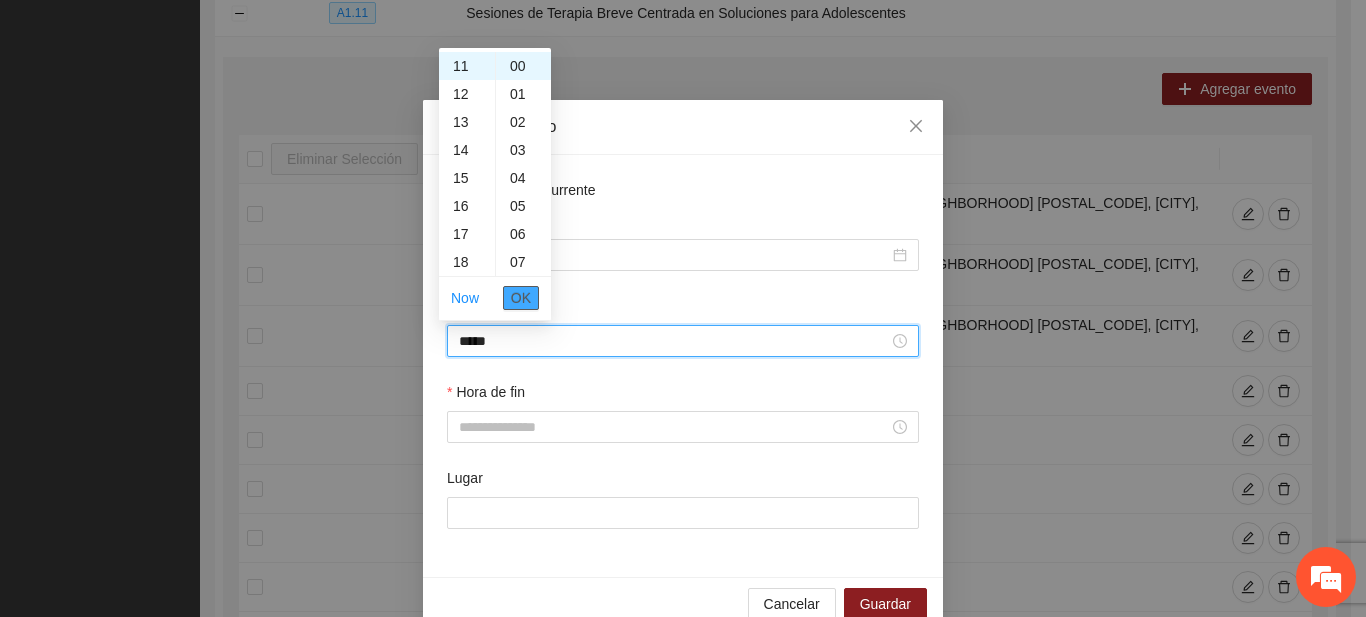 click on "OK" at bounding box center (521, 298) 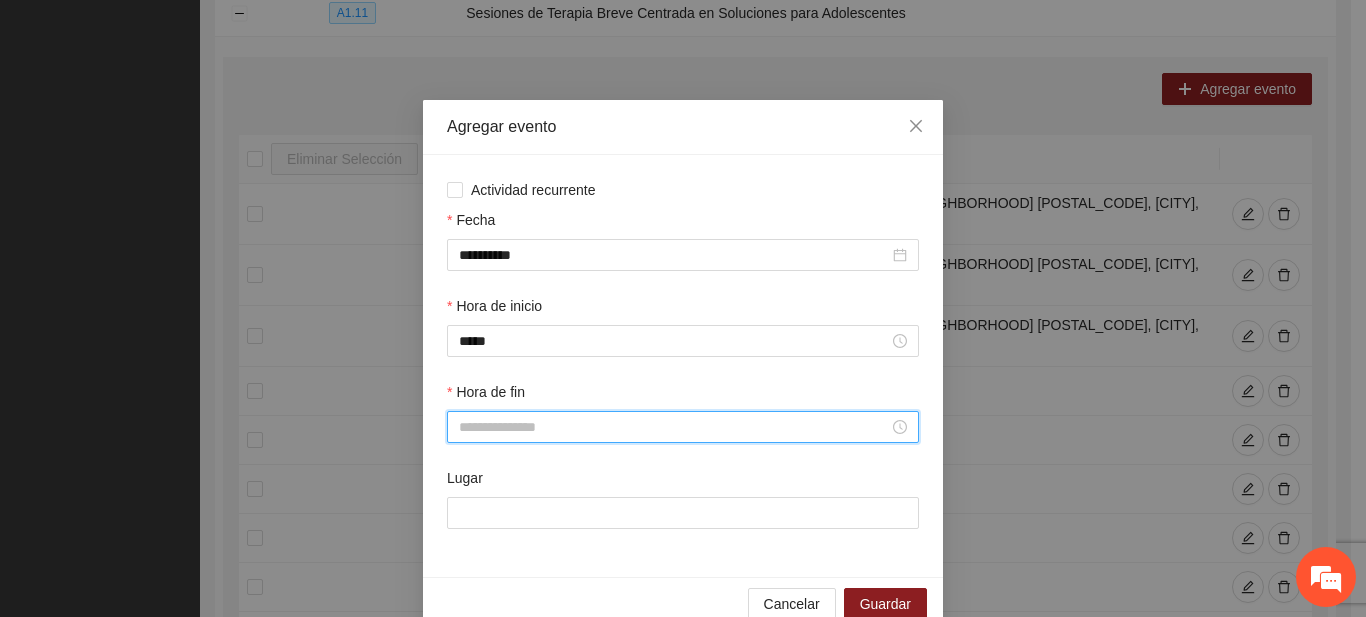 click on "Hora de fin" at bounding box center (674, 427) 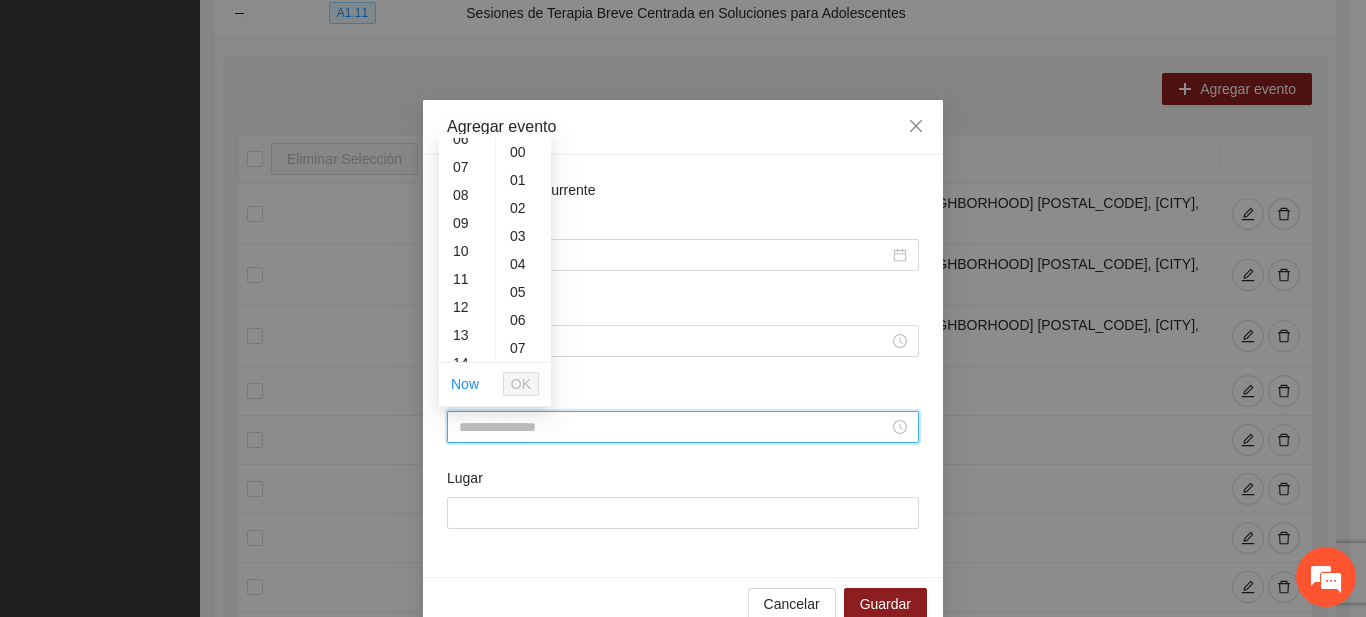 scroll, scrollTop: 185, scrollLeft: 0, axis: vertical 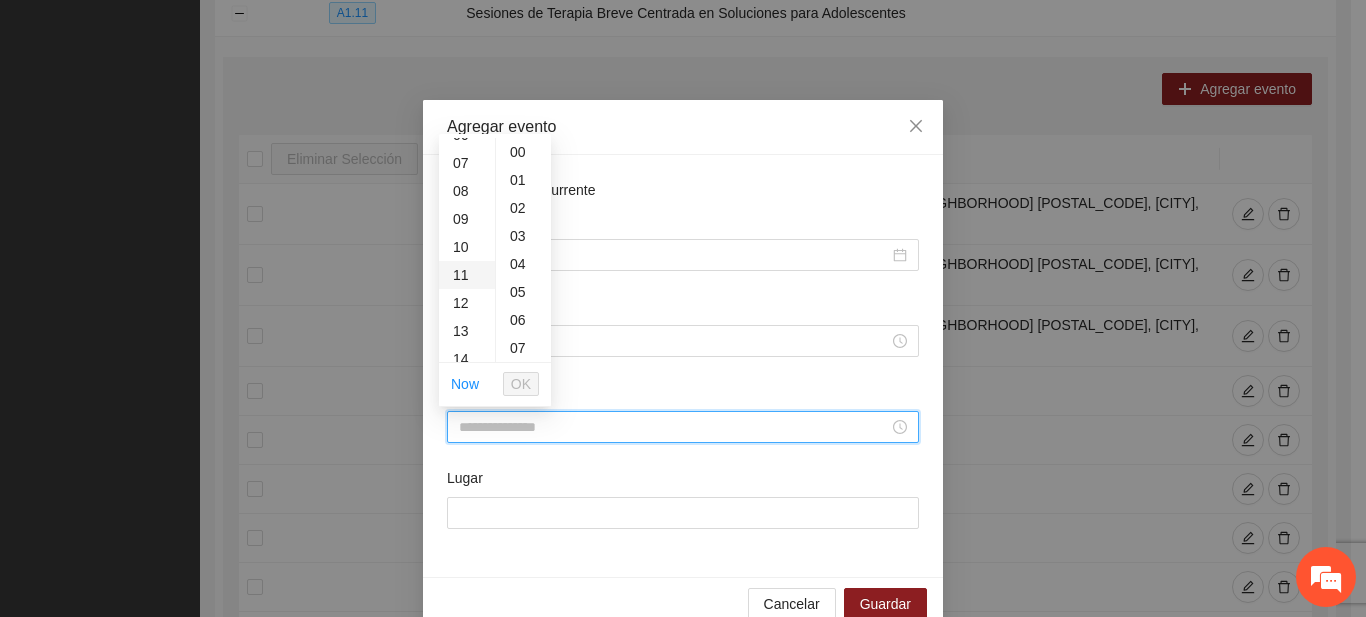 click on "11" at bounding box center [467, 275] 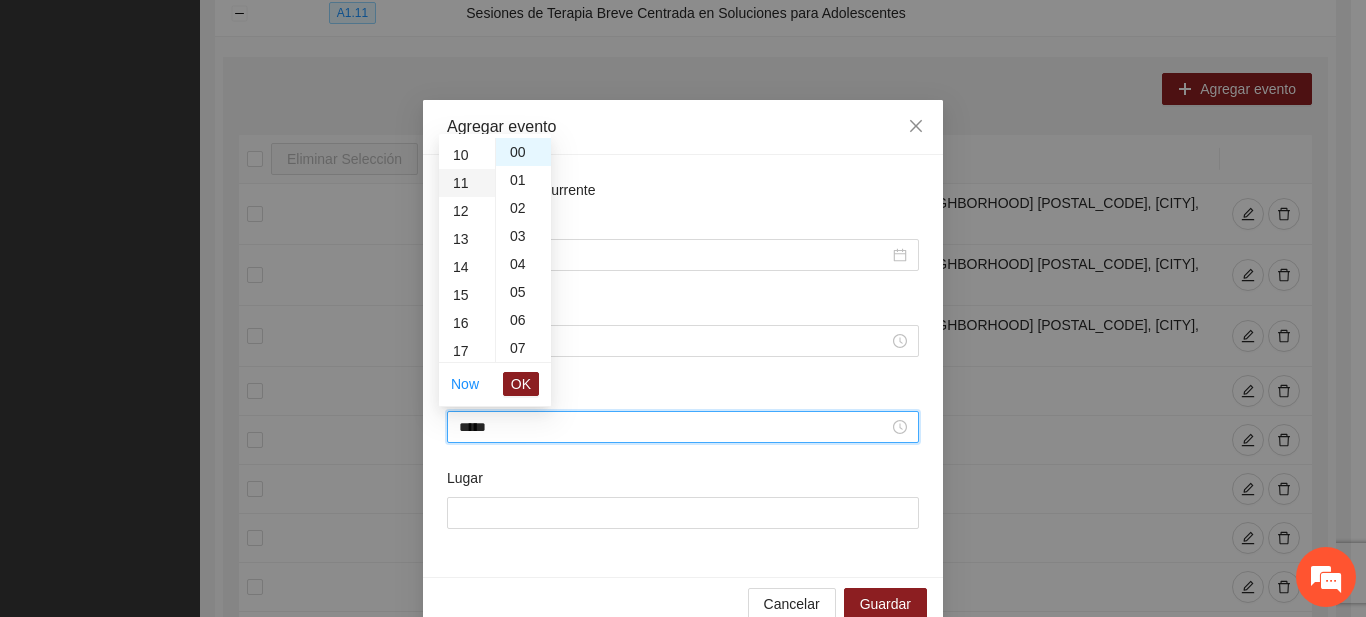 scroll, scrollTop: 308, scrollLeft: 0, axis: vertical 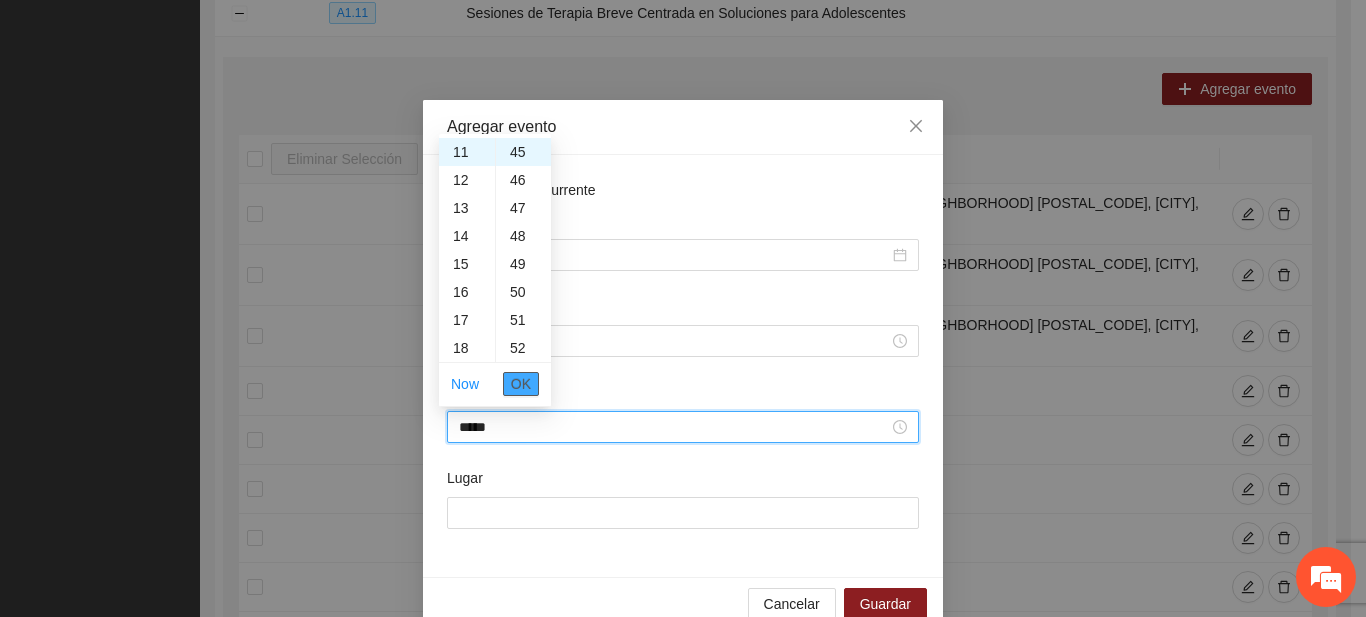 click on "OK" at bounding box center (521, 384) 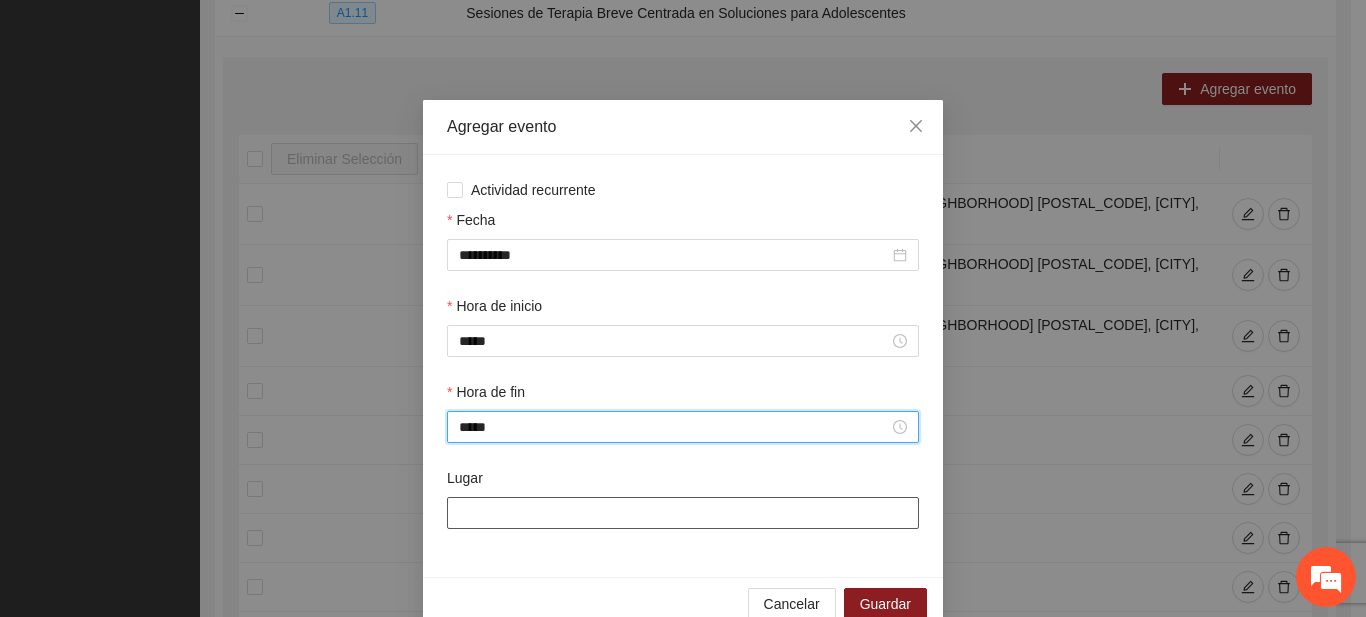 type on "*****" 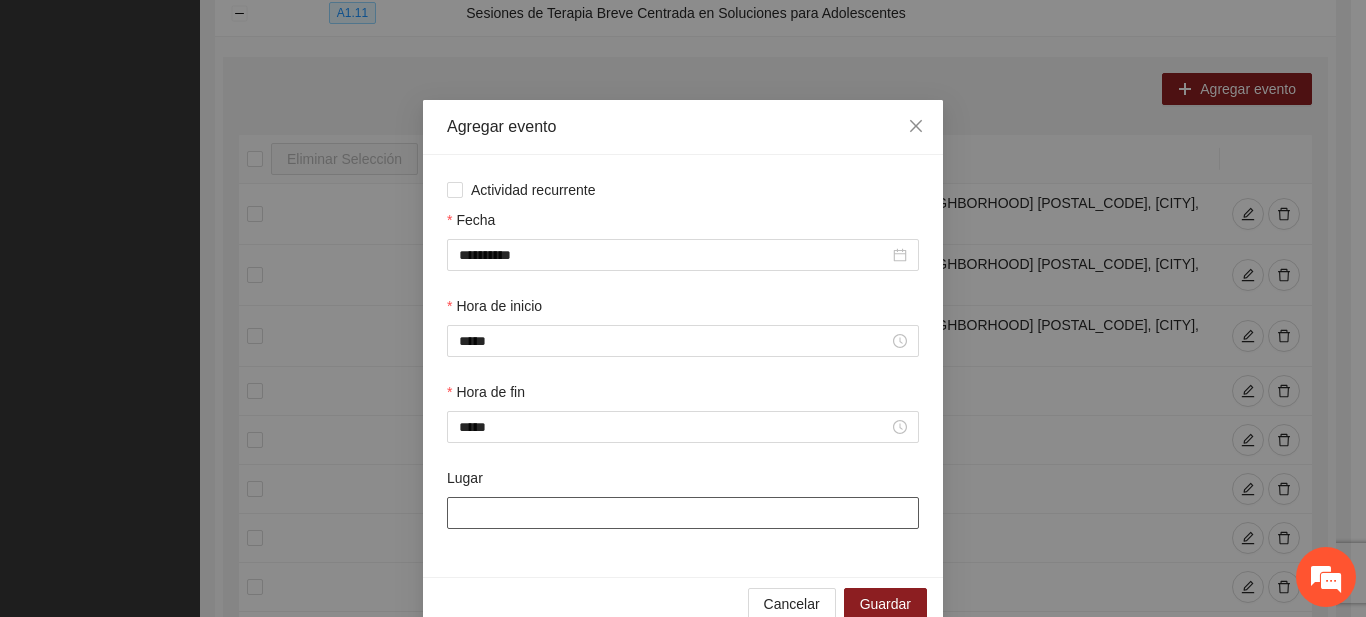 click on "Lugar" at bounding box center (683, 513) 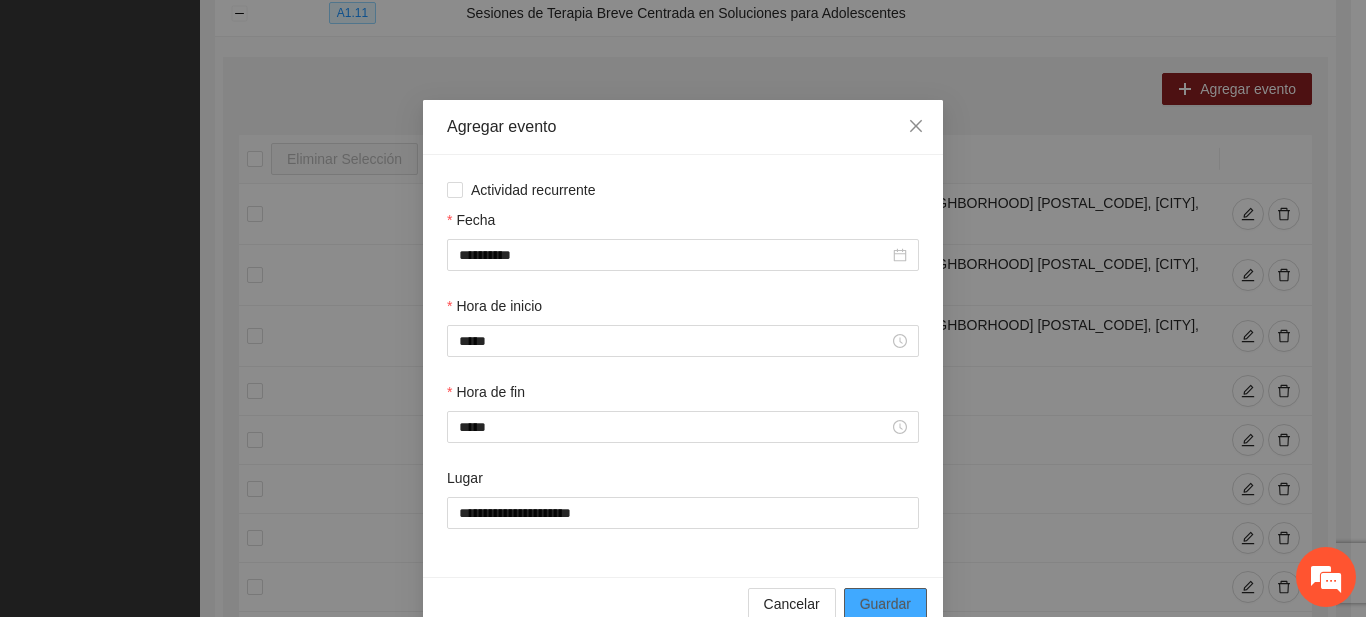 click on "Guardar" at bounding box center (885, 604) 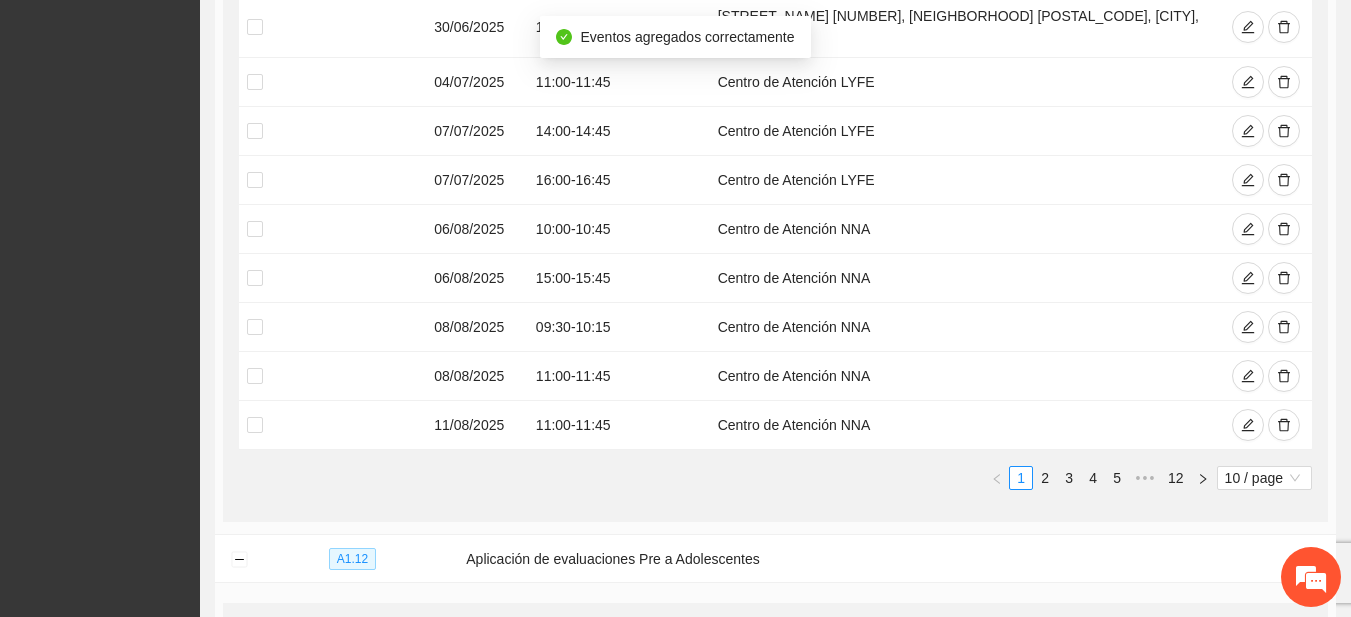 scroll, scrollTop: 1283, scrollLeft: 0, axis: vertical 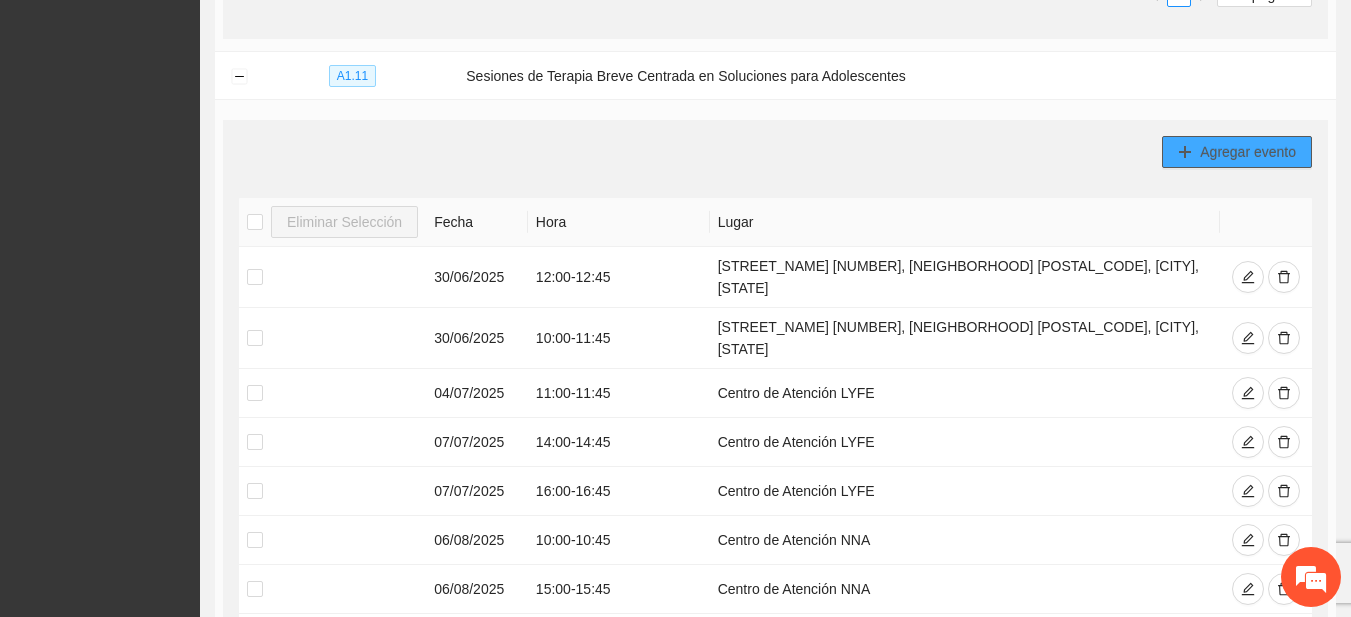 click on "Agregar evento" at bounding box center (1248, 152) 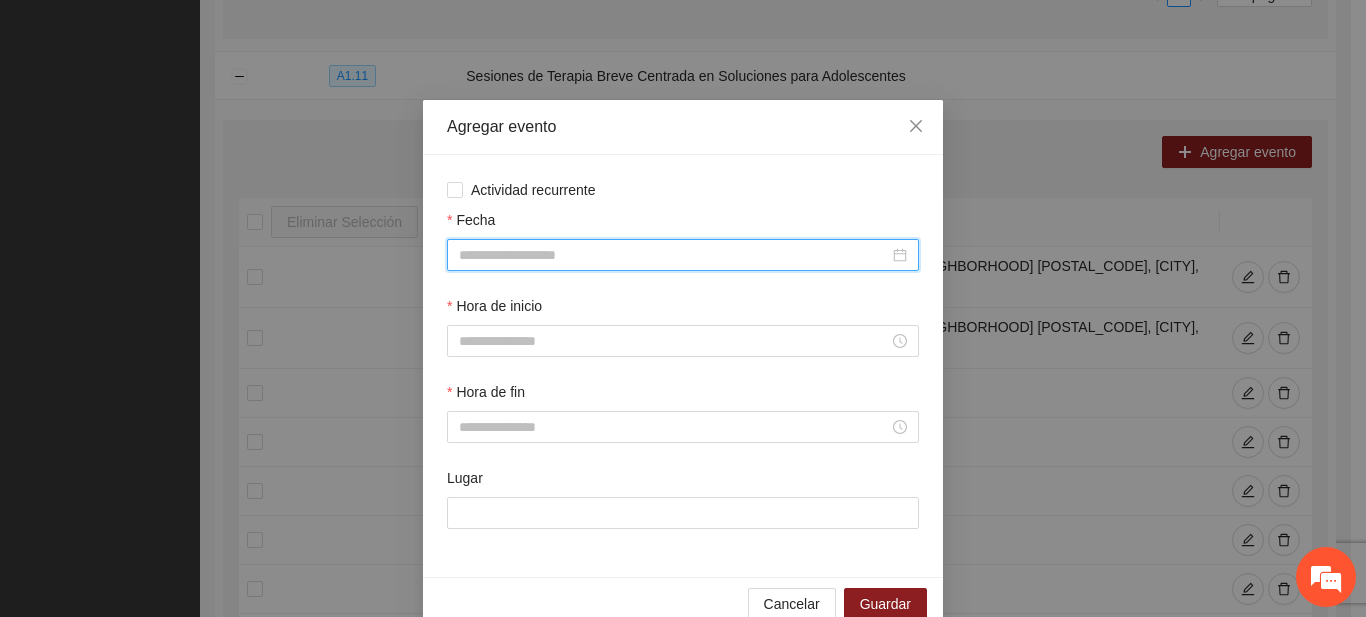 click on "Fecha" at bounding box center [674, 255] 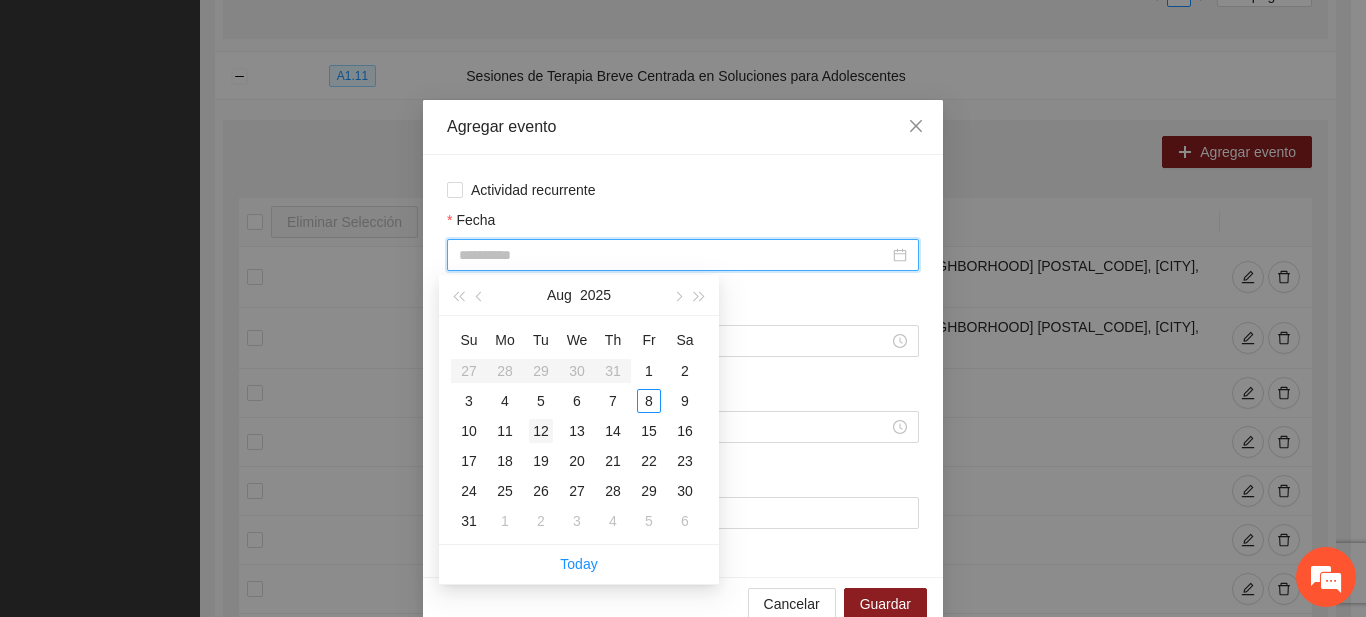 type on "**********" 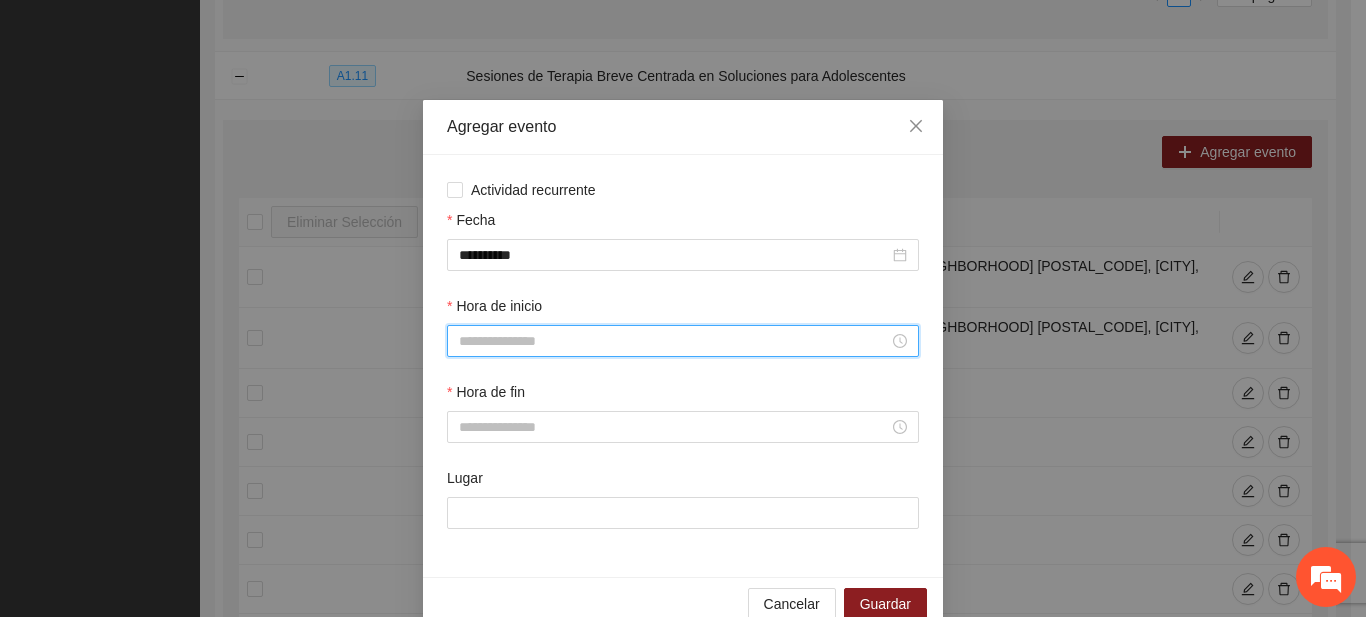 click on "Hora de inicio" at bounding box center [674, 341] 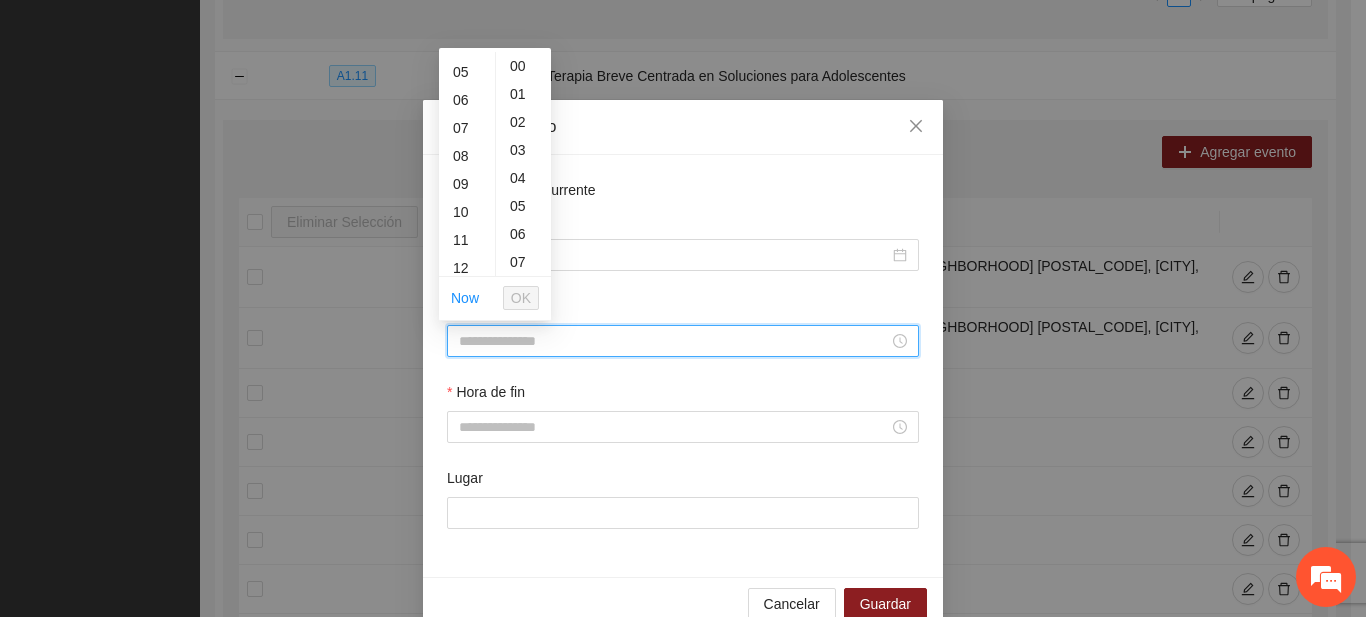scroll, scrollTop: 144, scrollLeft: 0, axis: vertical 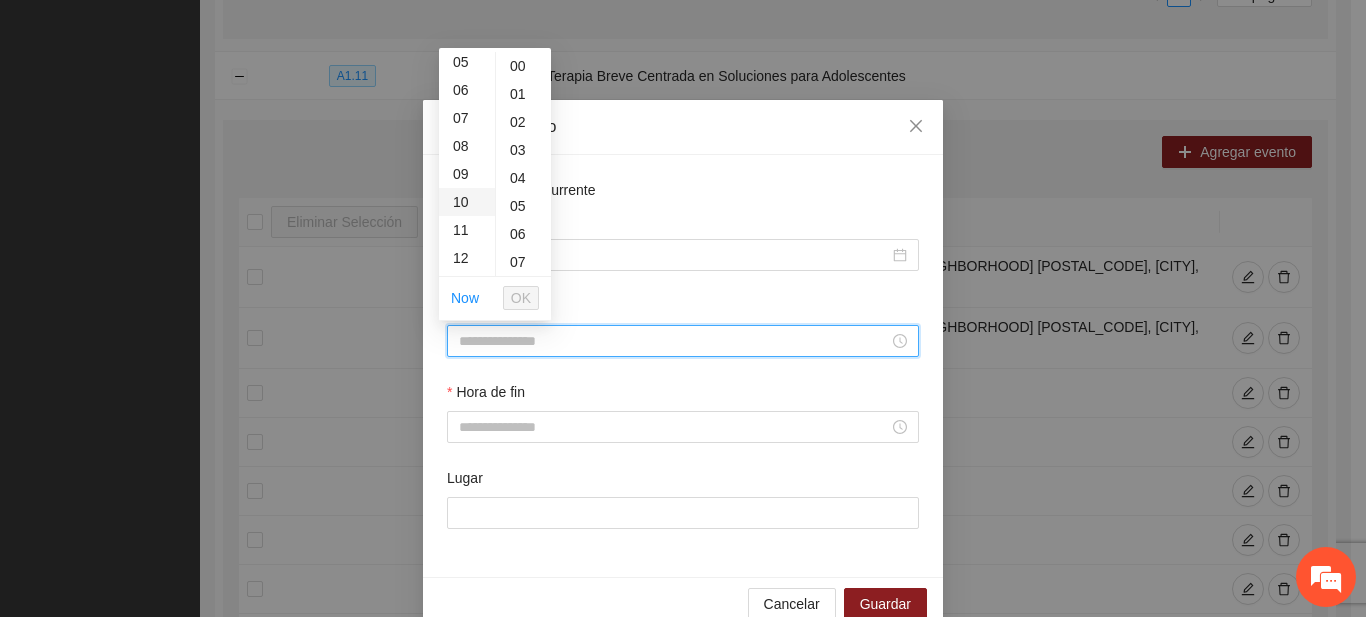 click on "10" at bounding box center (467, 202) 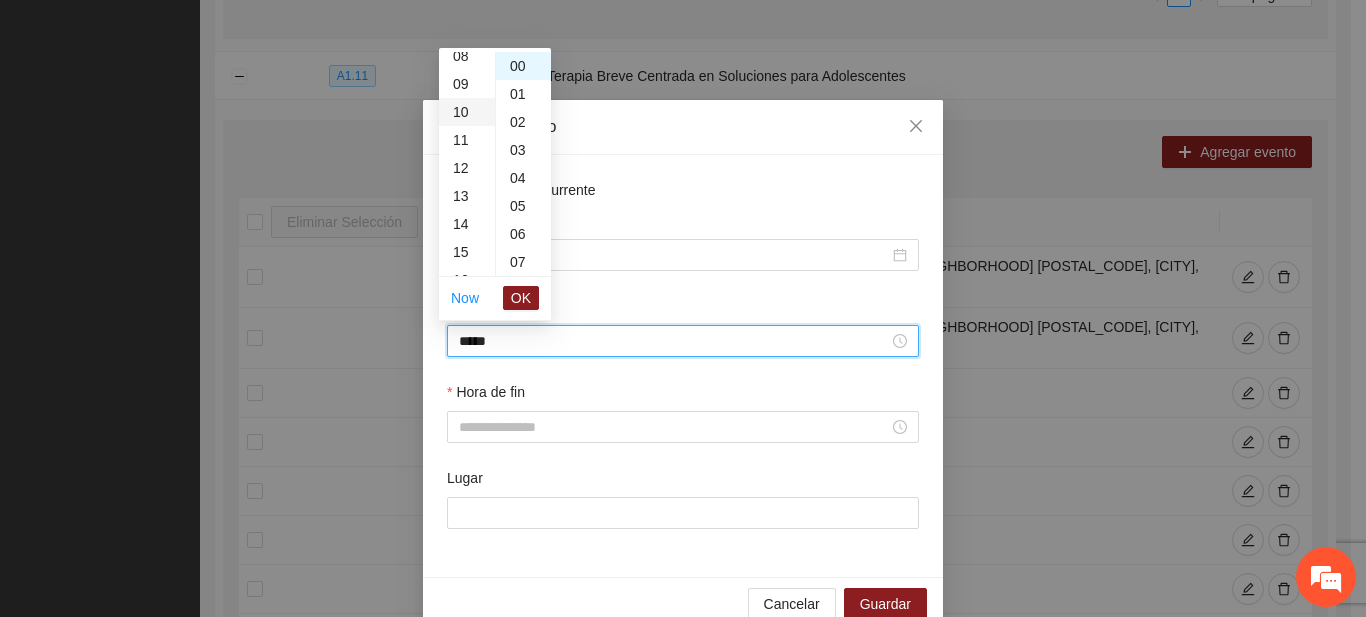 scroll, scrollTop: 280, scrollLeft: 0, axis: vertical 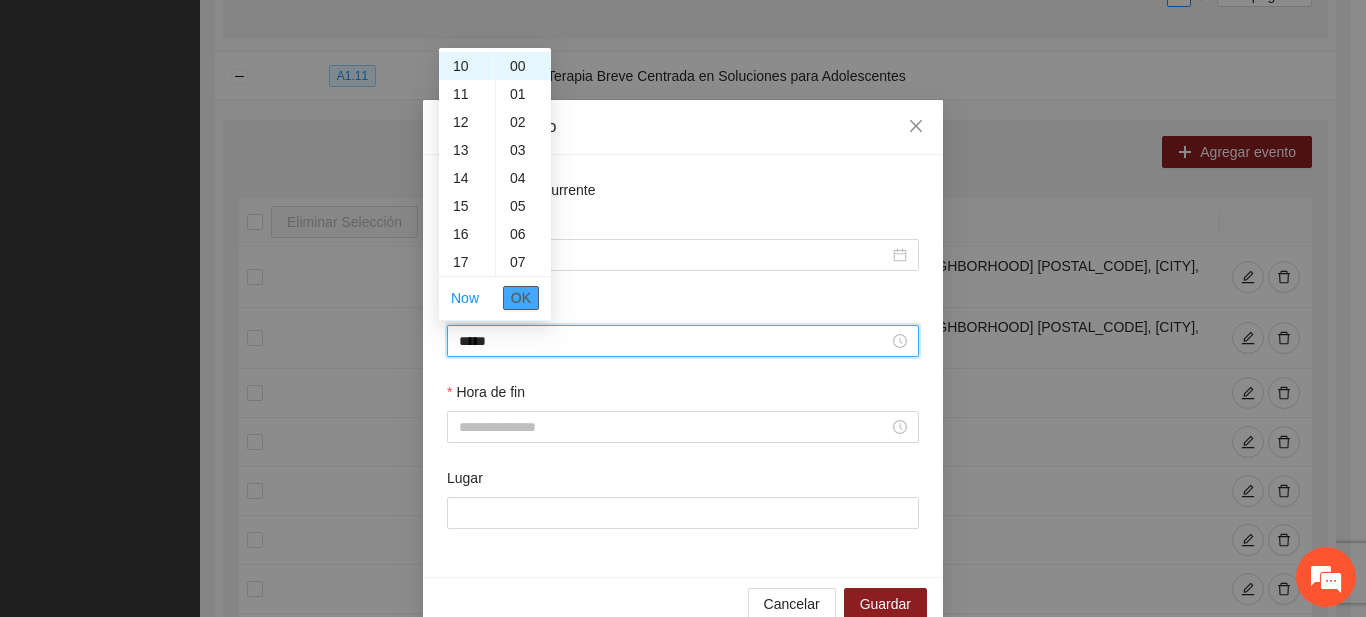 click on "OK" at bounding box center [521, 298] 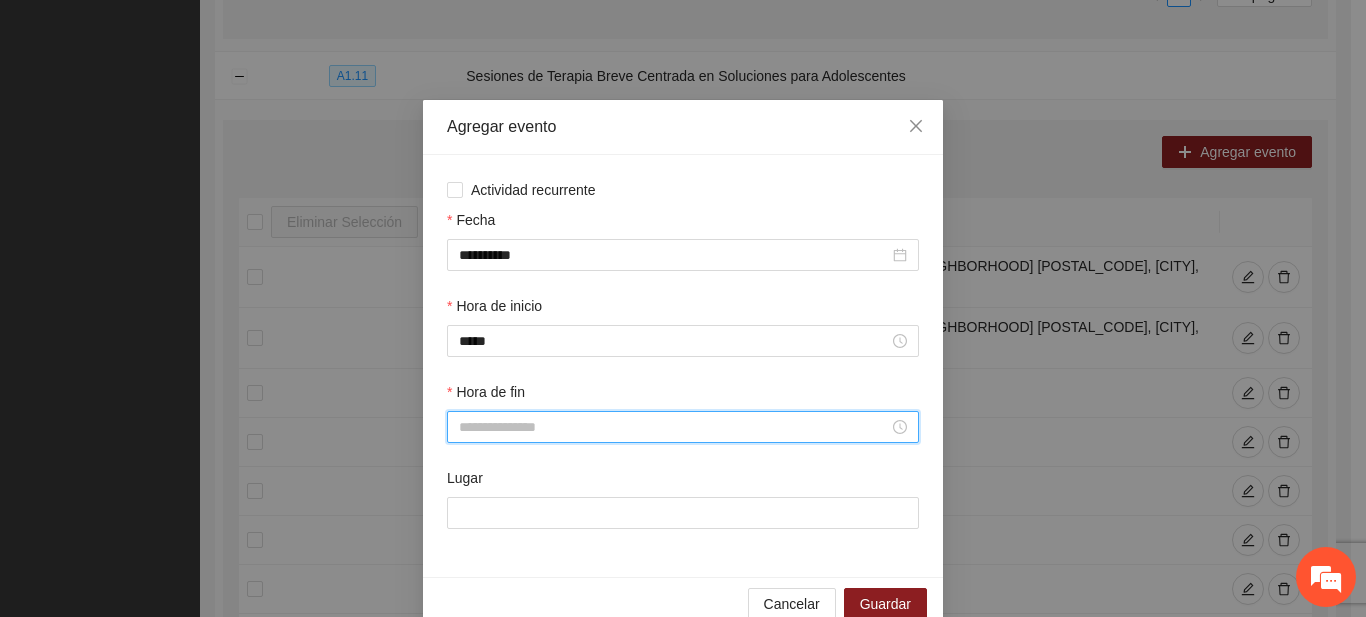 click on "Hora de fin" at bounding box center [674, 427] 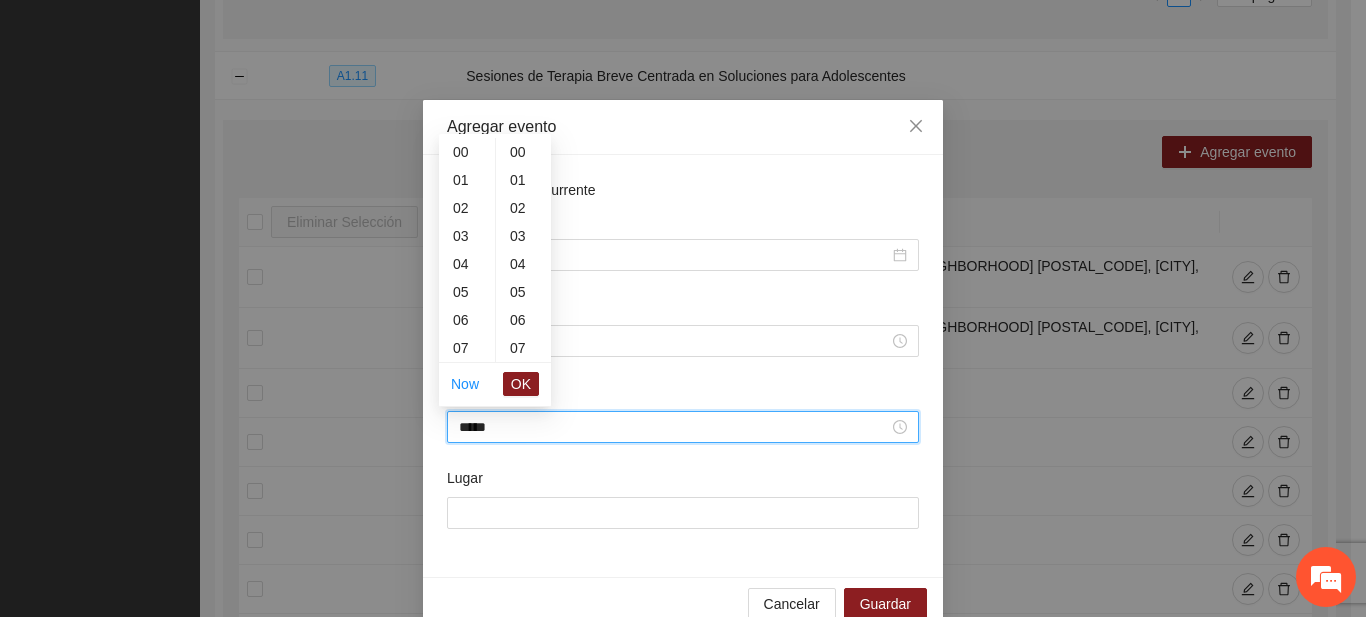 scroll, scrollTop: 116, scrollLeft: 0, axis: vertical 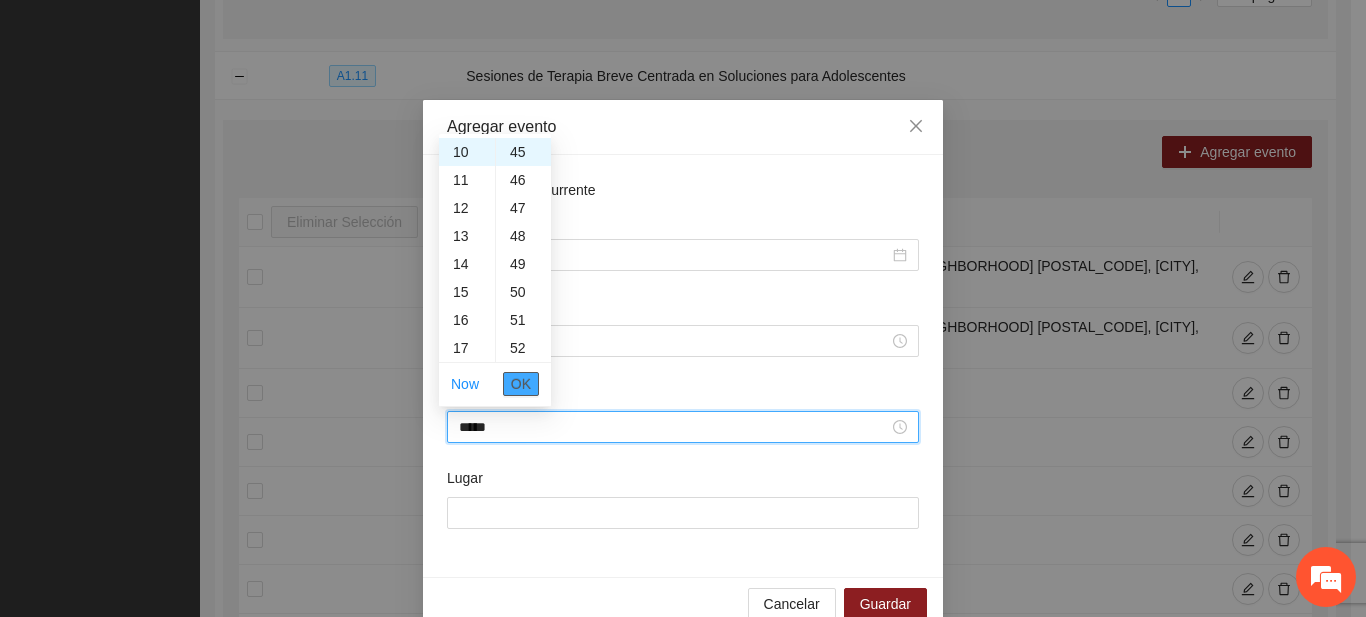 click on "OK" at bounding box center [521, 384] 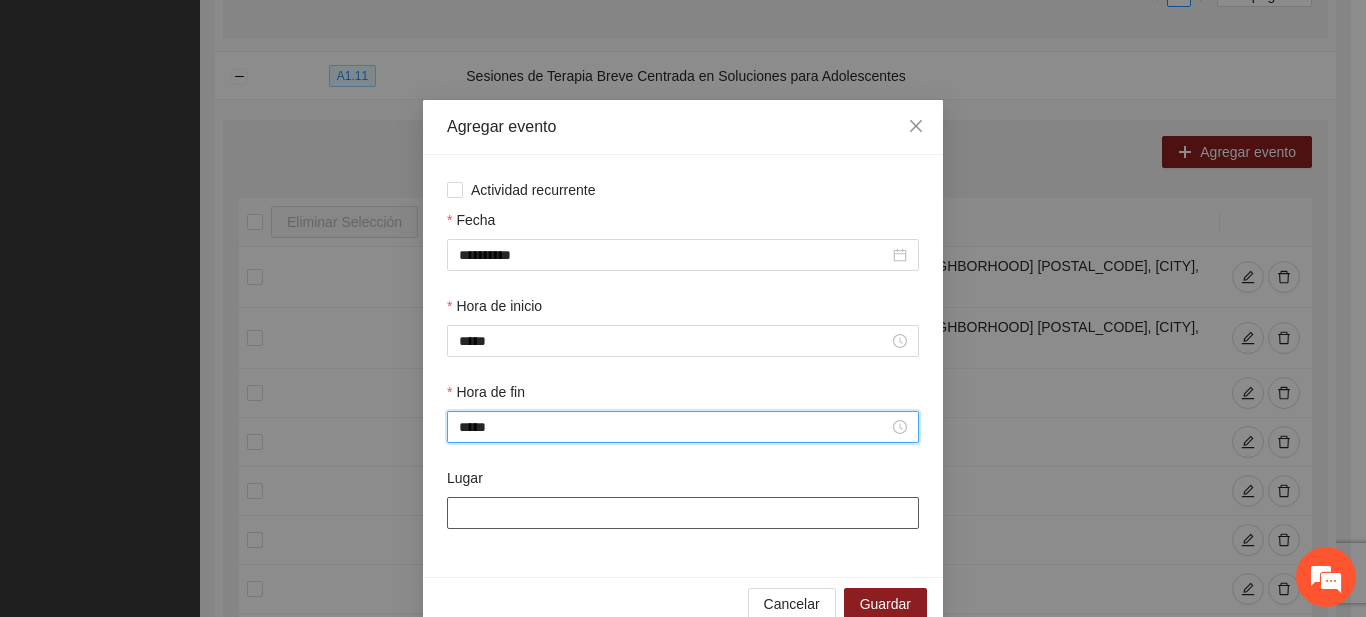 type on "*****" 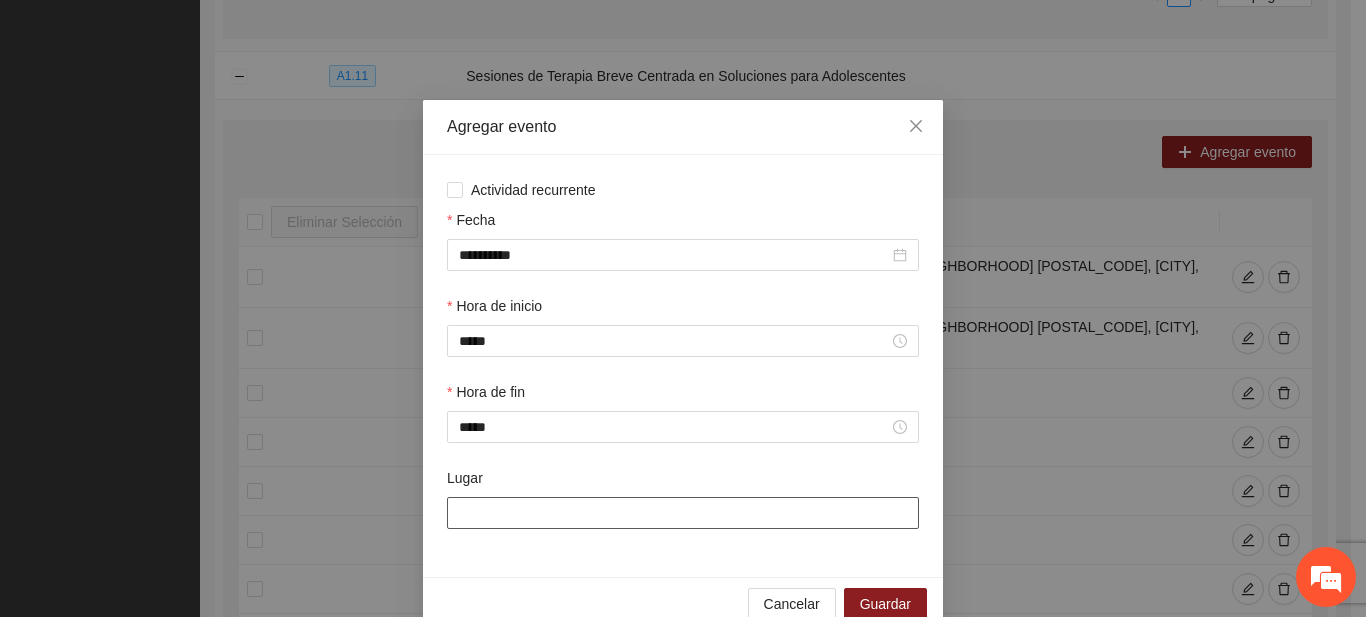 click on "Lugar" at bounding box center (683, 513) 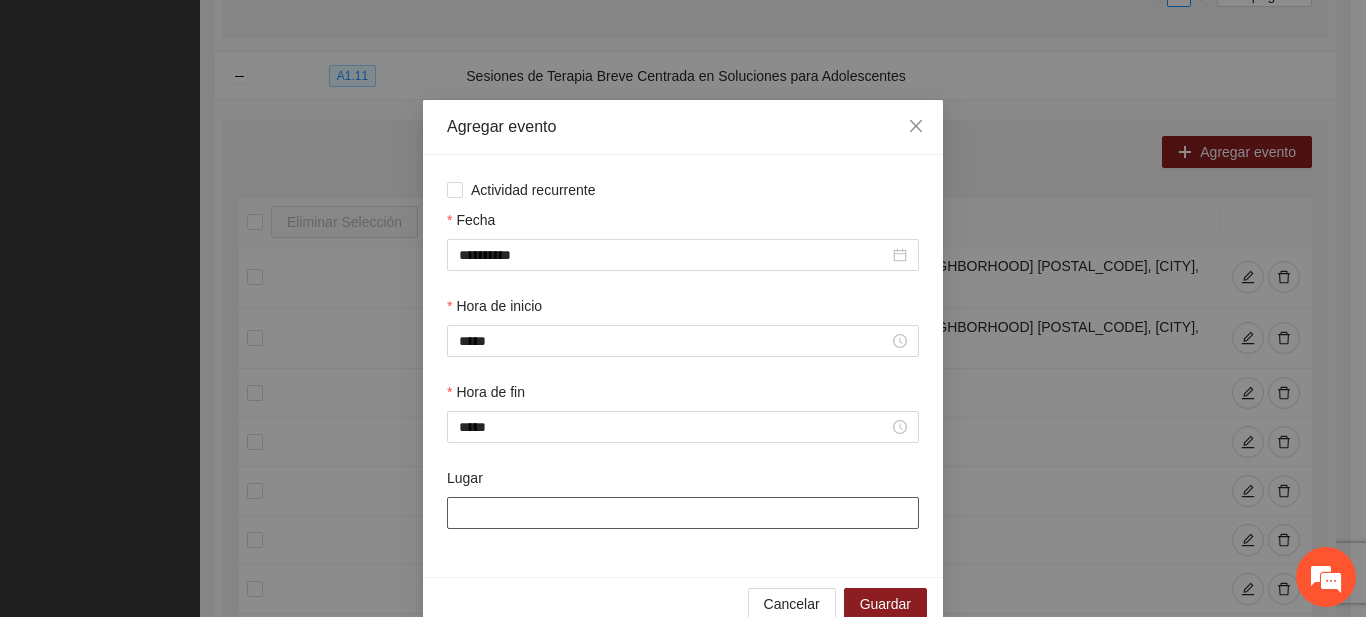 type on "**********" 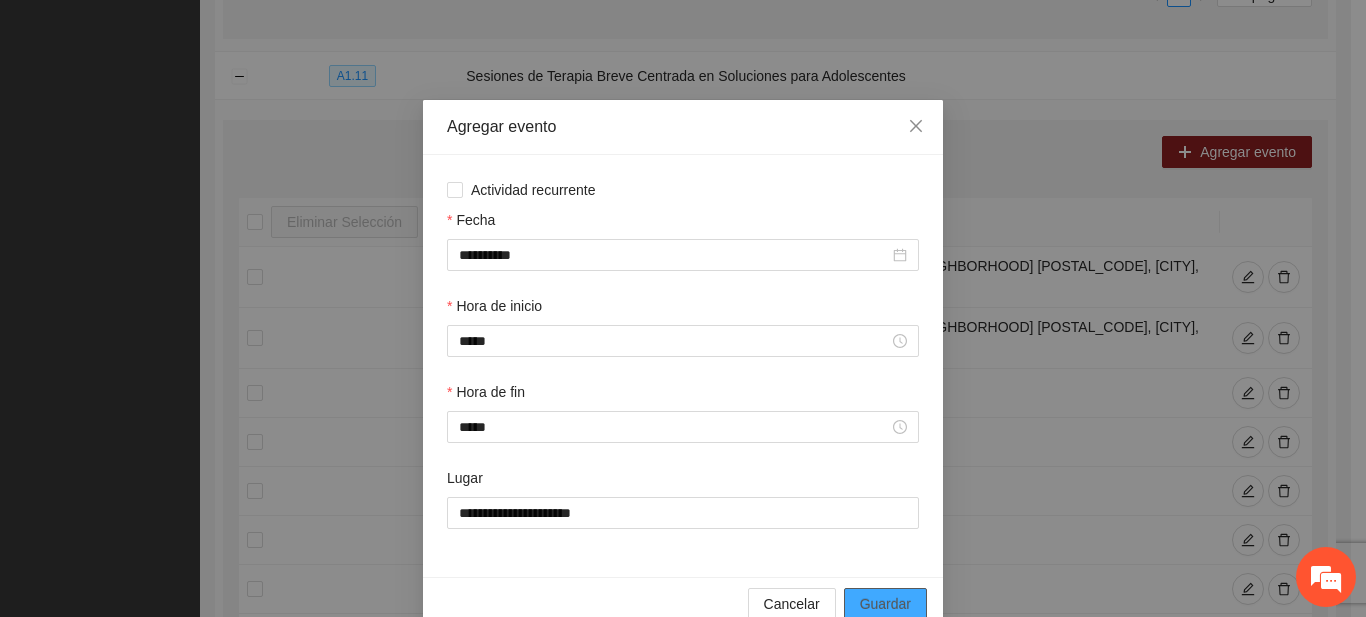 click on "Guardar" at bounding box center (885, 604) 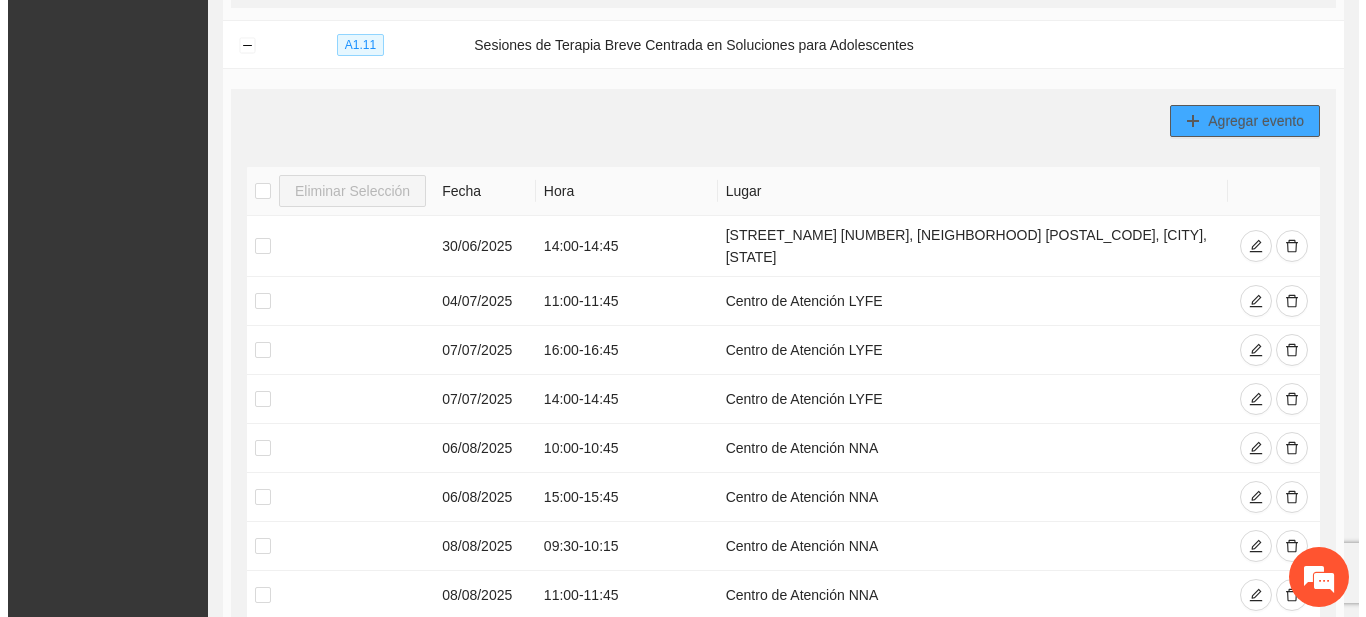 scroll, scrollTop: 1003, scrollLeft: 0, axis: vertical 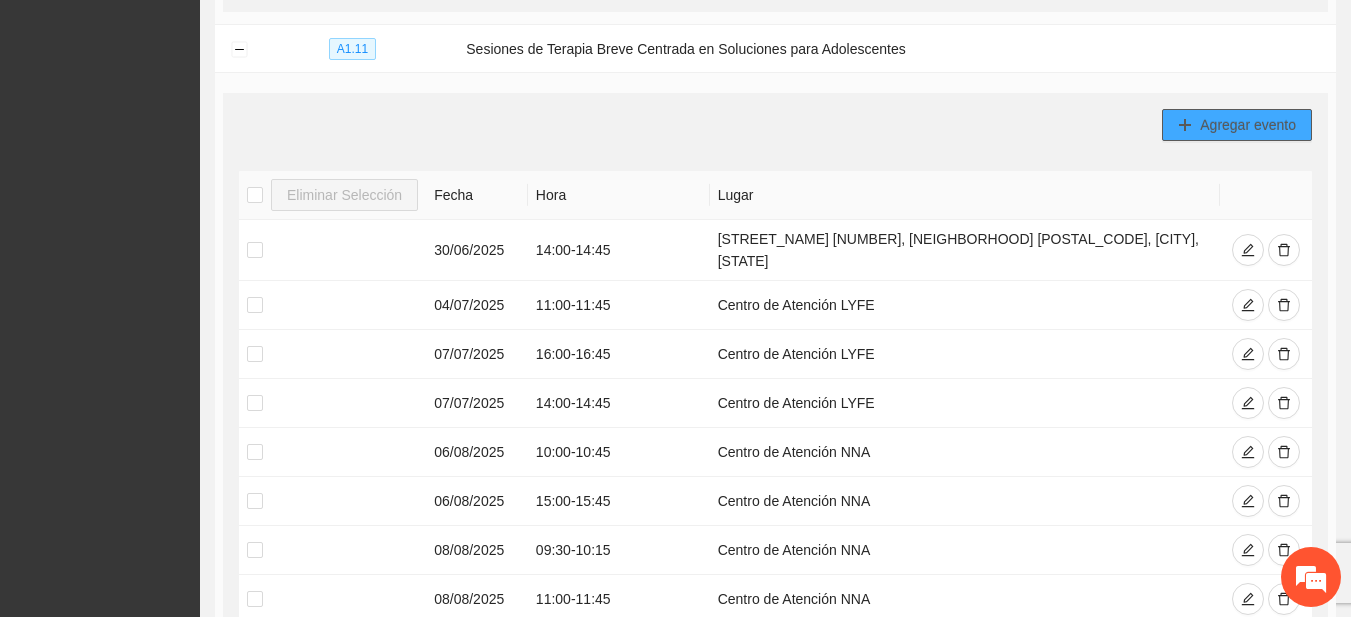 click on "Agregar evento" at bounding box center [1248, 125] 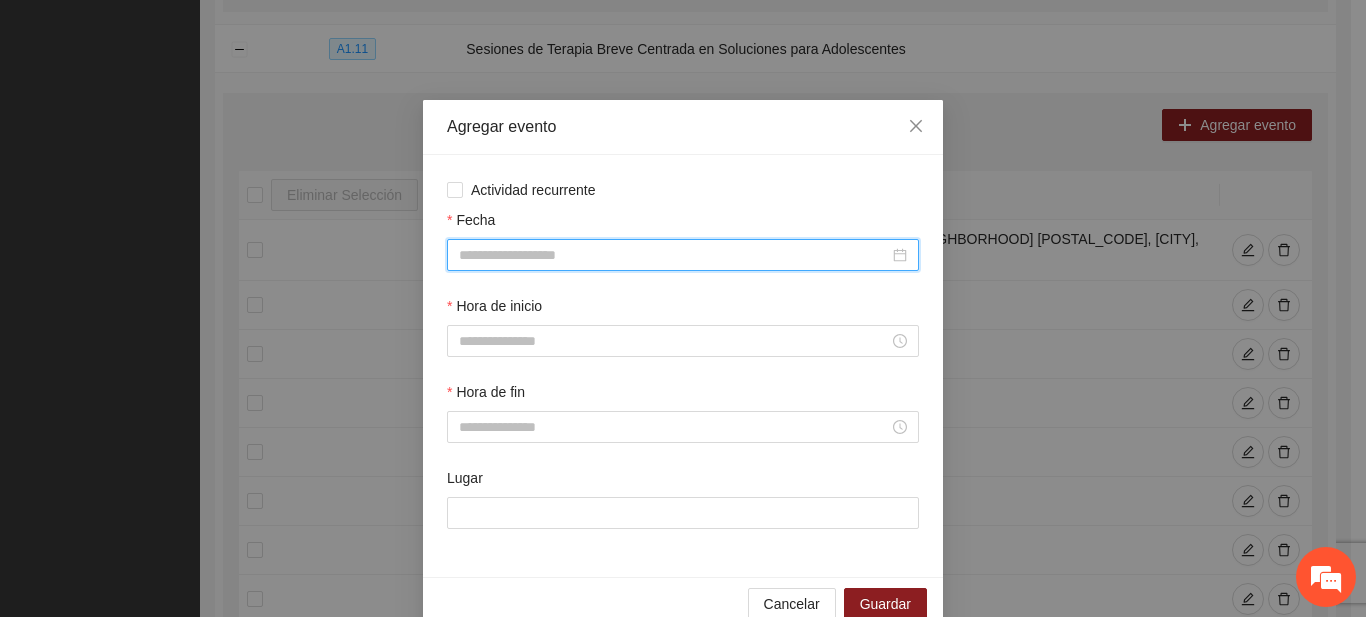 click on "Fecha" at bounding box center (674, 255) 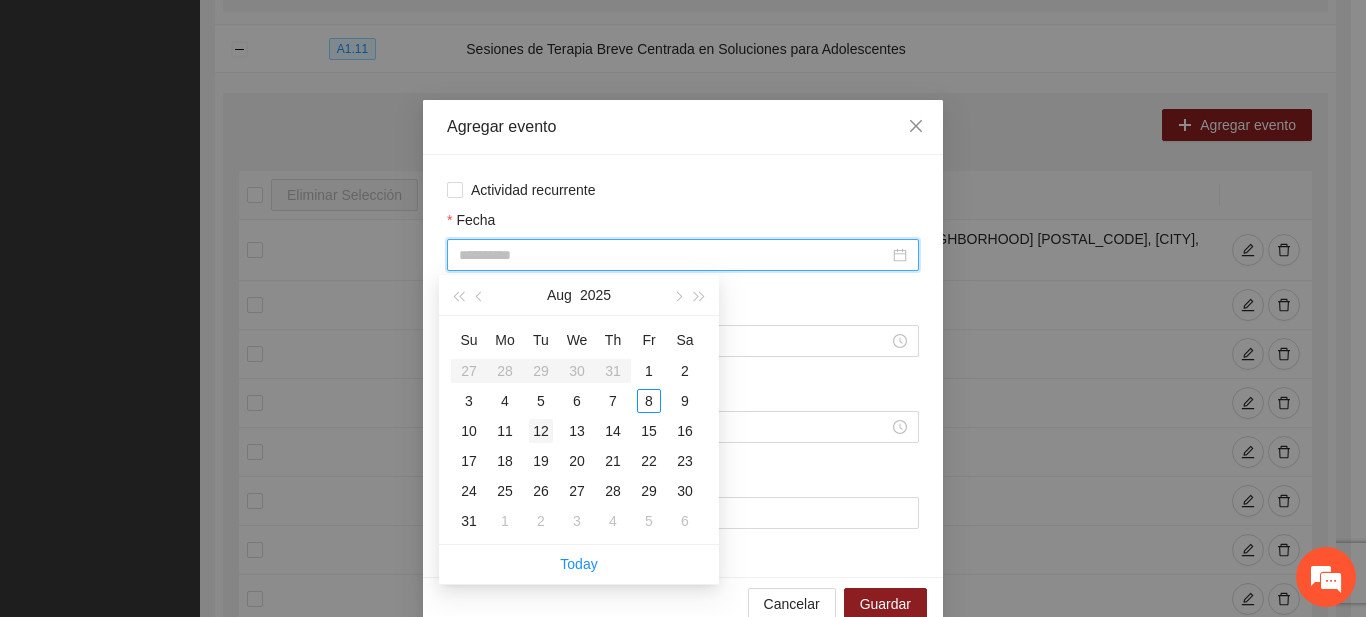 type on "**********" 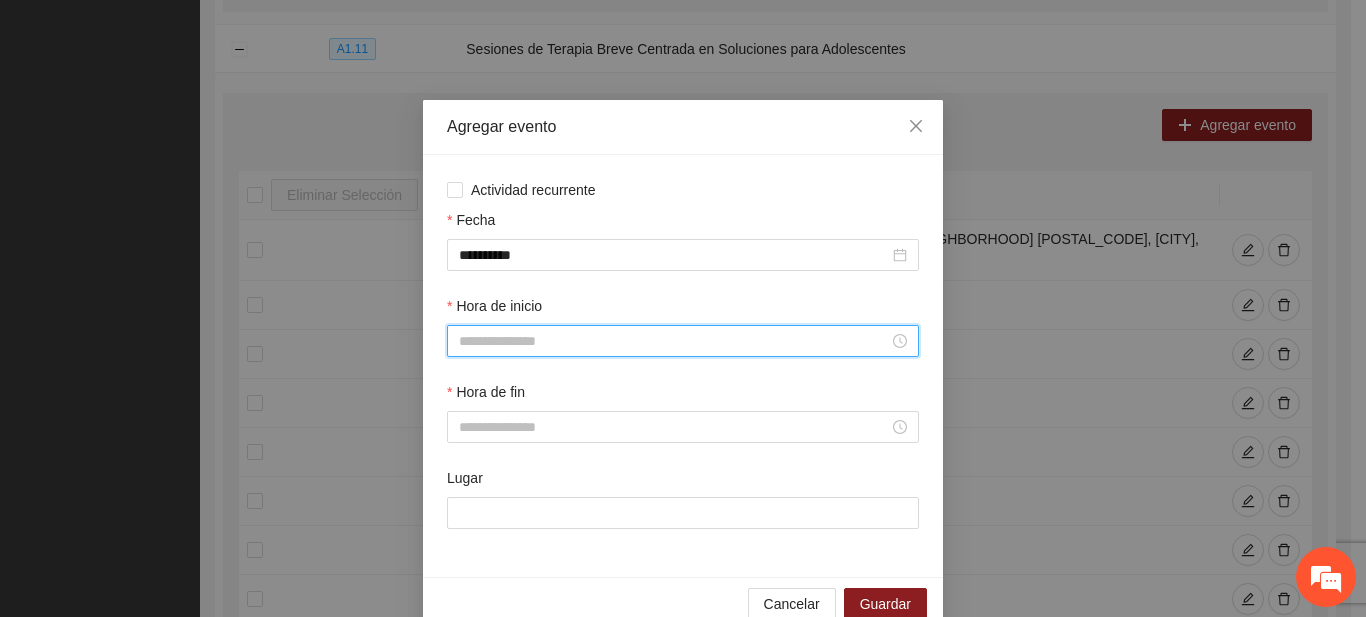 click on "Hora de inicio" at bounding box center (674, 341) 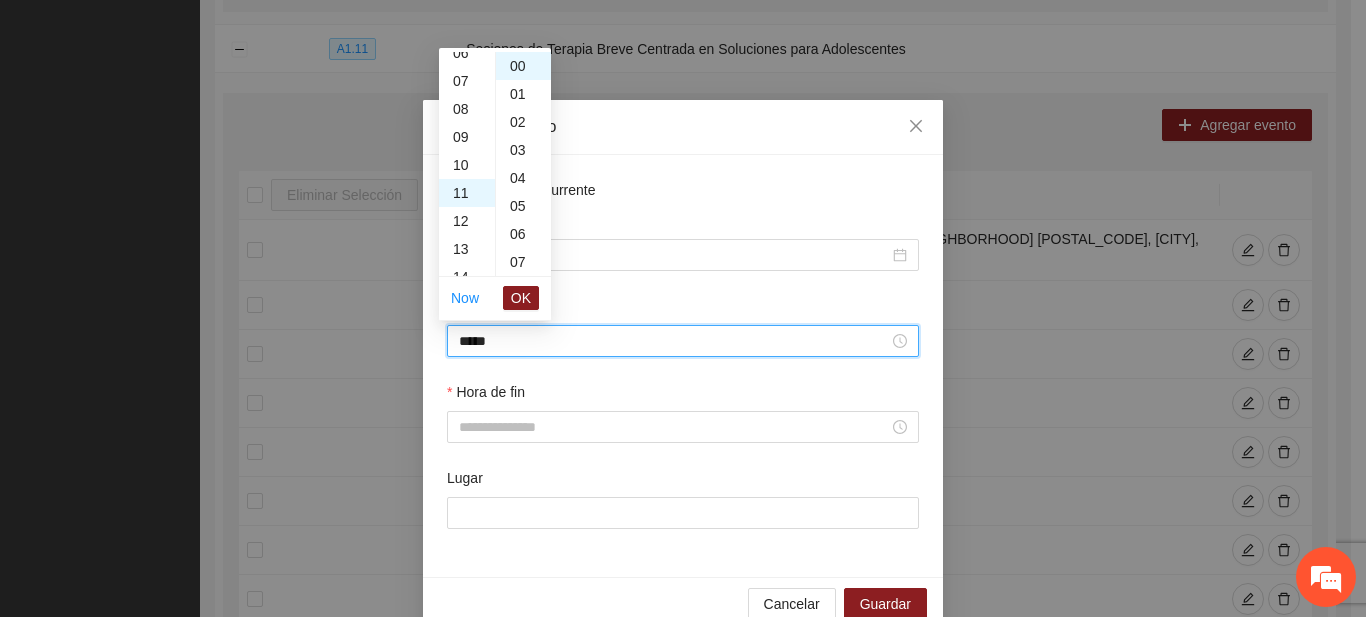 scroll, scrollTop: 308, scrollLeft: 0, axis: vertical 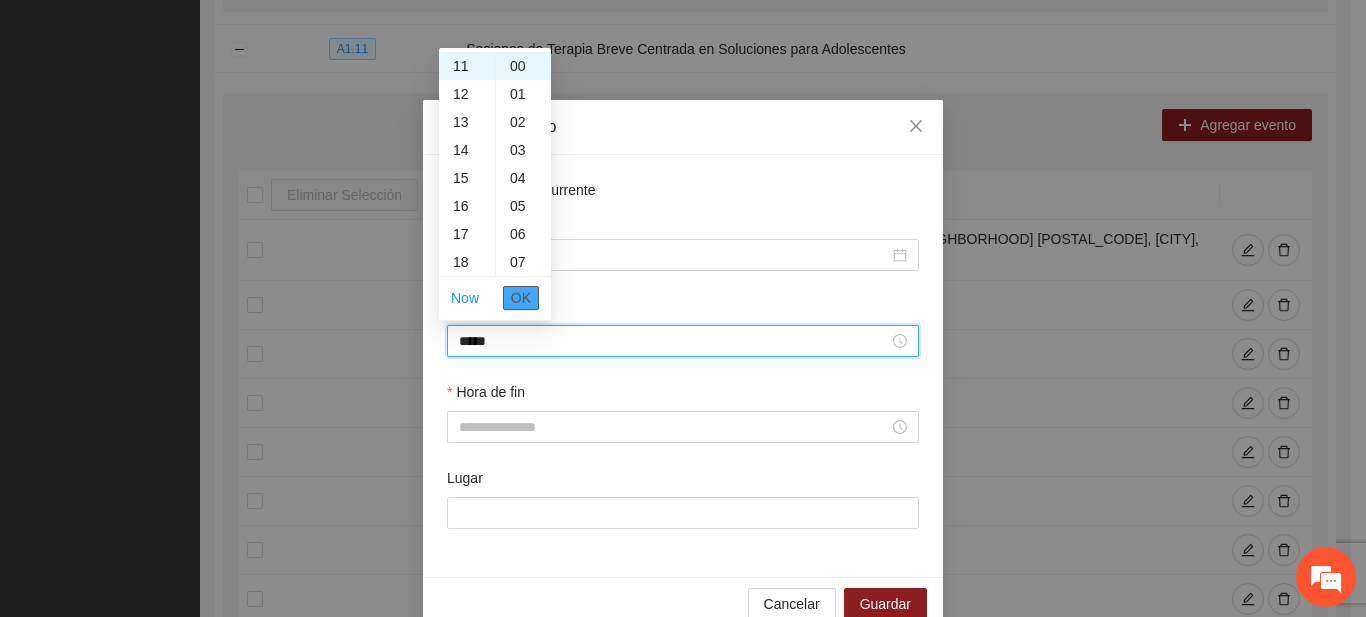 click on "OK" at bounding box center (521, 298) 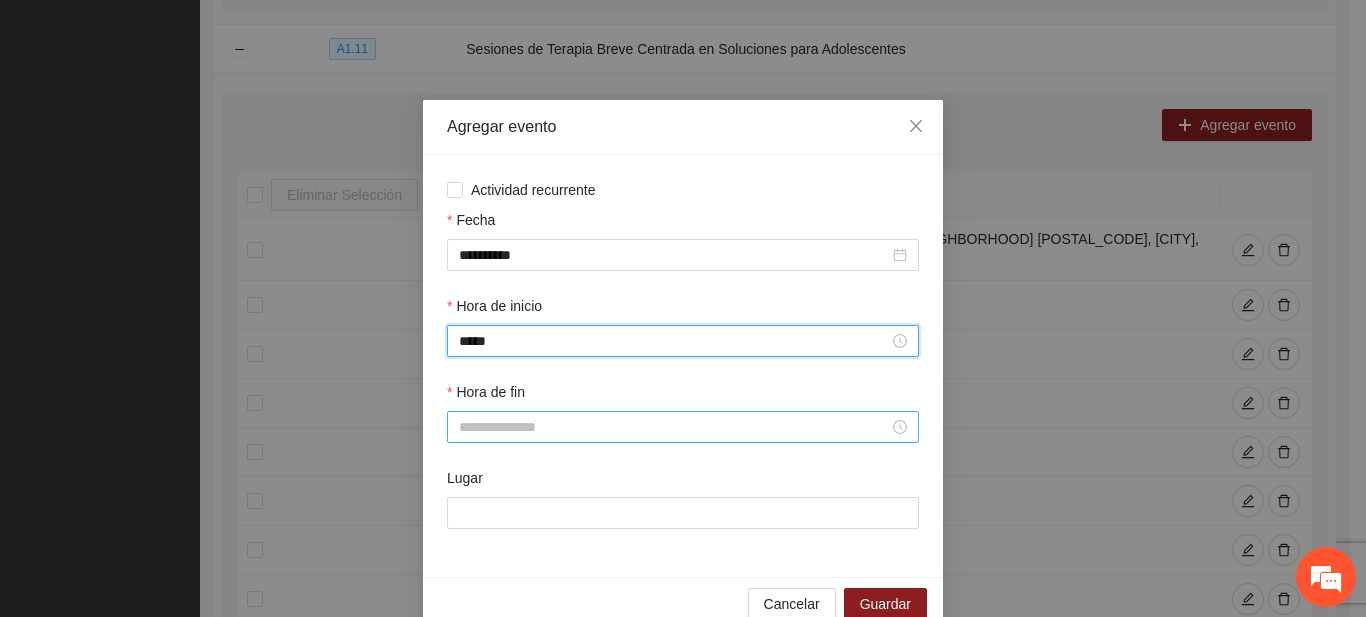 type on "*****" 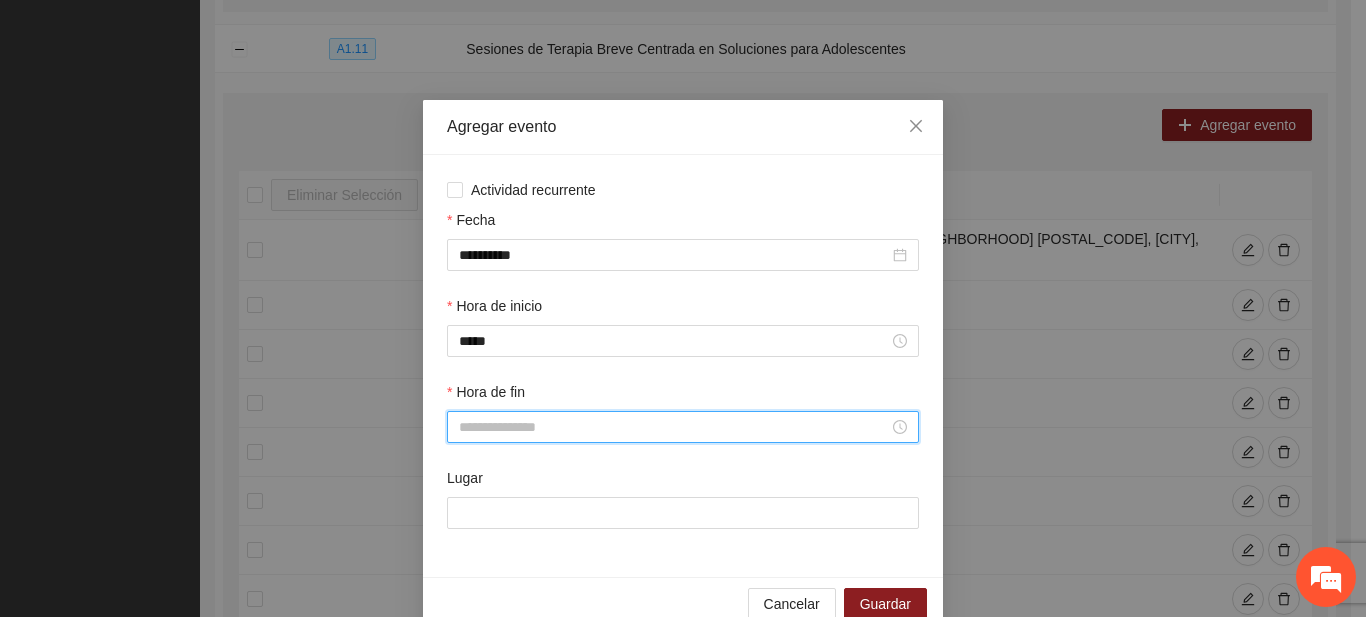 click on "Hora de fin" at bounding box center [674, 427] 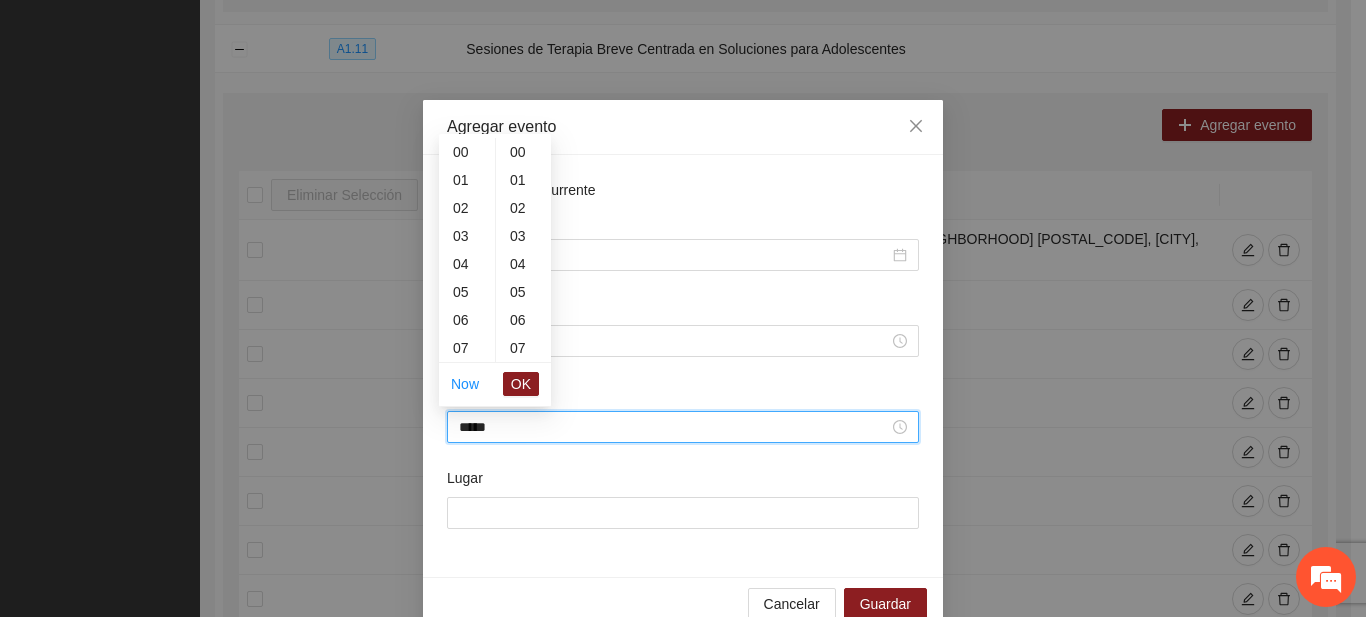 scroll, scrollTop: 308, scrollLeft: 0, axis: vertical 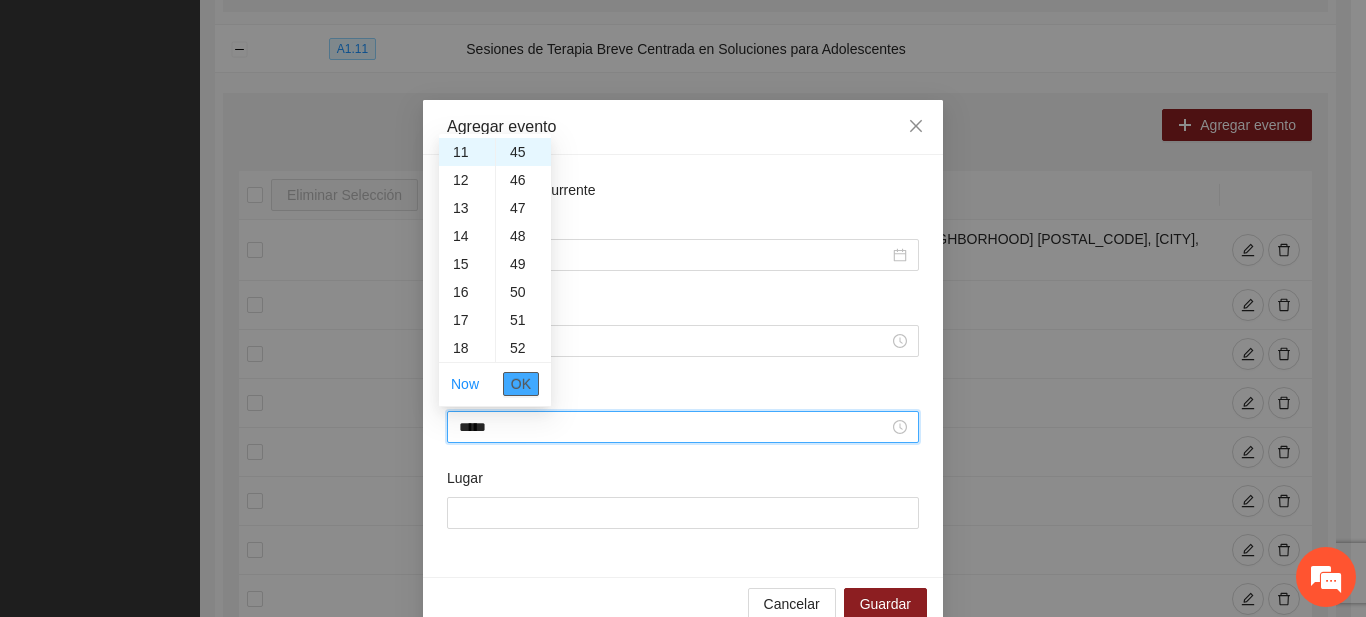 click on "OK" at bounding box center [521, 384] 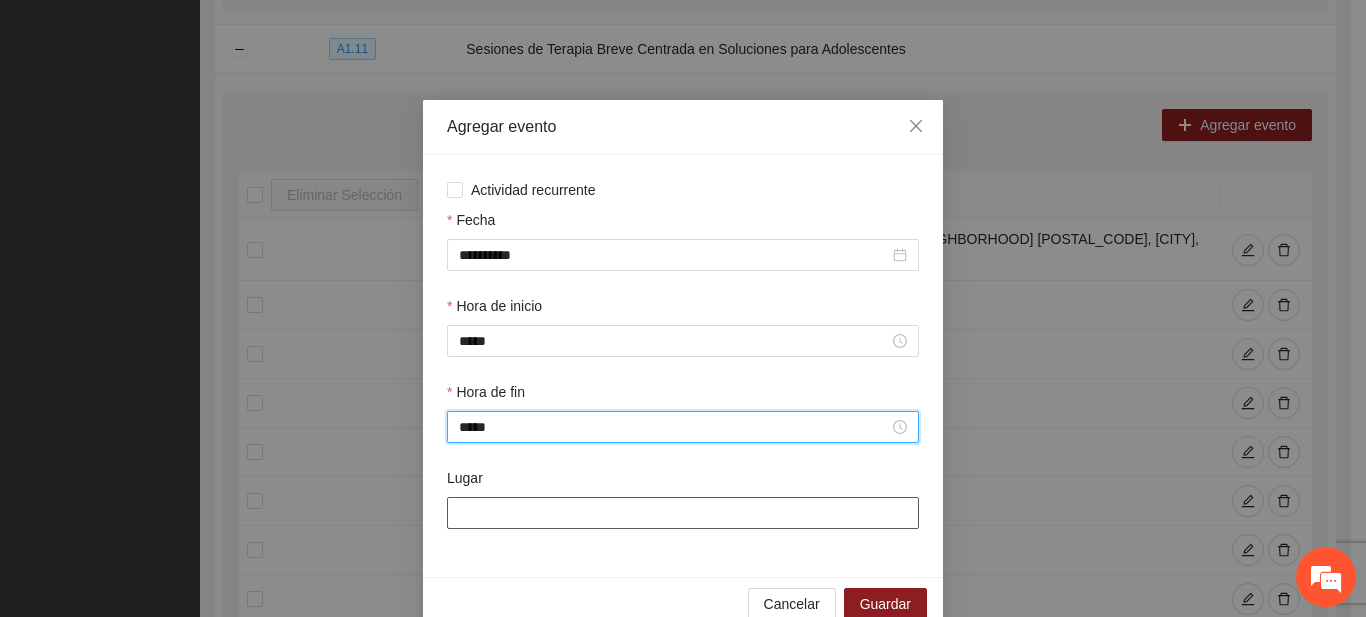 type on "*****" 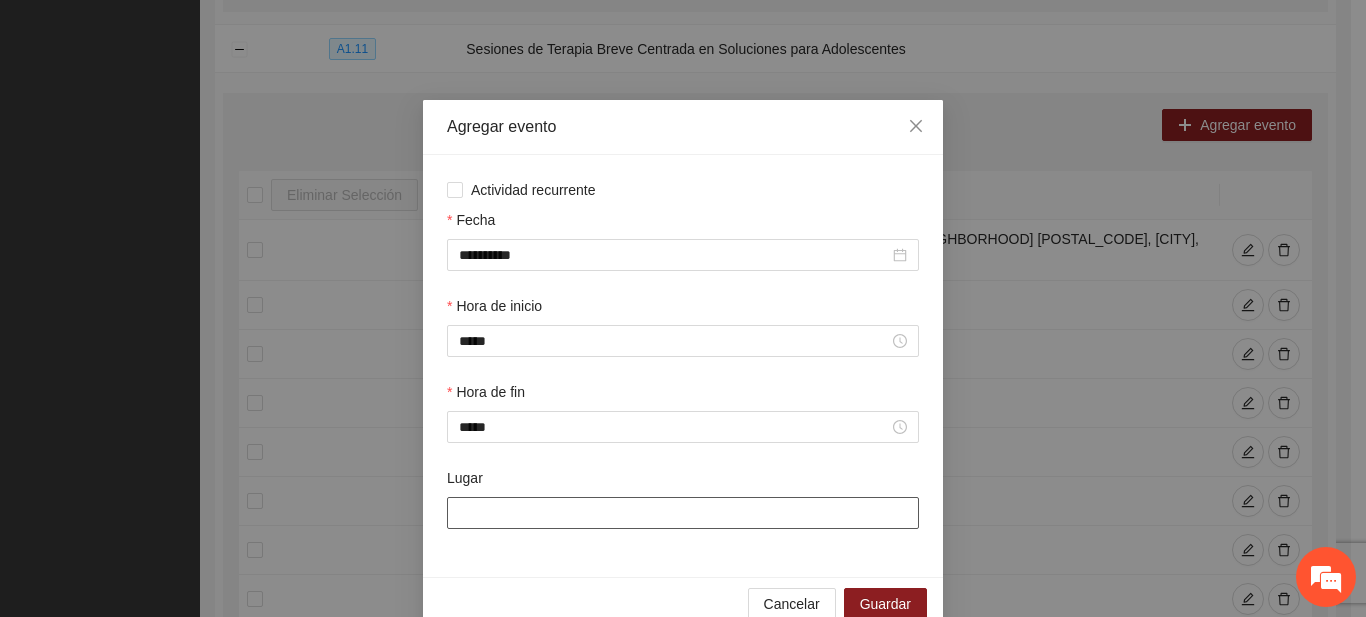 click on "Lugar" at bounding box center (683, 513) 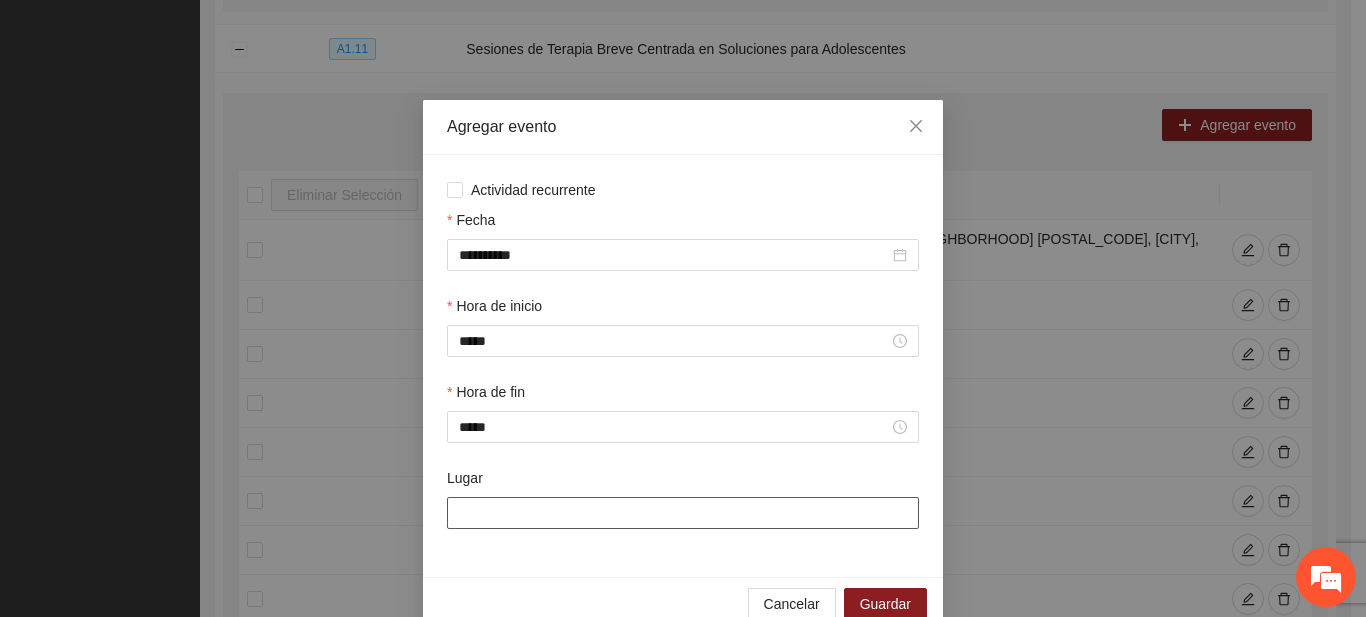 type on "**********" 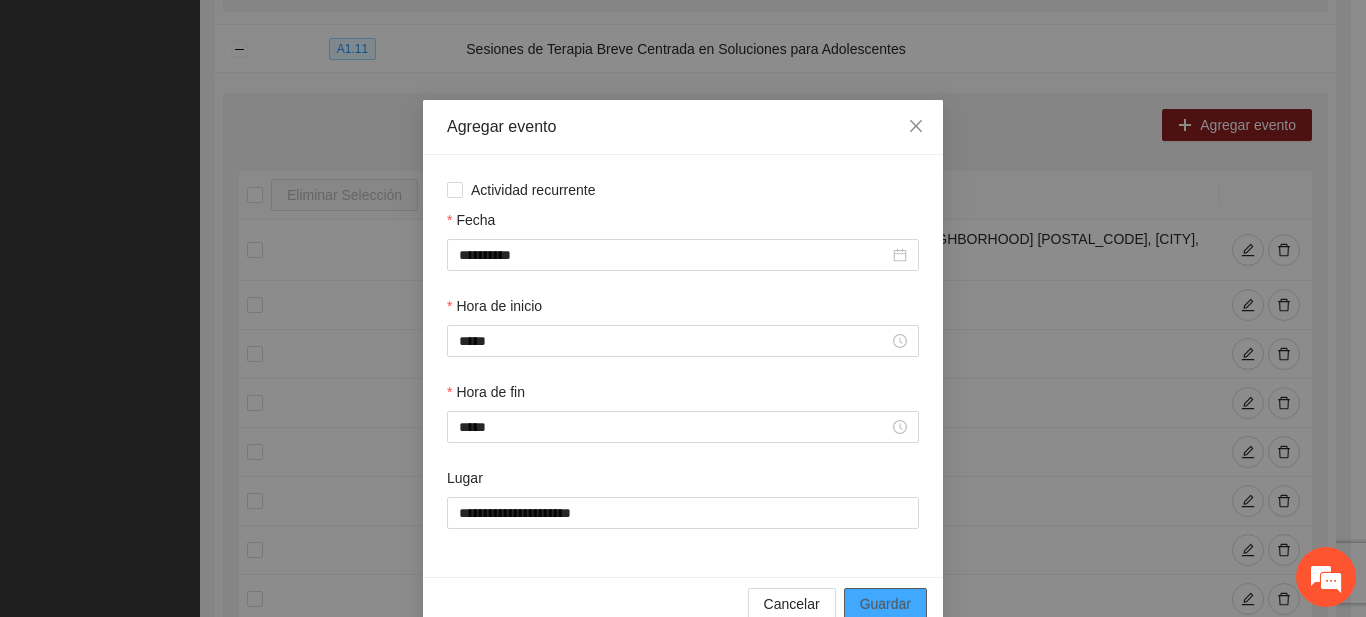 click on "Guardar" at bounding box center [885, 604] 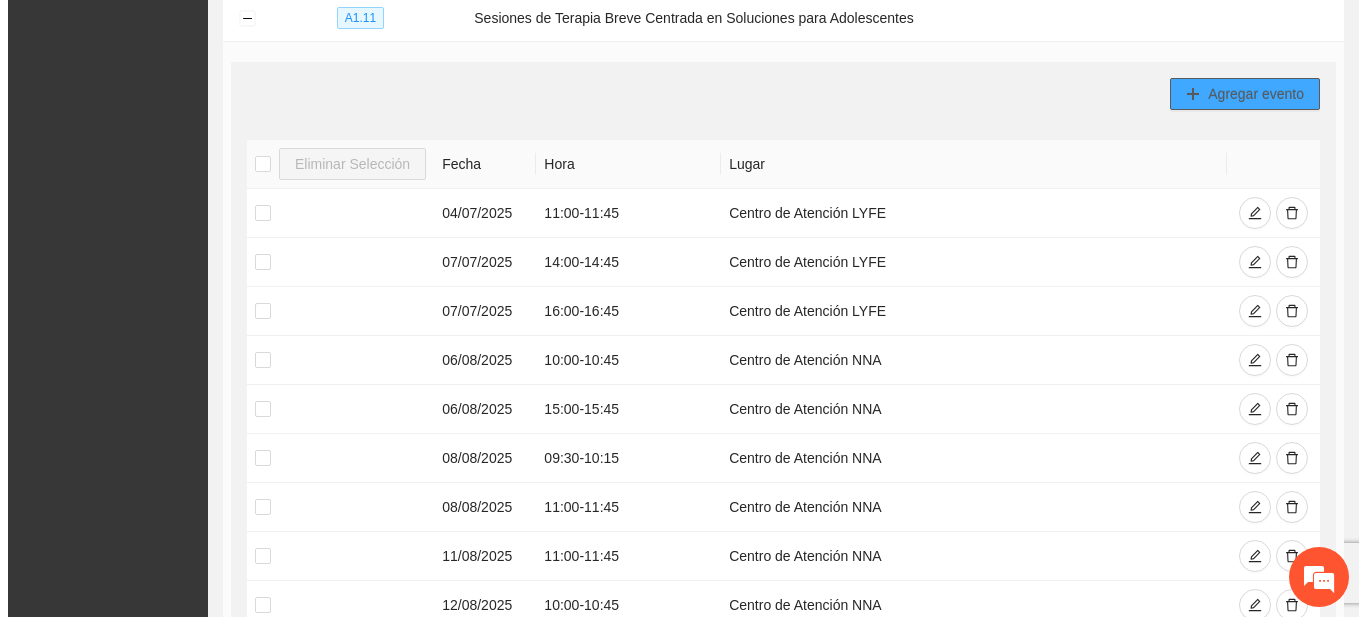 scroll, scrollTop: 976, scrollLeft: 0, axis: vertical 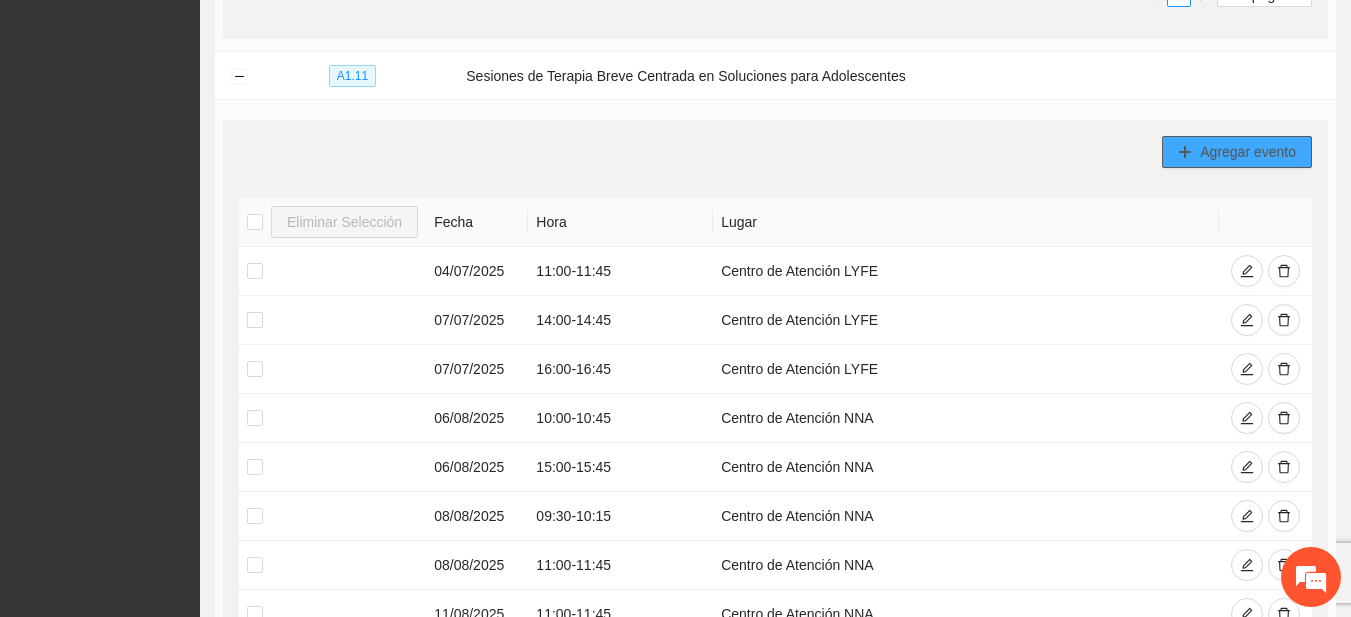 click on "Agregar evento" at bounding box center [1237, 152] 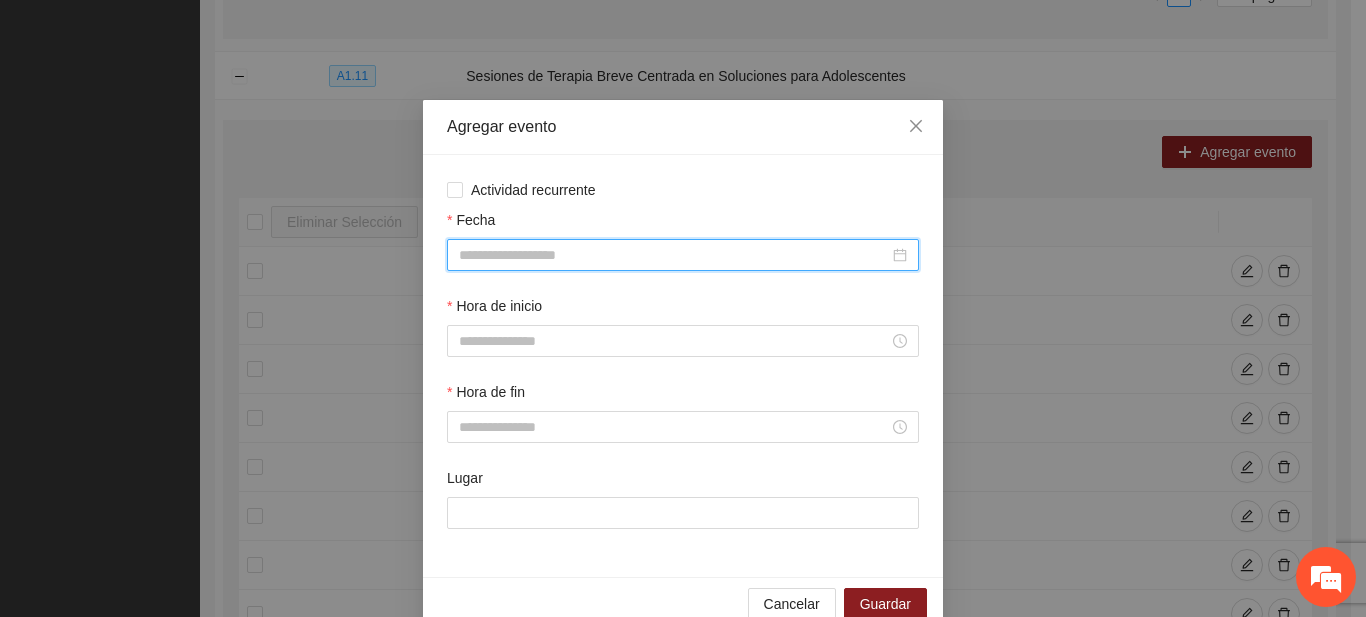 click on "Fecha" at bounding box center (674, 255) 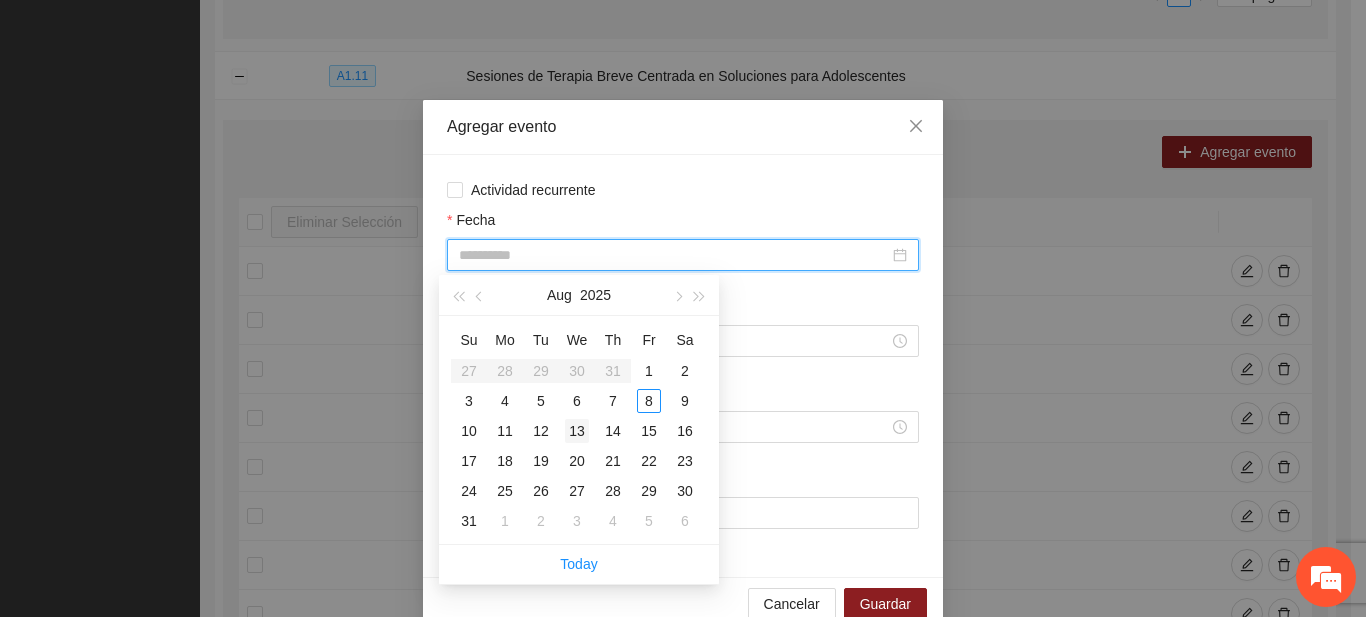 type on "**********" 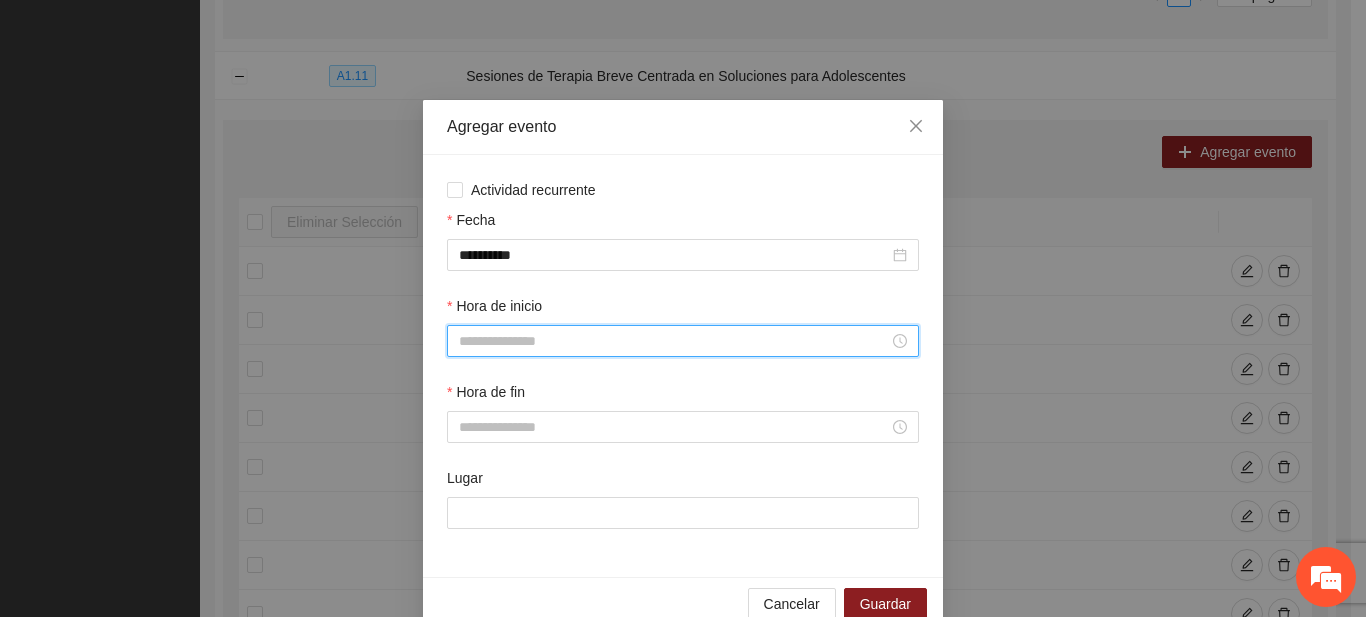 click on "Hora de inicio" at bounding box center (674, 341) 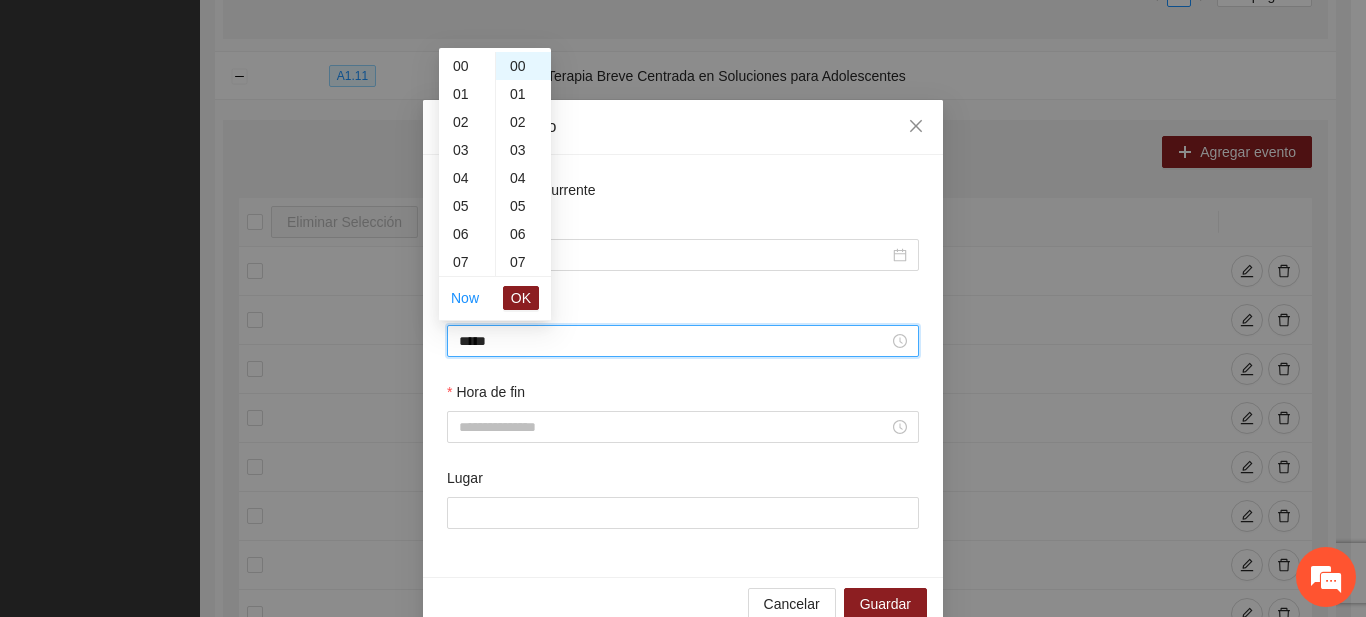 scroll, scrollTop: 280, scrollLeft: 0, axis: vertical 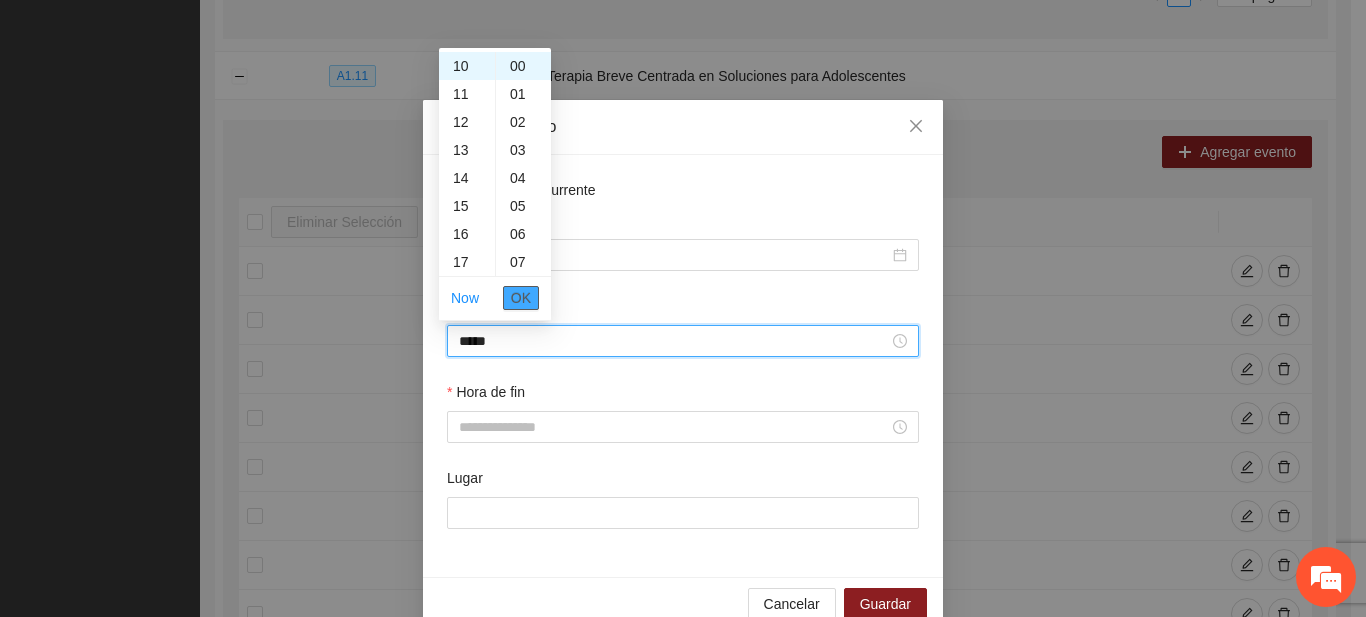click on "OK" at bounding box center (521, 298) 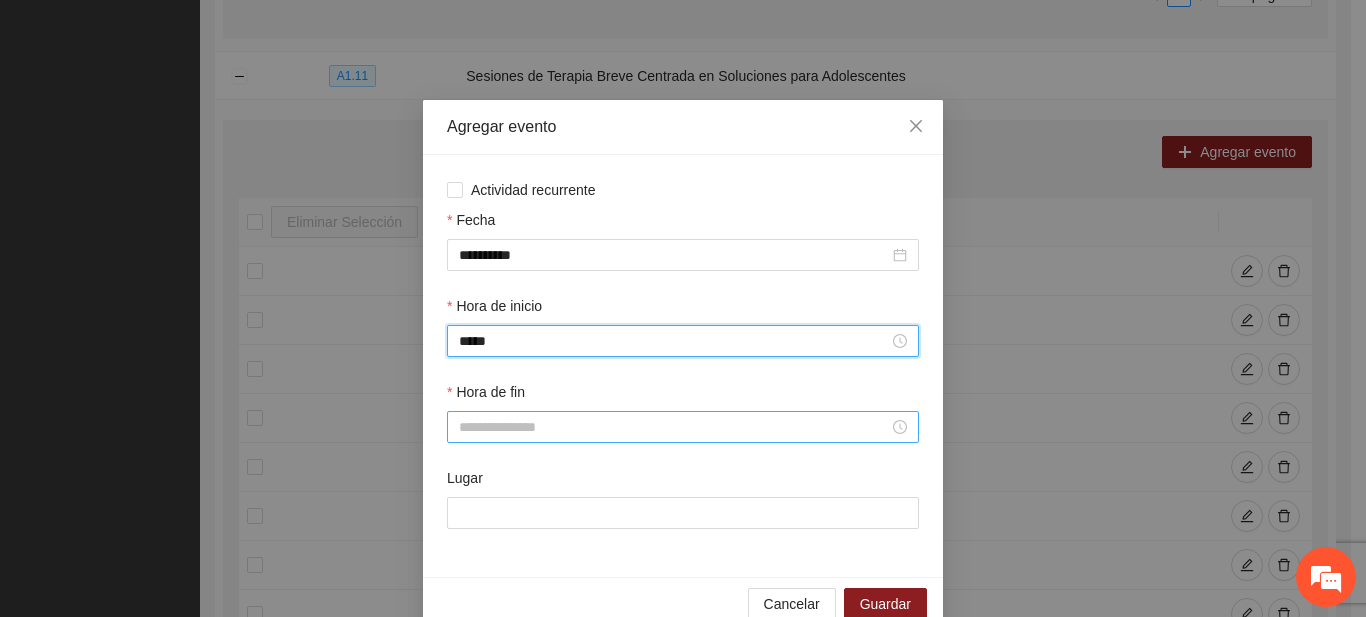 type on "*****" 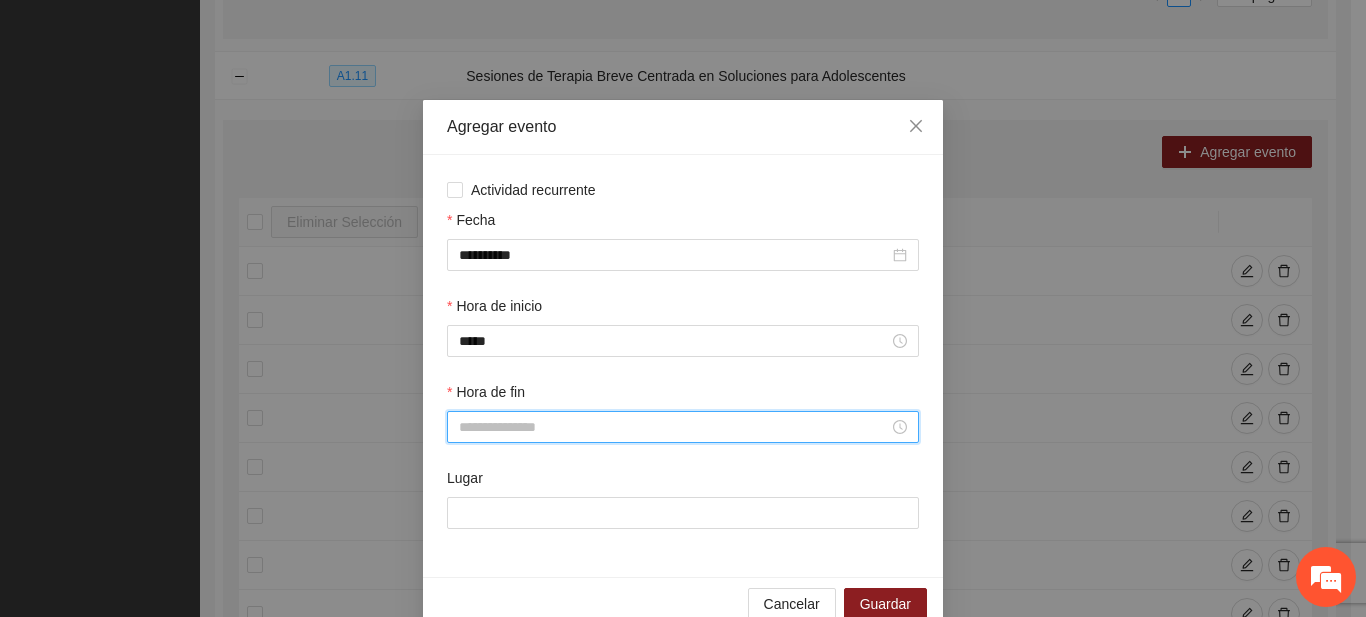 click on "Hora de fin" at bounding box center (674, 427) 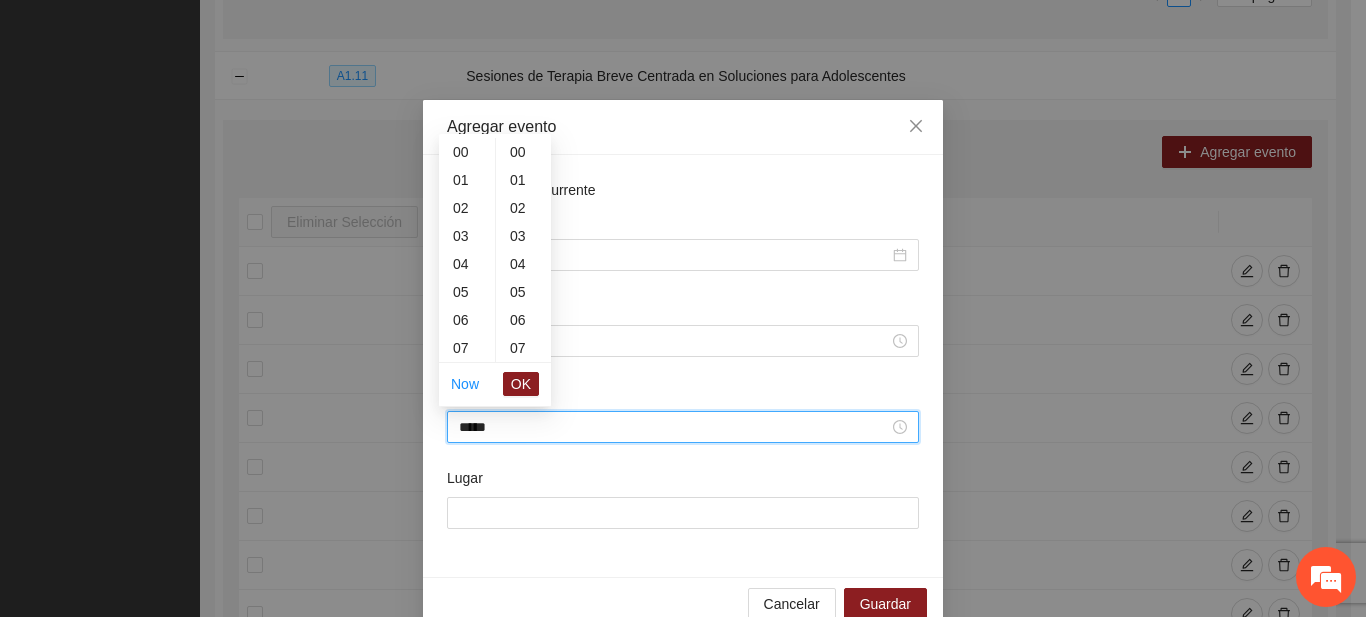 scroll, scrollTop: 280, scrollLeft: 0, axis: vertical 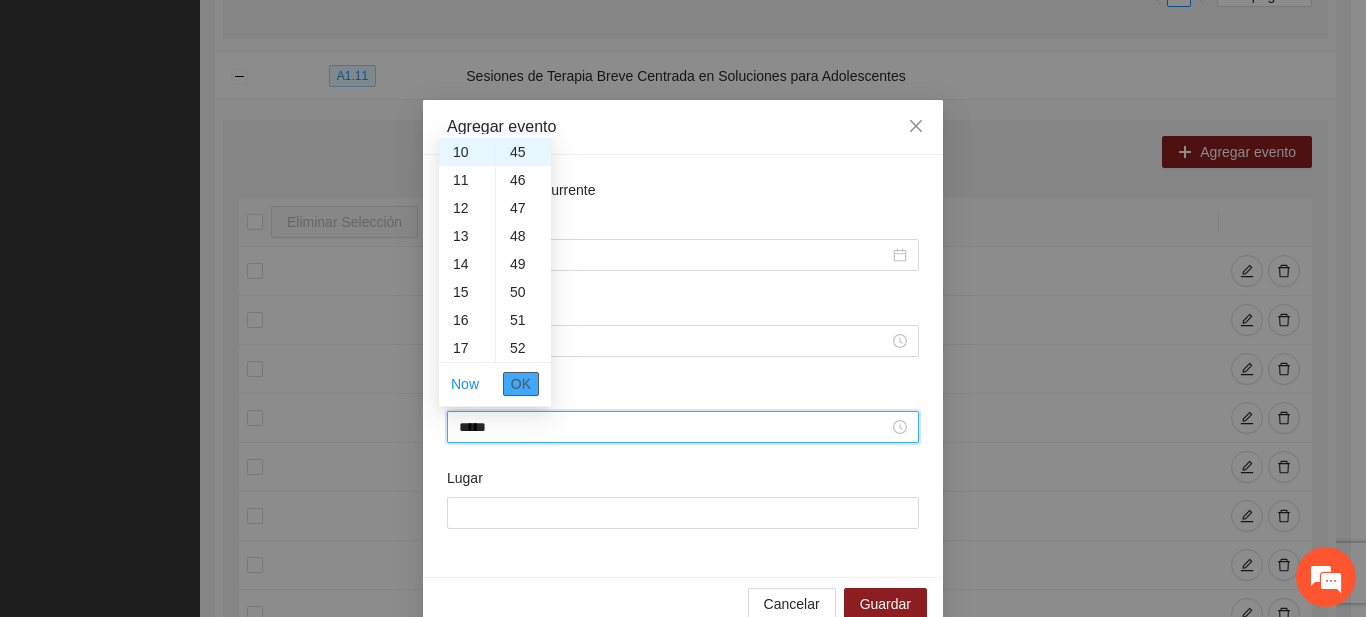 click on "OK" at bounding box center [521, 384] 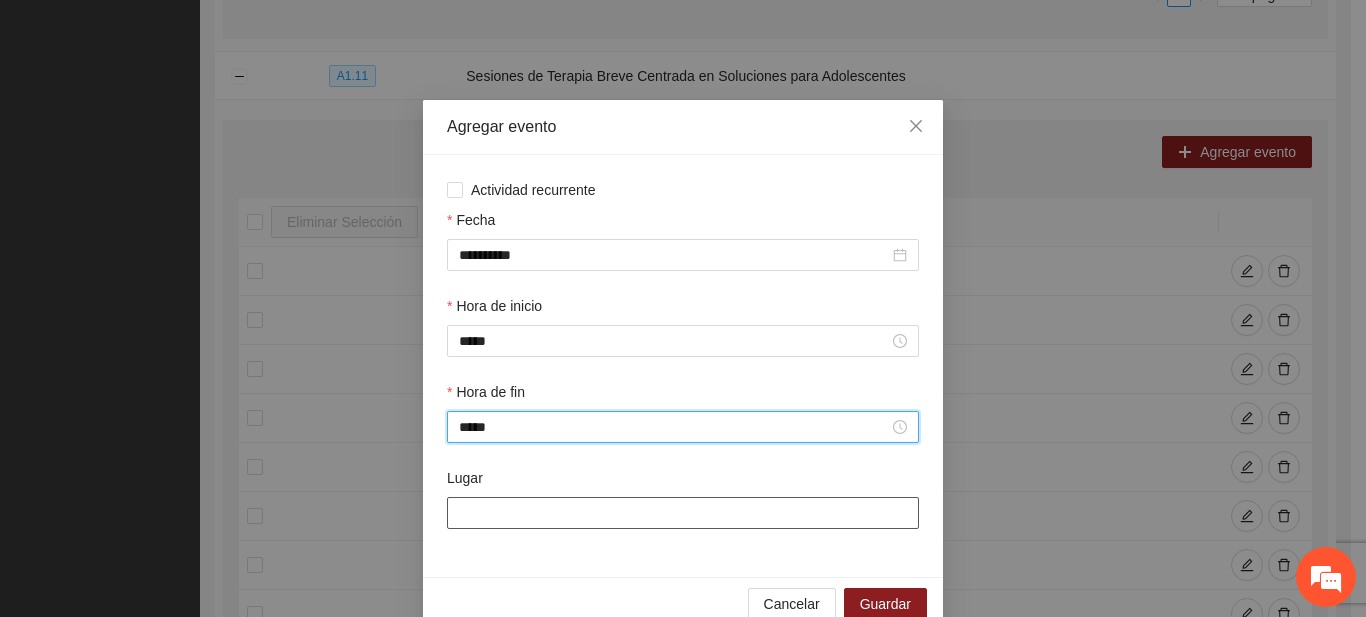 type on "*****" 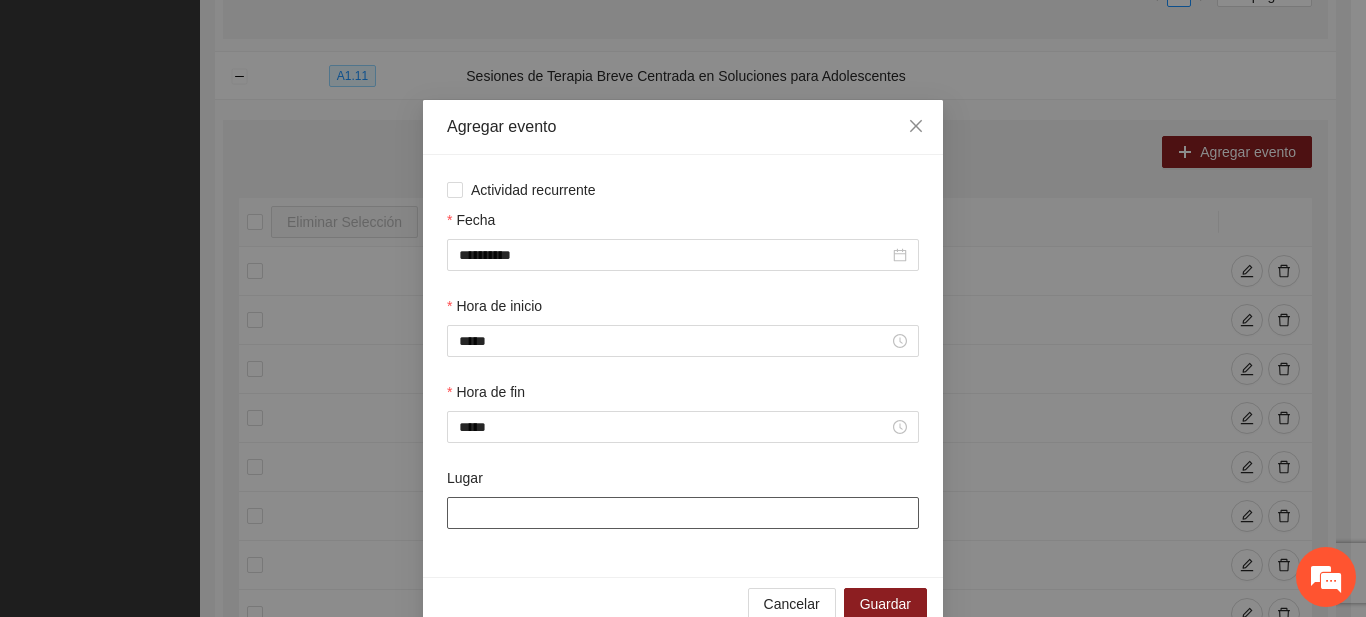 type on "**********" 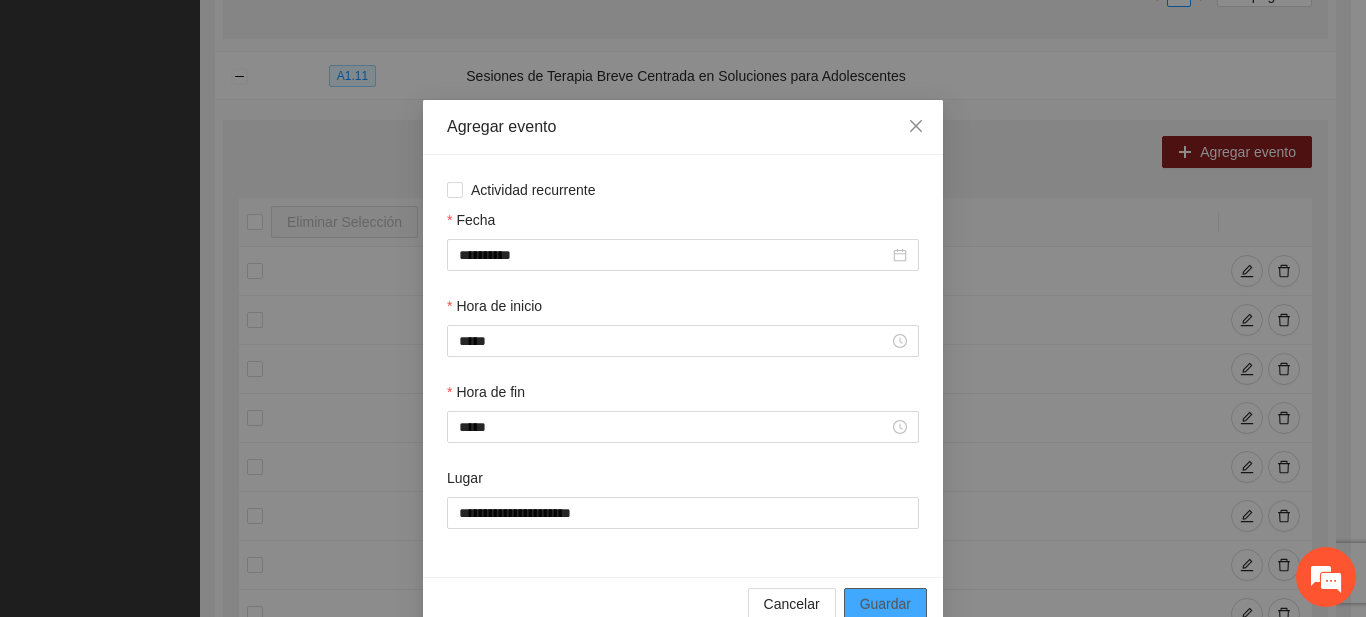 click on "Guardar" at bounding box center (885, 604) 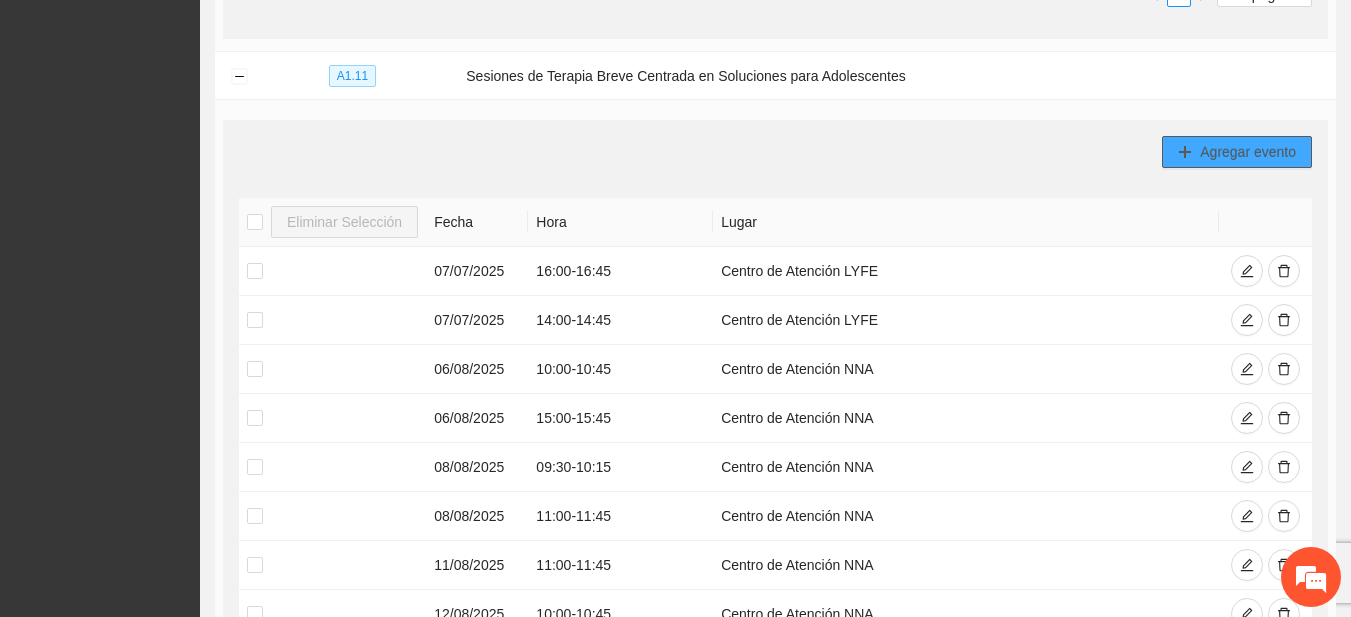 click on "Agregar evento" at bounding box center (1248, 152) 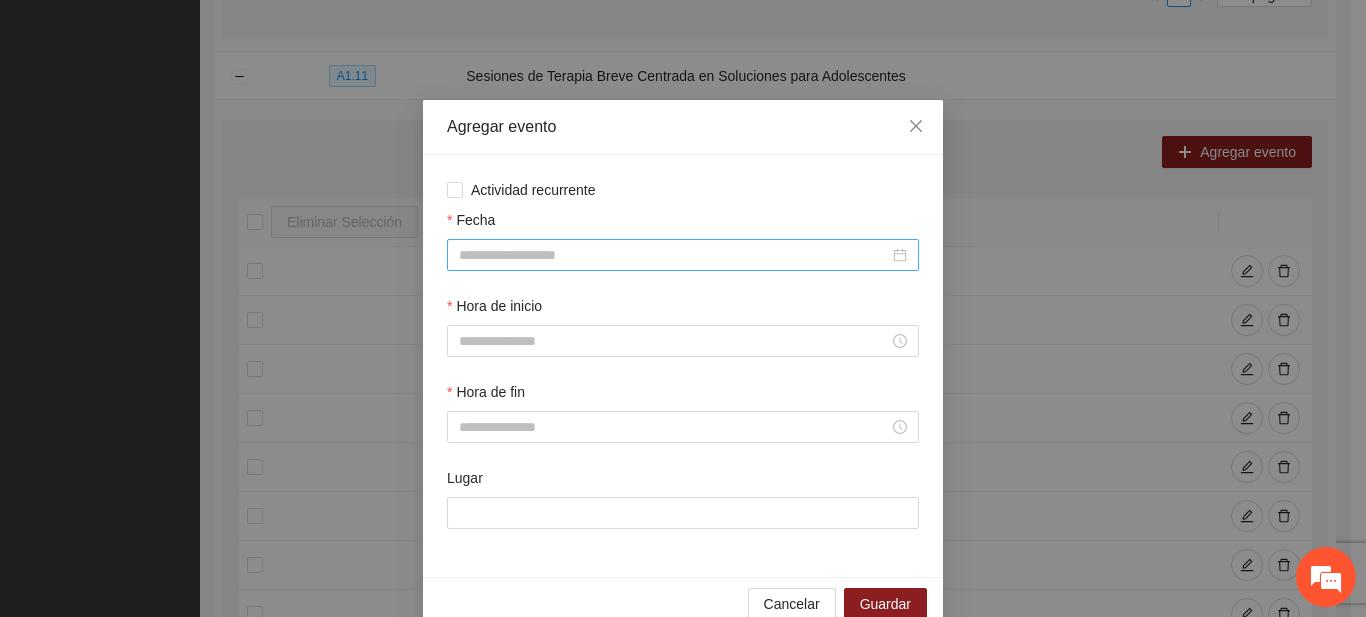 click on "Fecha" at bounding box center (674, 255) 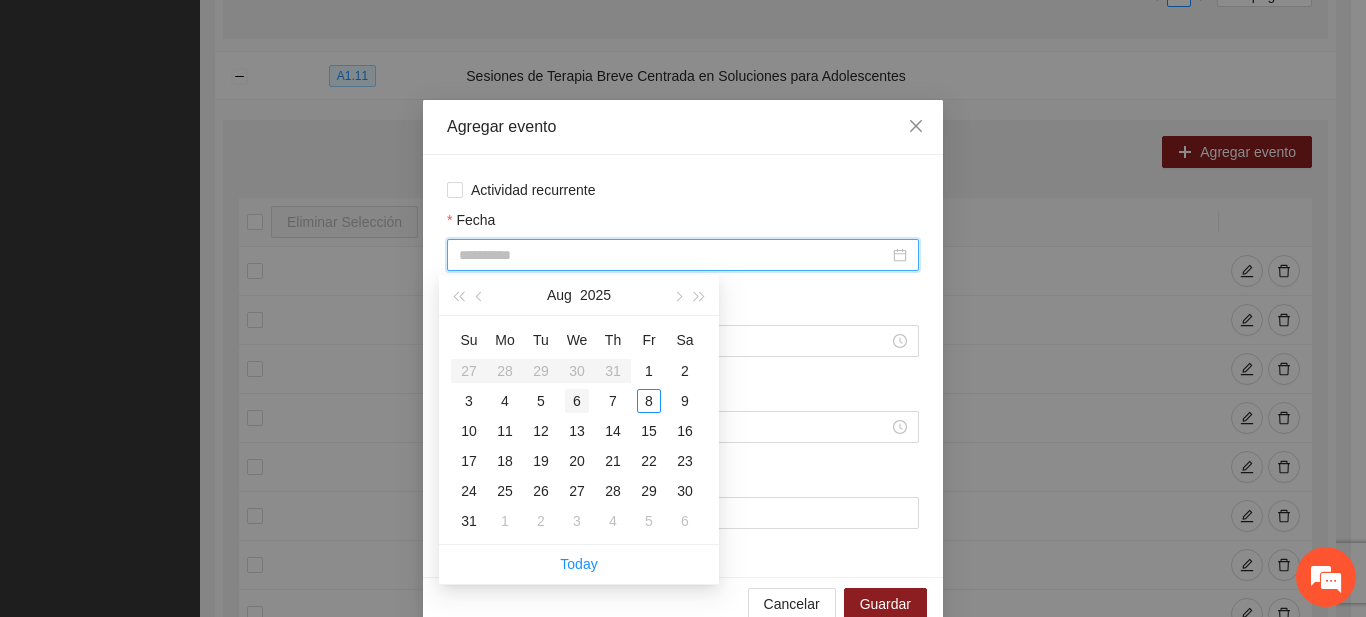 type on "**********" 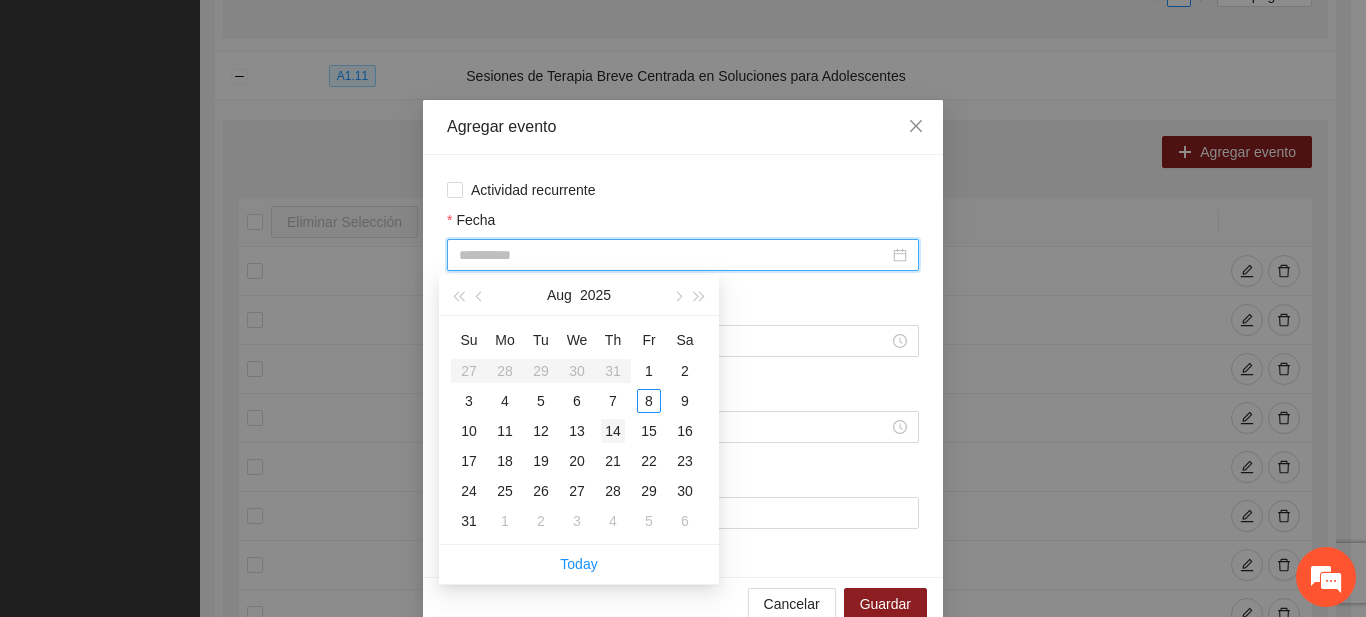 type on "**********" 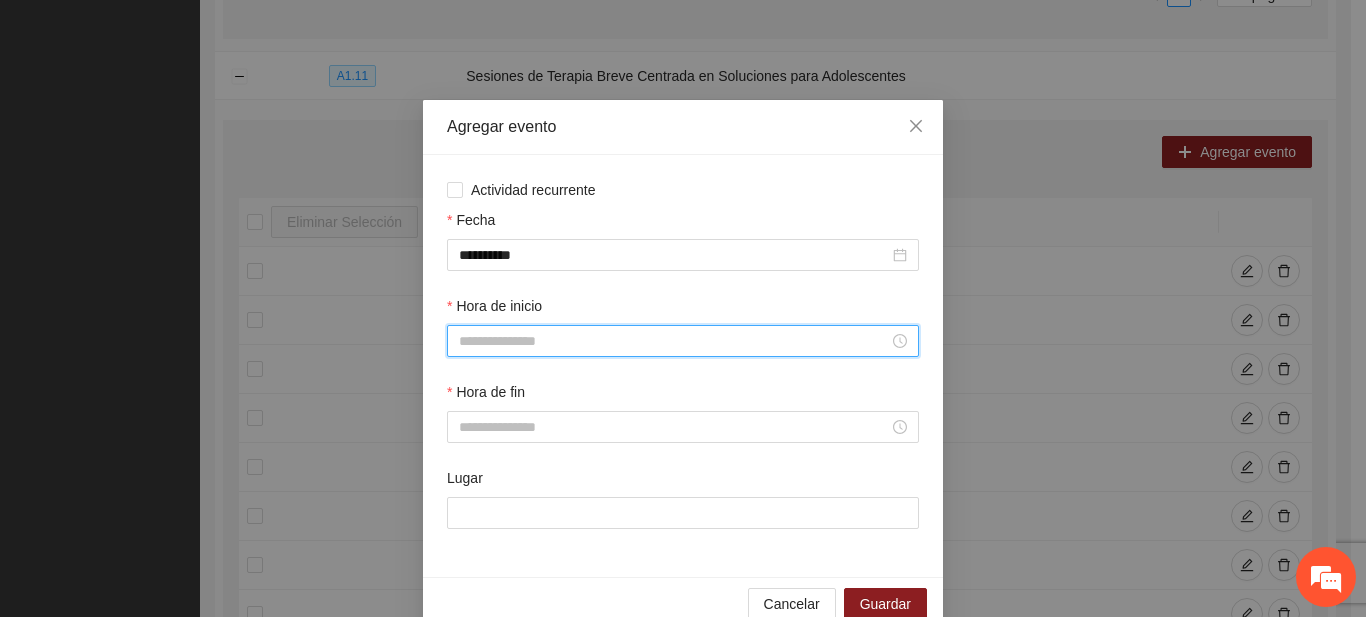 click on "Hora de inicio" at bounding box center [674, 341] 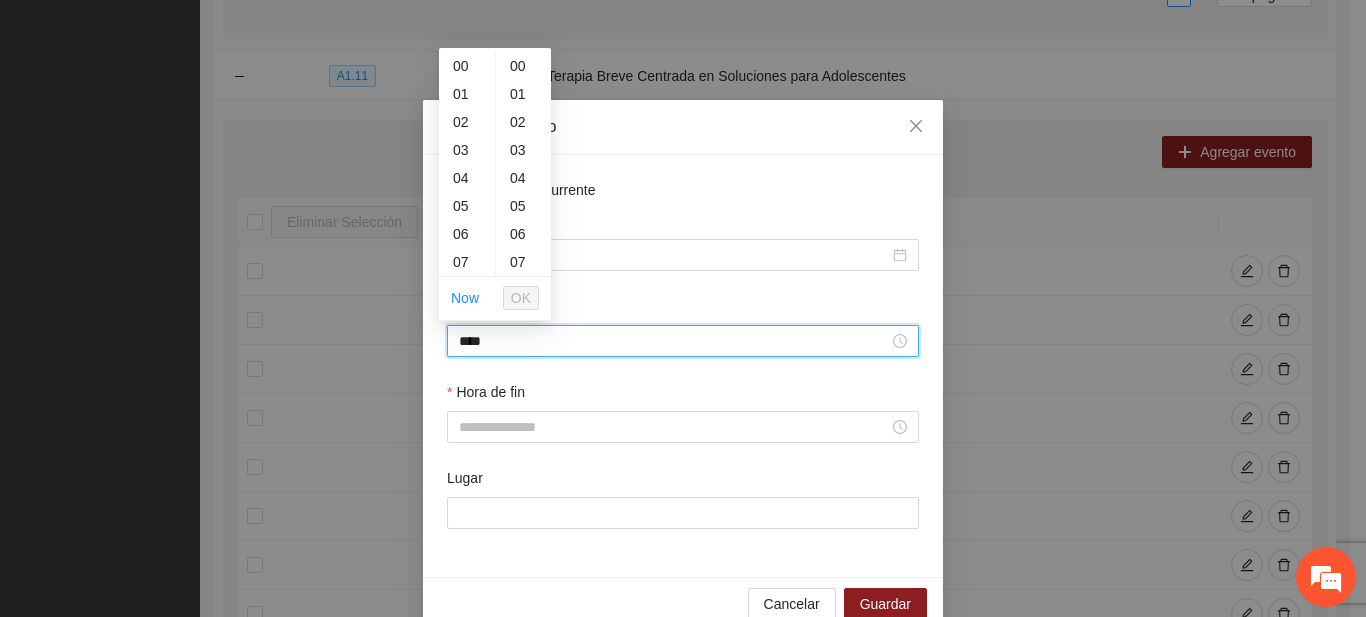 click on "****" at bounding box center (674, 341) 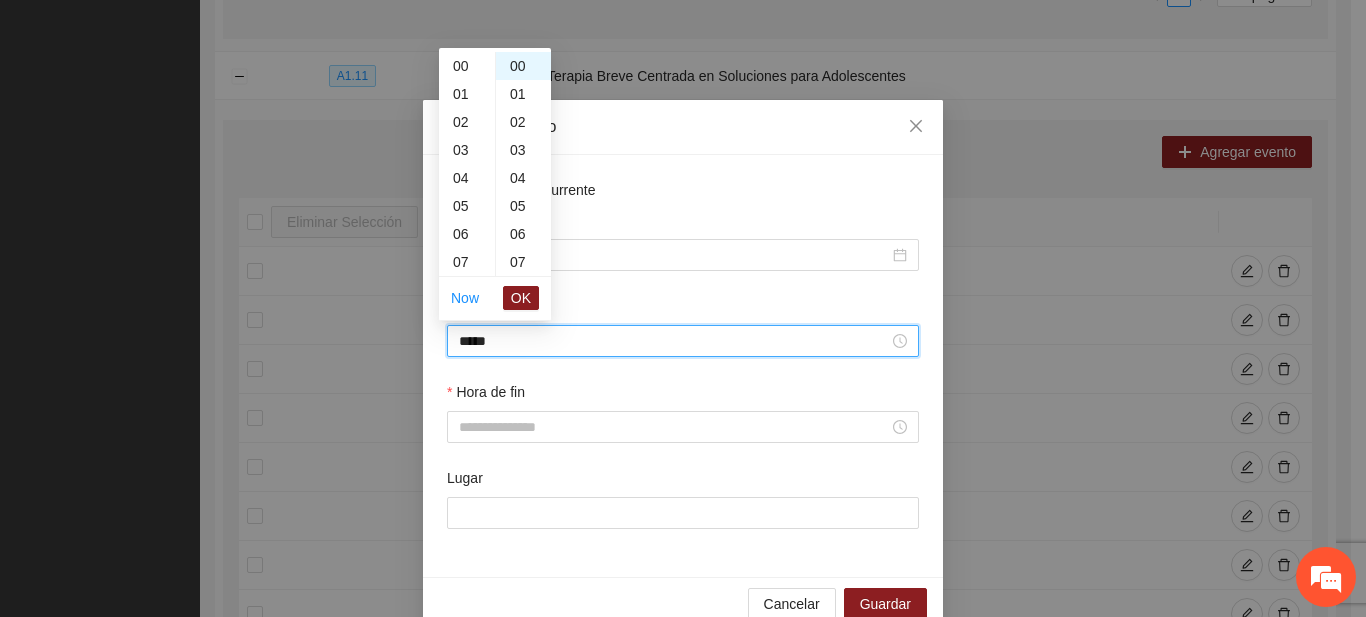 scroll, scrollTop: 252, scrollLeft: 0, axis: vertical 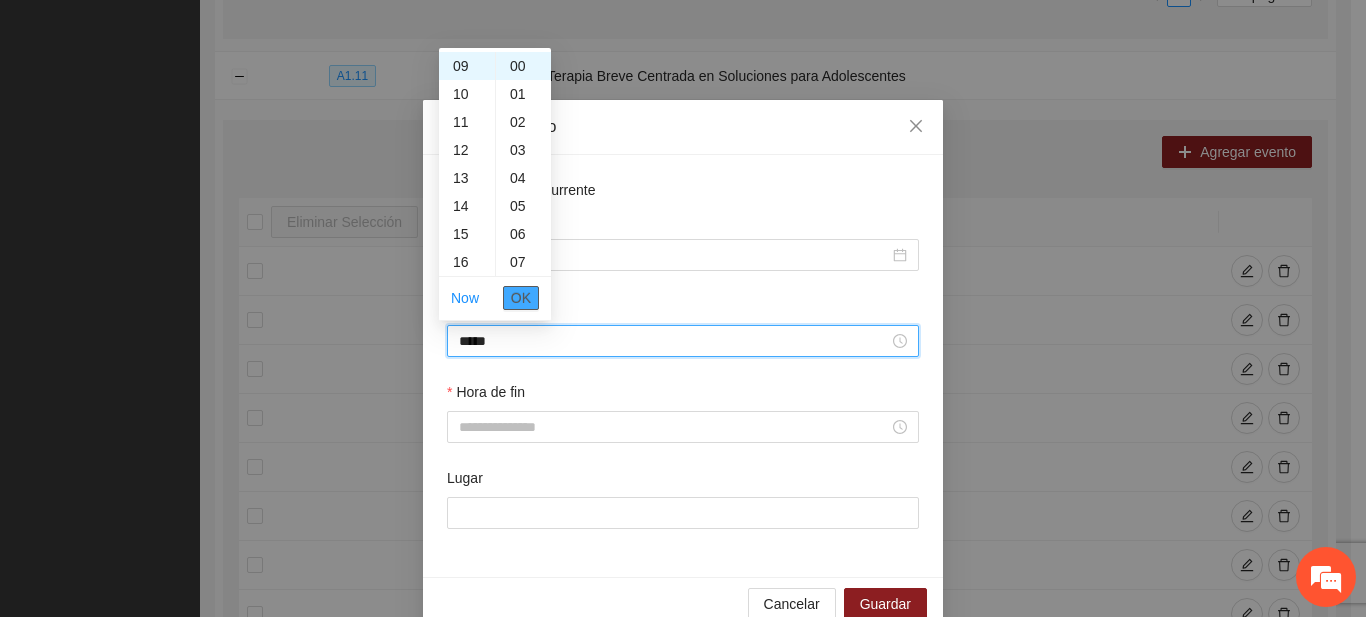 click on "OK" at bounding box center [521, 298] 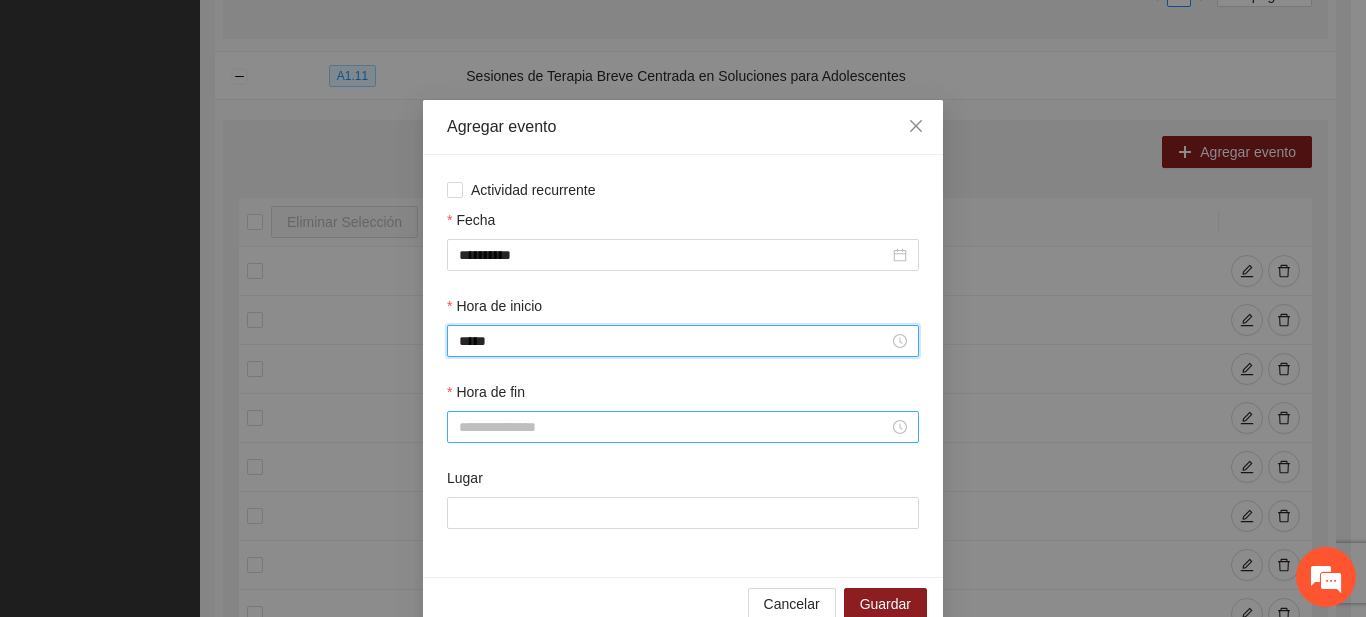 type on "*****" 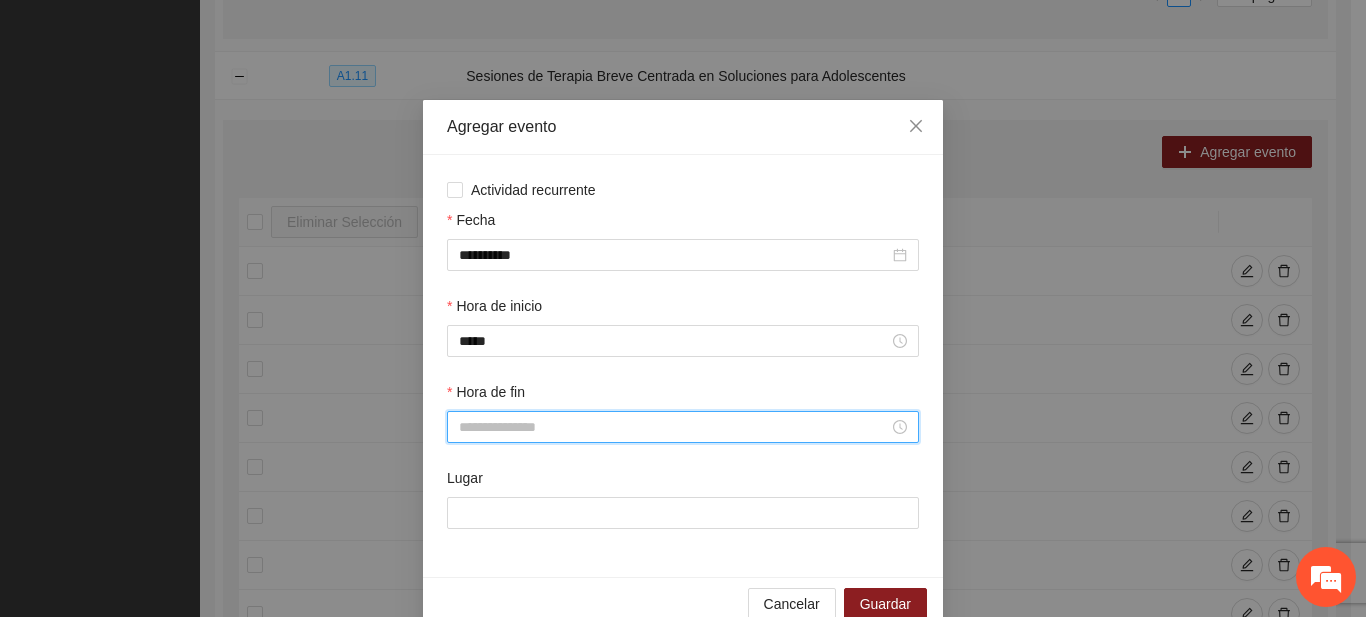 click on "Hora de fin" at bounding box center [674, 427] 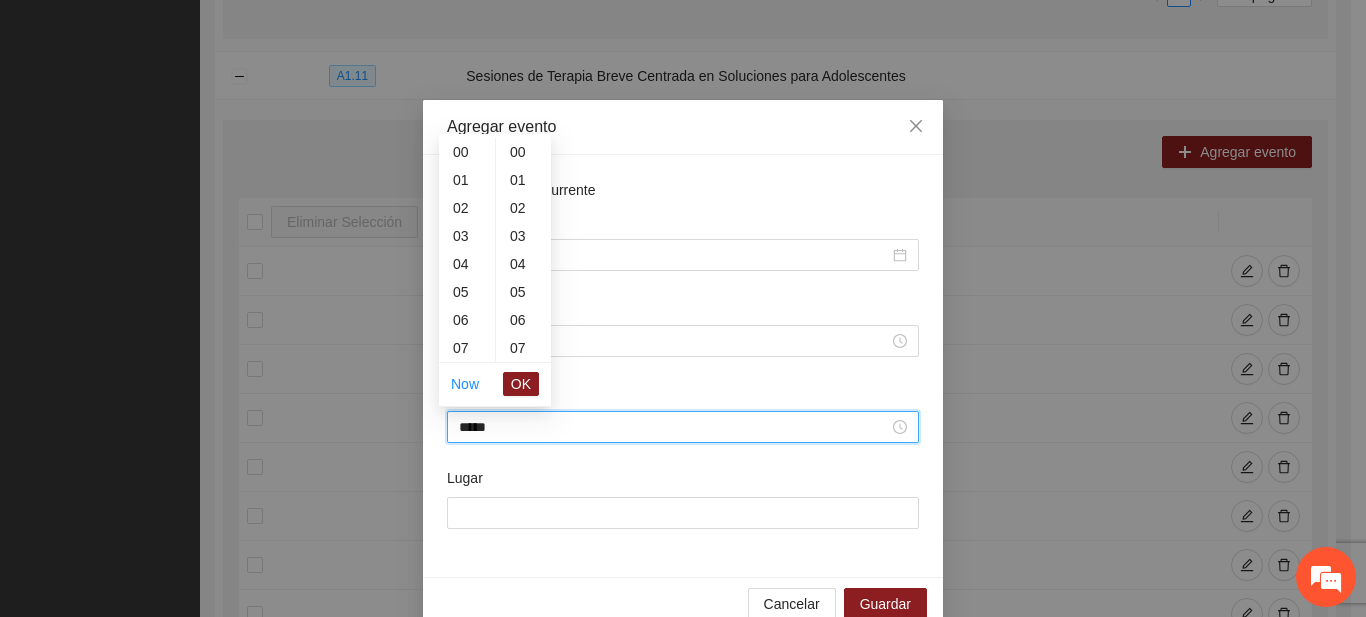 scroll, scrollTop: 252, scrollLeft: 0, axis: vertical 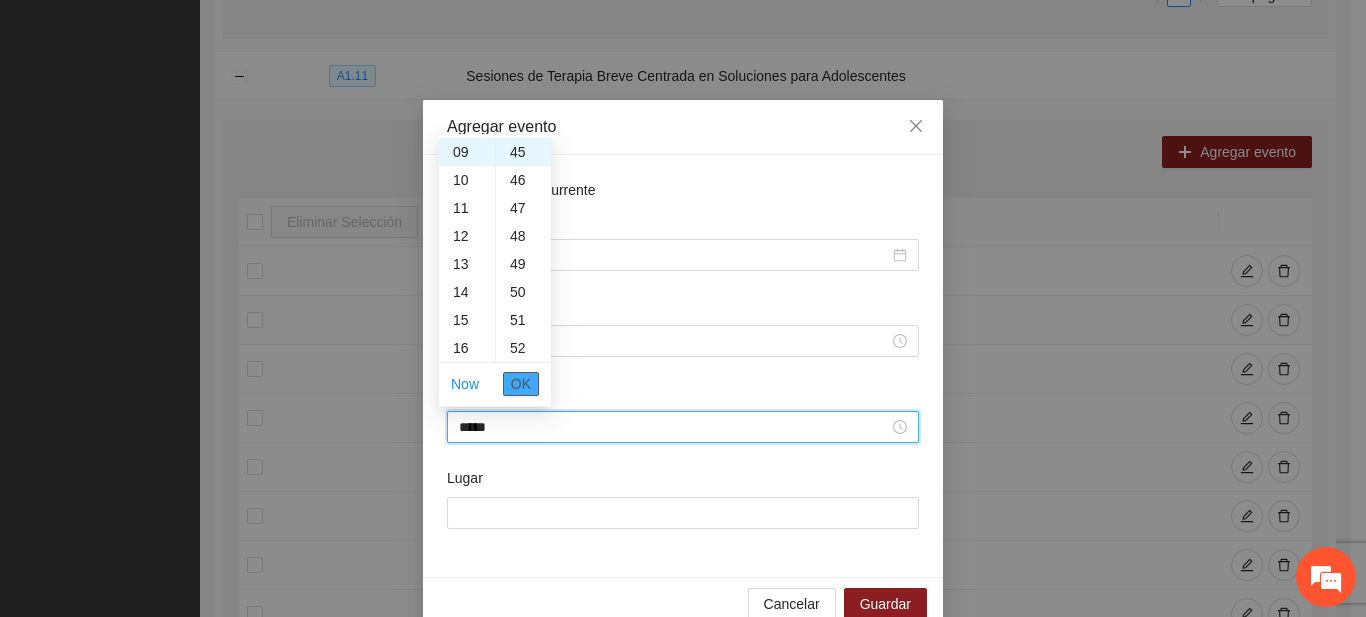 click on "OK" at bounding box center [521, 384] 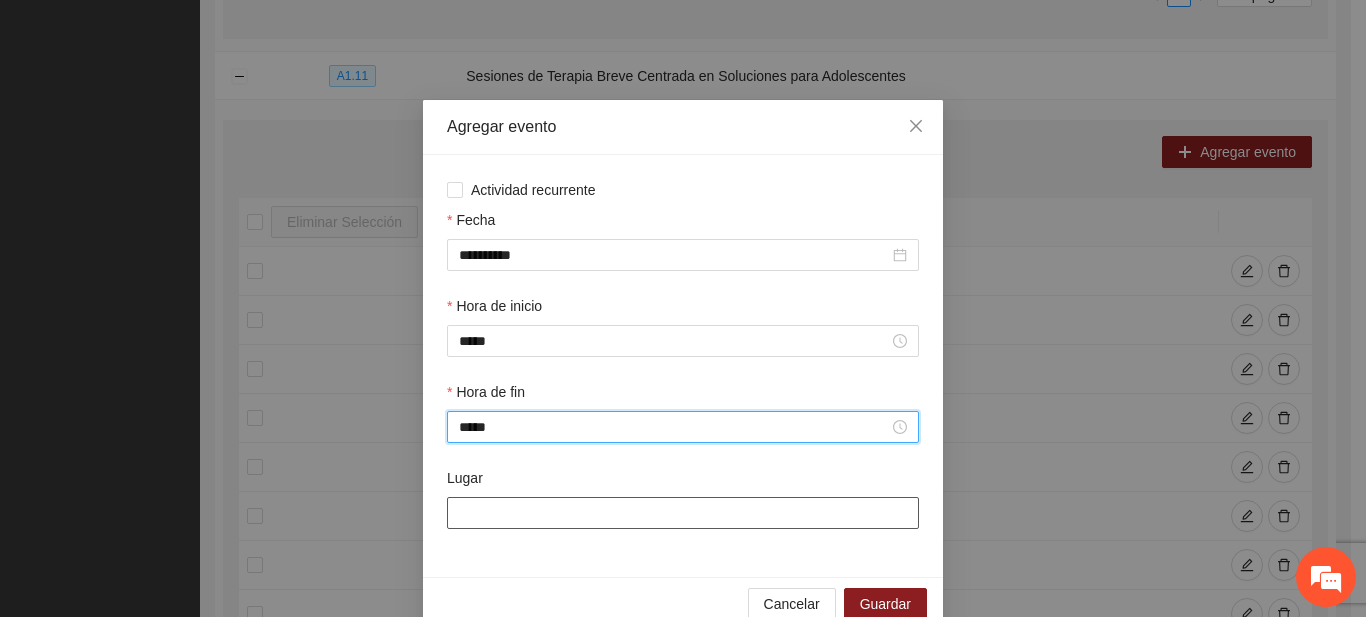 type on "*****" 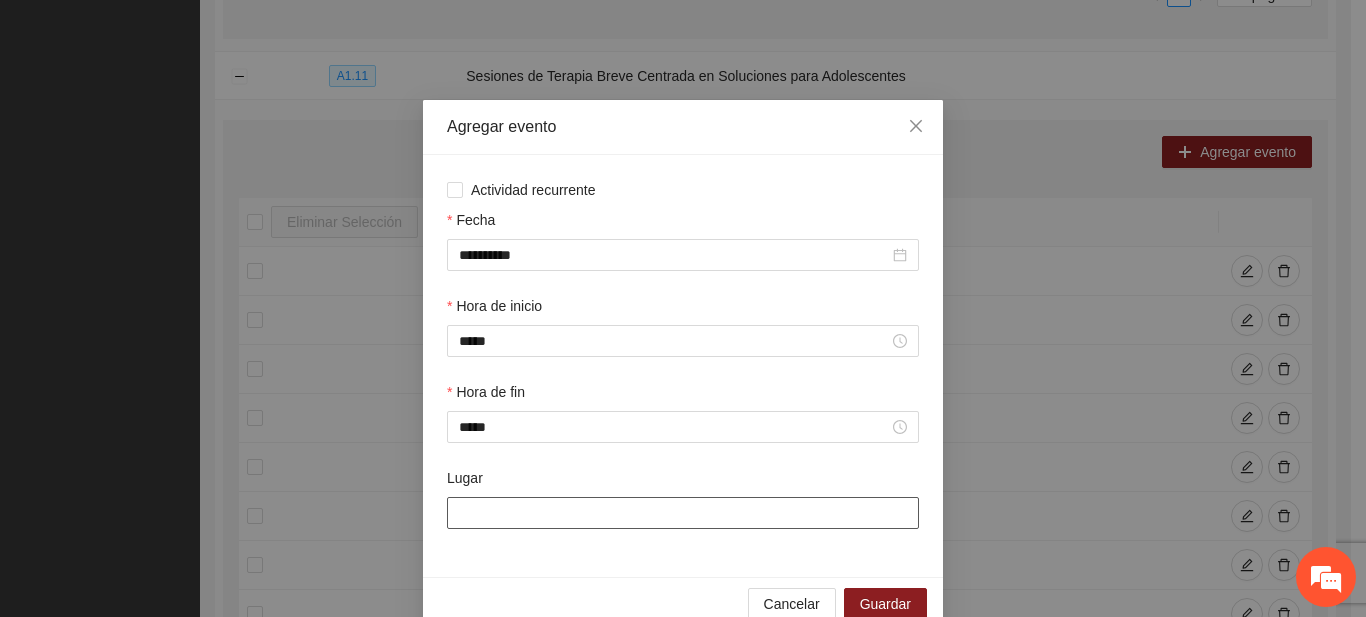 click on "Lugar" at bounding box center (683, 513) 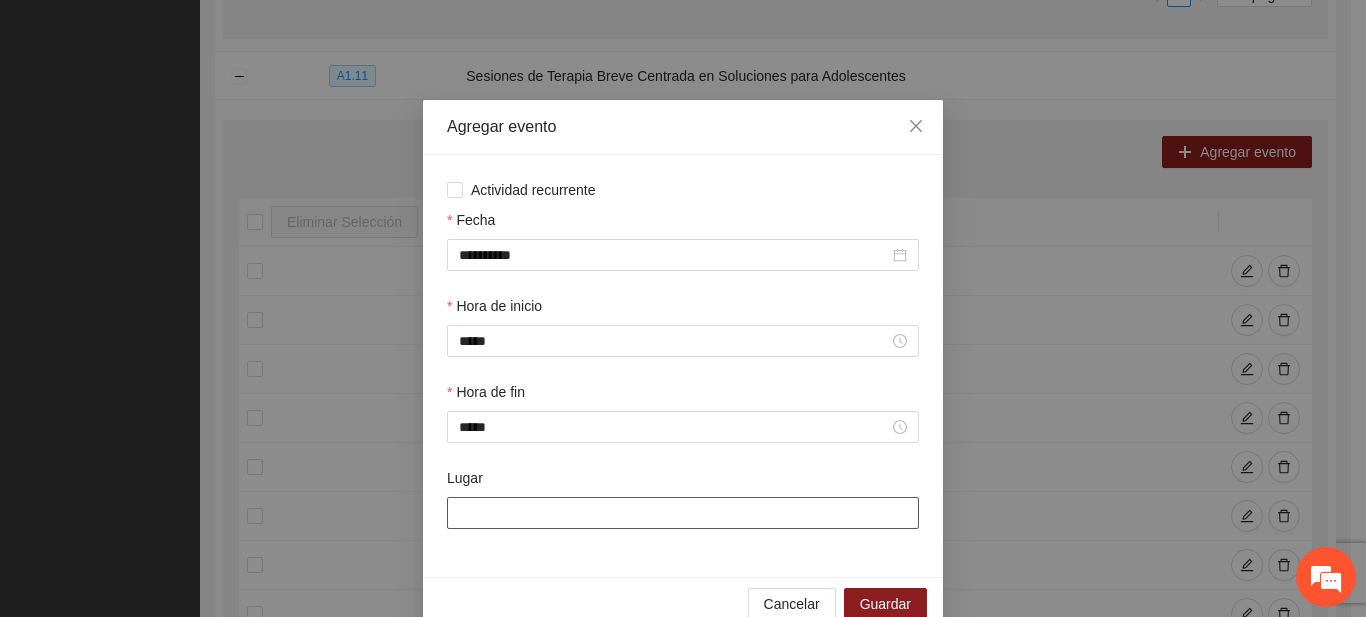 type on "**********" 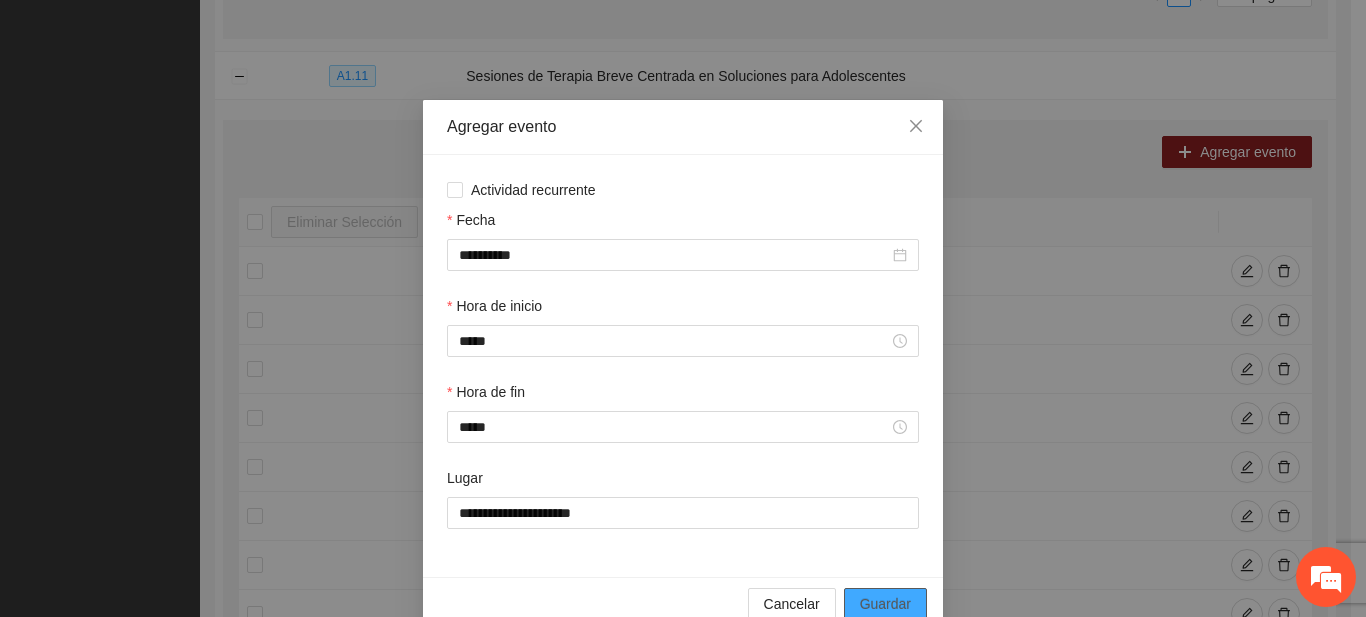 click on "Guardar" at bounding box center [885, 604] 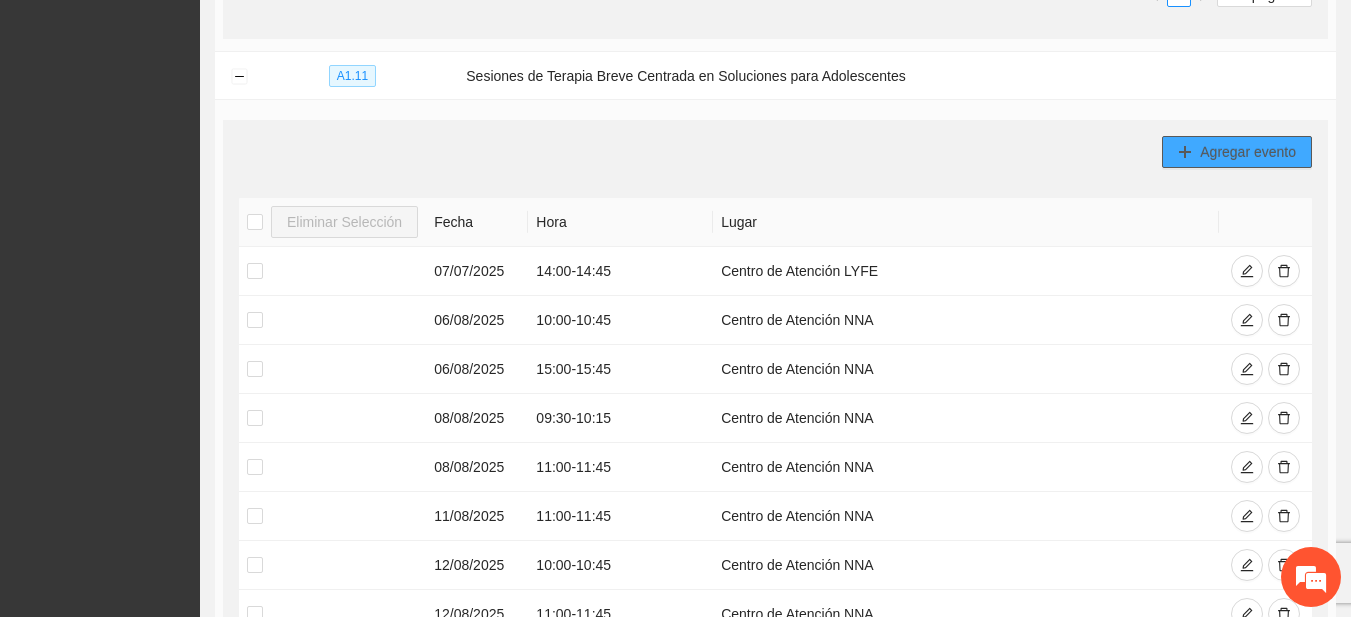 click on "Agregar evento" at bounding box center (1237, 152) 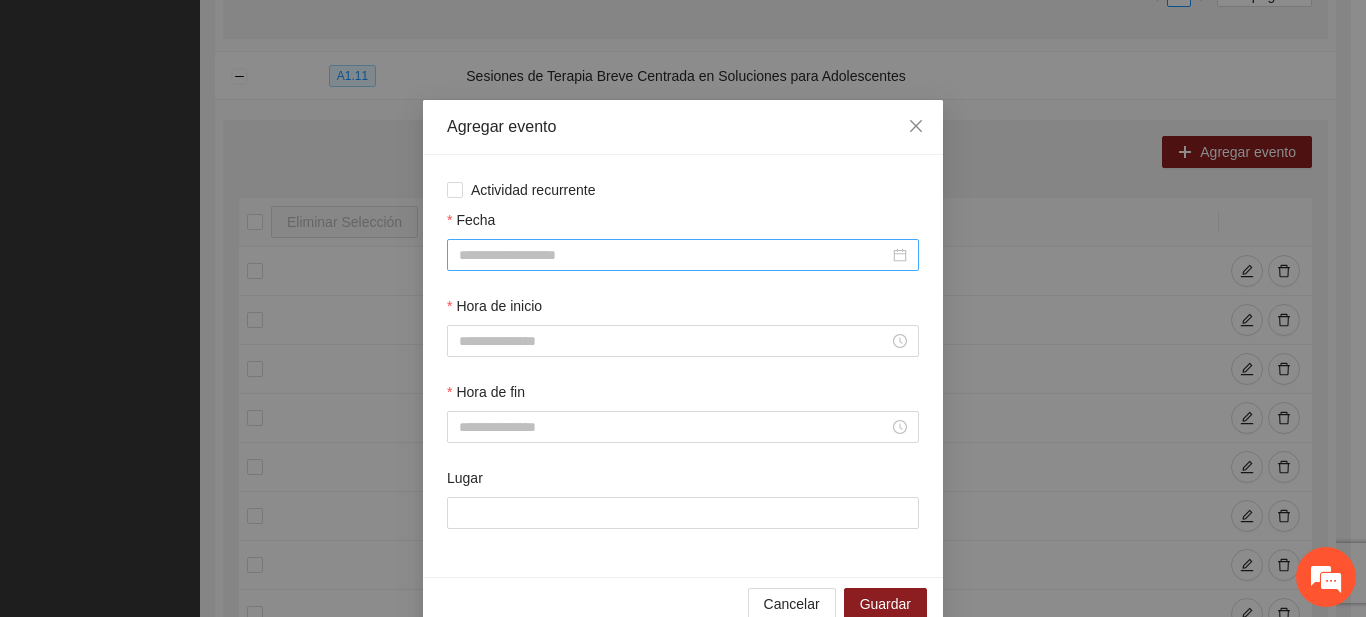 click on "Fecha" at bounding box center [674, 255] 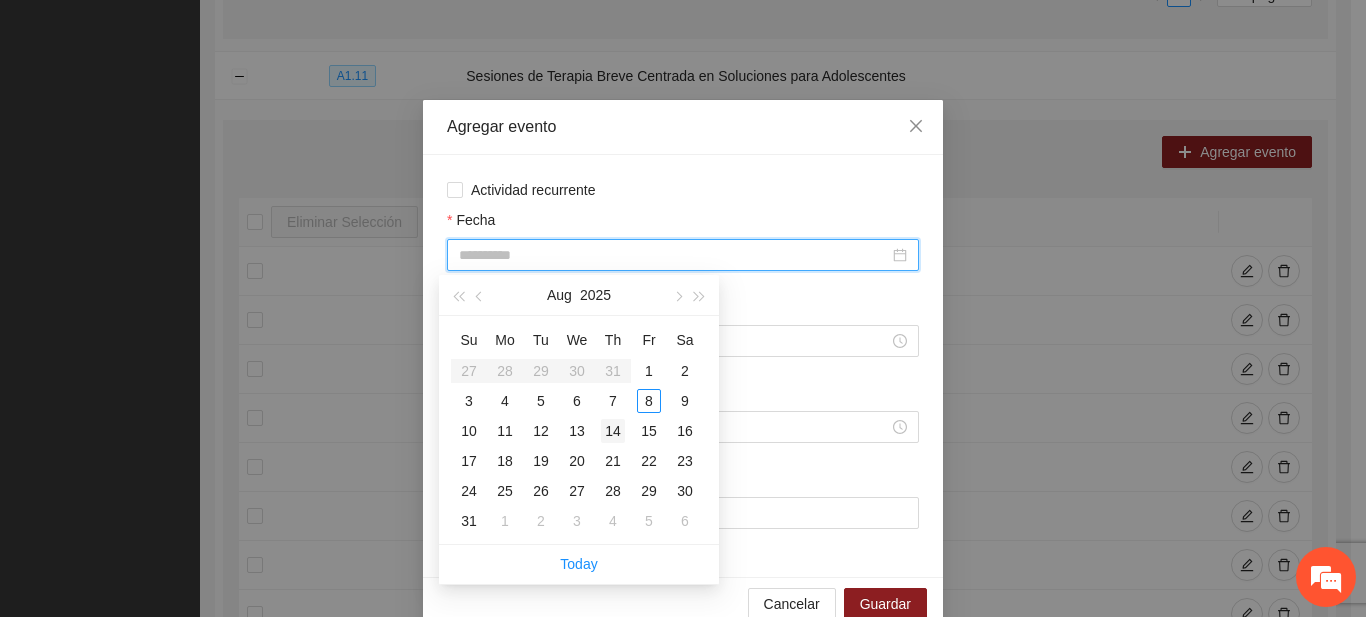 type on "**********" 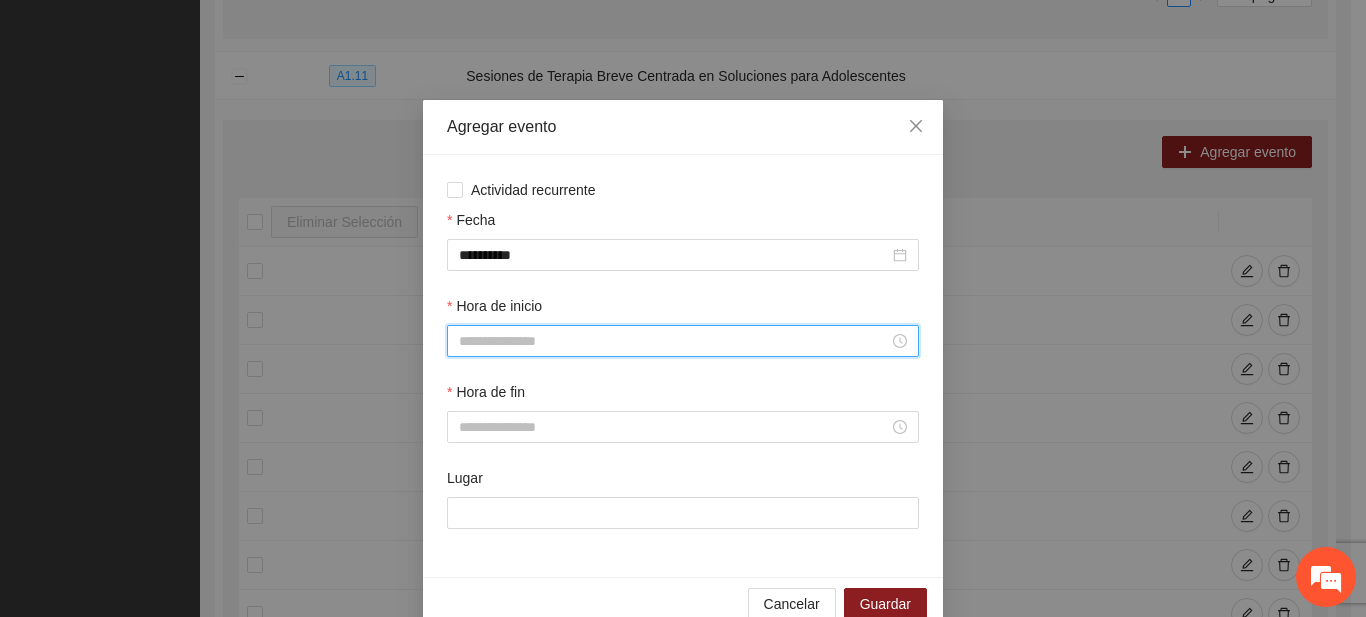 click on "Hora de inicio" at bounding box center (674, 341) 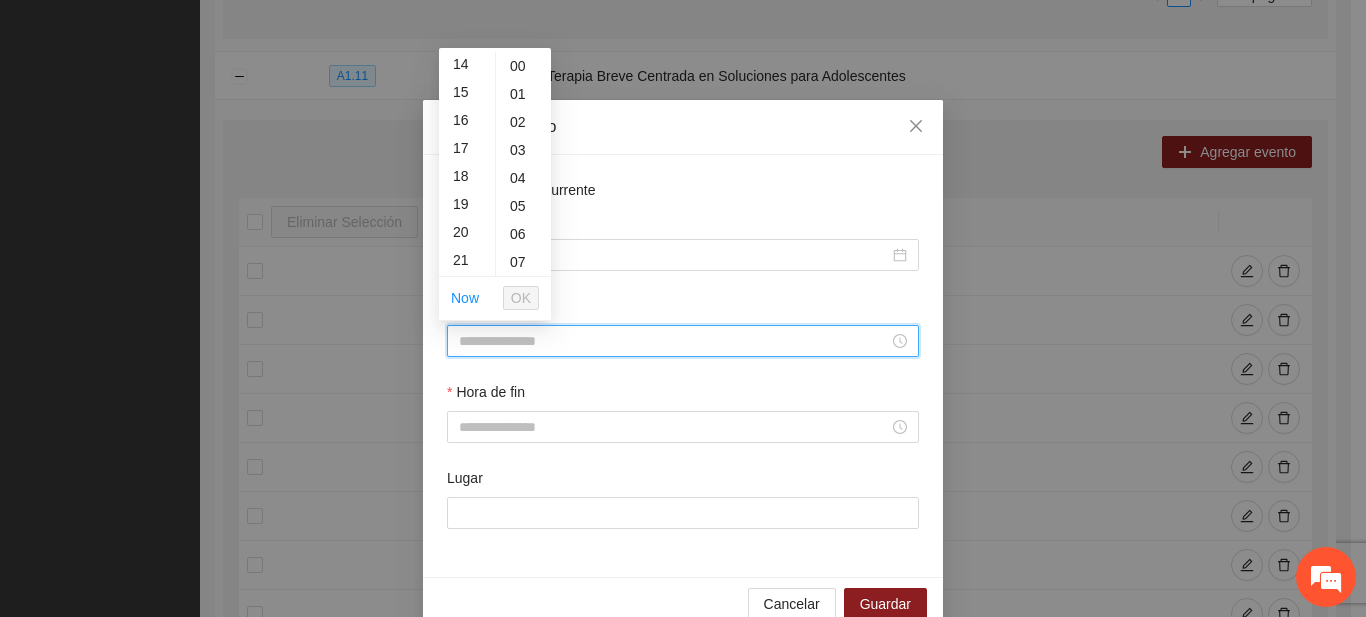 scroll, scrollTop: 389, scrollLeft: 0, axis: vertical 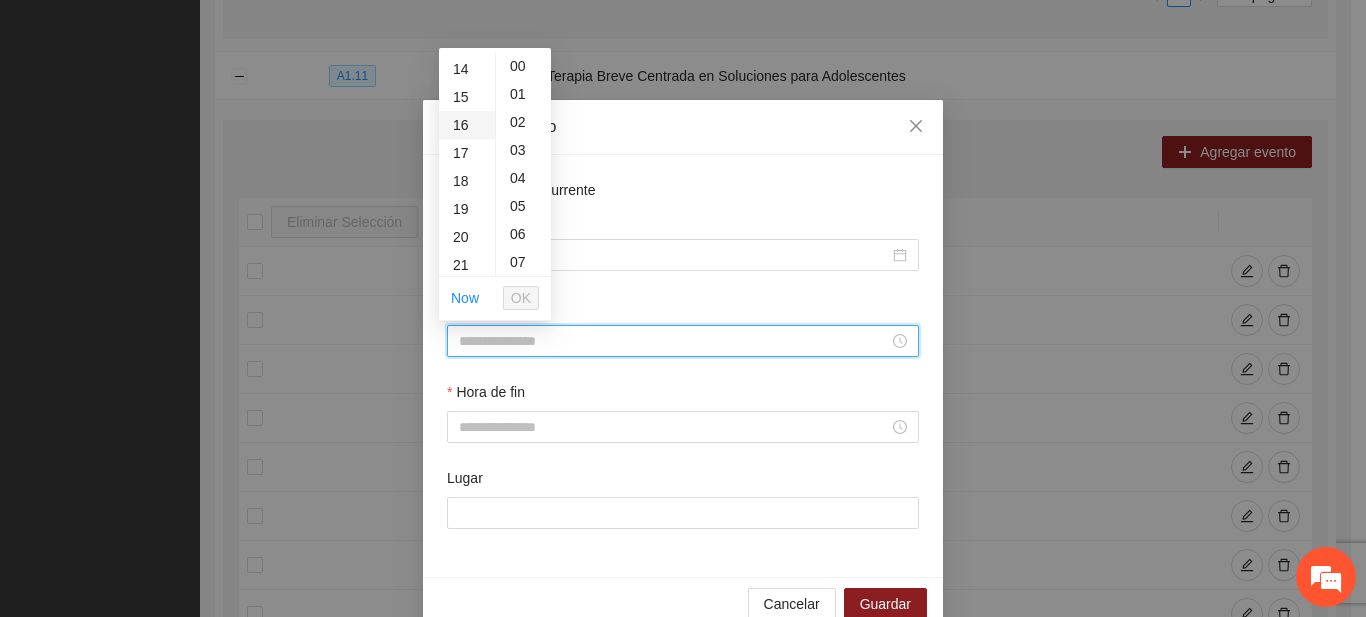click on "16" at bounding box center [467, 125] 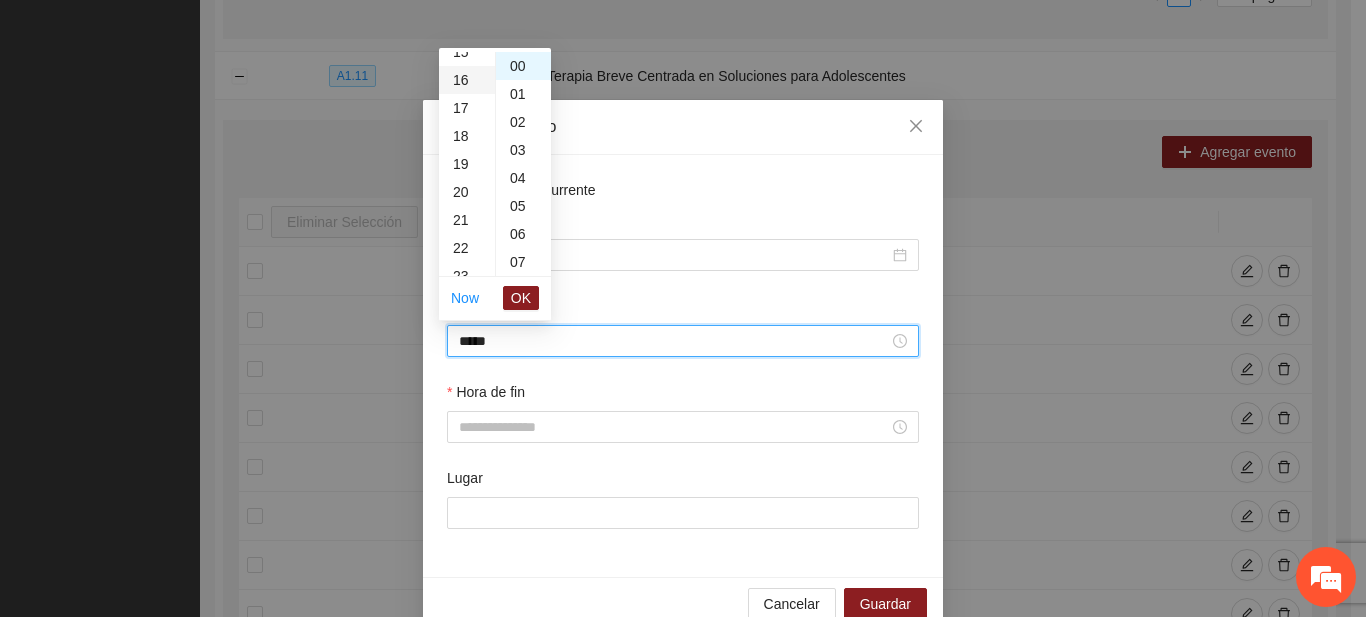 scroll, scrollTop: 448, scrollLeft: 0, axis: vertical 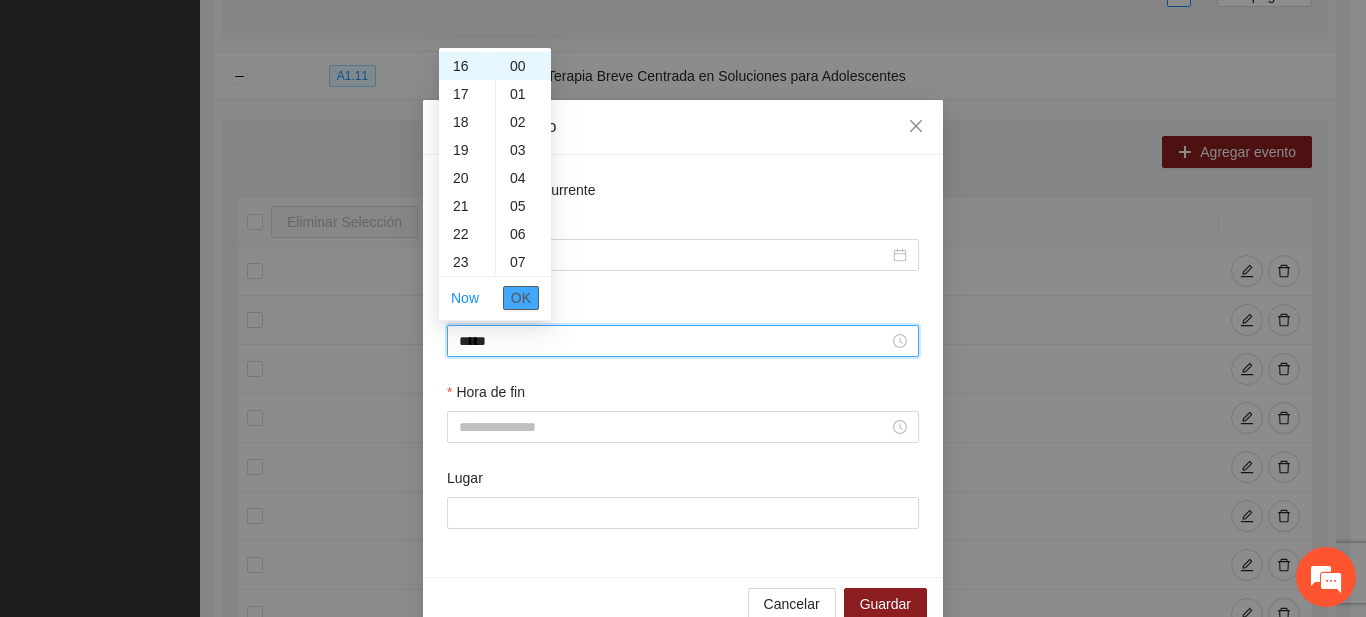 click on "OK" at bounding box center [521, 298] 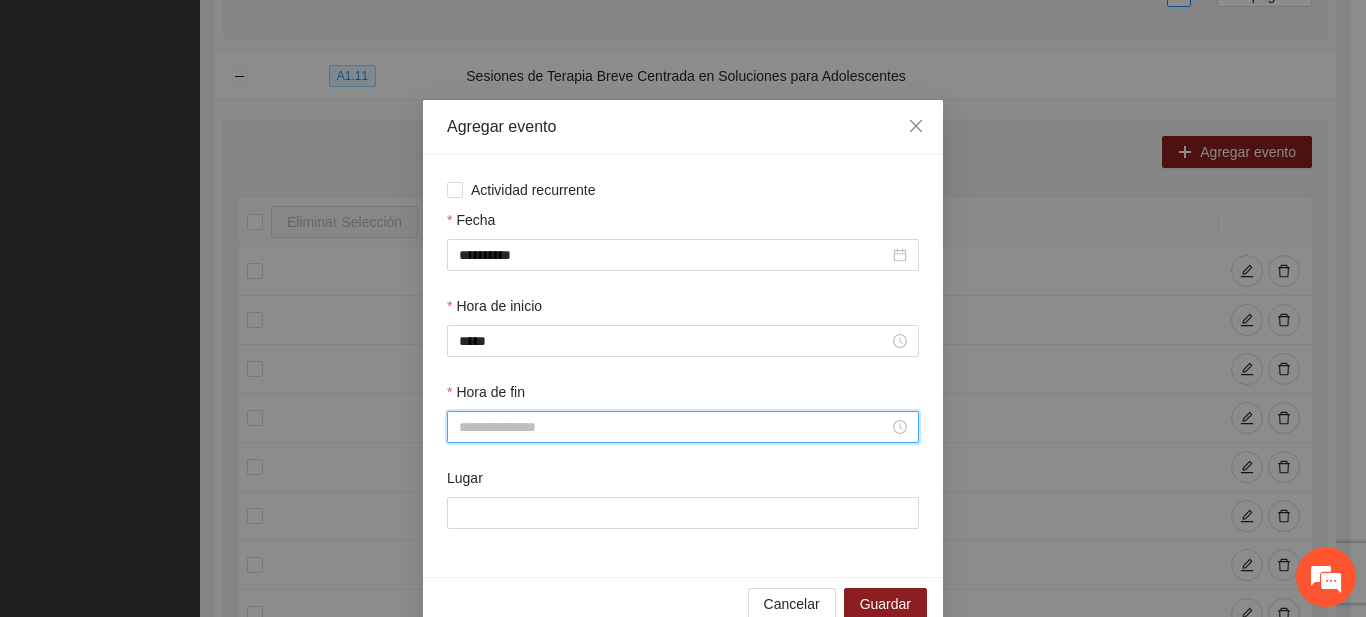 click on "Hora de fin" at bounding box center (674, 427) 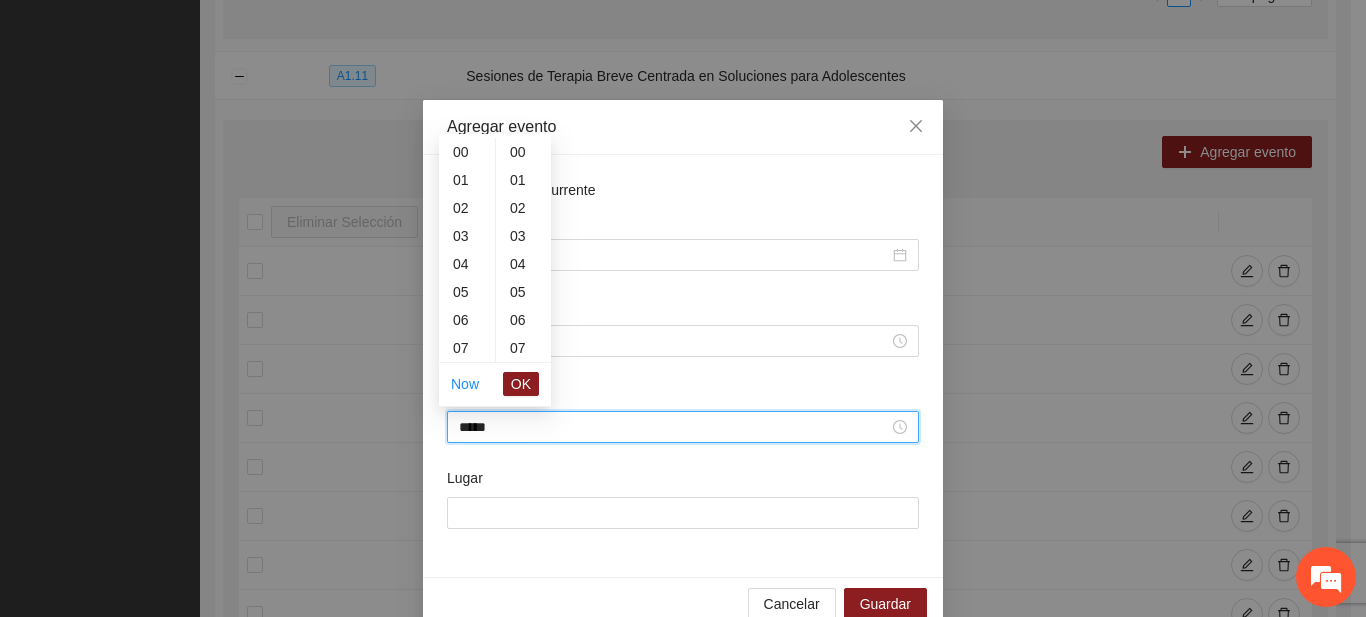 scroll, scrollTop: 448, scrollLeft: 0, axis: vertical 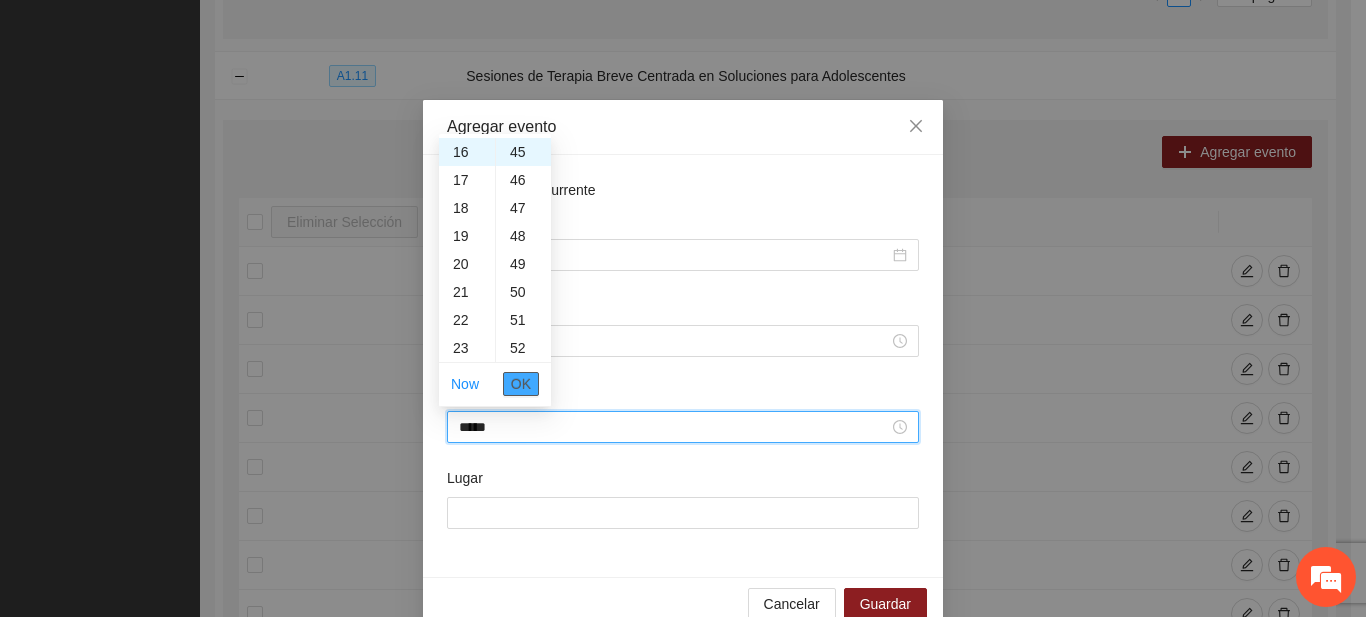 click on "OK" at bounding box center (521, 384) 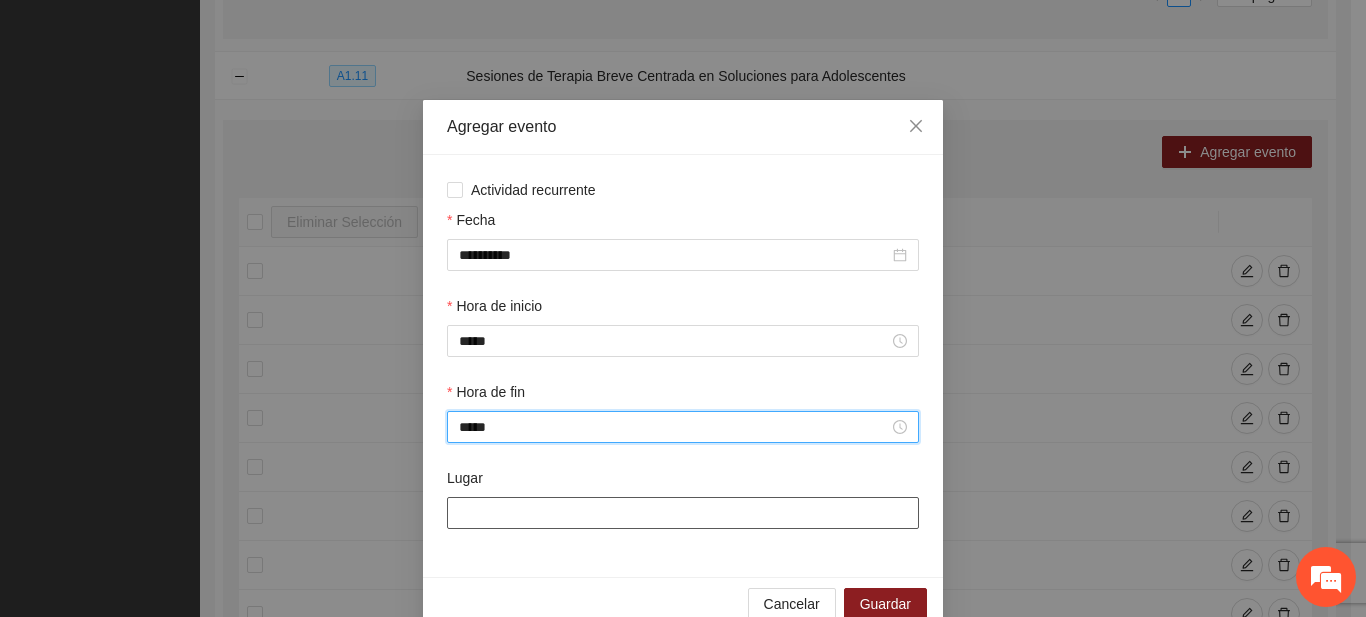 type on "*****" 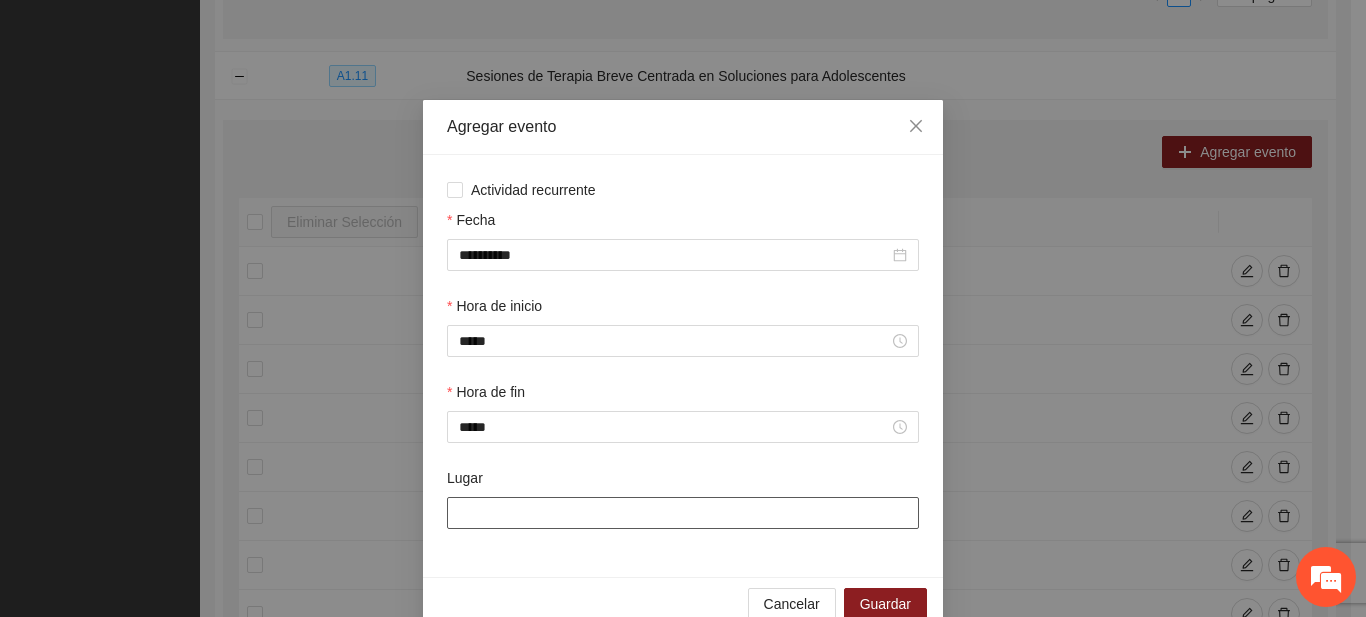 click on "Lugar" at bounding box center [683, 513] 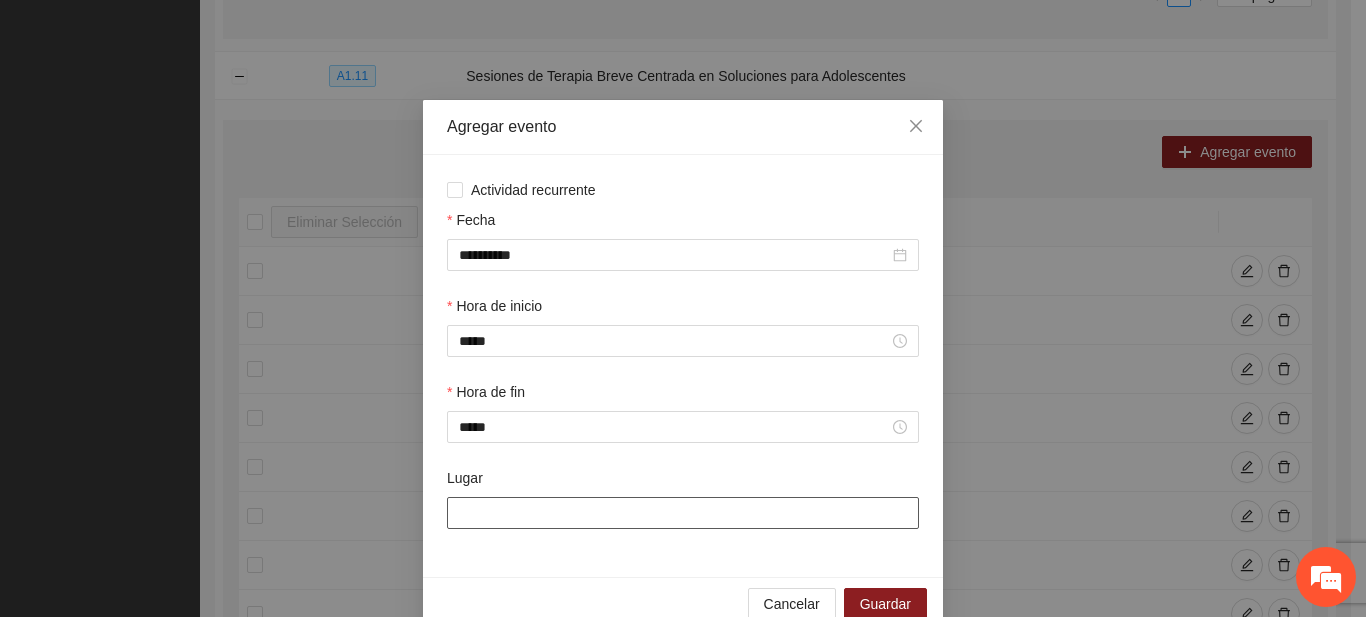 type on "**********" 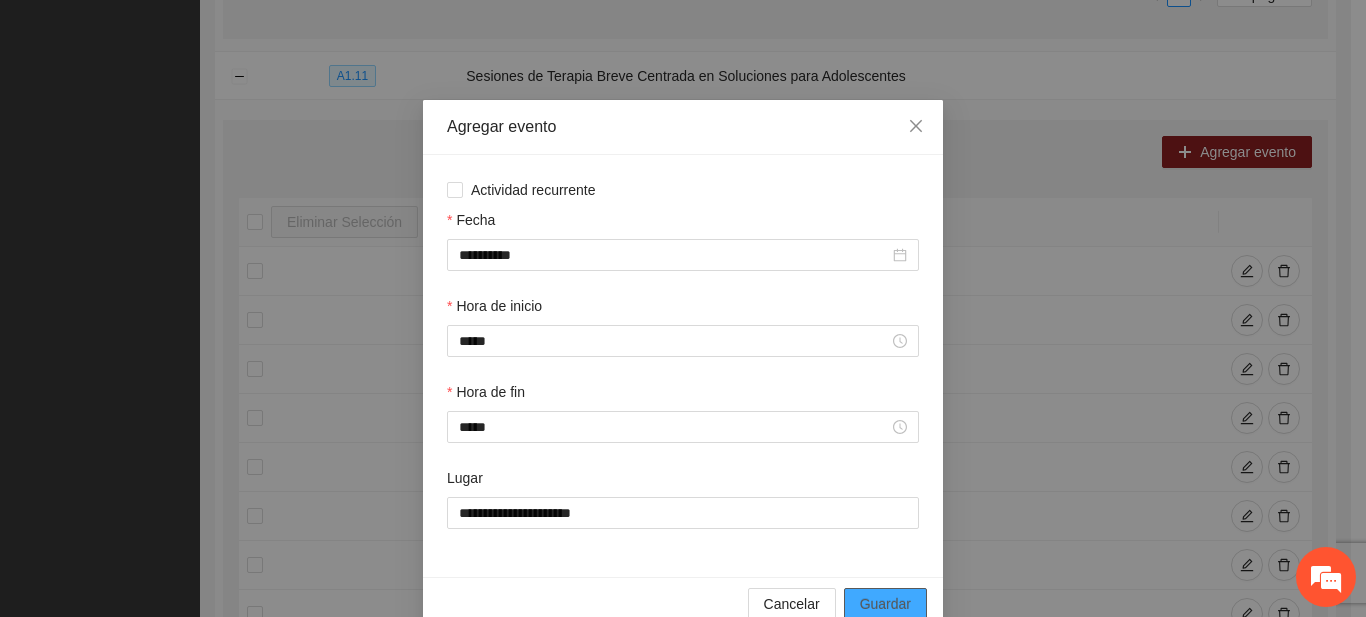 click on "Guardar" at bounding box center [885, 604] 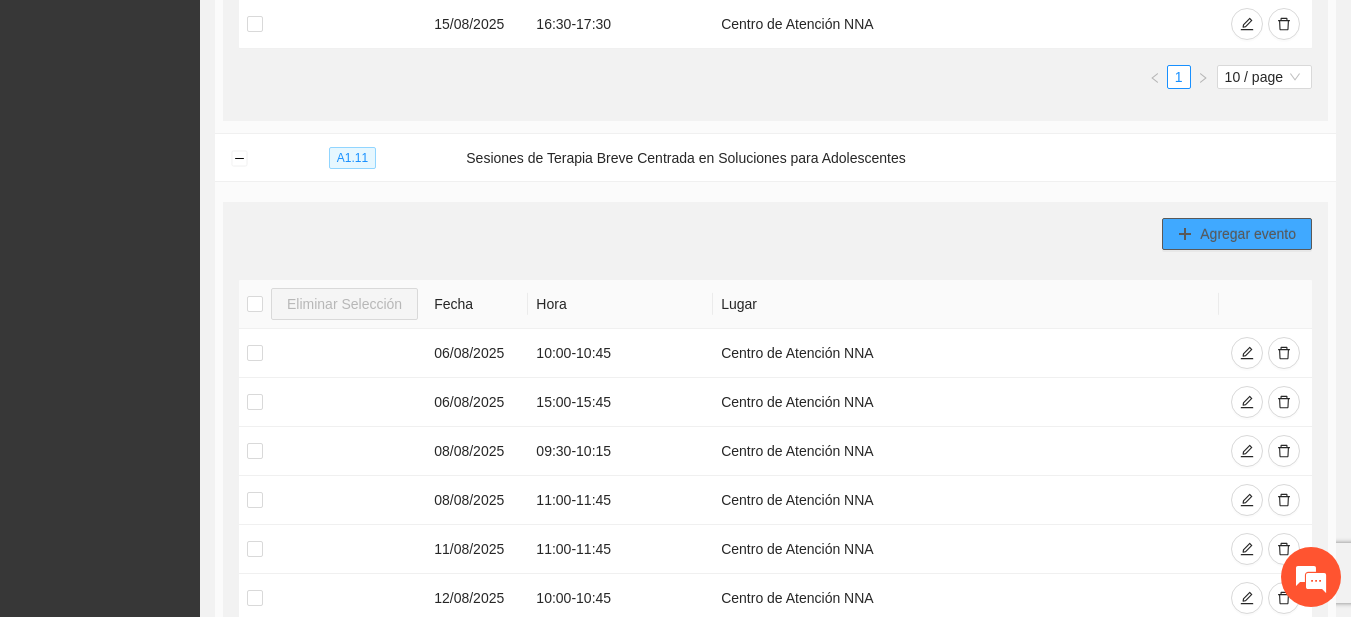 scroll, scrollTop: 903, scrollLeft: 0, axis: vertical 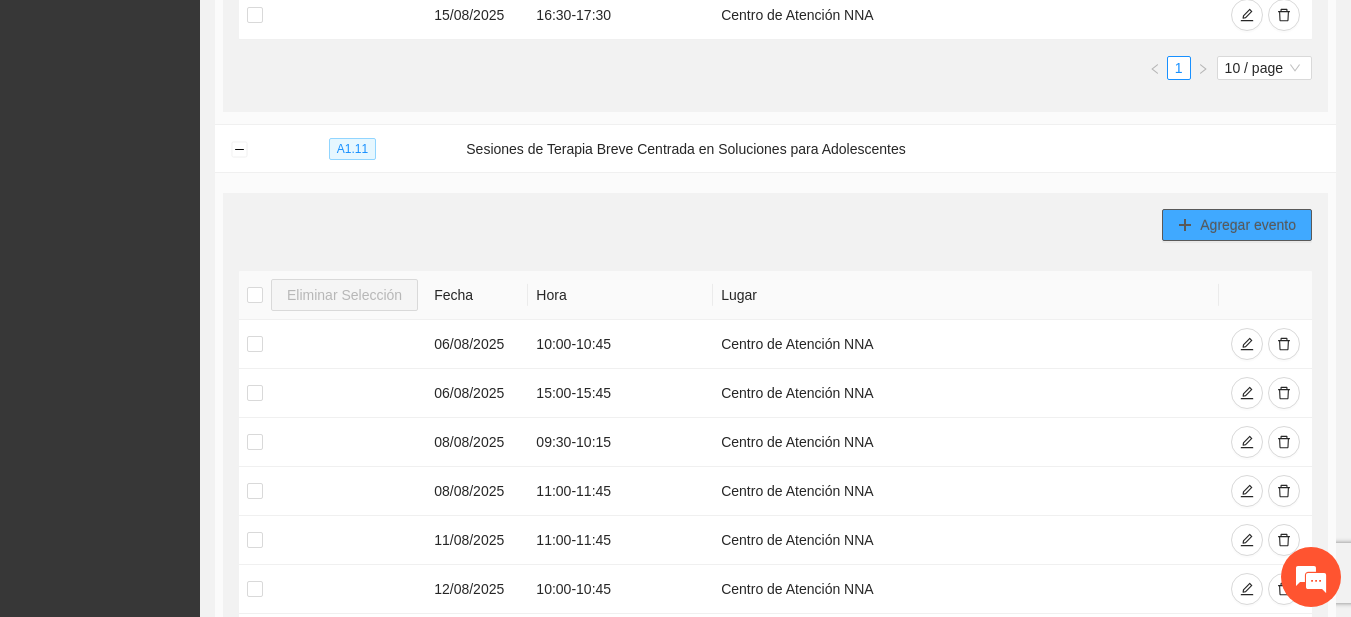 click on "Agregar evento" at bounding box center [1248, 225] 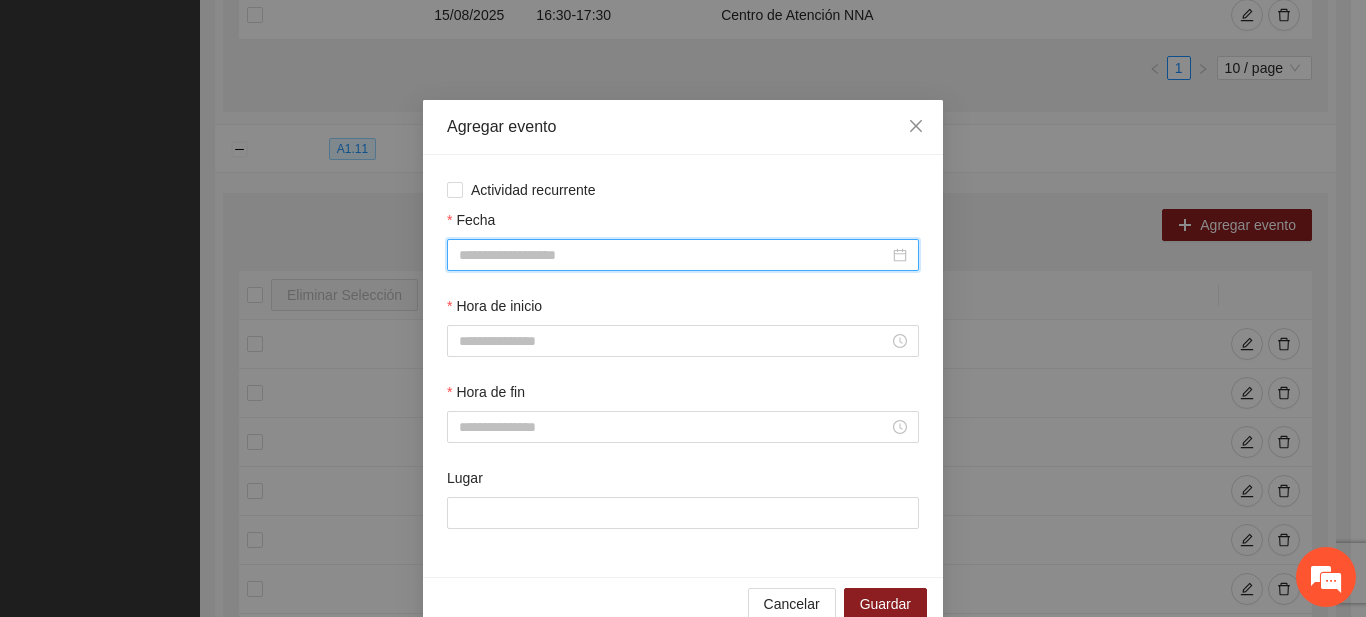 click on "Fecha" at bounding box center (674, 255) 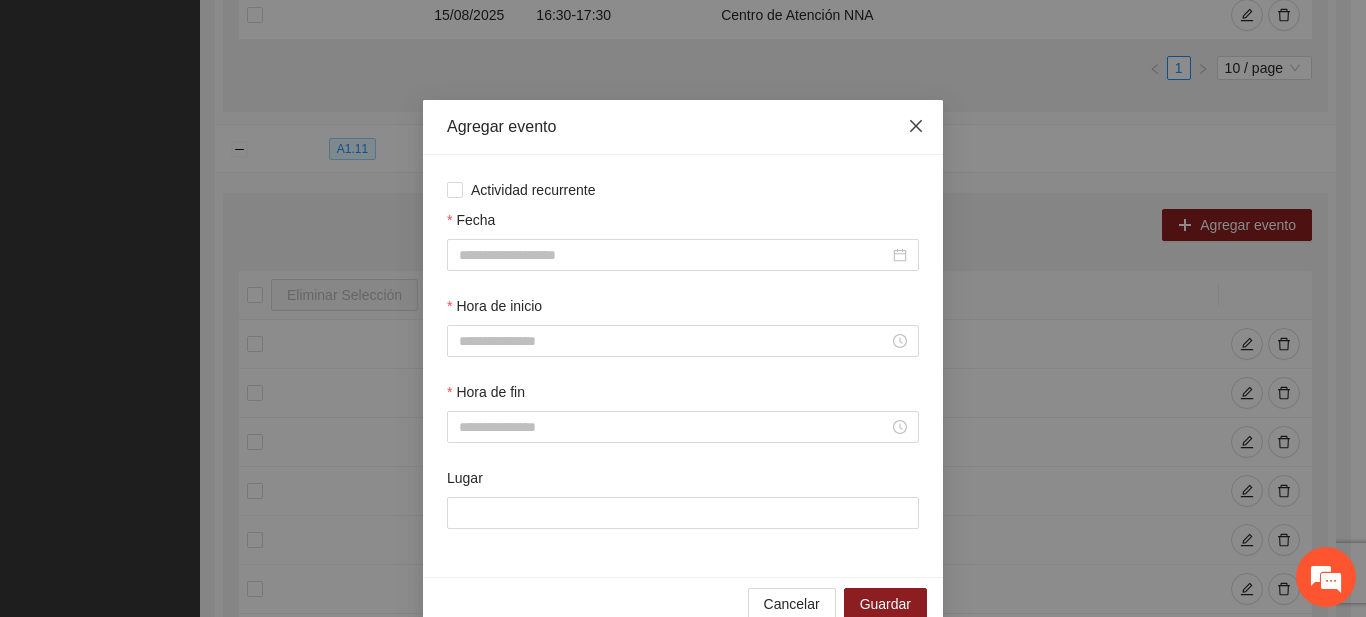 click 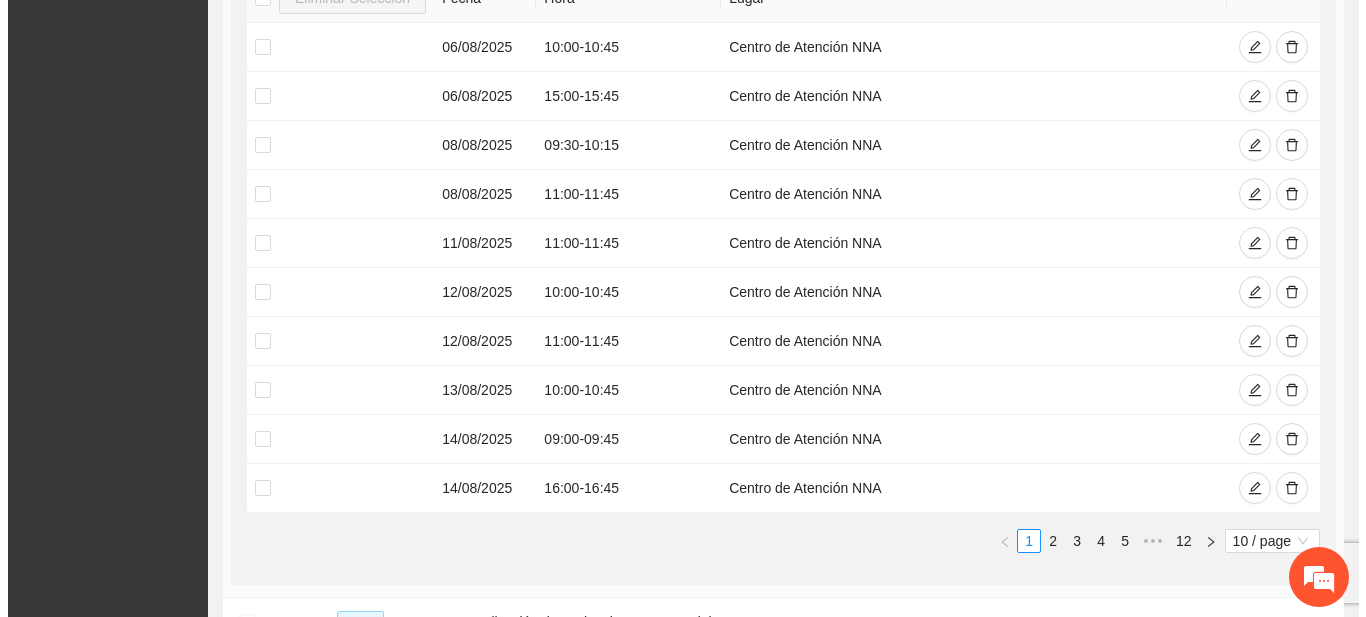 scroll, scrollTop: 1335, scrollLeft: 0, axis: vertical 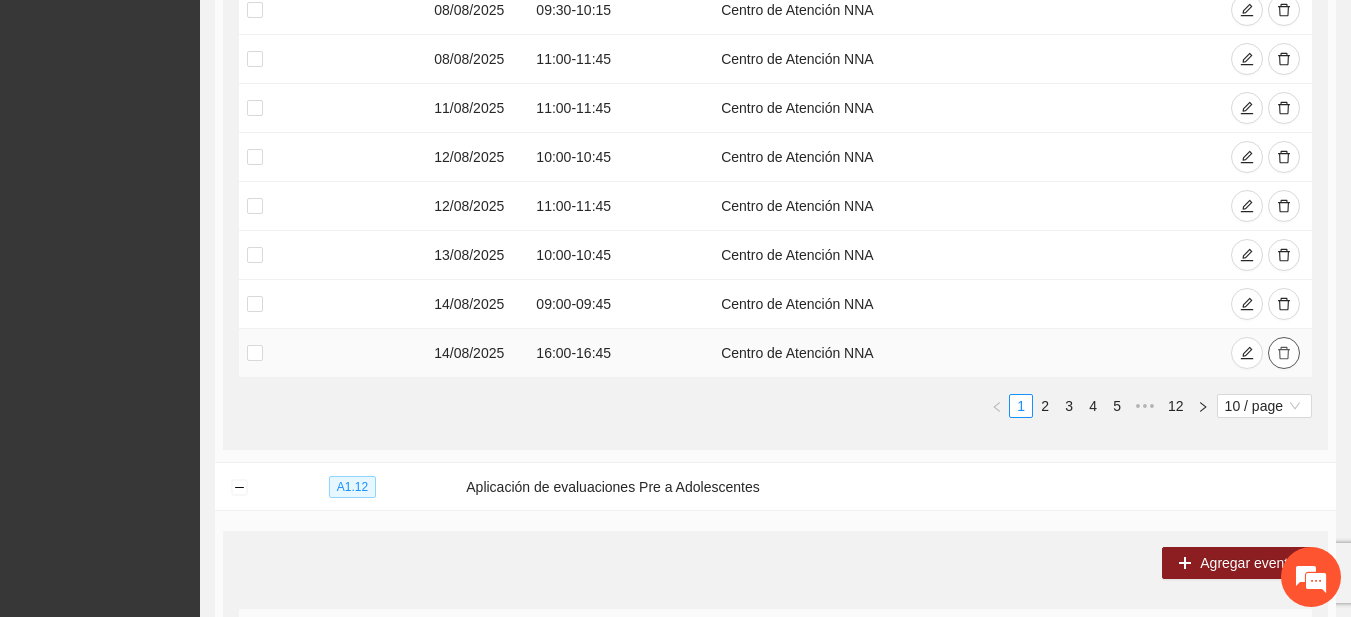 click 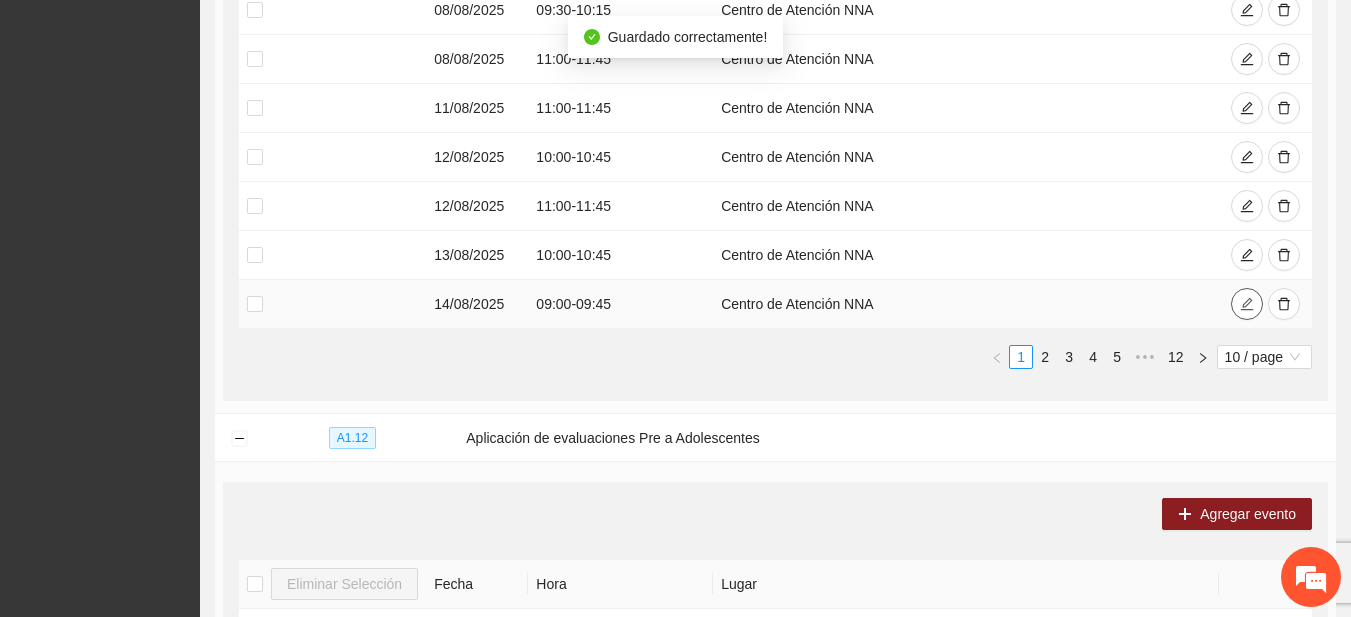 click 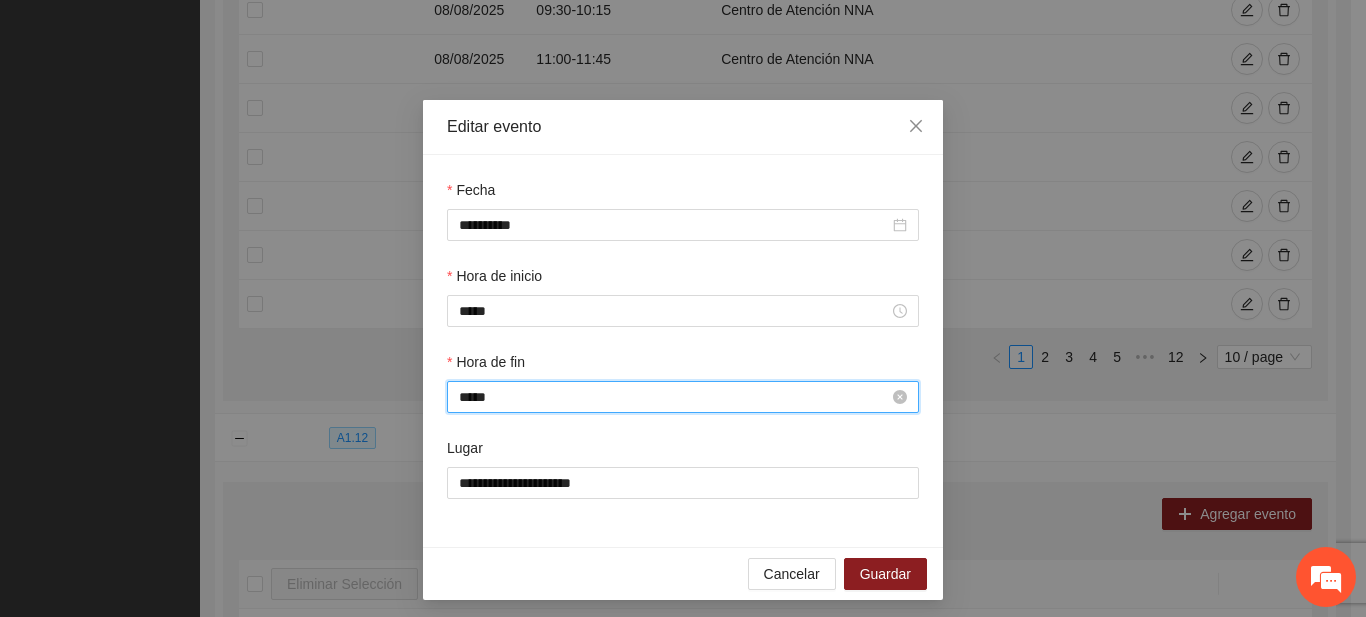 click on "*****" at bounding box center [674, 397] 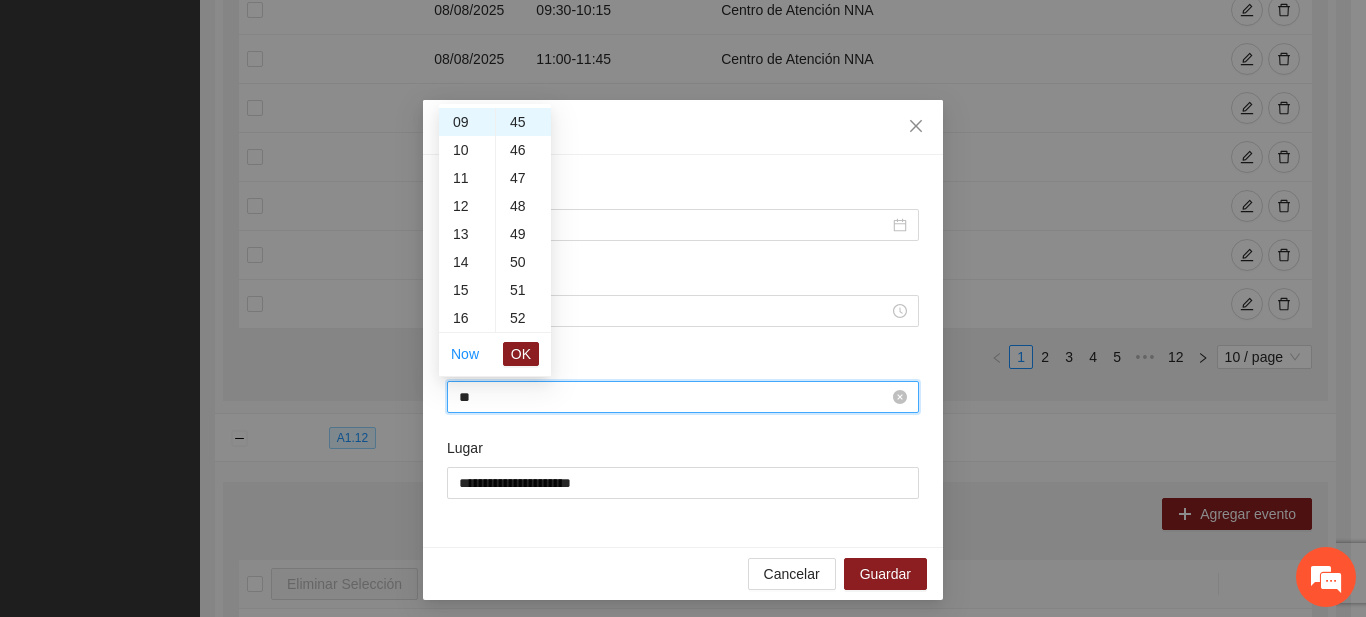 type on "*" 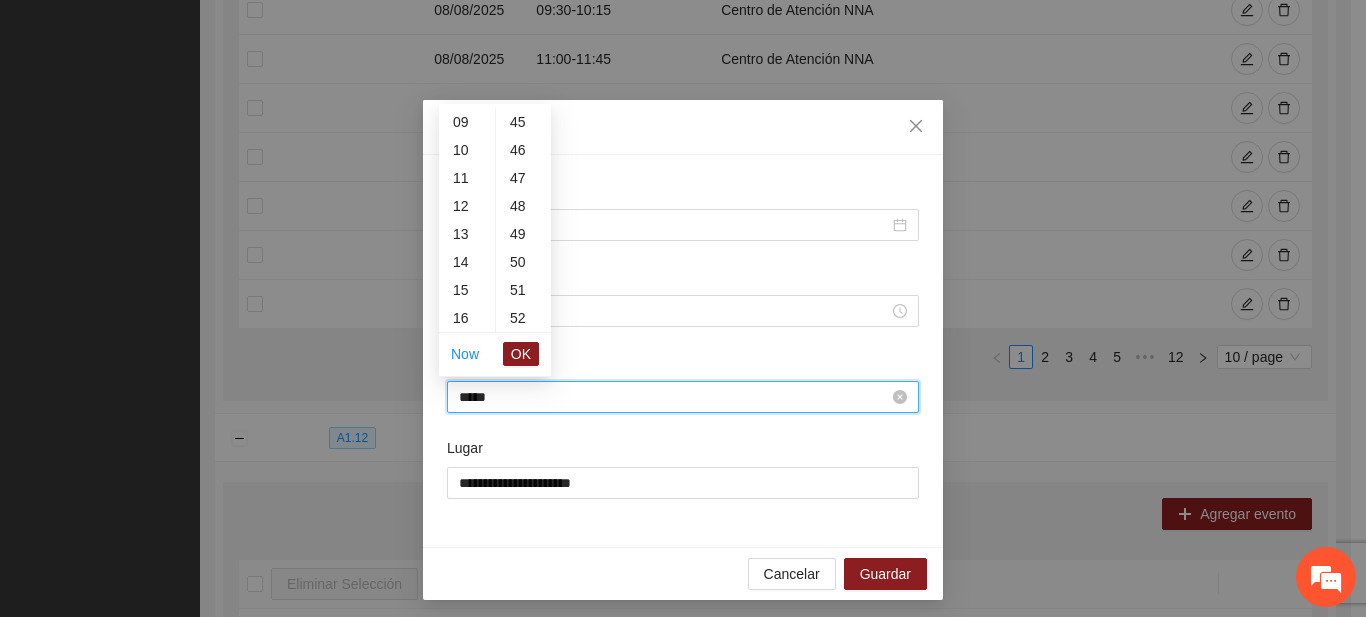 scroll, scrollTop: 476, scrollLeft: 0, axis: vertical 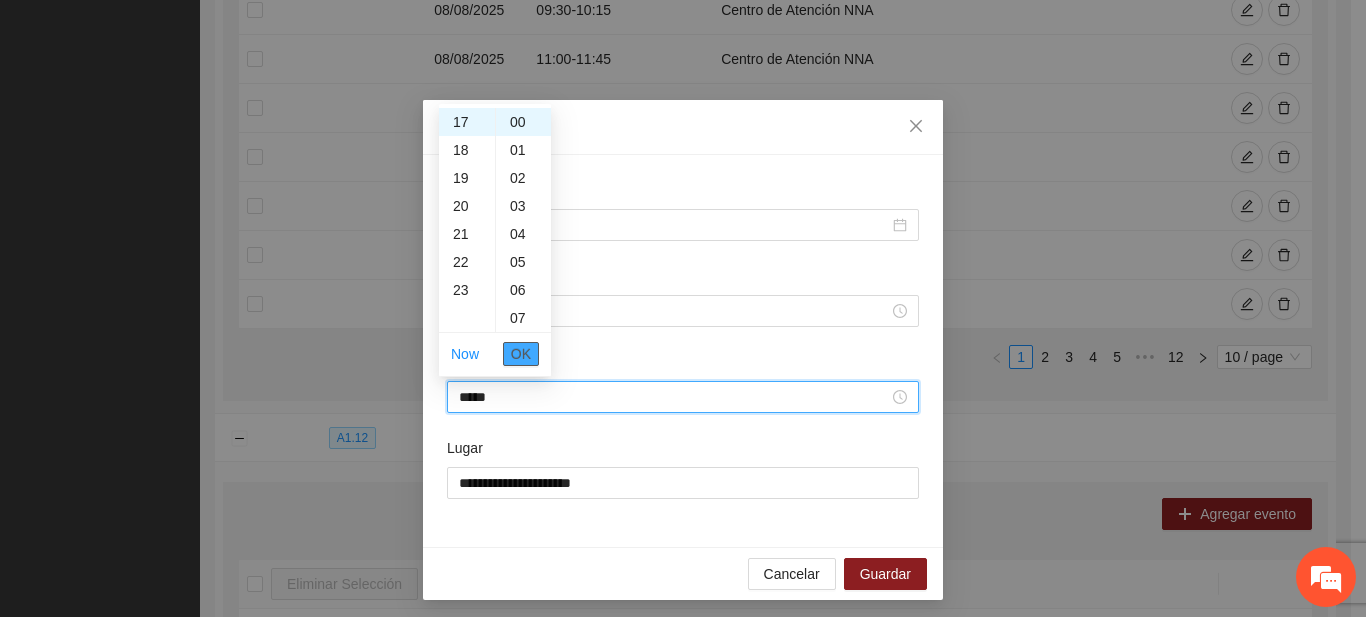 click on "OK" at bounding box center (521, 354) 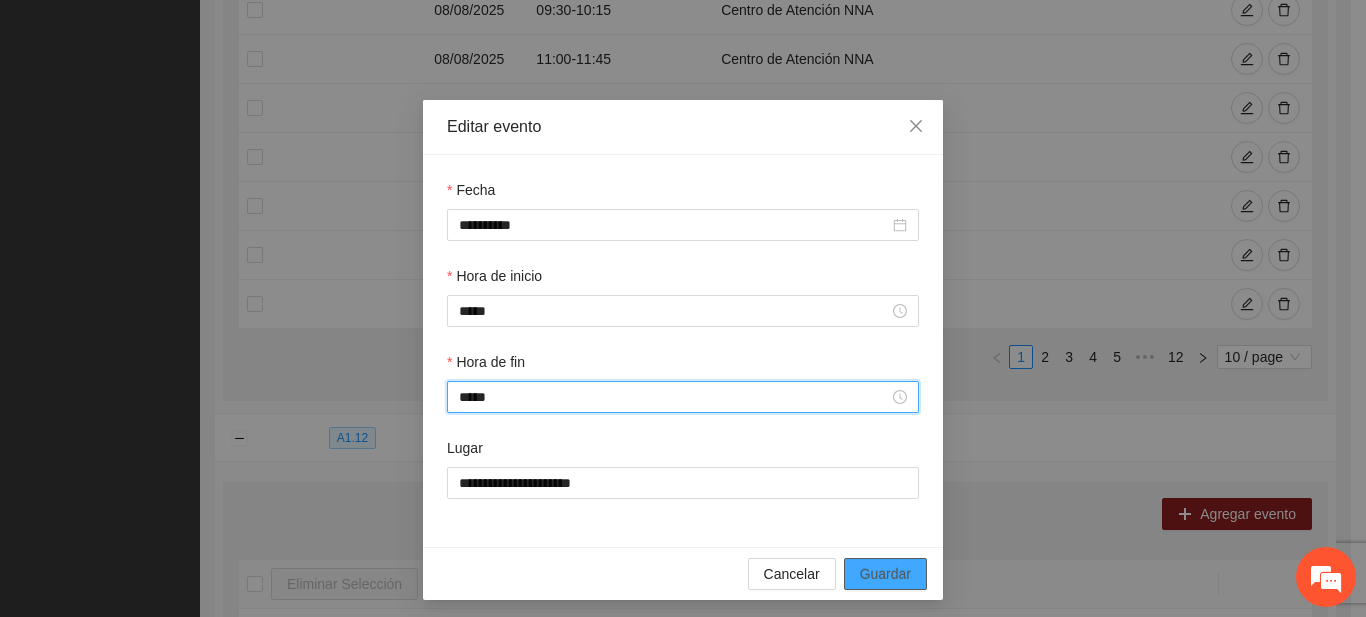 type on "*****" 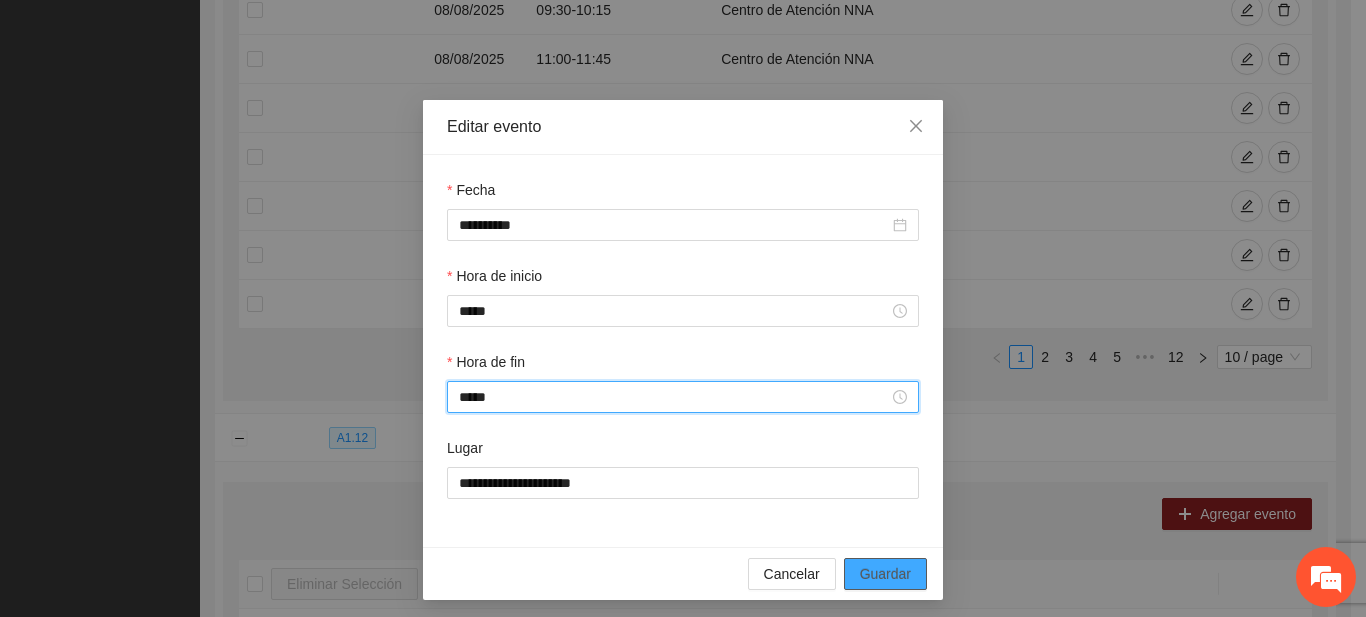 click on "Guardar" at bounding box center (885, 574) 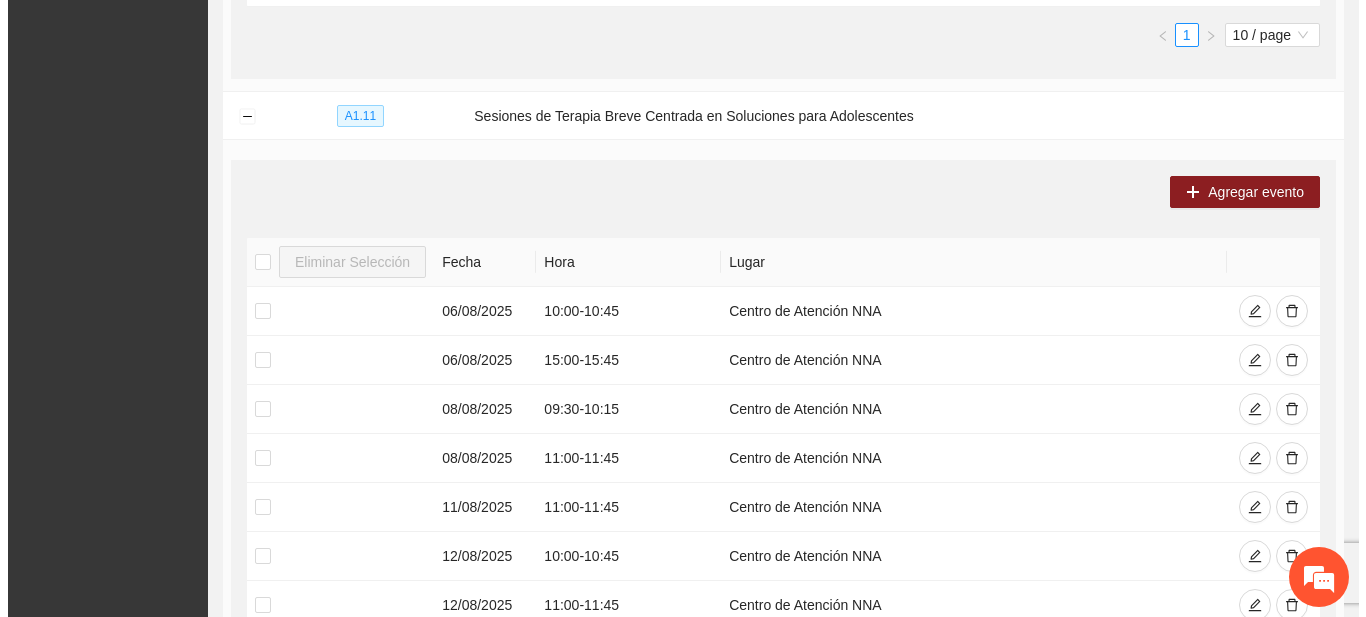 scroll, scrollTop: 892, scrollLeft: 0, axis: vertical 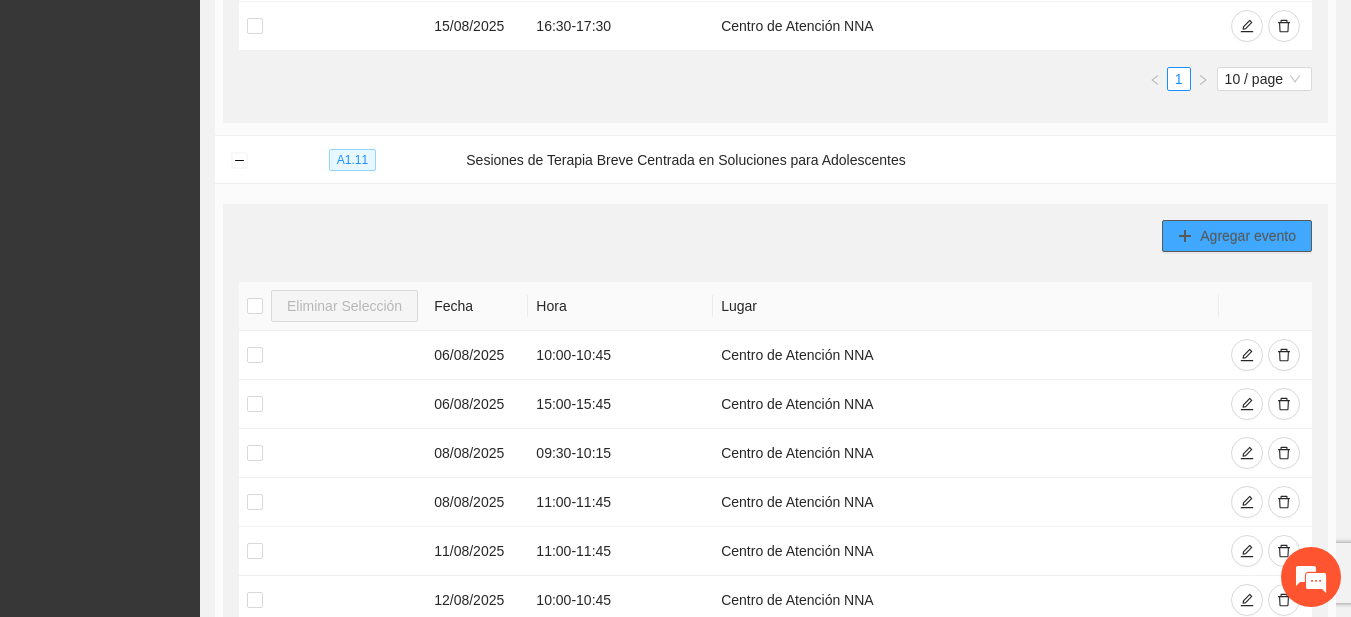 click on "Agregar evento" at bounding box center [1248, 236] 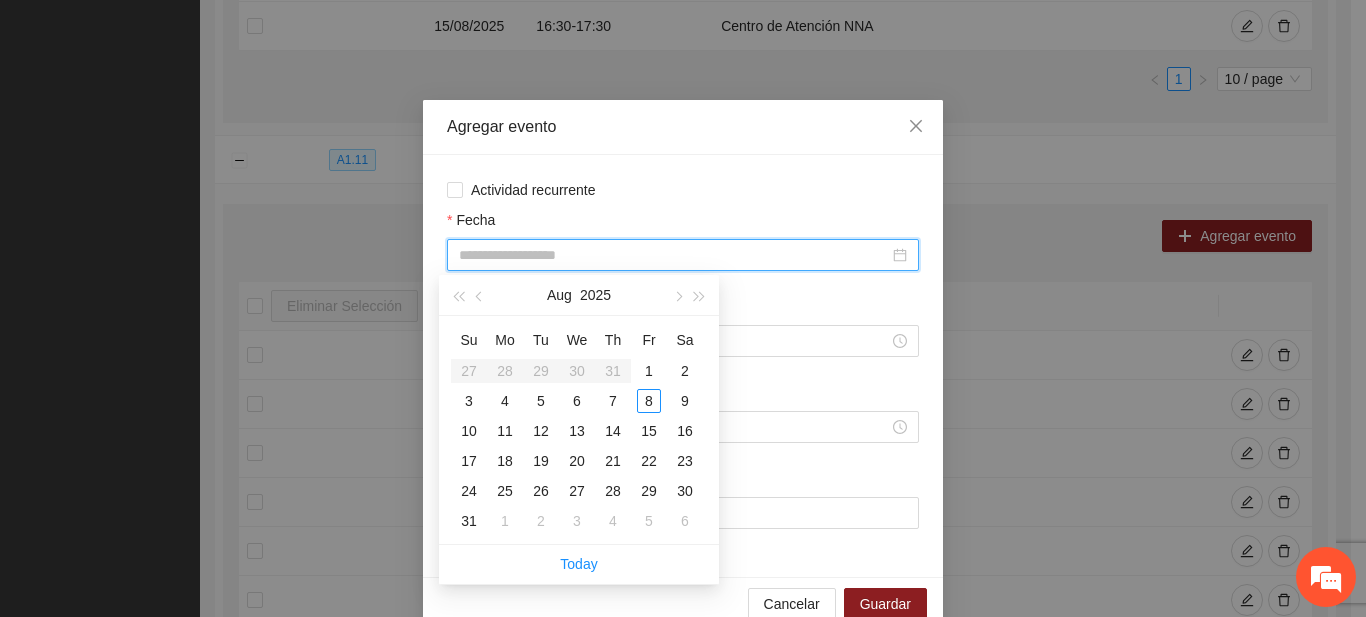 click on "Fecha" at bounding box center [674, 255] 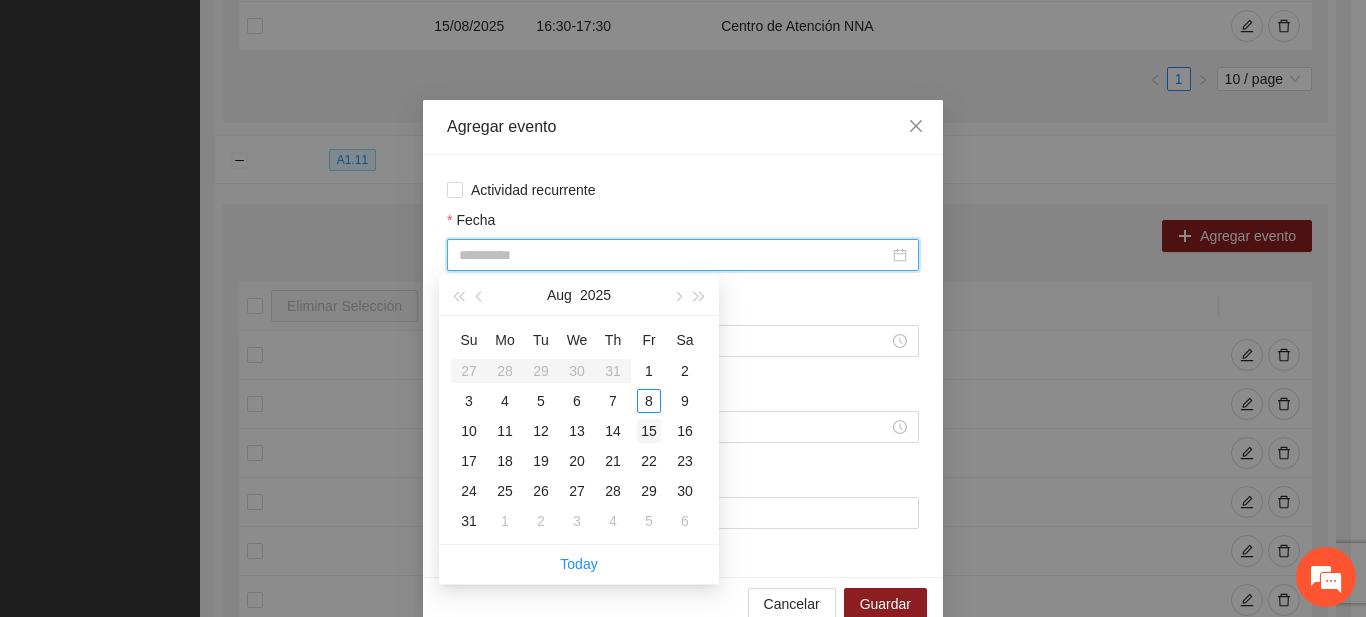 type on "**********" 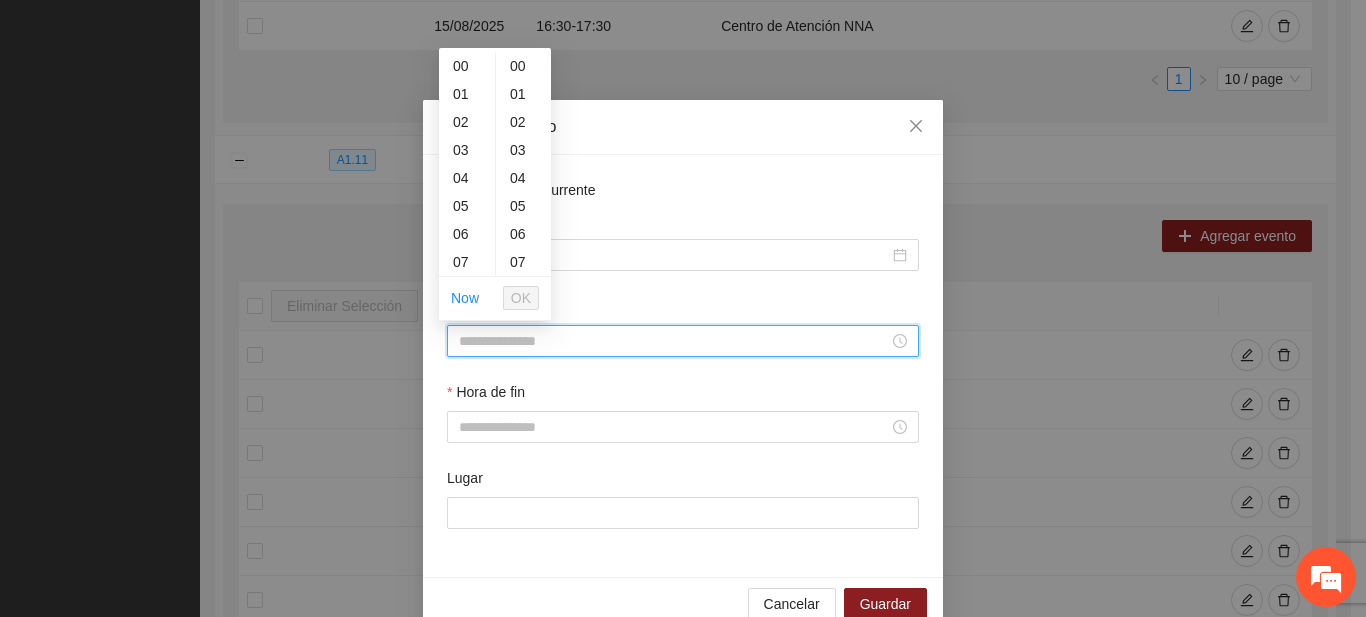 click on "Hora de inicio" at bounding box center [674, 341] 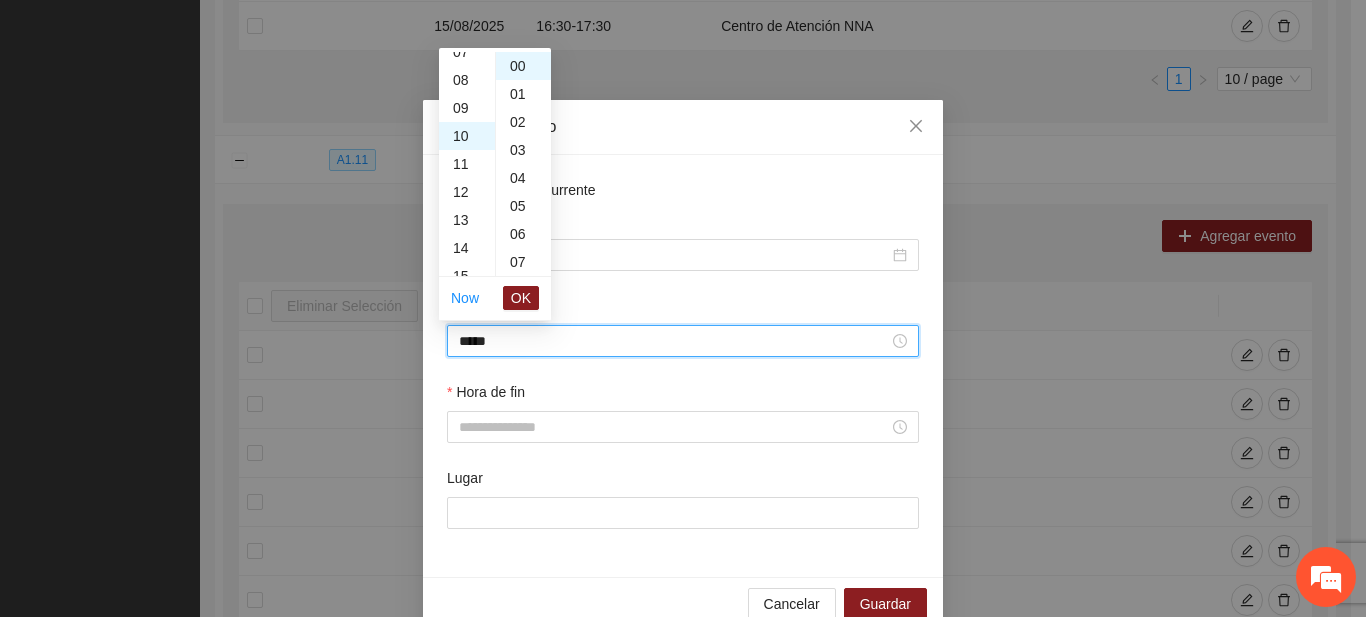 scroll, scrollTop: 280, scrollLeft: 0, axis: vertical 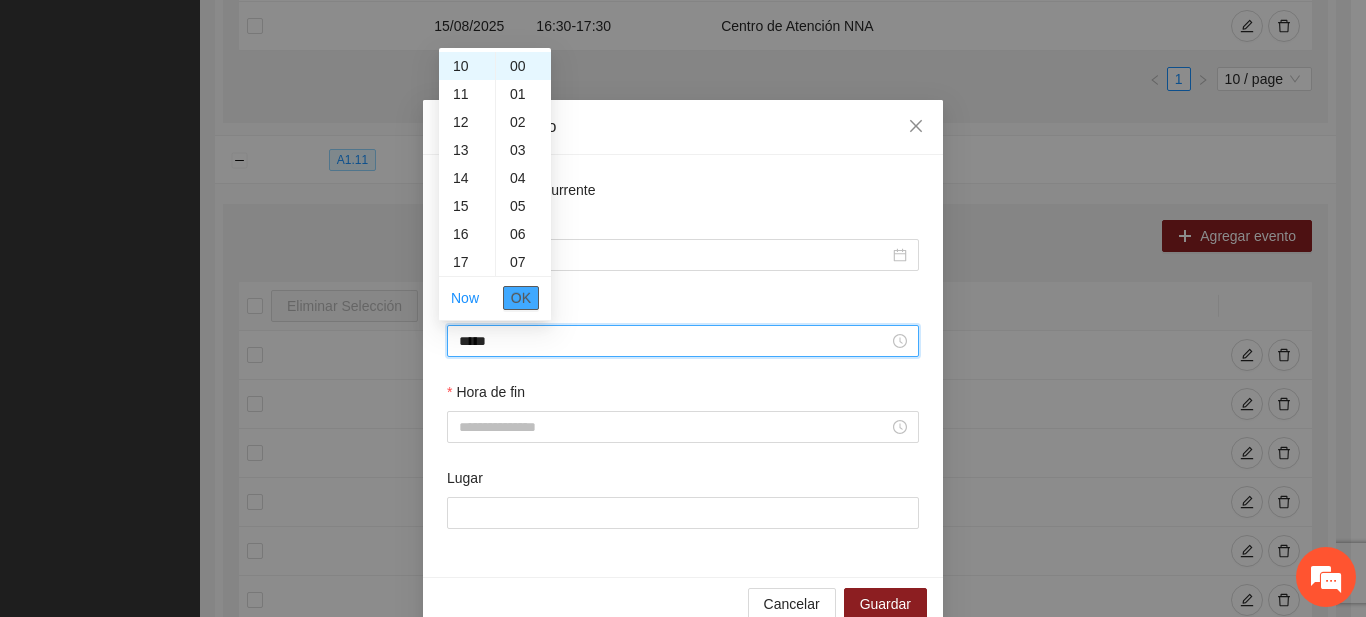 click on "OK" at bounding box center [521, 298] 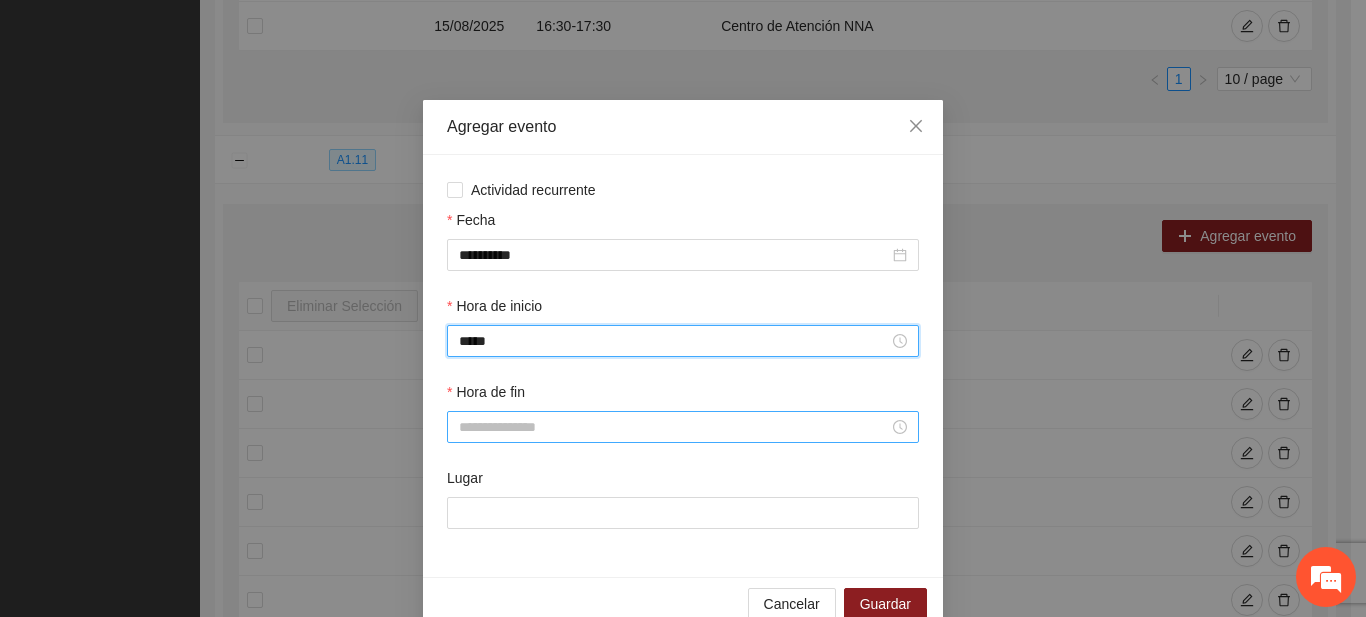 type on "*****" 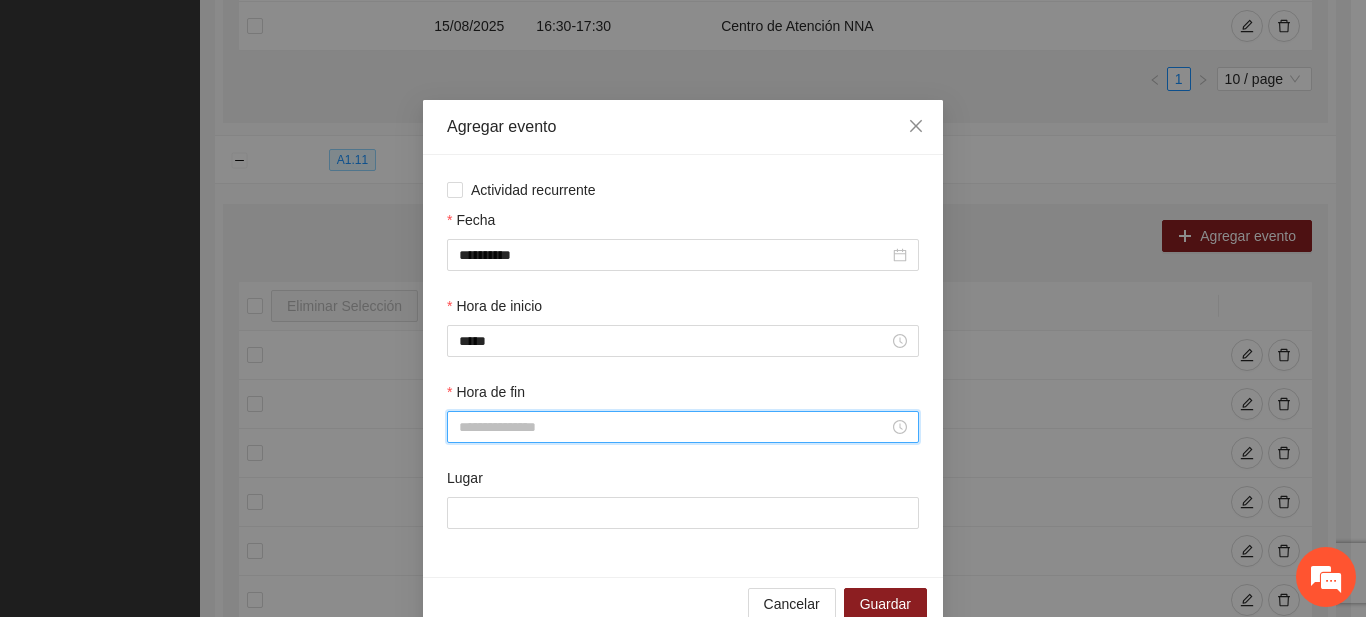 click on "Hora de fin" at bounding box center (674, 427) 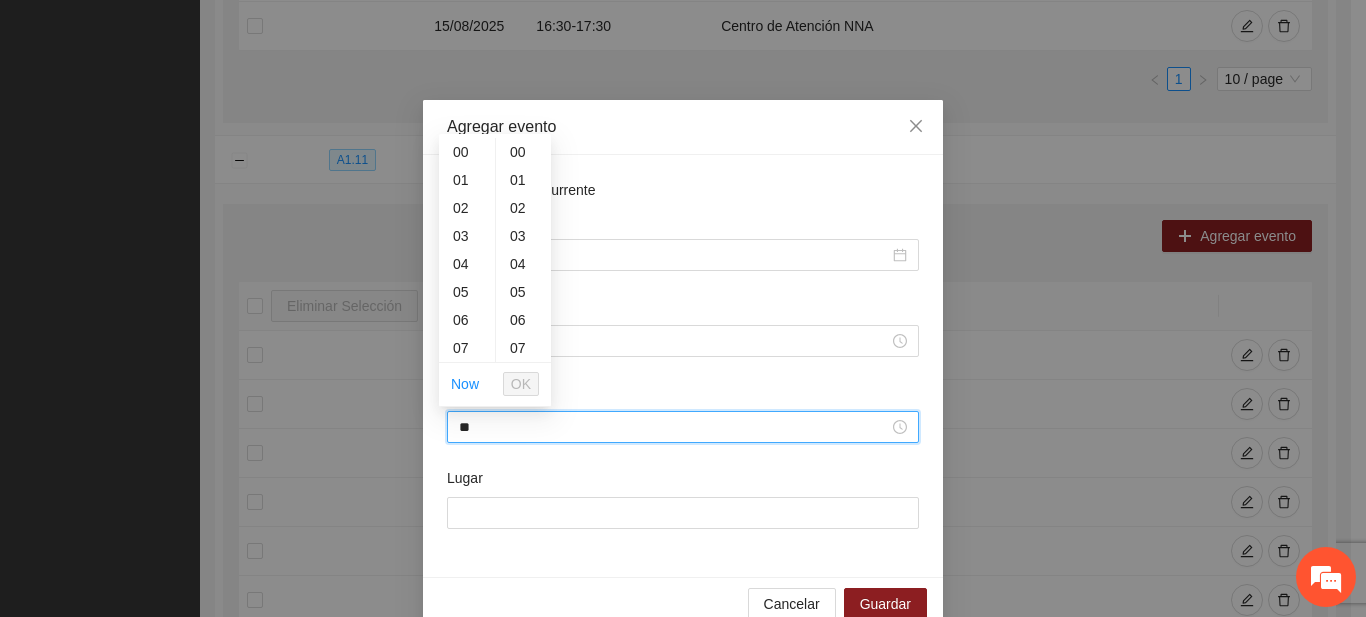 type on "*" 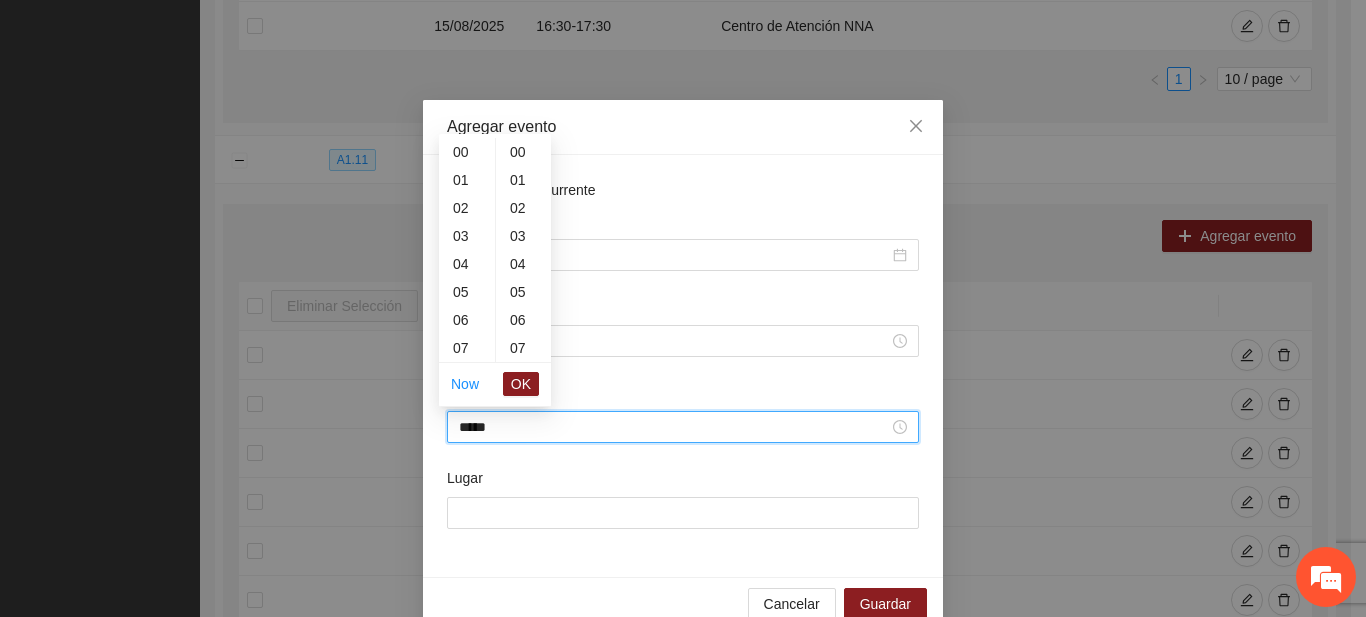 scroll, scrollTop: 280, scrollLeft: 0, axis: vertical 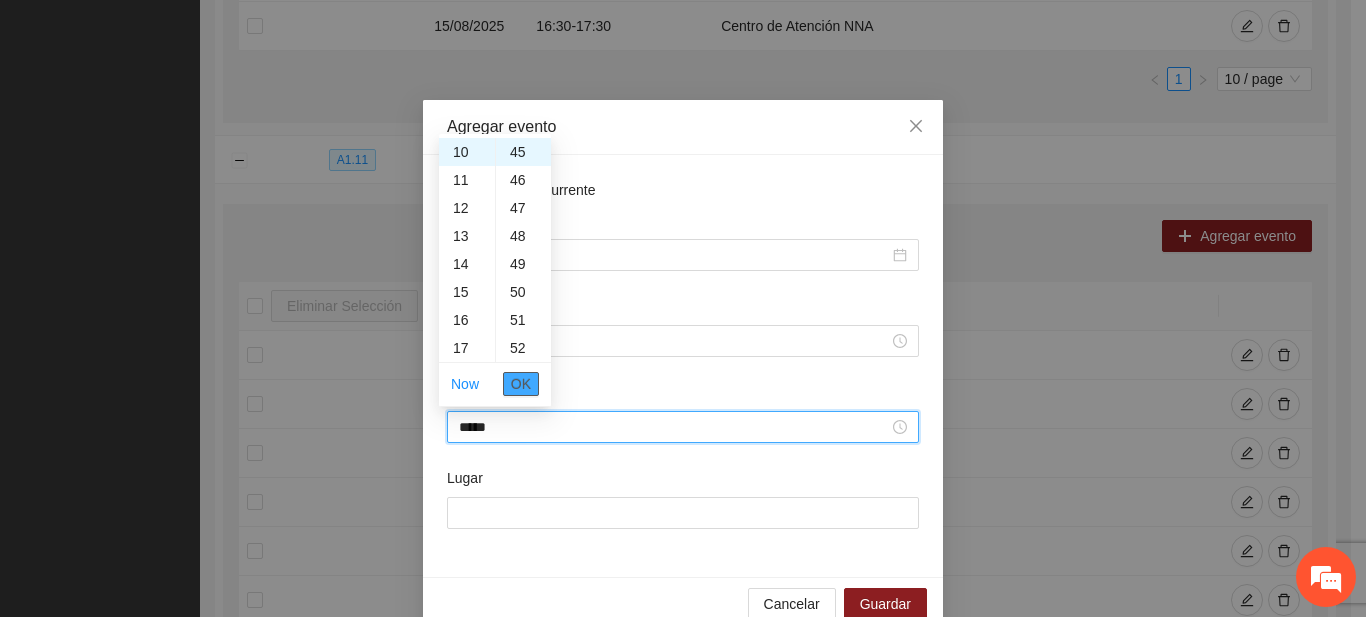 click on "OK" at bounding box center [521, 384] 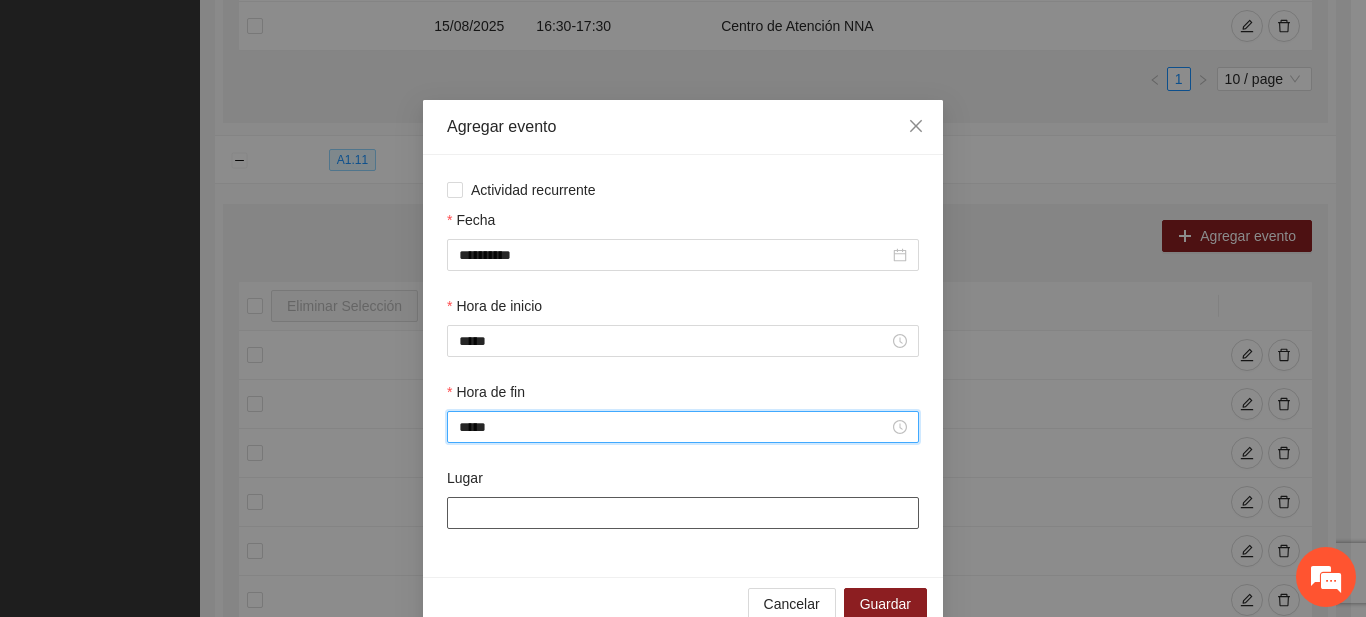 type on "*****" 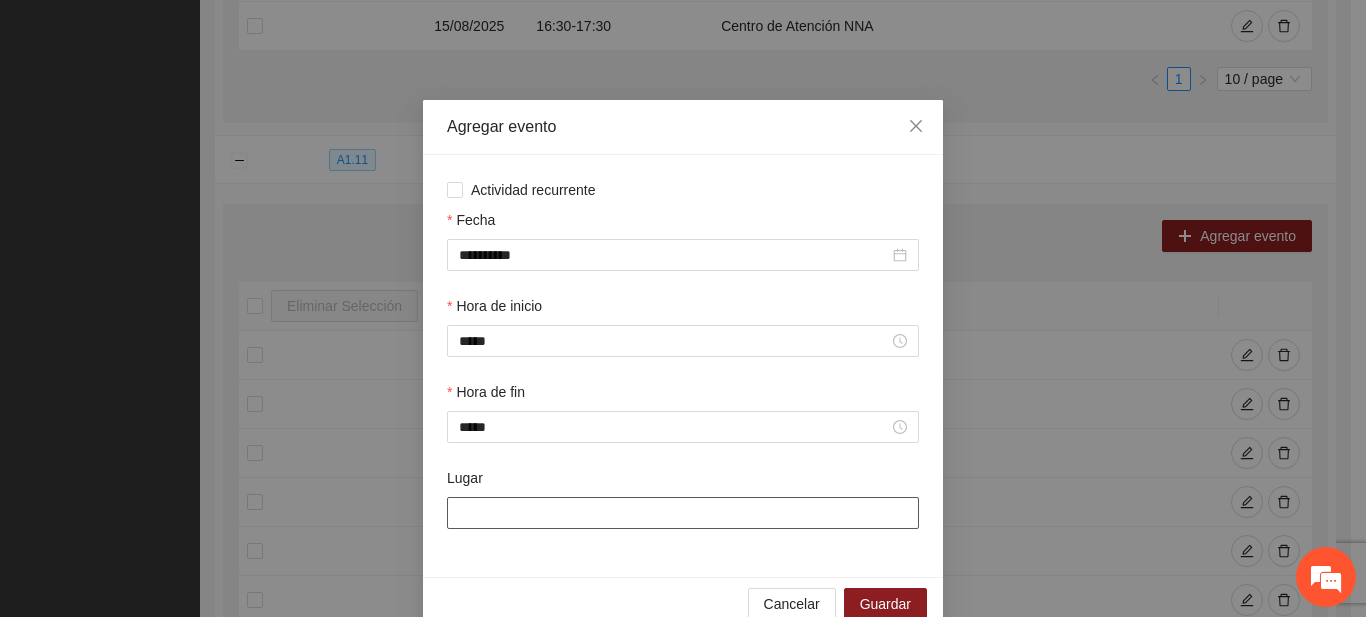click on "Lugar" at bounding box center [683, 513] 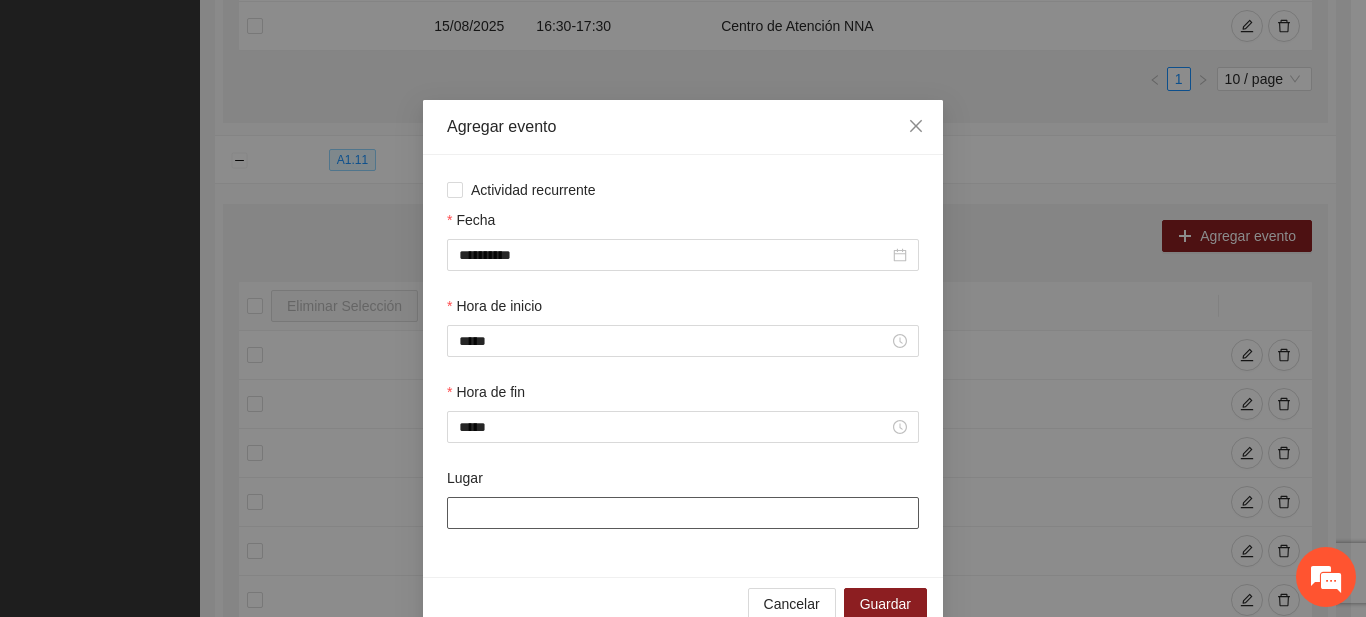 type on "**********" 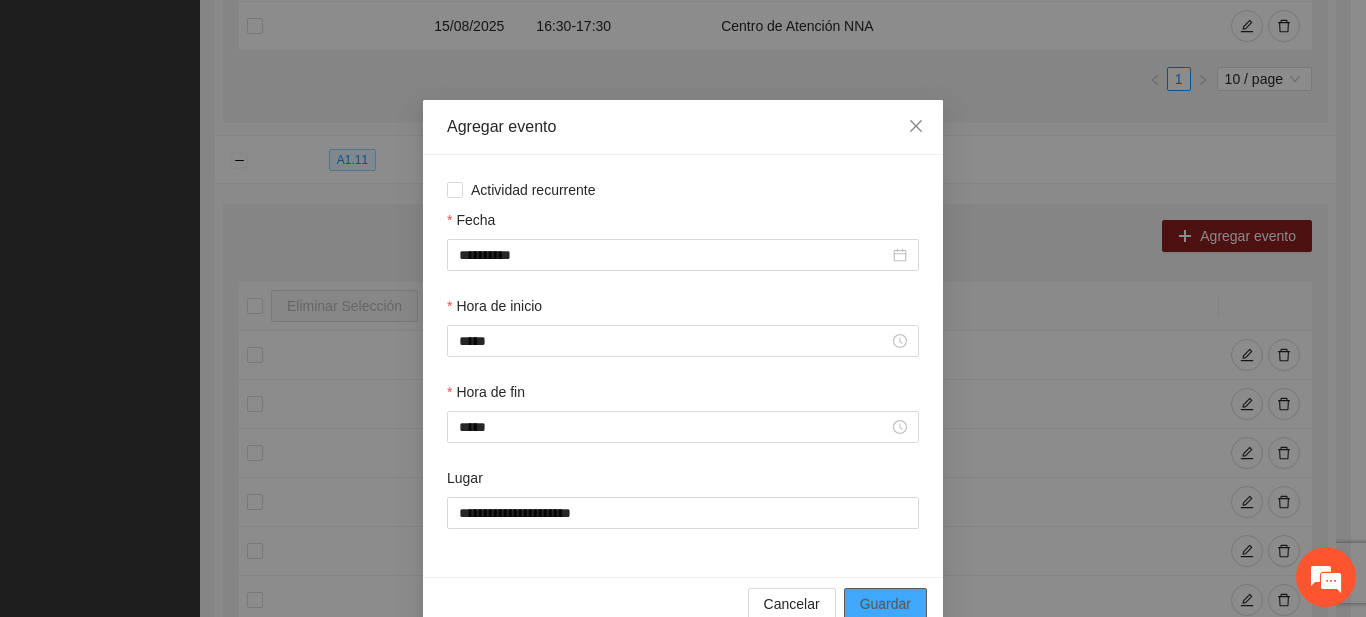 click on "Guardar" at bounding box center (885, 604) 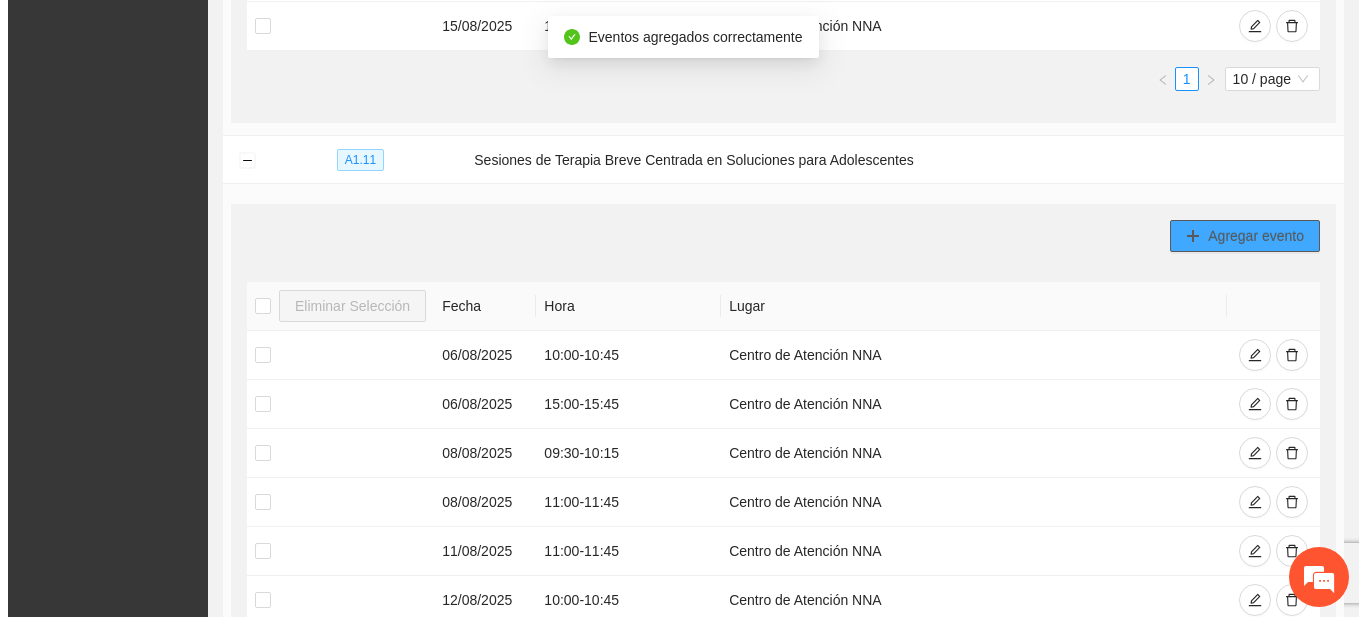 scroll, scrollTop: 887, scrollLeft: 0, axis: vertical 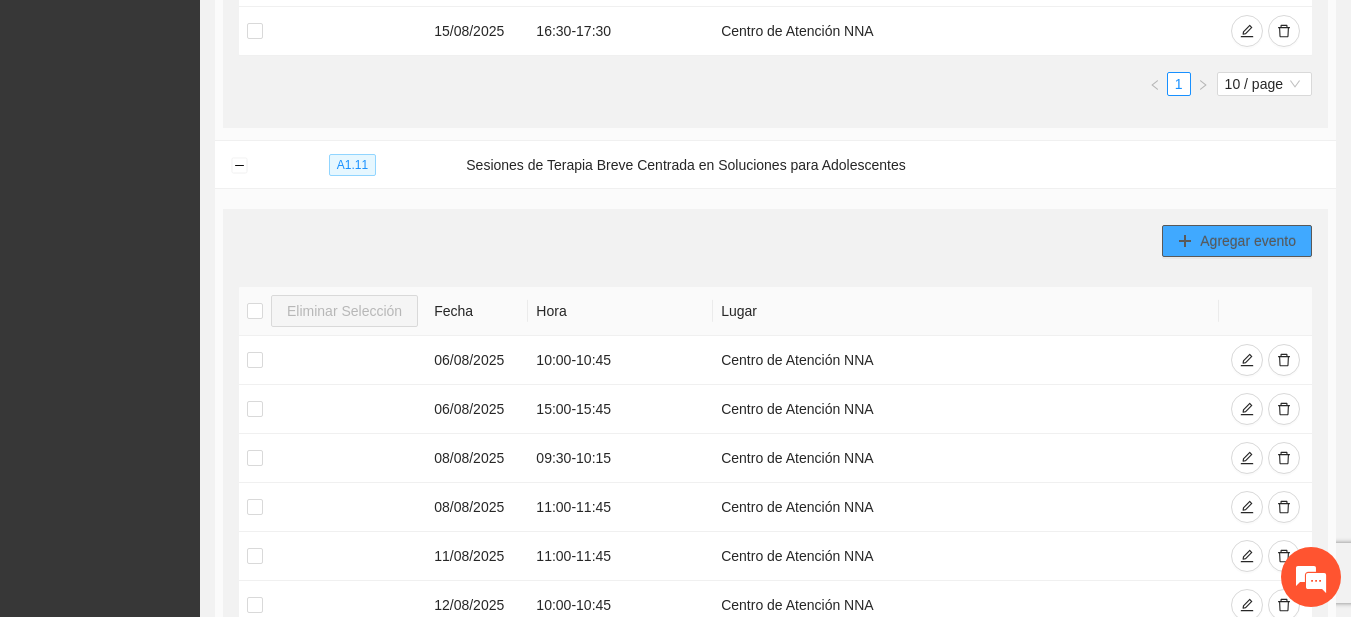 click on "Agregar evento" at bounding box center [1248, 241] 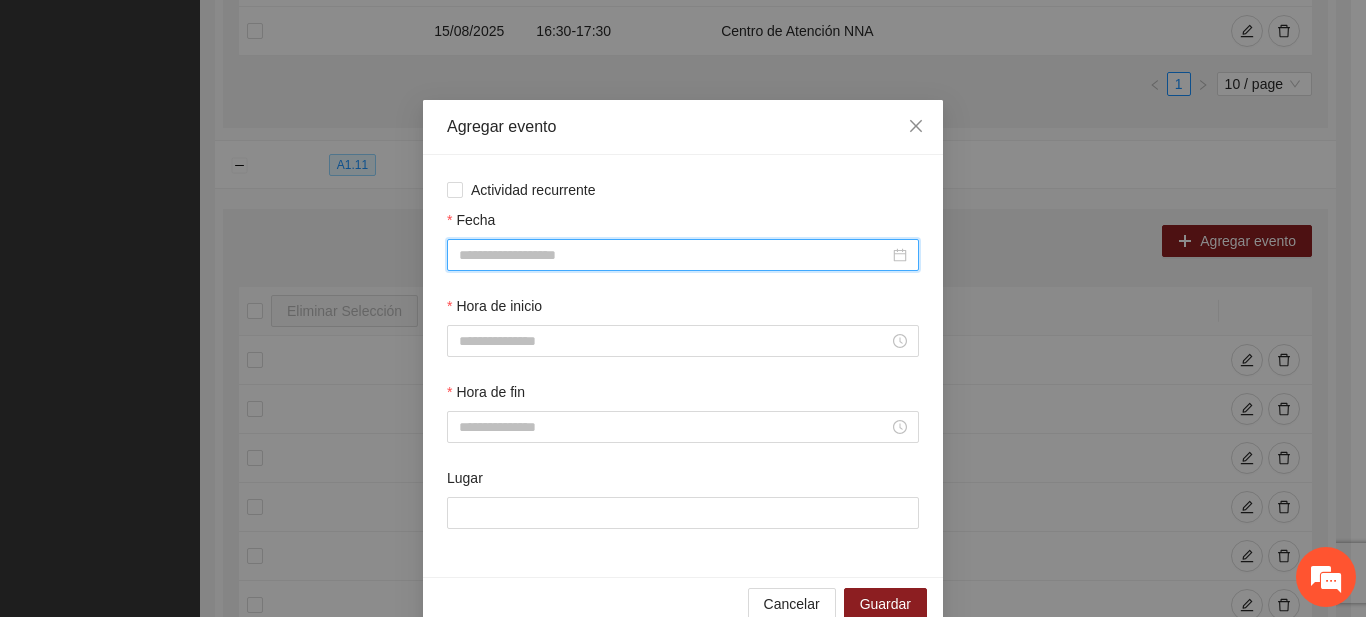 click on "Fecha" at bounding box center [674, 255] 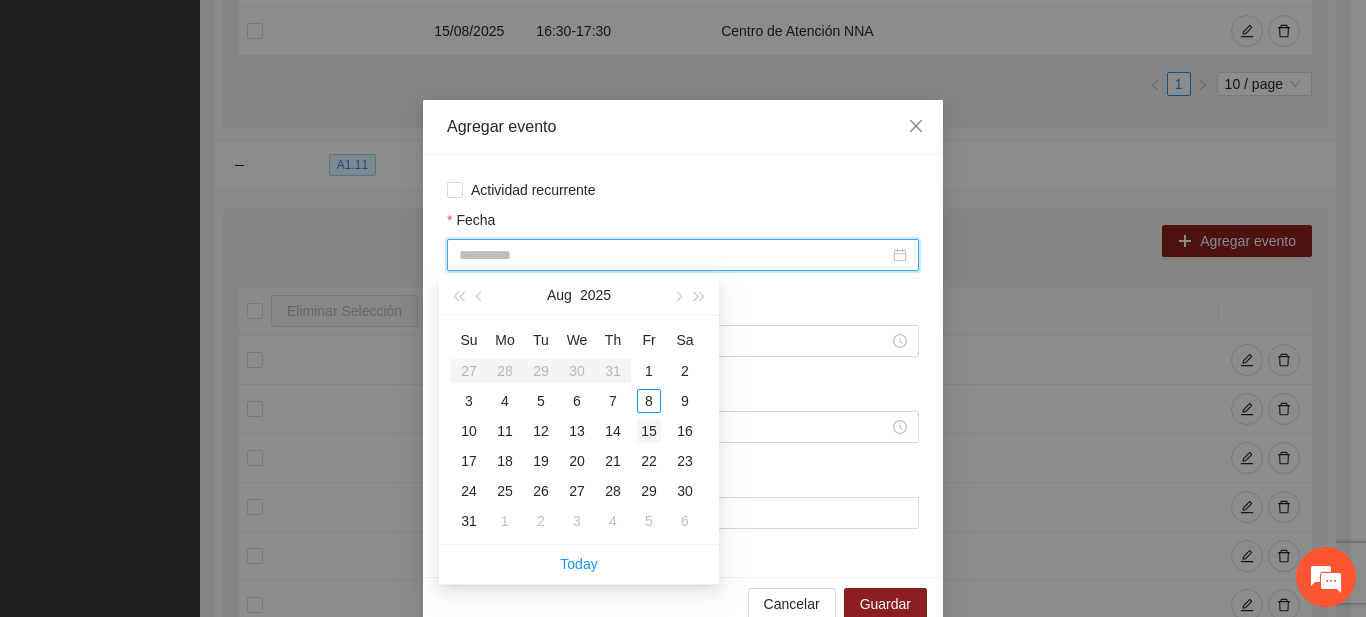 type on "**********" 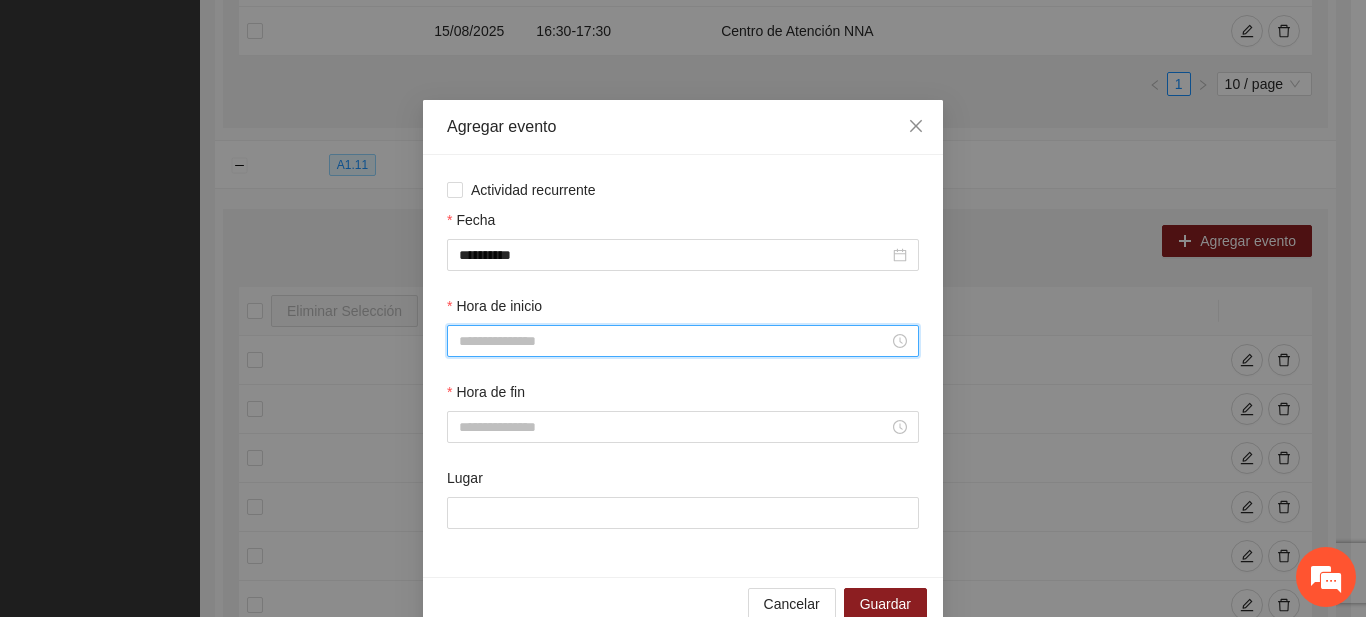 click on "Hora de inicio" at bounding box center (674, 341) 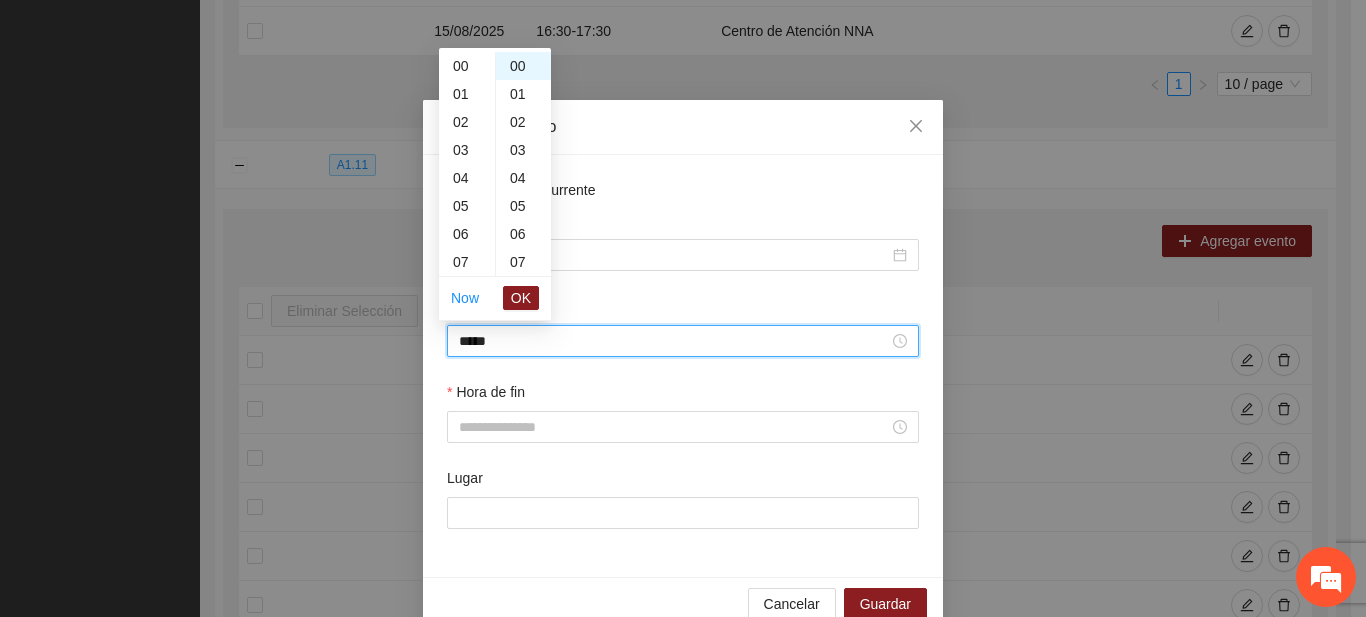 scroll, scrollTop: 336, scrollLeft: 0, axis: vertical 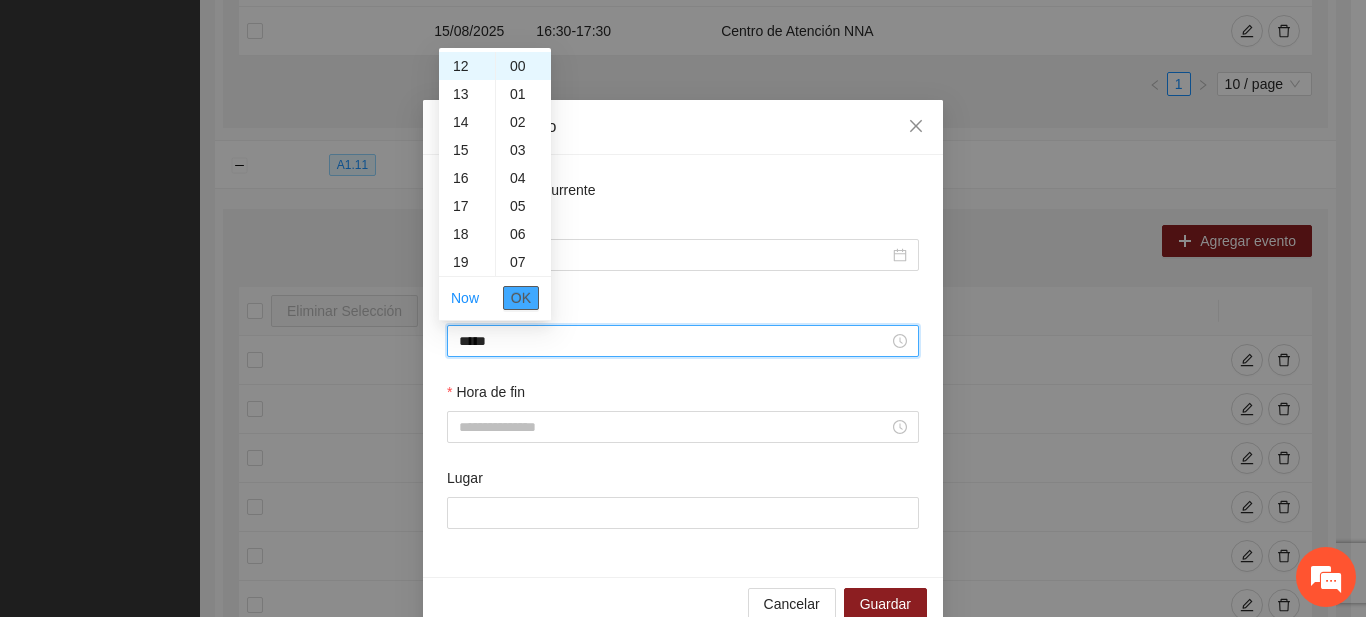 click on "OK" at bounding box center (521, 298) 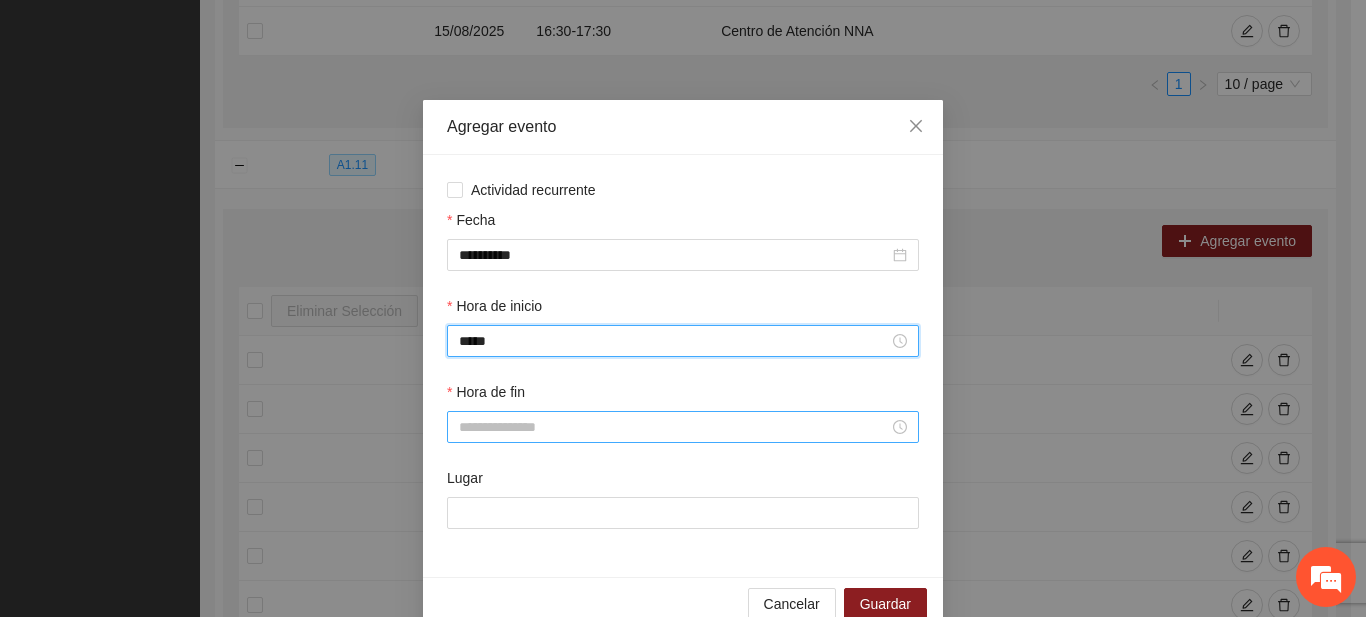 type on "*****" 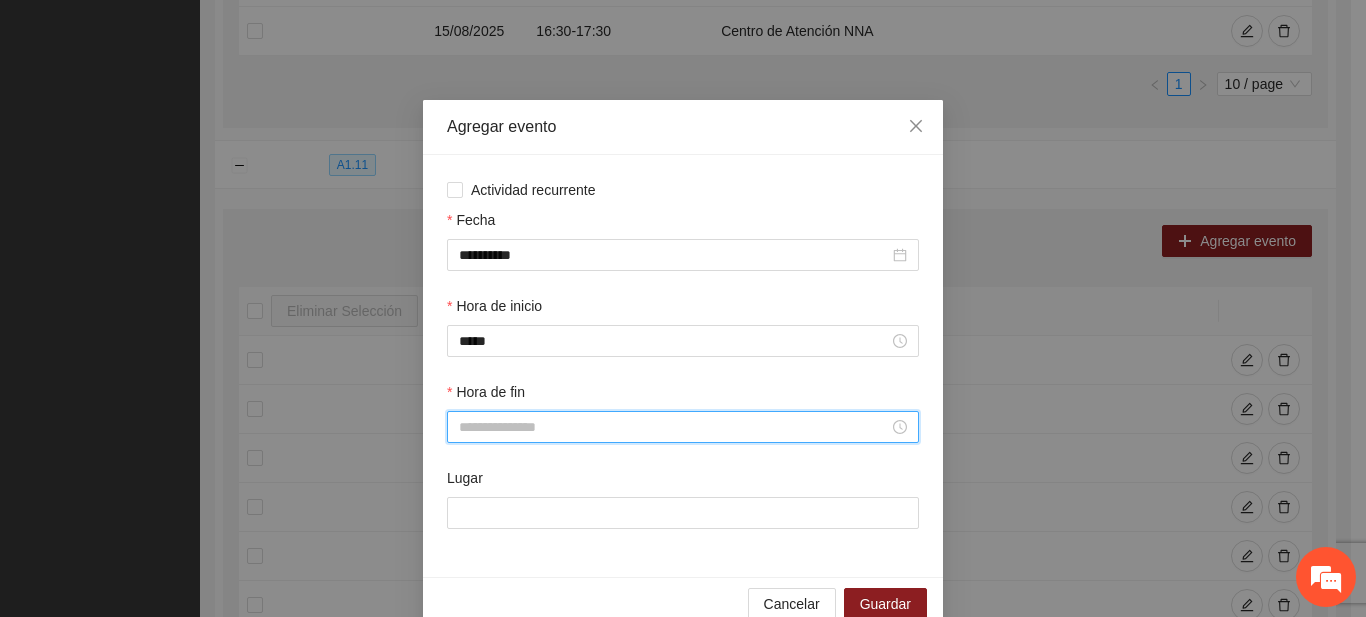 click on "Hora de fin" at bounding box center [674, 427] 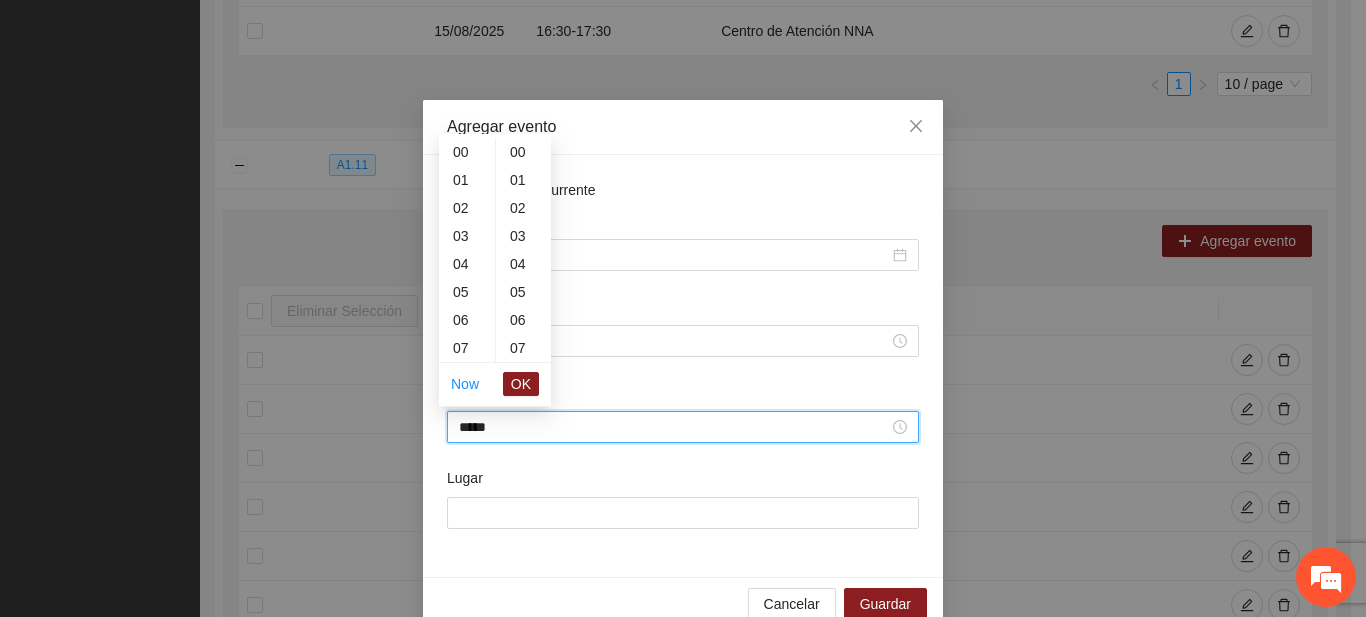 scroll, scrollTop: 336, scrollLeft: 0, axis: vertical 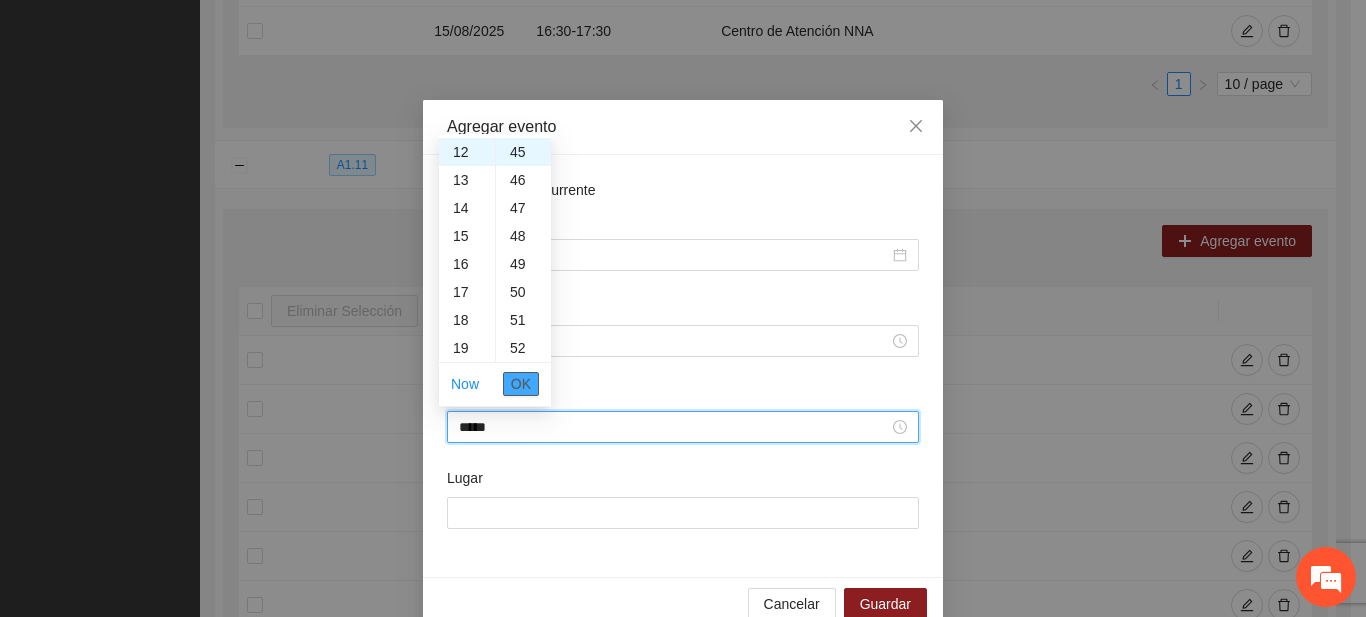 click on "OK" at bounding box center (521, 384) 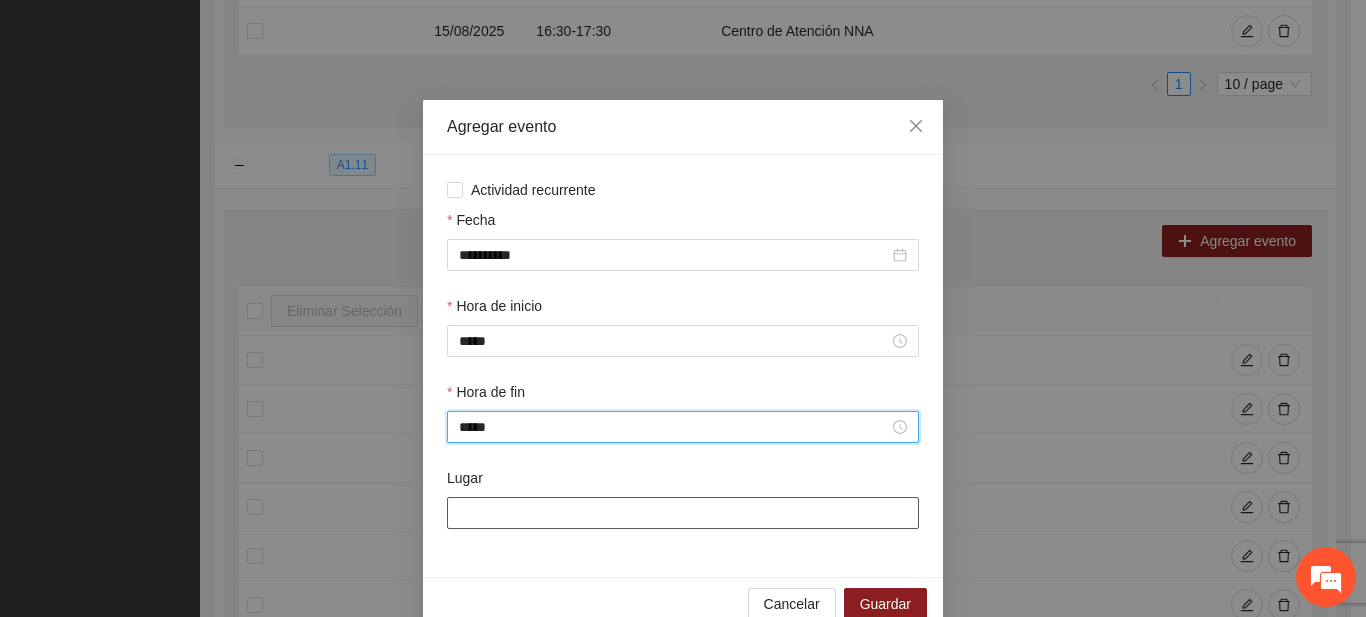 type on "*****" 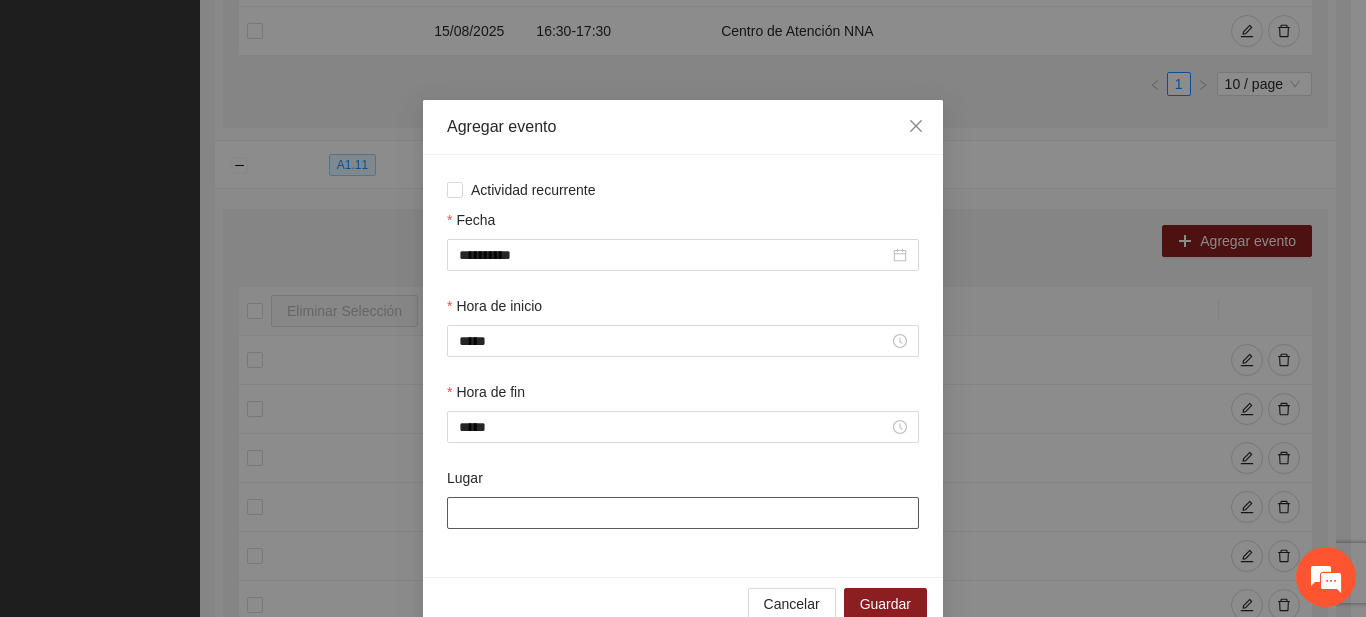 click on "Lugar" at bounding box center (683, 513) 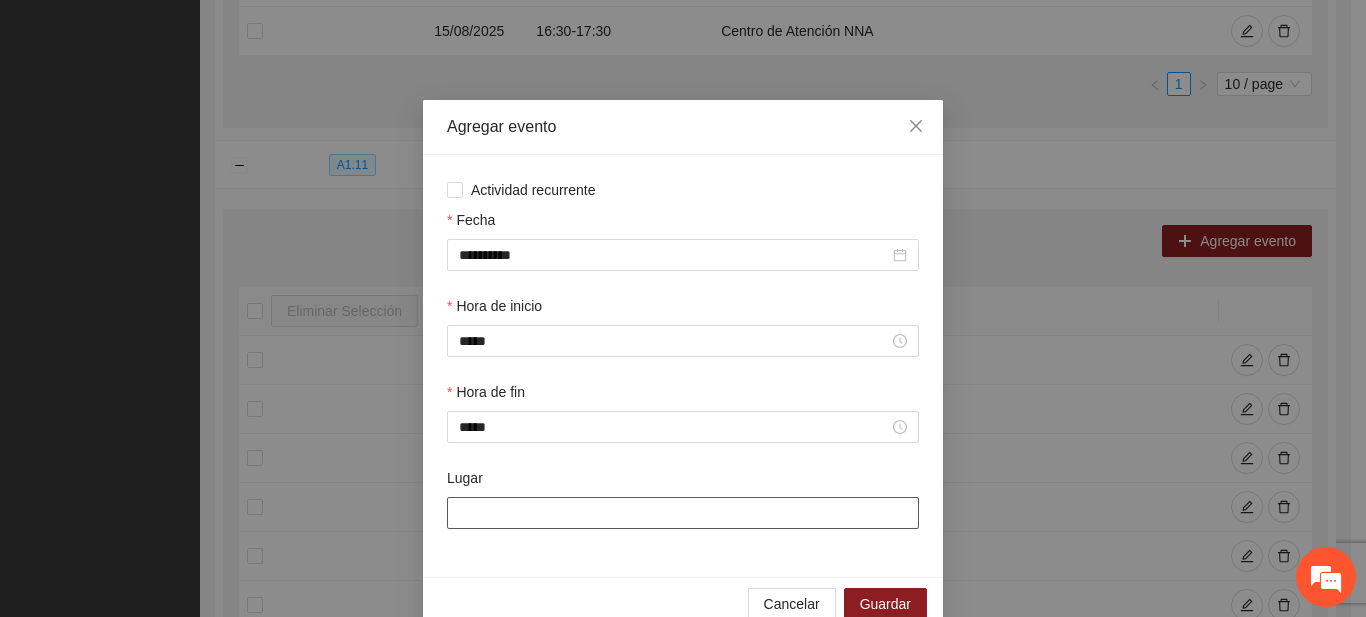 type on "**********" 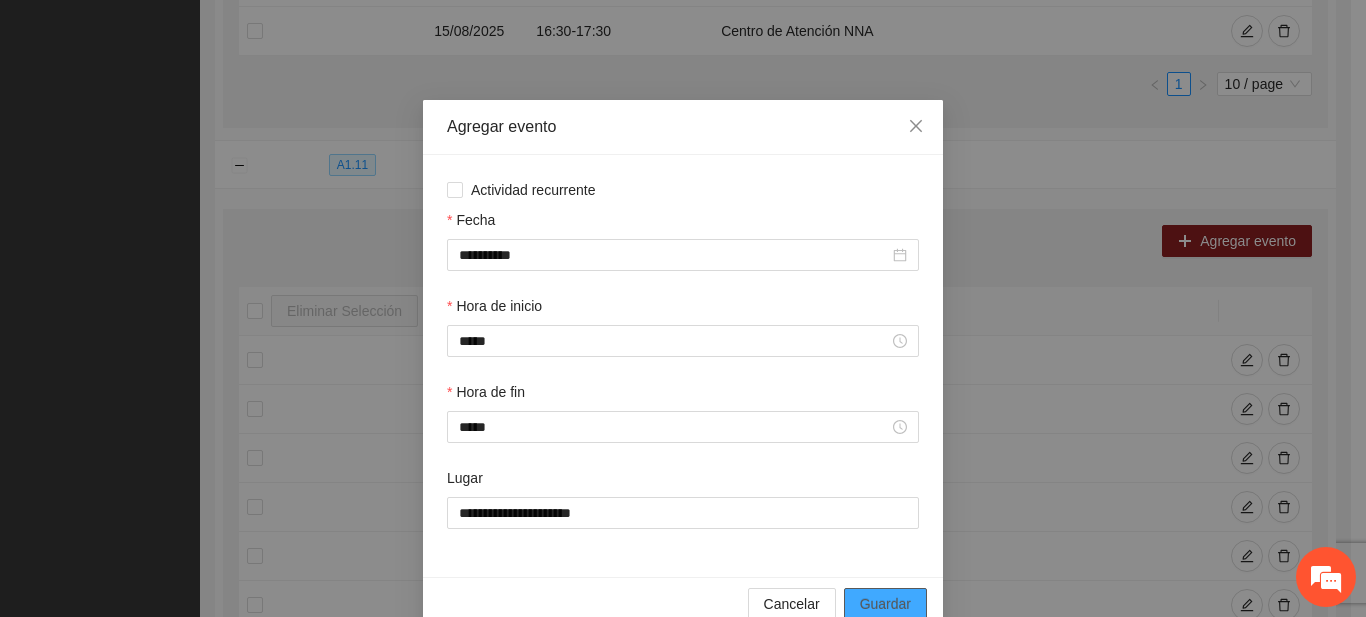 click on "Guardar" at bounding box center (885, 604) 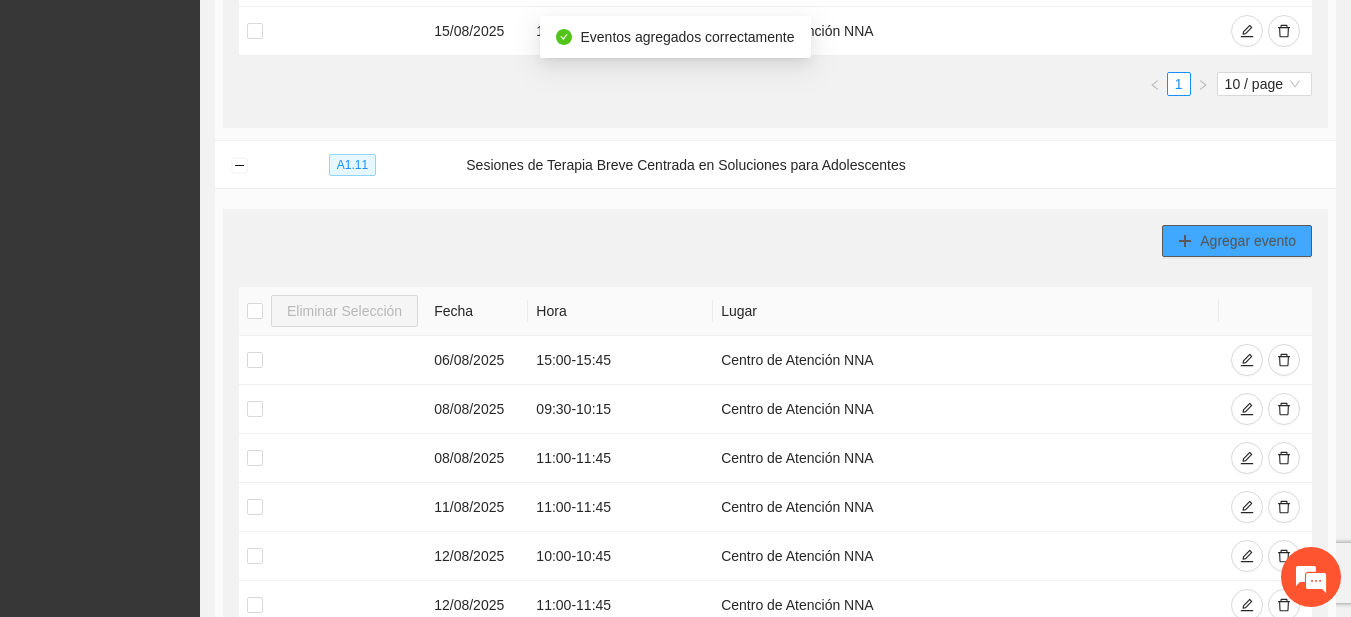 click at bounding box center [1185, 242] 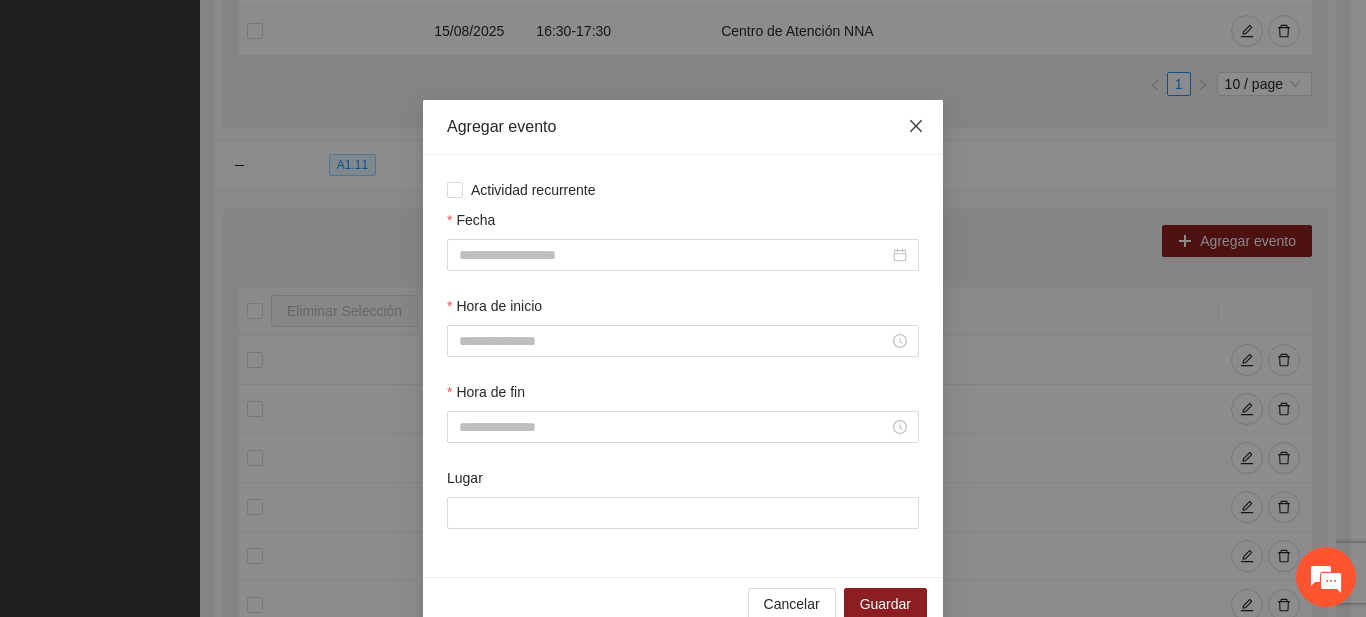 click 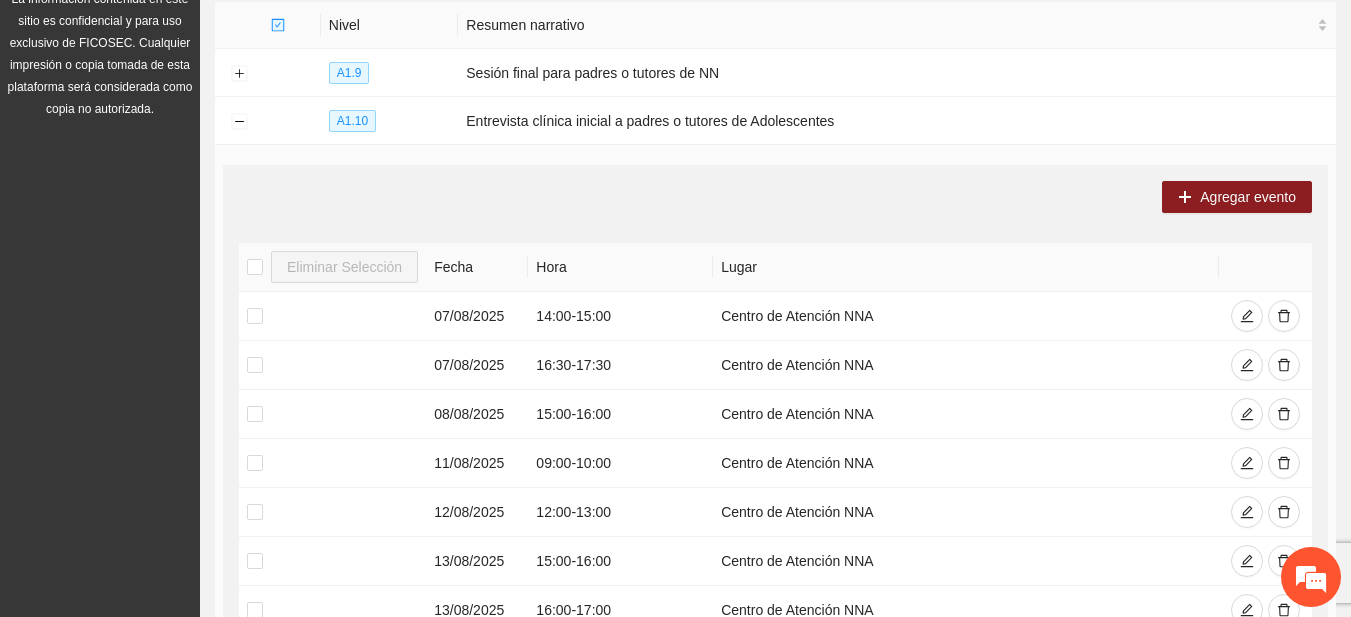 scroll, scrollTop: 0, scrollLeft: 0, axis: both 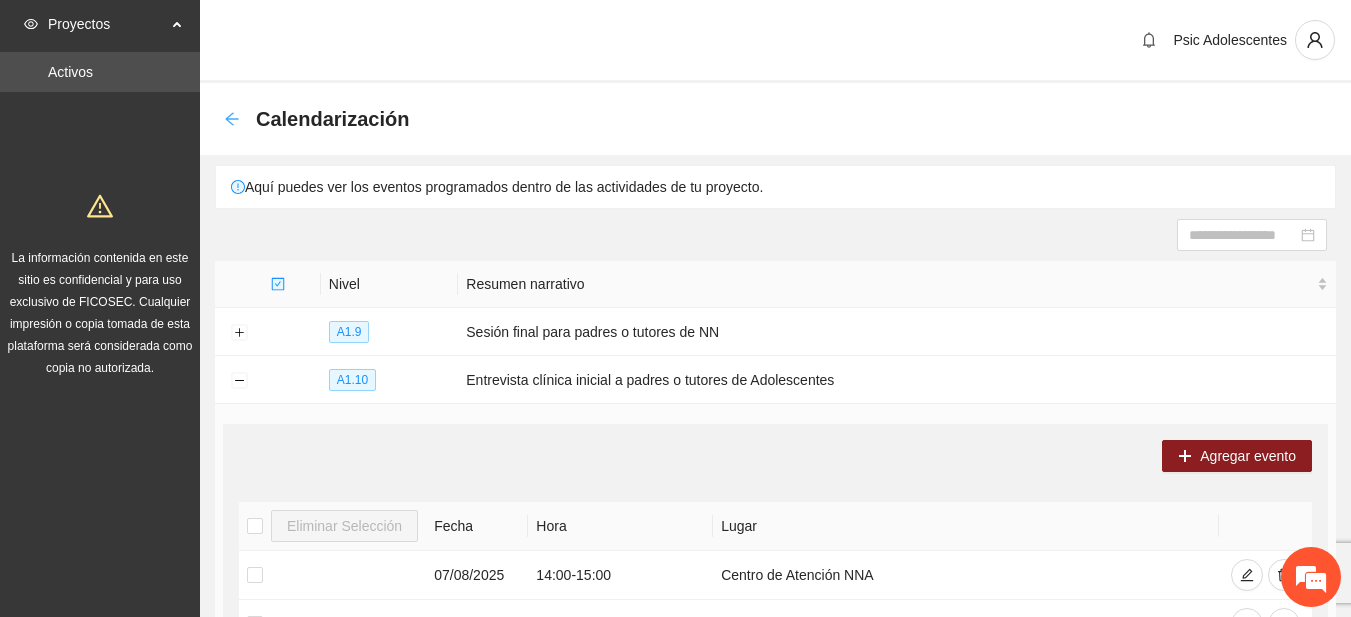 click 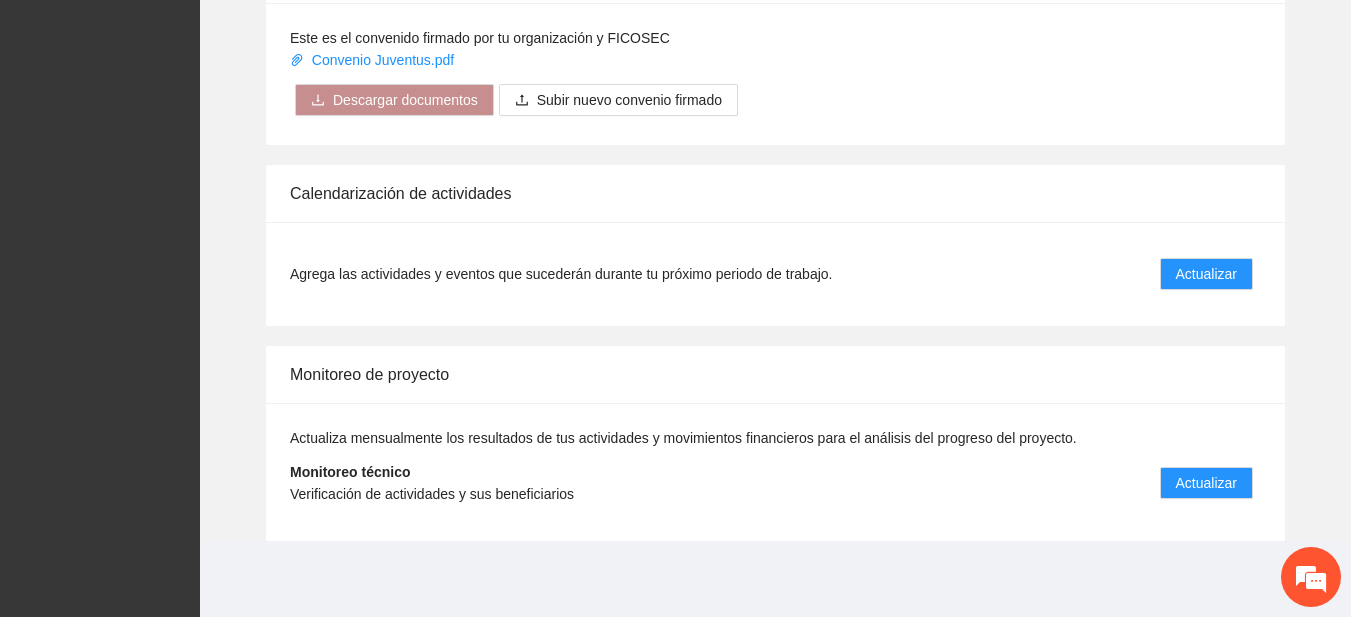 scroll, scrollTop: 0, scrollLeft: 0, axis: both 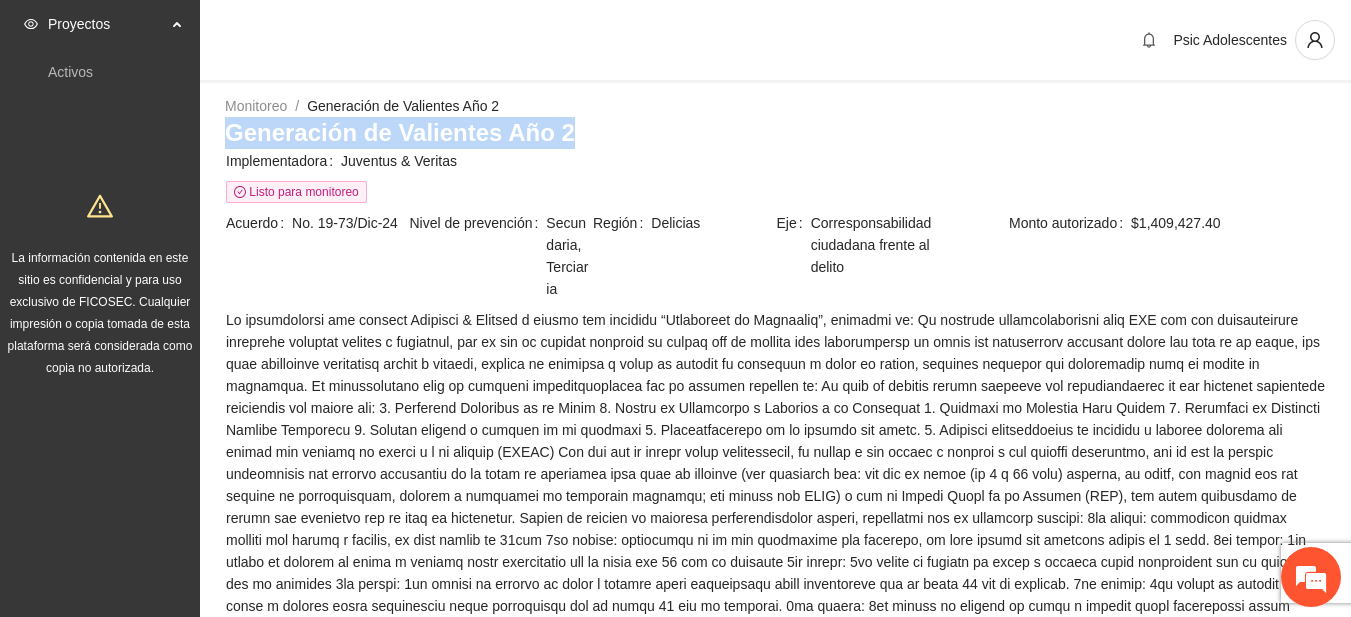 drag, startPoint x: 1349, startPoint y: 443, endPoint x: 1365, endPoint y: 94, distance: 349.36658 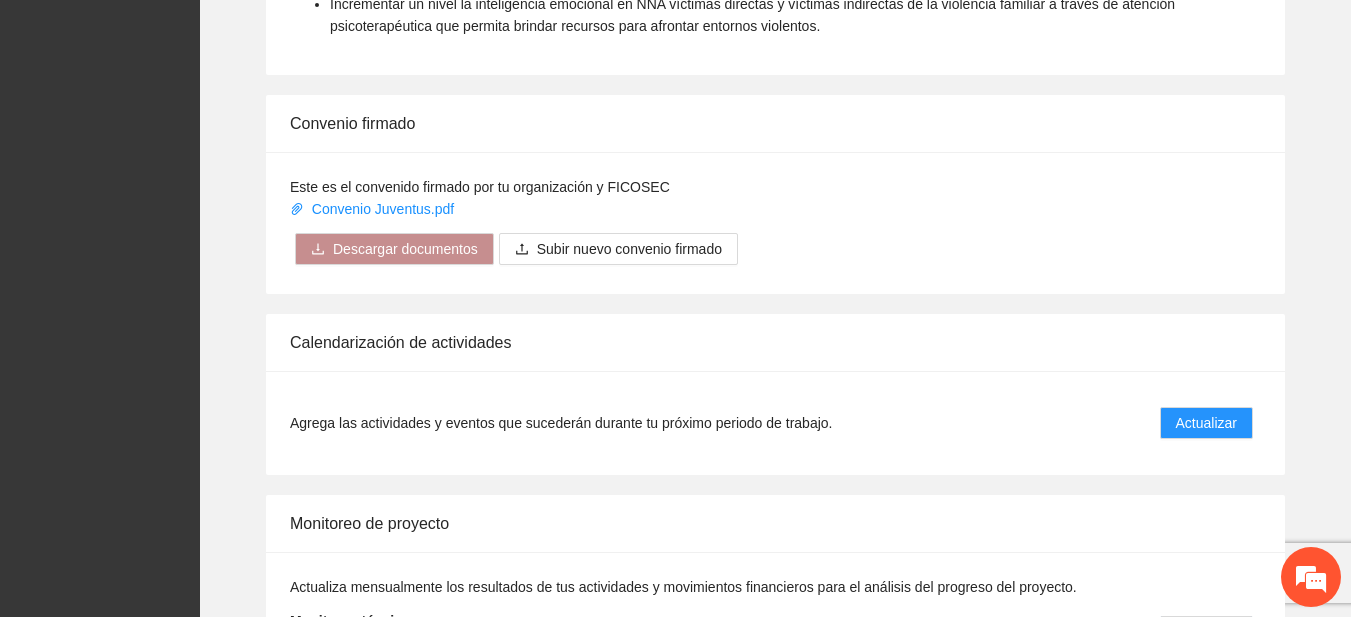 scroll, scrollTop: 1553, scrollLeft: 0, axis: vertical 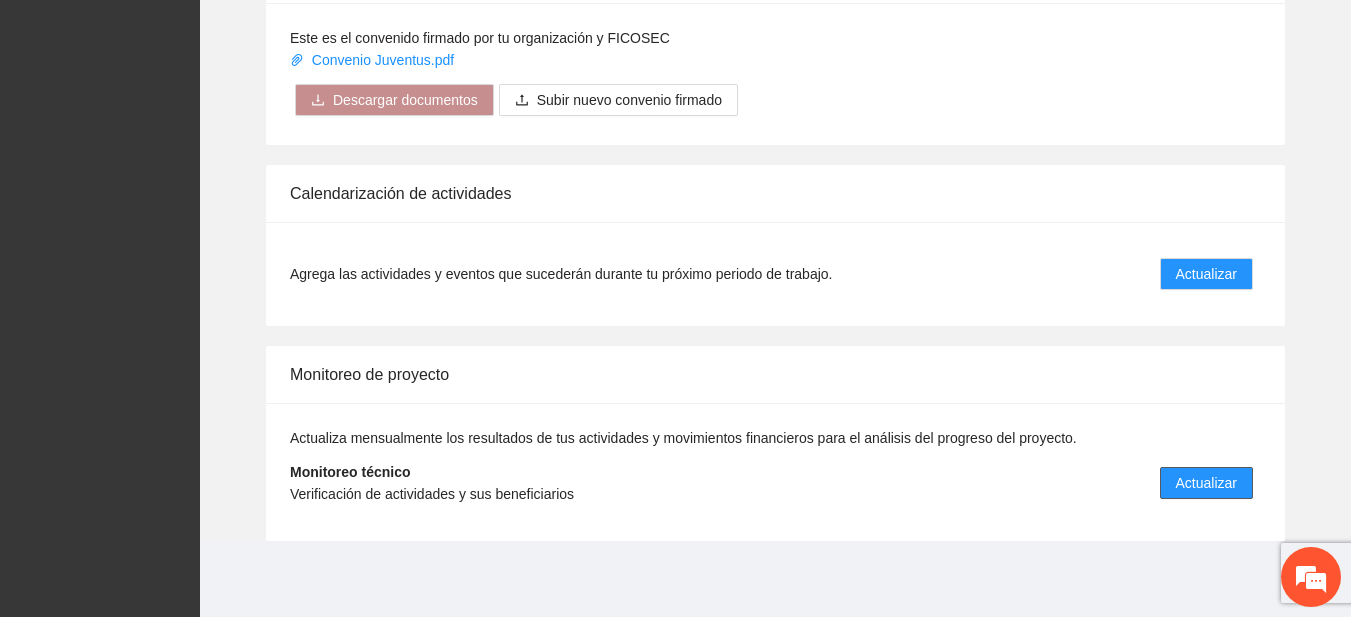 click on "Actualizar" at bounding box center (1206, 483) 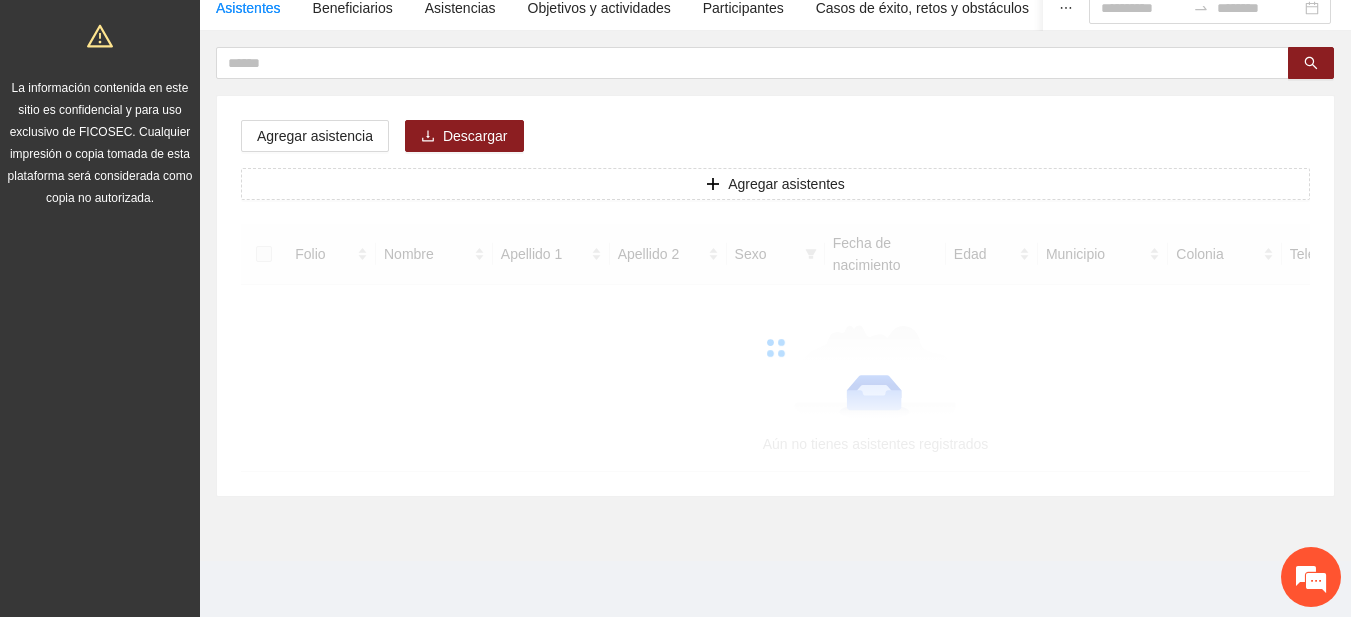 scroll, scrollTop: 0, scrollLeft: 0, axis: both 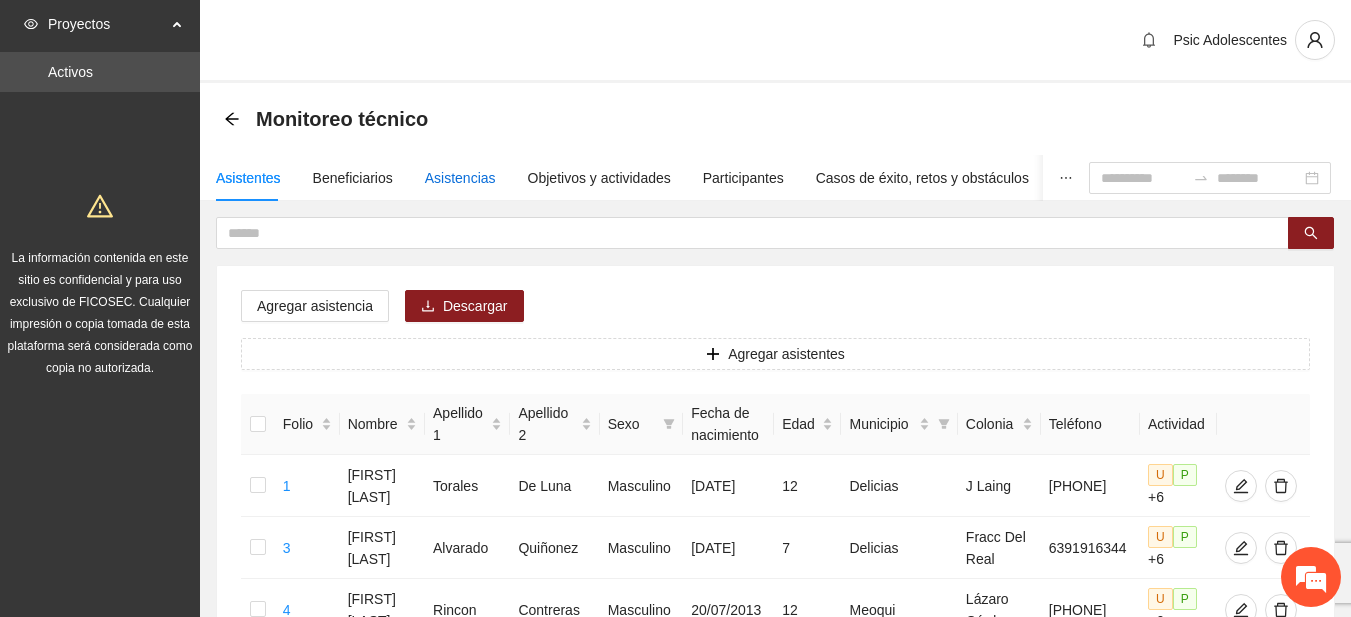 click on "Asistencias" at bounding box center (460, 178) 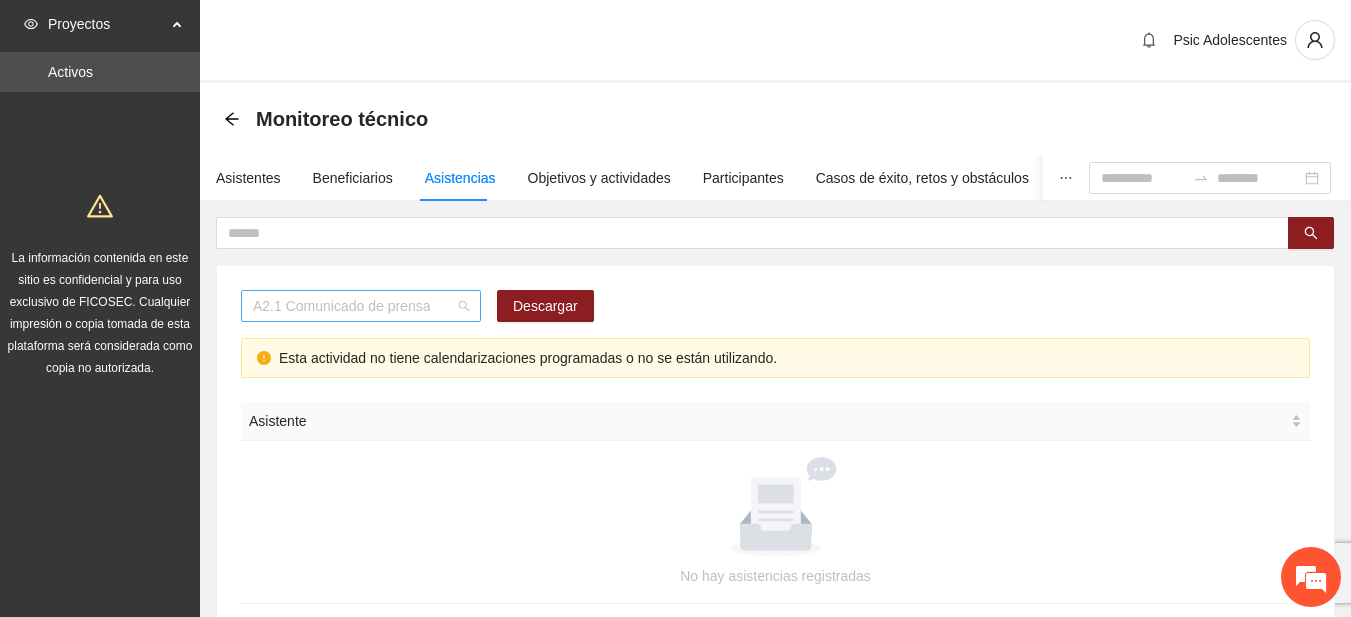 click on "A2.1 Comunicado de prensa" at bounding box center (361, 306) 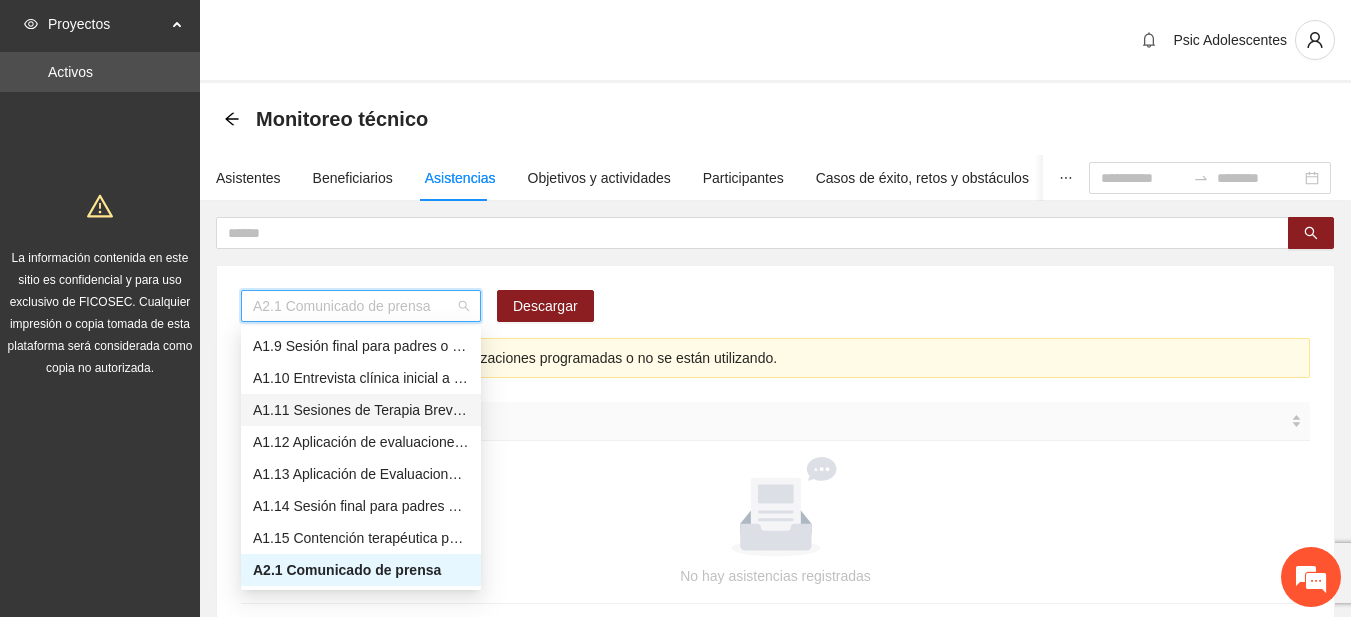 click on "A1.11 Sesiones de Terapia Breve Centrada en Soluciones para Adolescentes" at bounding box center [361, 410] 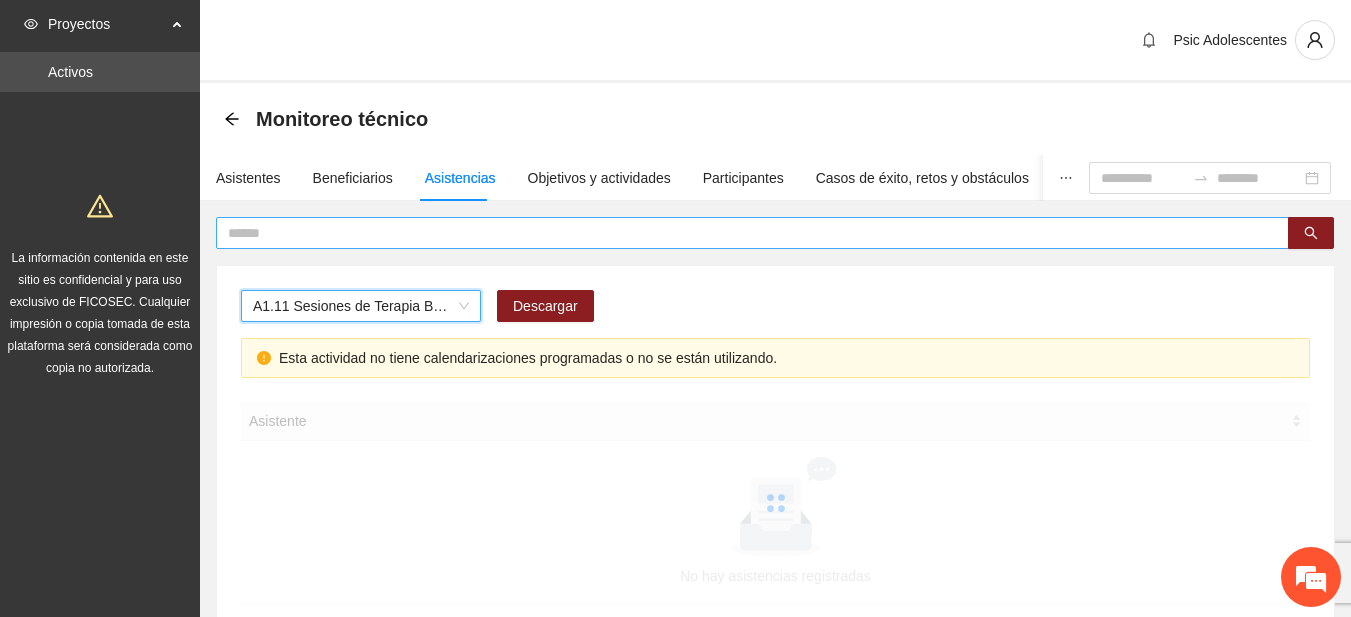 click at bounding box center [744, 233] 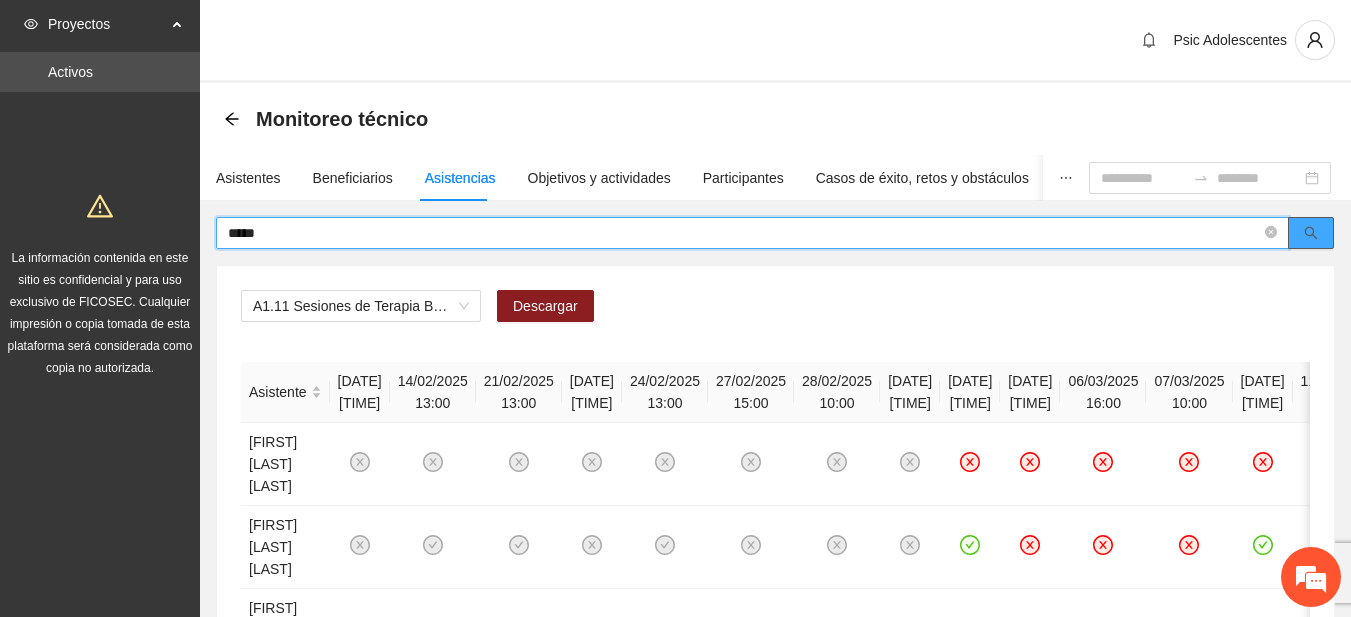 click at bounding box center (1311, 233) 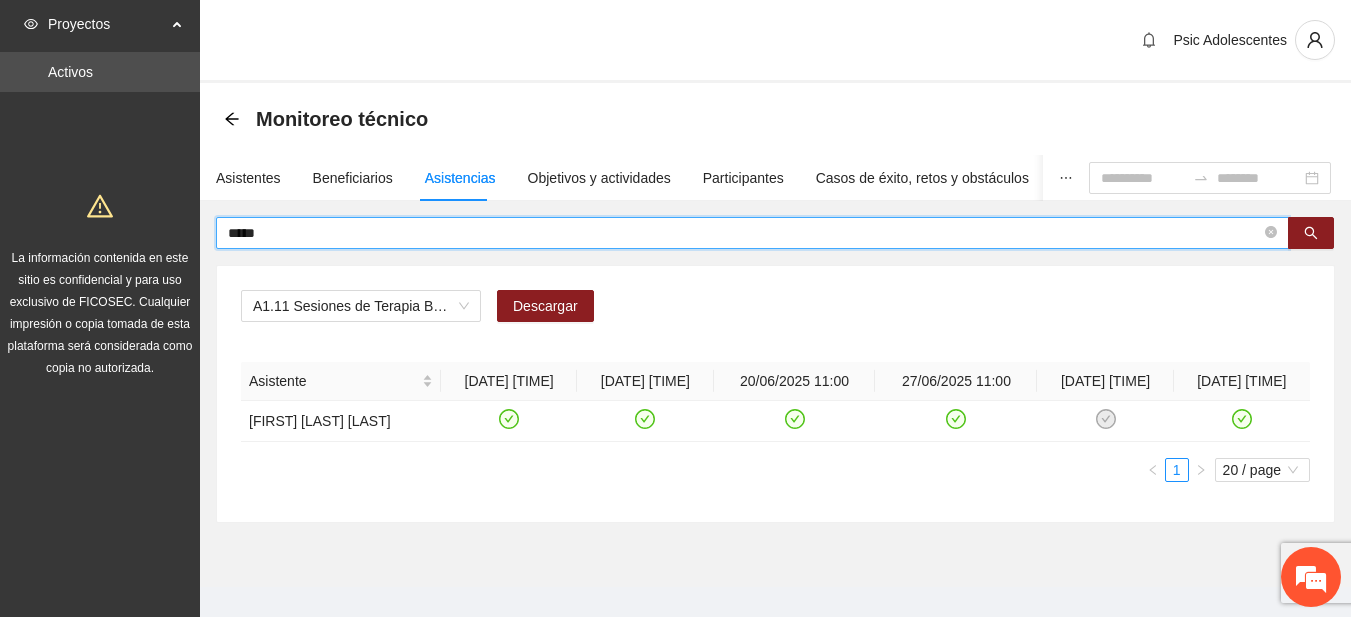 click on "*****" at bounding box center (744, 233) 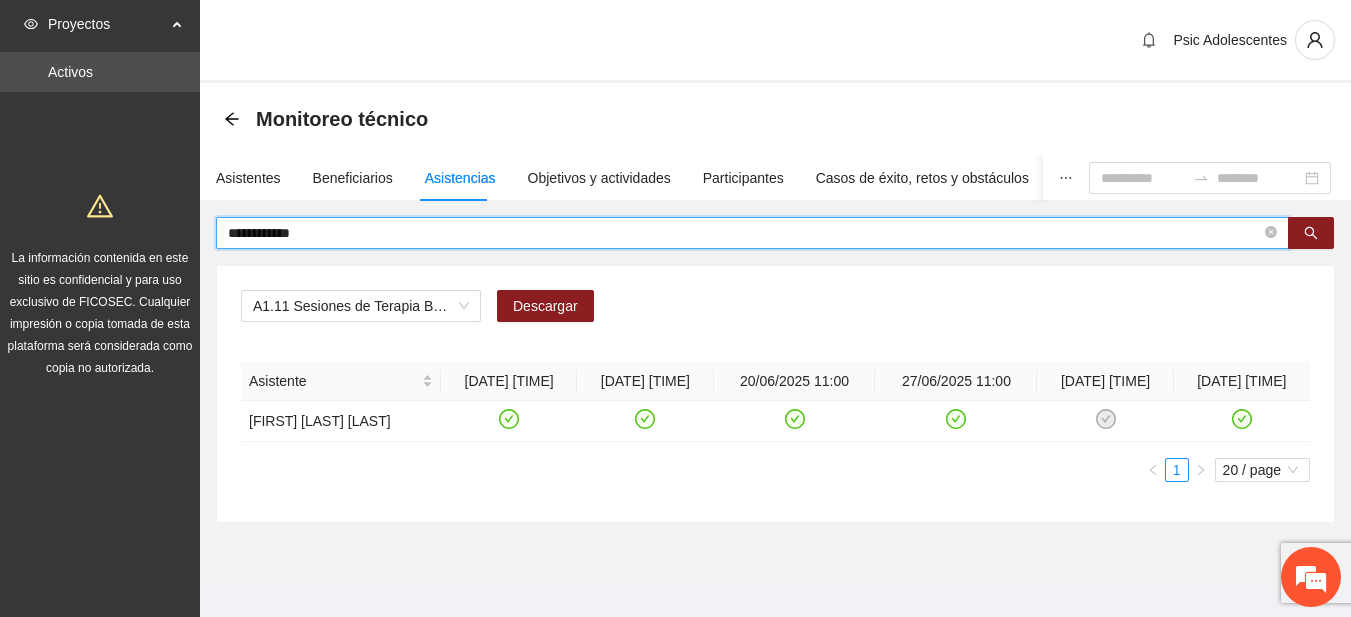 type on "**********" 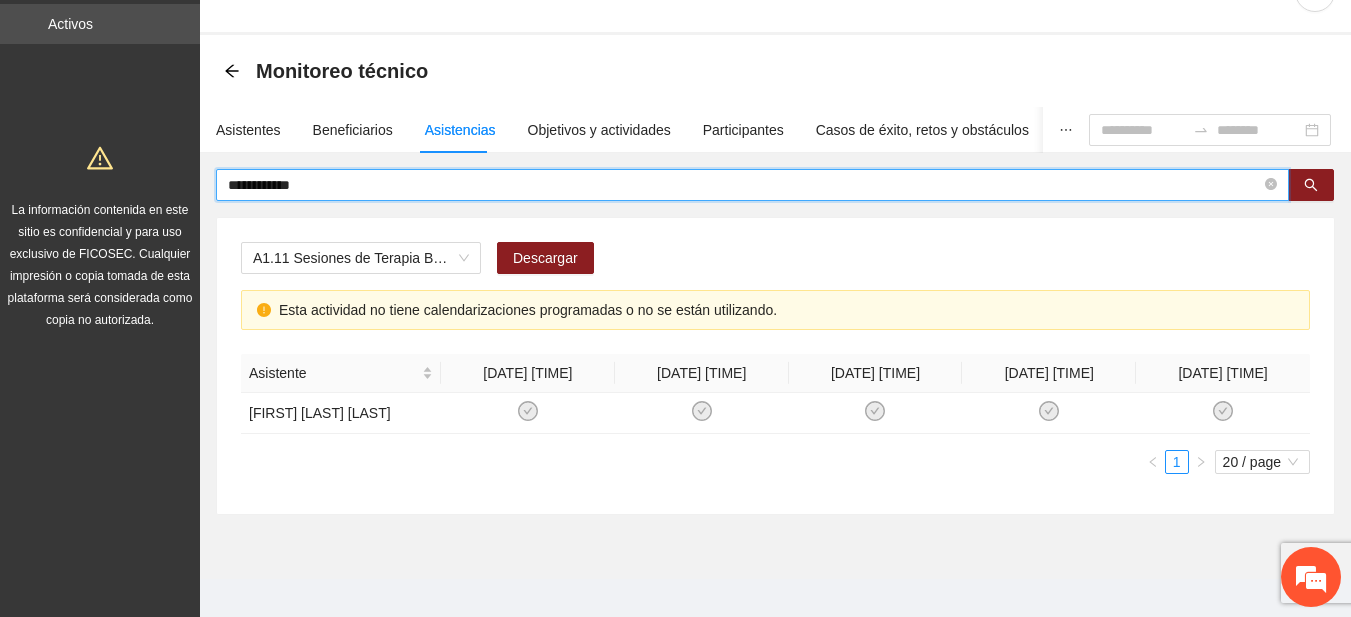 scroll, scrollTop: 51, scrollLeft: 0, axis: vertical 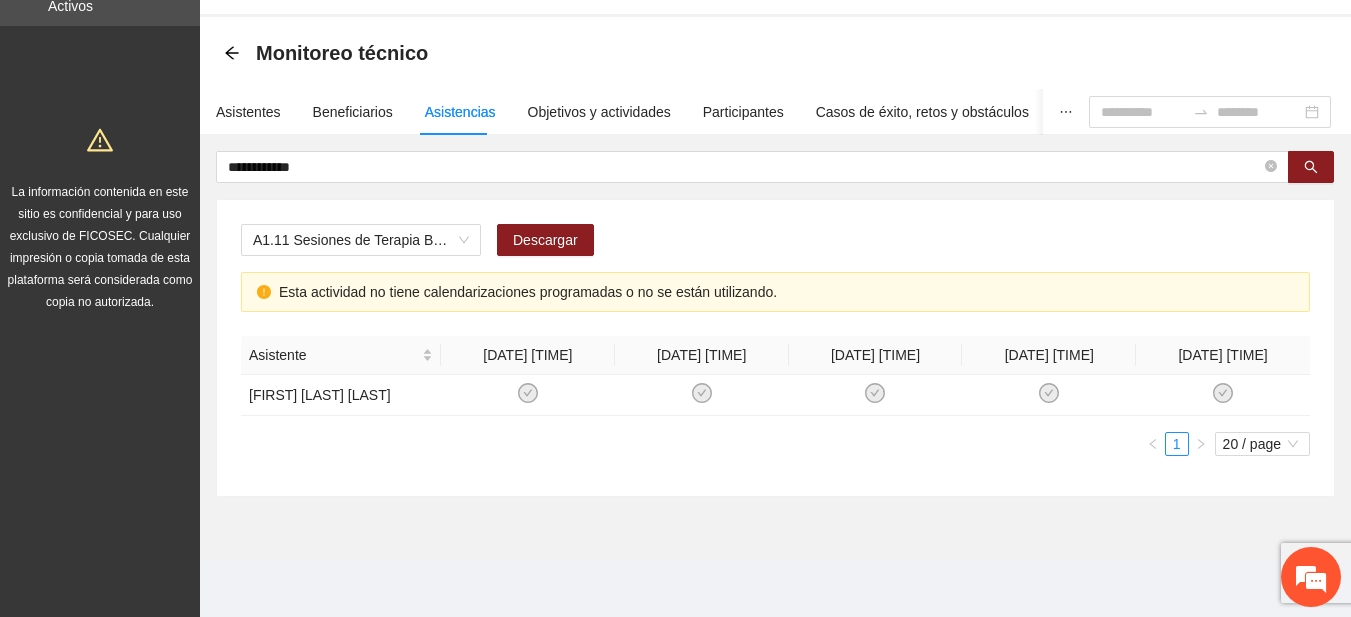 click on "Esta actividad no tiene calendarizaciones programadas o no se están utilizando." at bounding box center [786, 292] 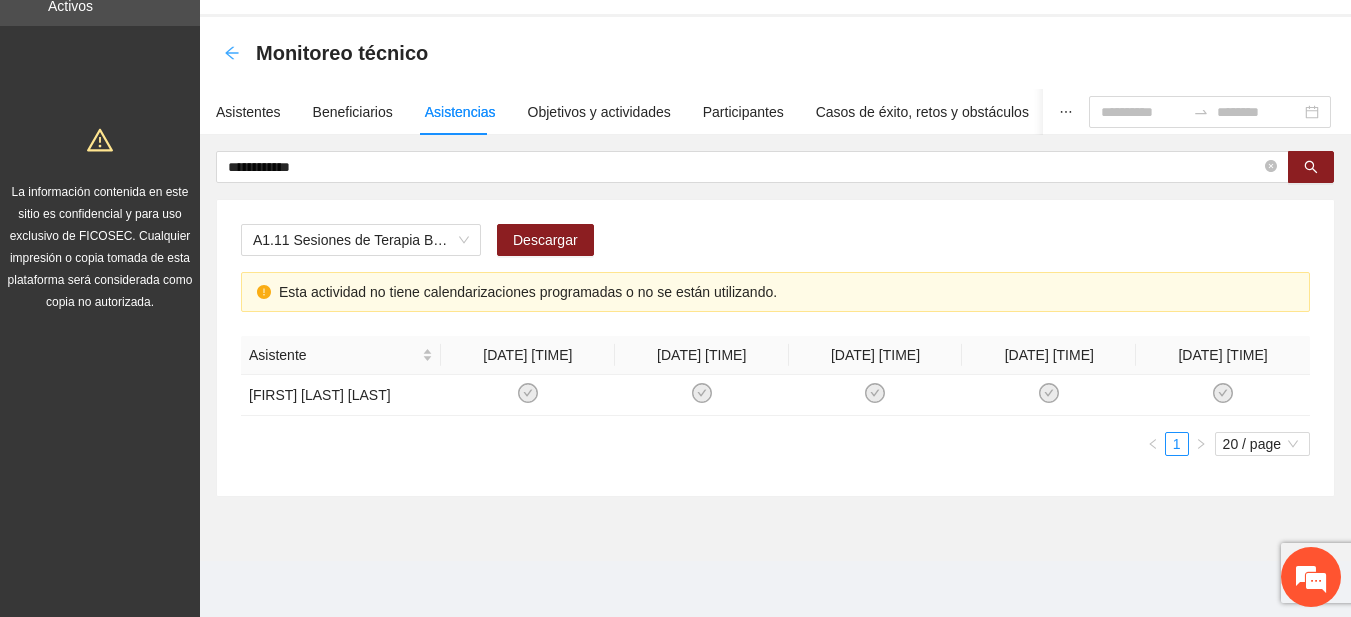 click 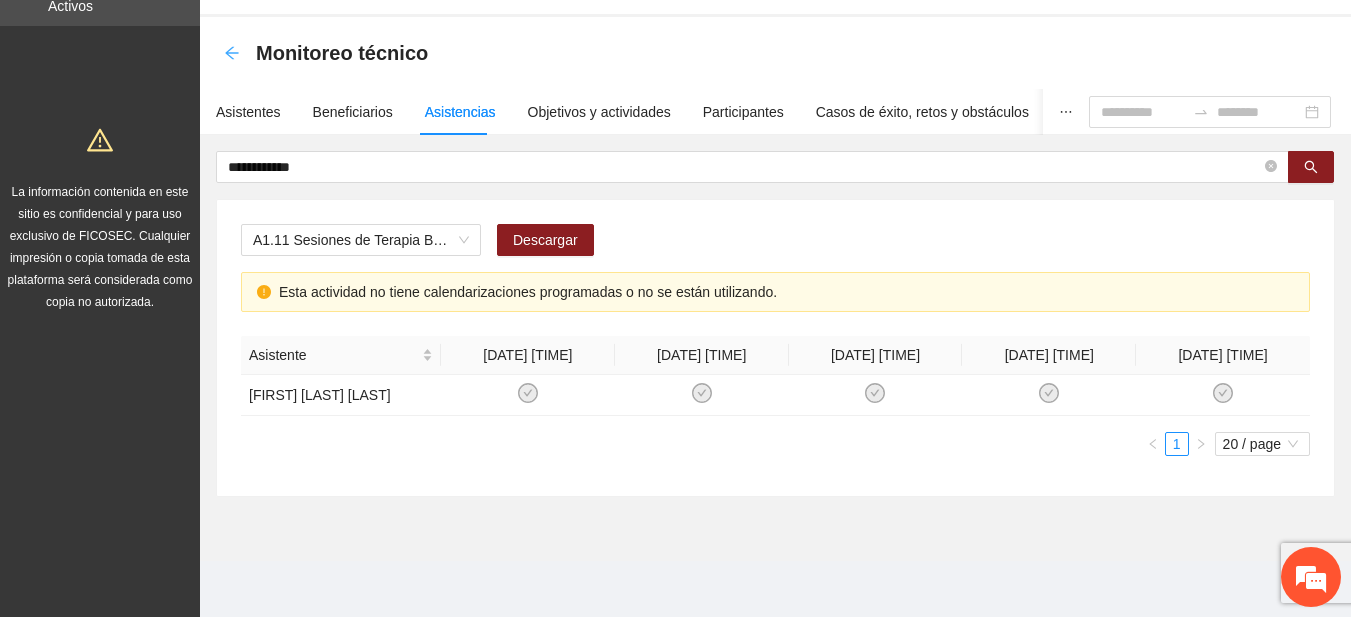 scroll, scrollTop: 0, scrollLeft: 0, axis: both 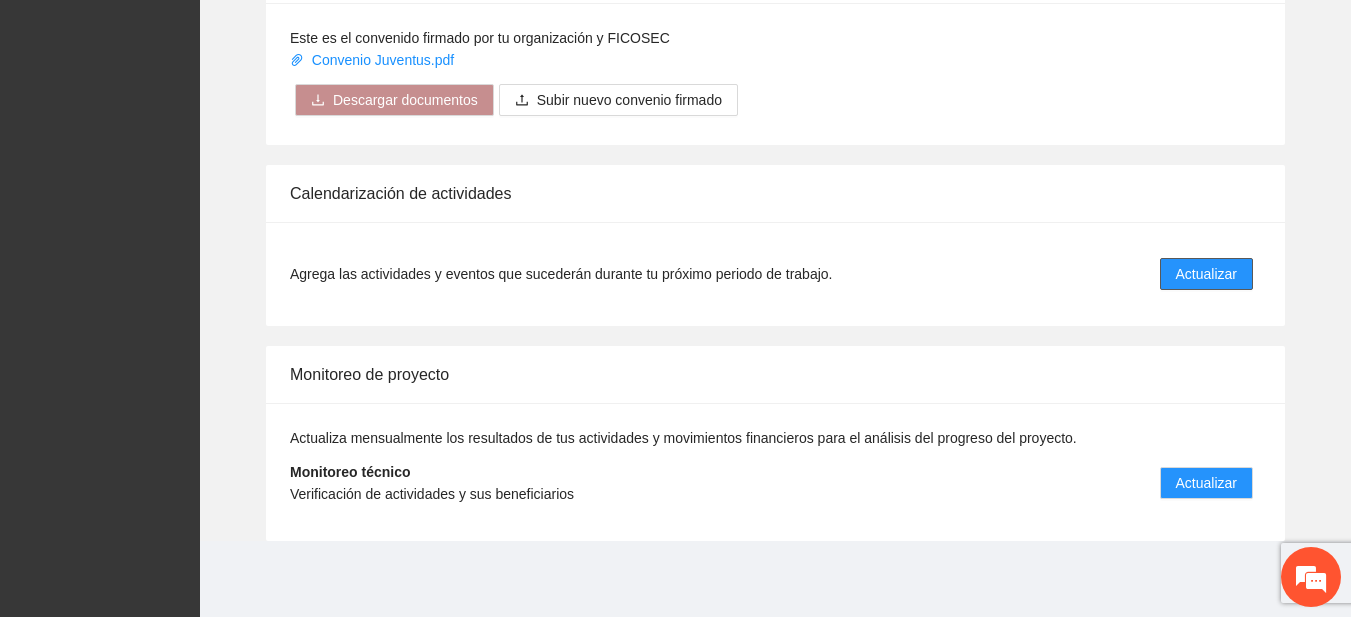 click on "Actualizar" at bounding box center (1206, 274) 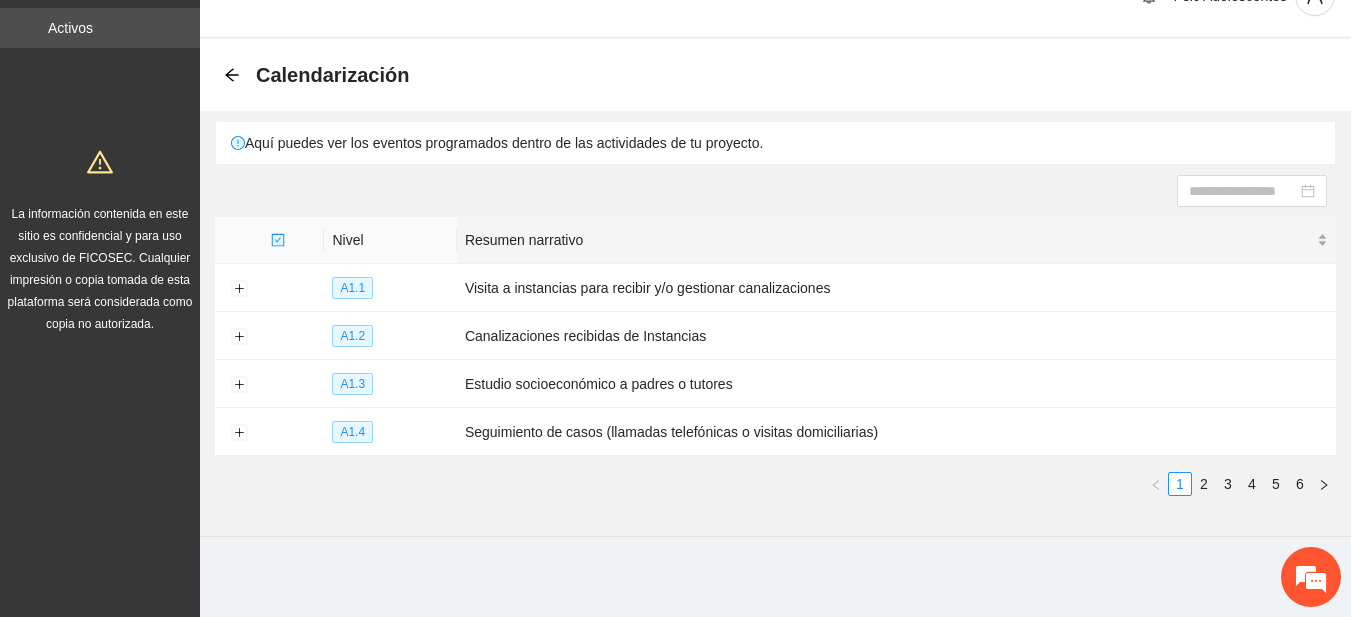 scroll, scrollTop: 0, scrollLeft: 0, axis: both 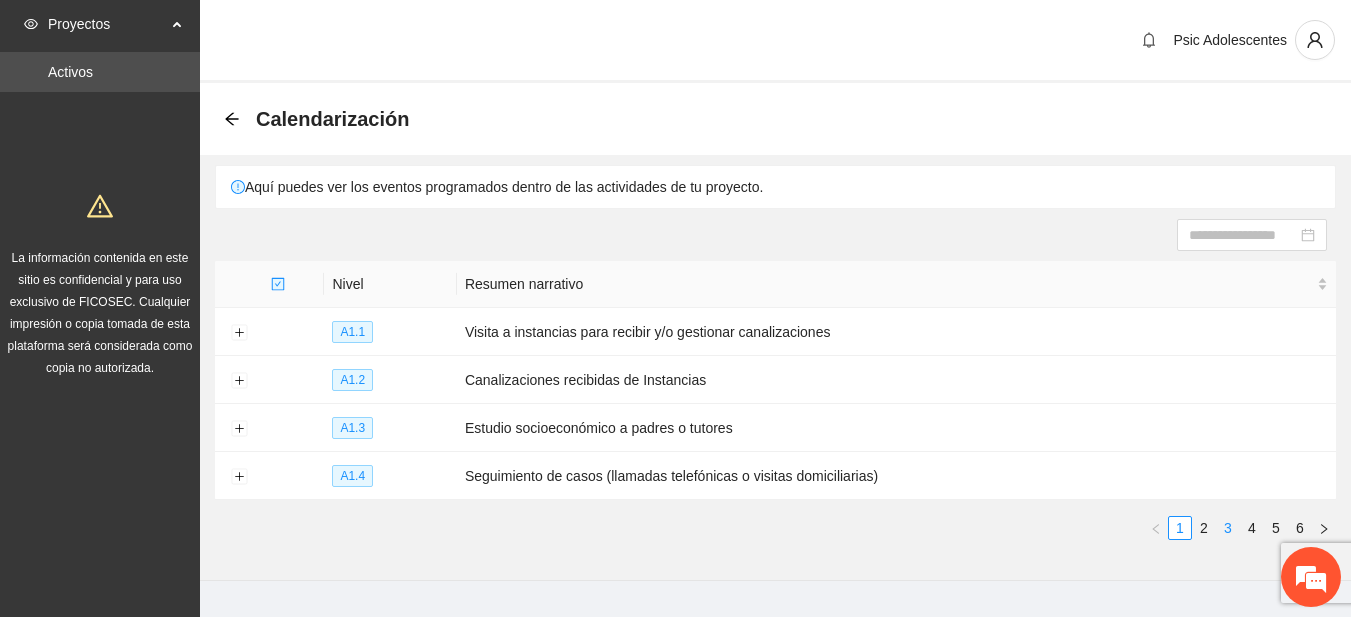 click on "3" at bounding box center (1228, 528) 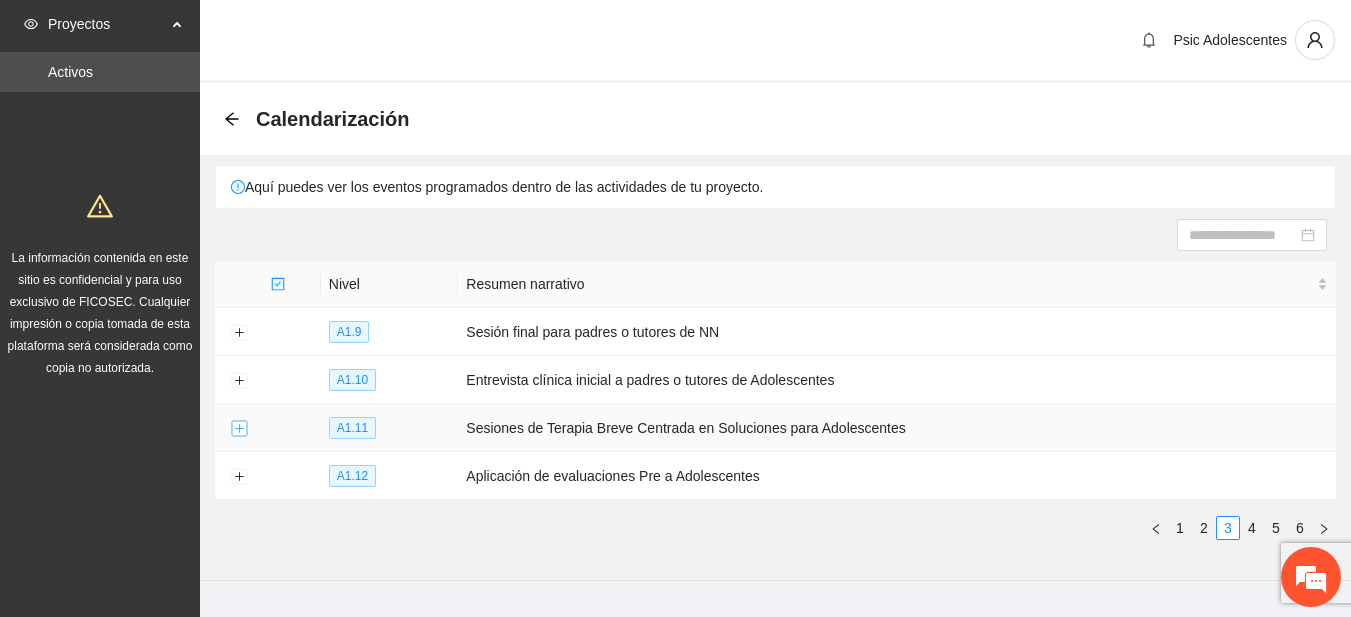 click at bounding box center [239, 429] 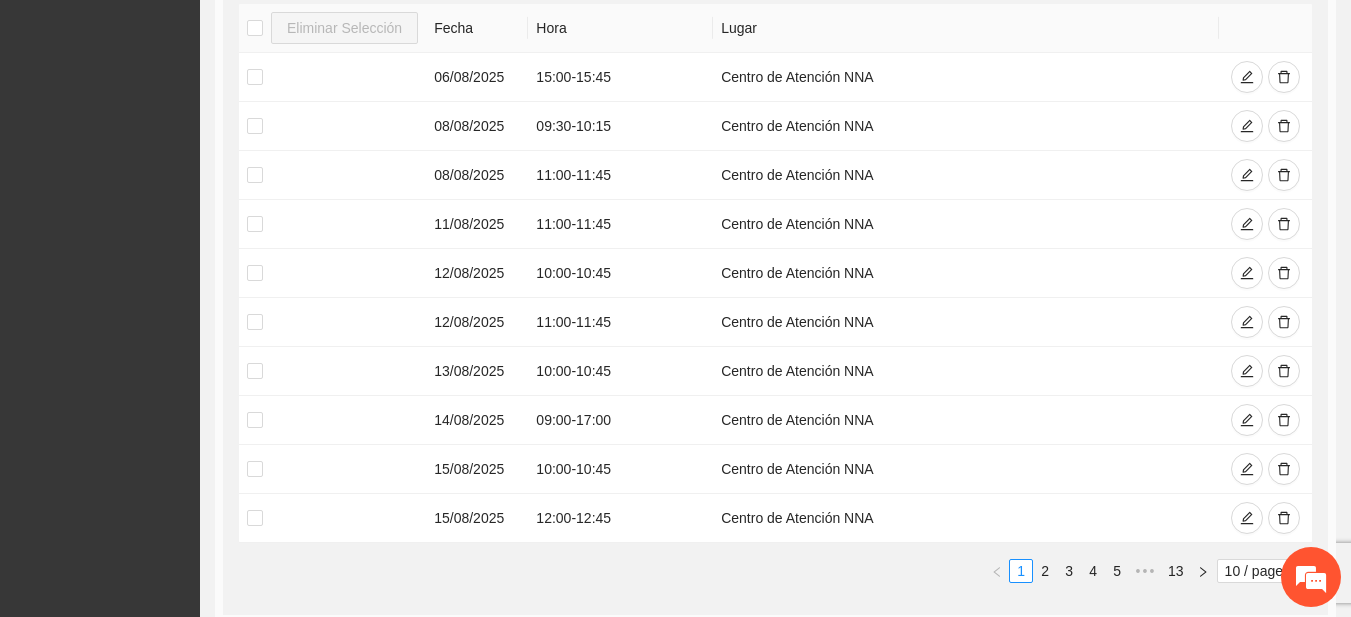 scroll, scrollTop: 541, scrollLeft: 0, axis: vertical 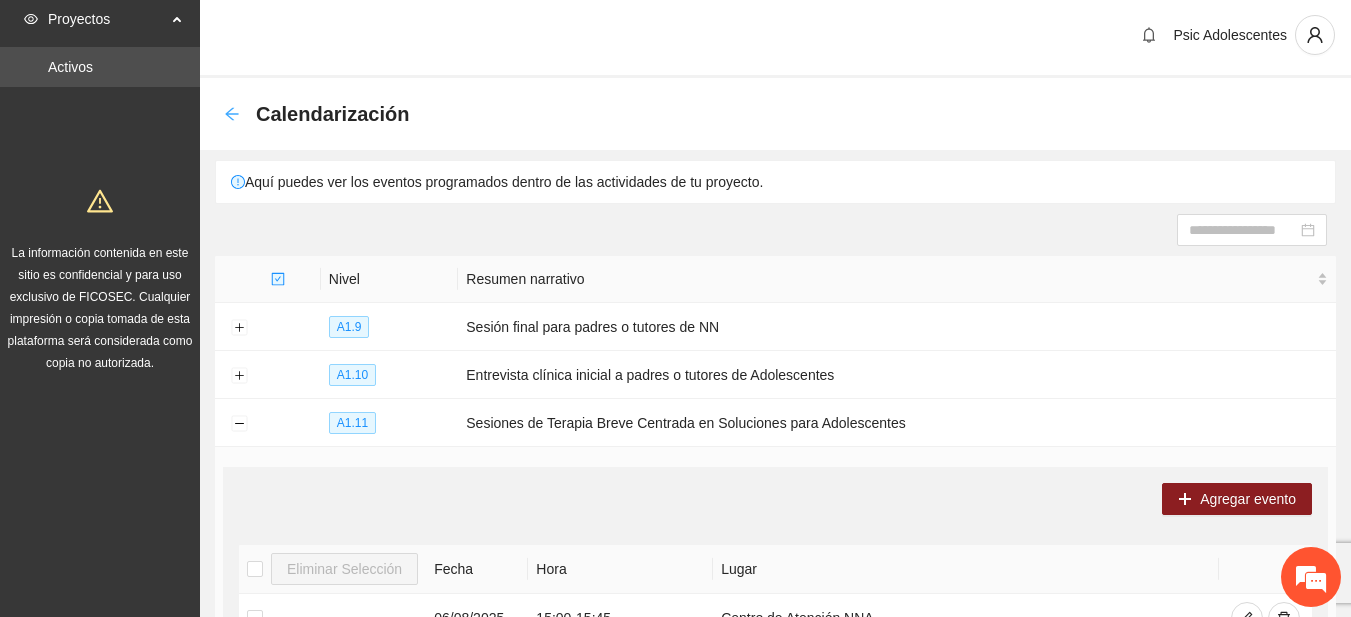 click 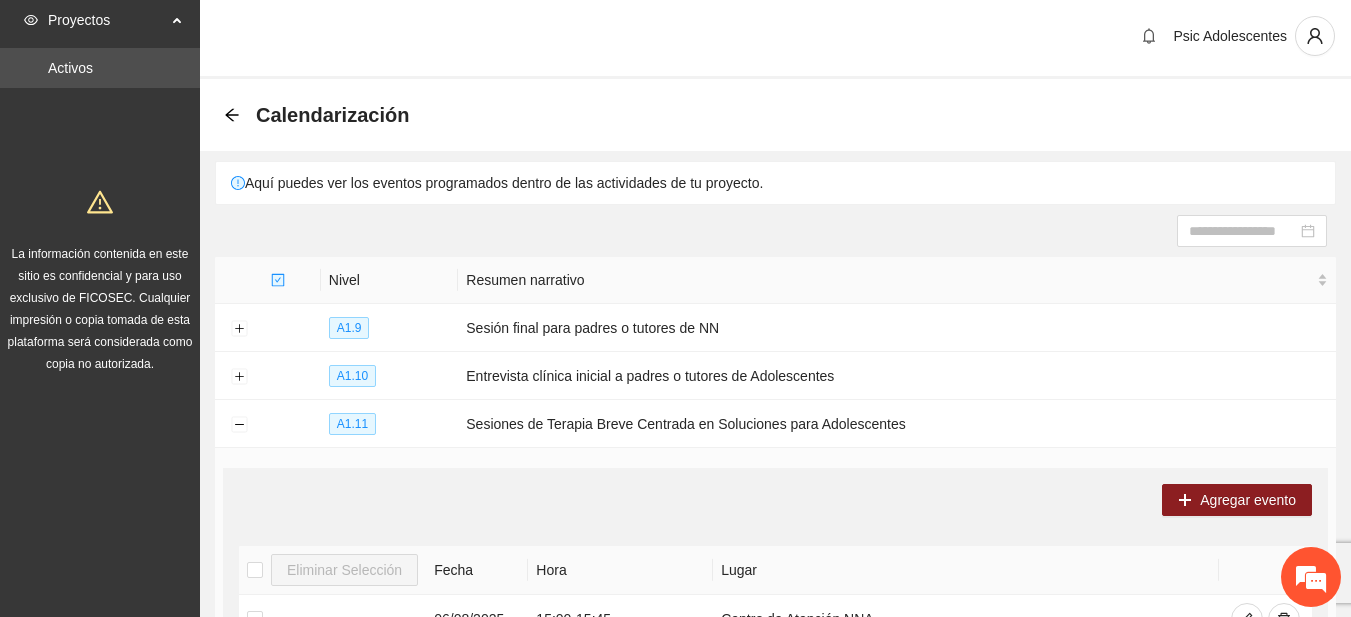 scroll, scrollTop: 0, scrollLeft: 0, axis: both 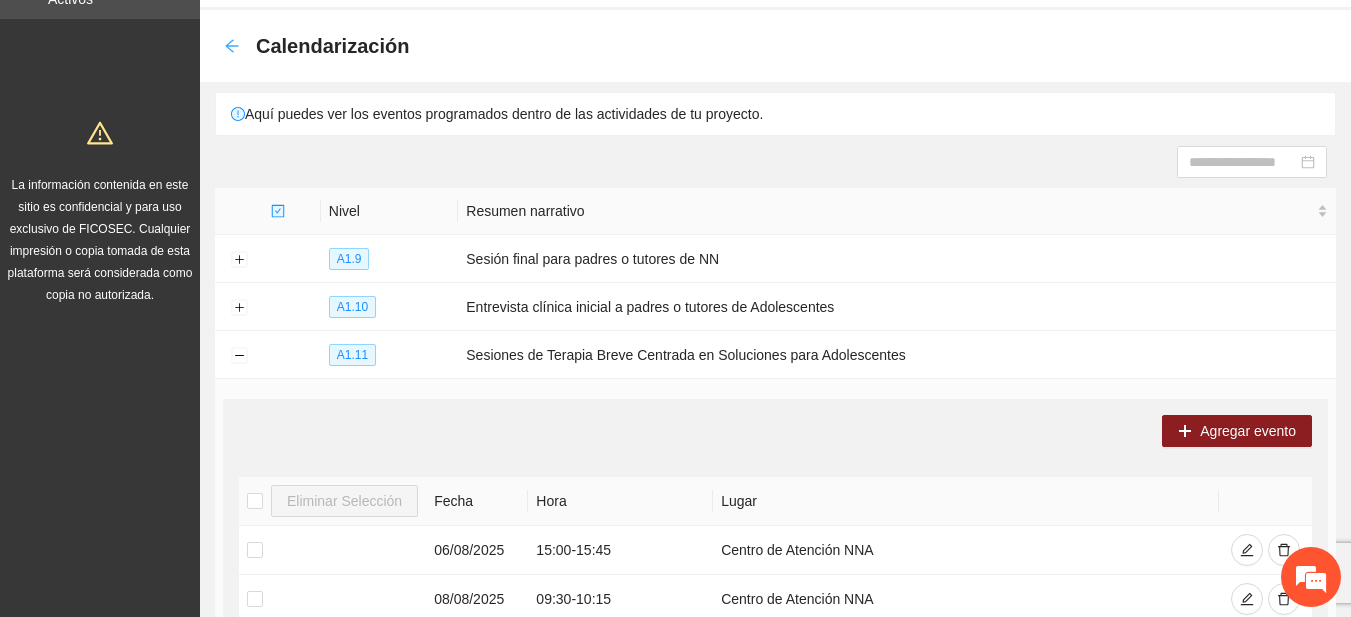 click 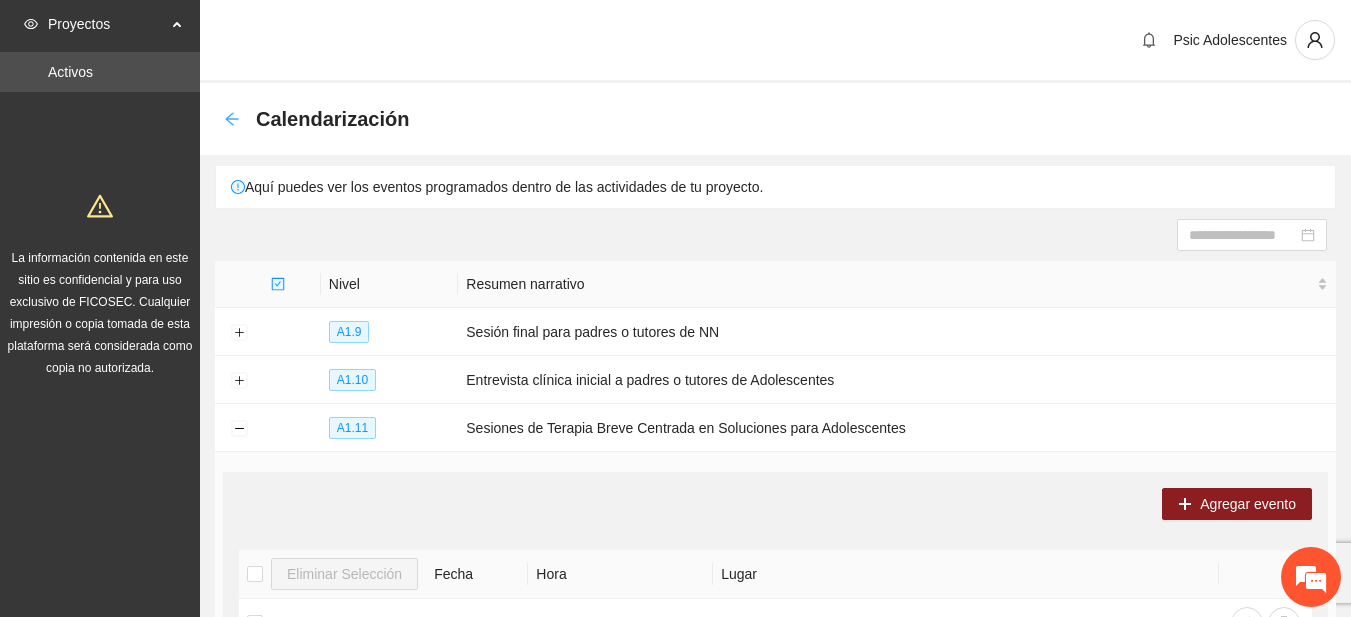 click 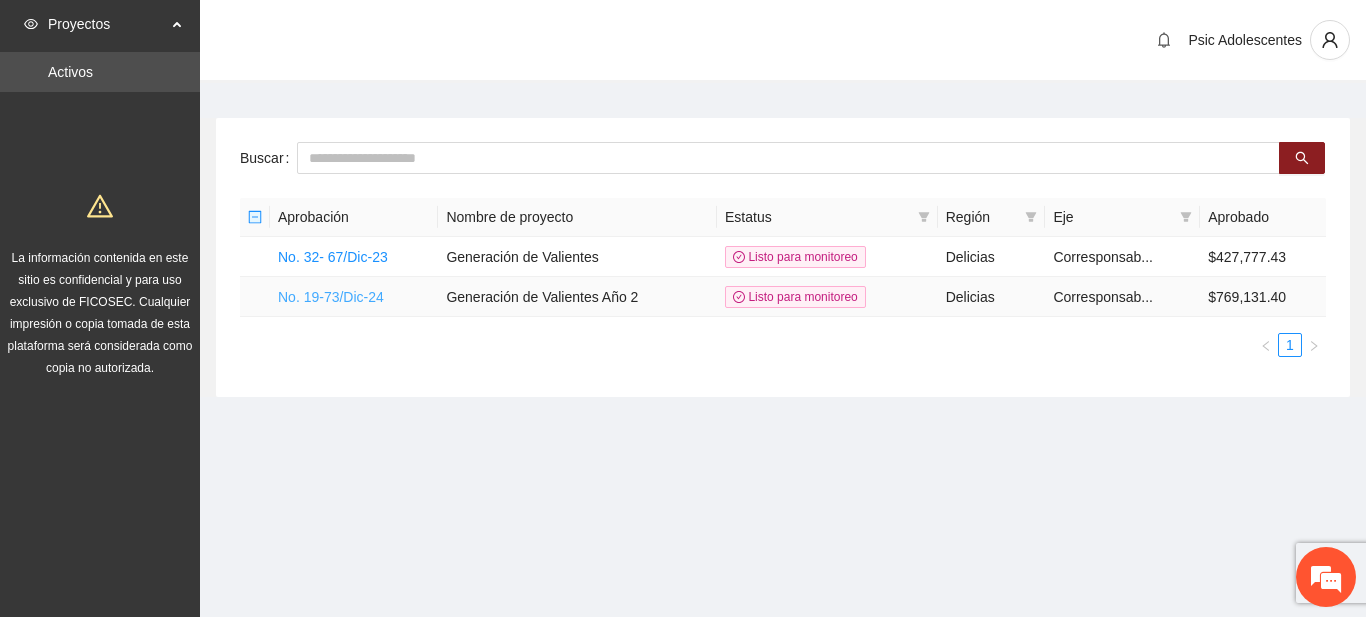 click on "No. 19-73/Dic-24" at bounding box center [331, 297] 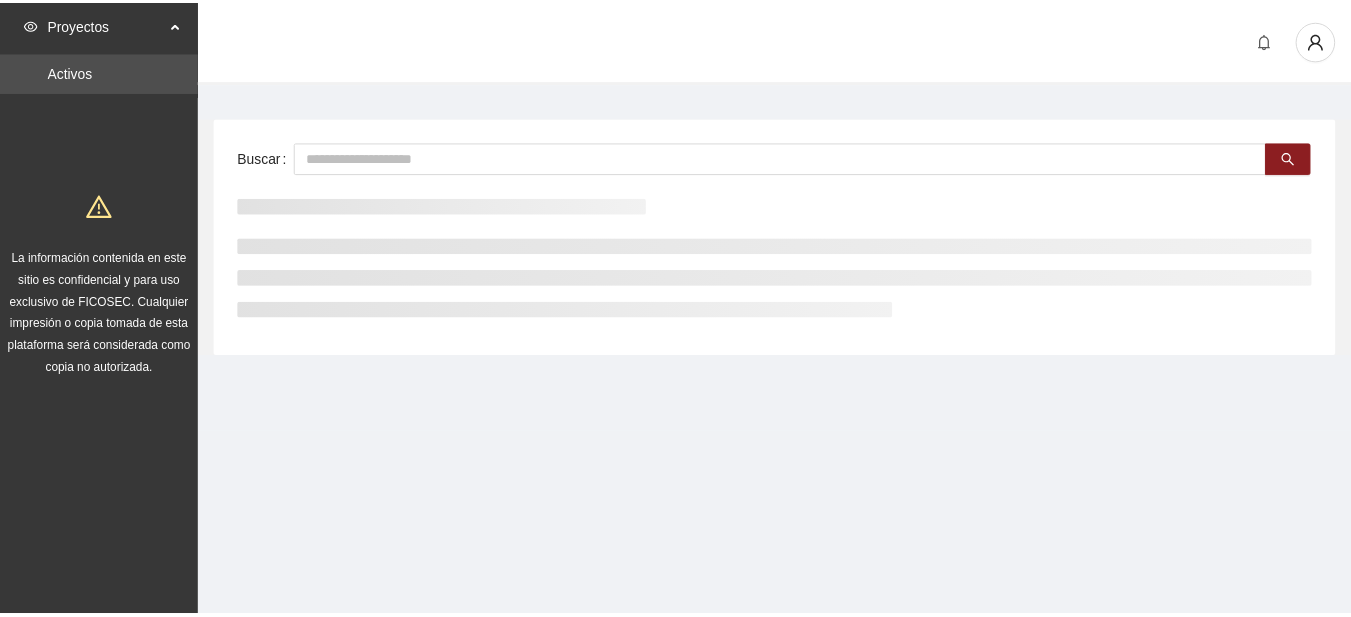 scroll, scrollTop: 0, scrollLeft: 0, axis: both 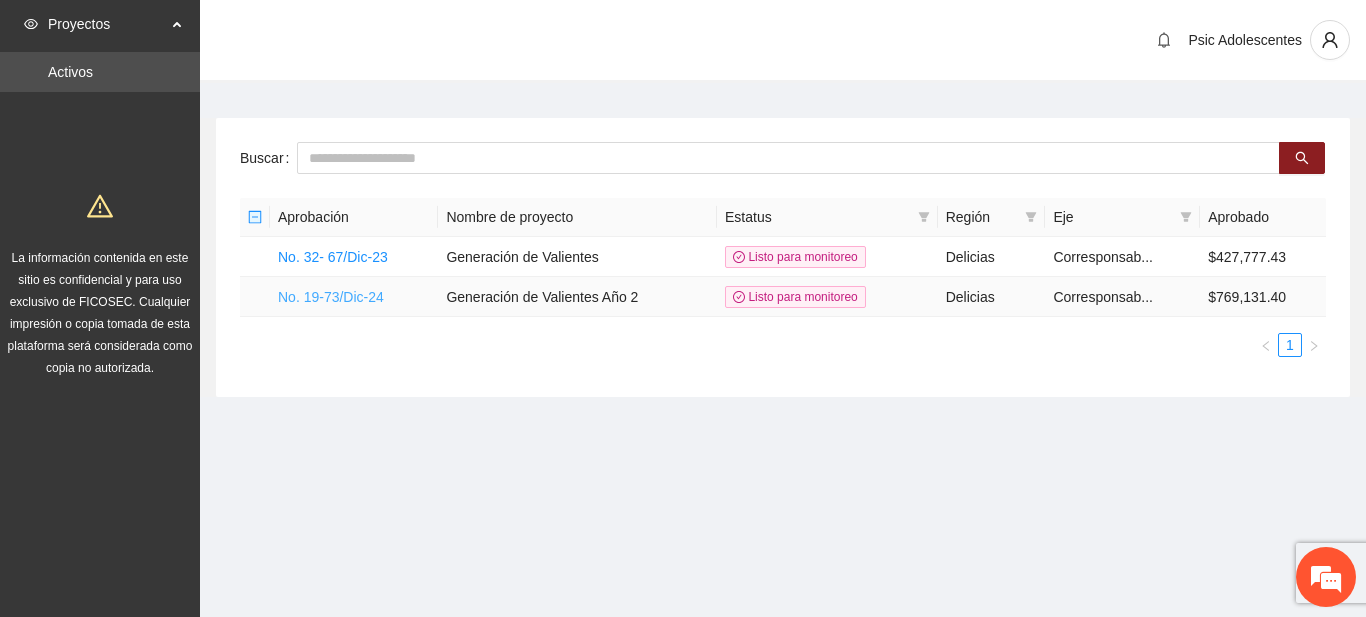 click on "No. 19-73/Dic-24" at bounding box center (331, 297) 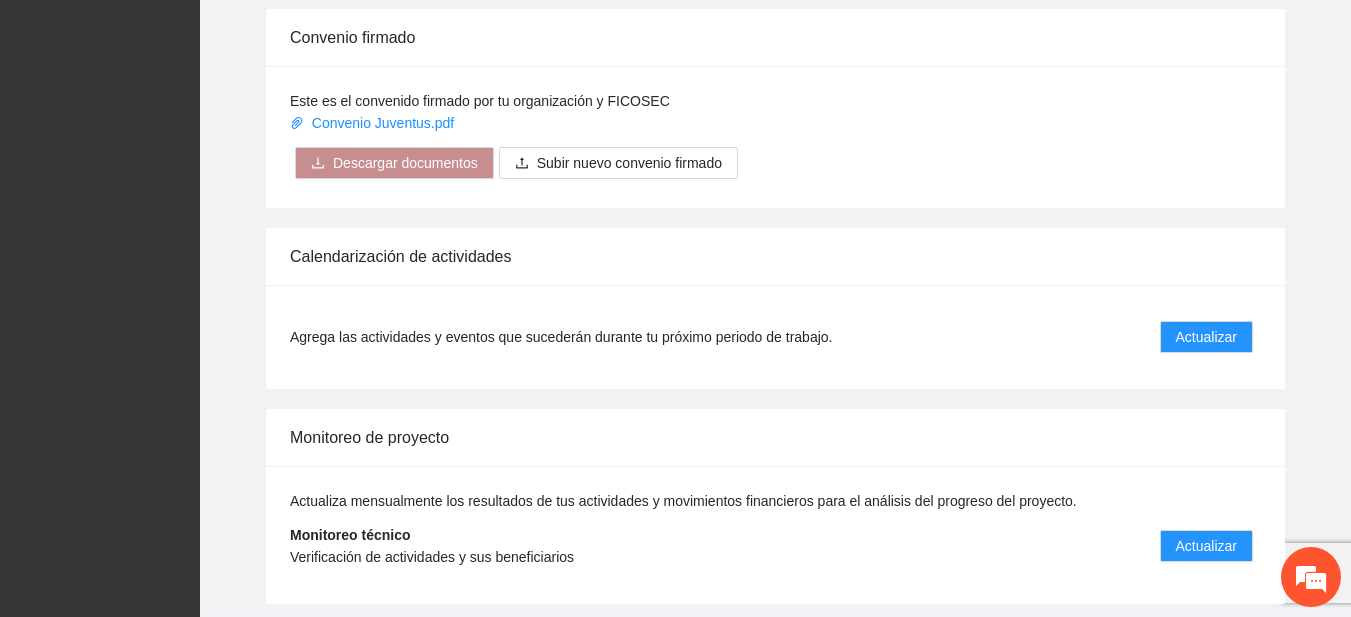 scroll, scrollTop: 1659, scrollLeft: 0, axis: vertical 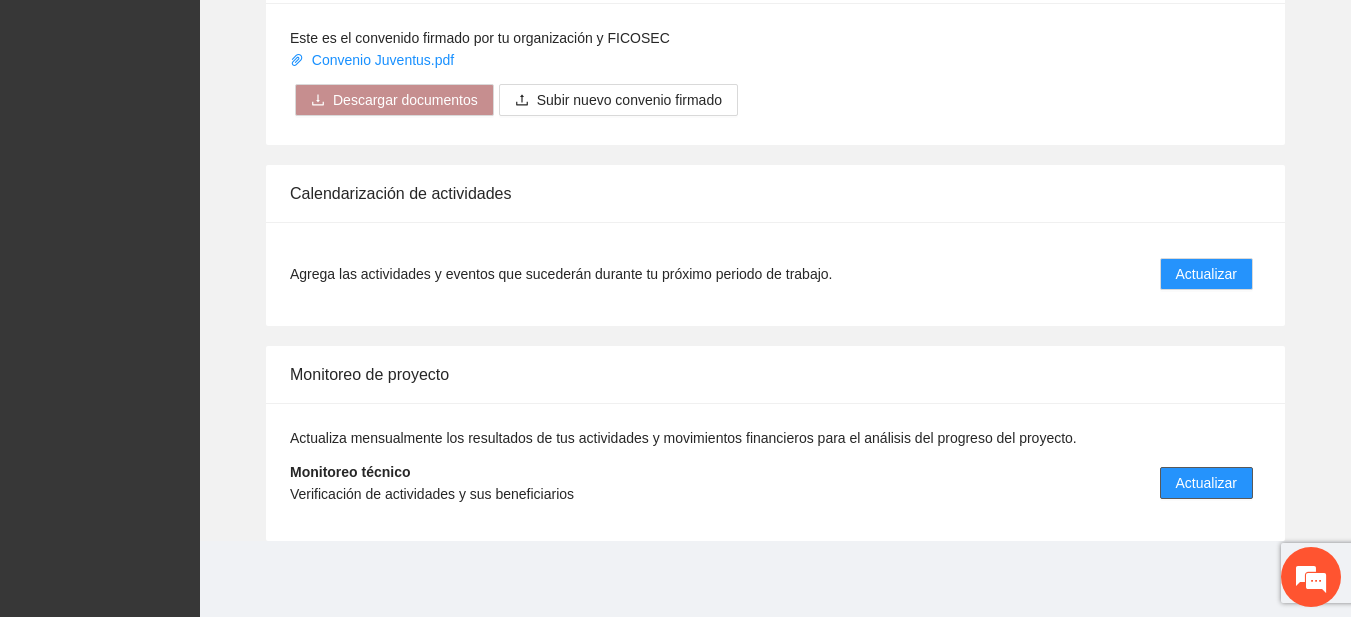 click on "Actualizar" at bounding box center (1206, 483) 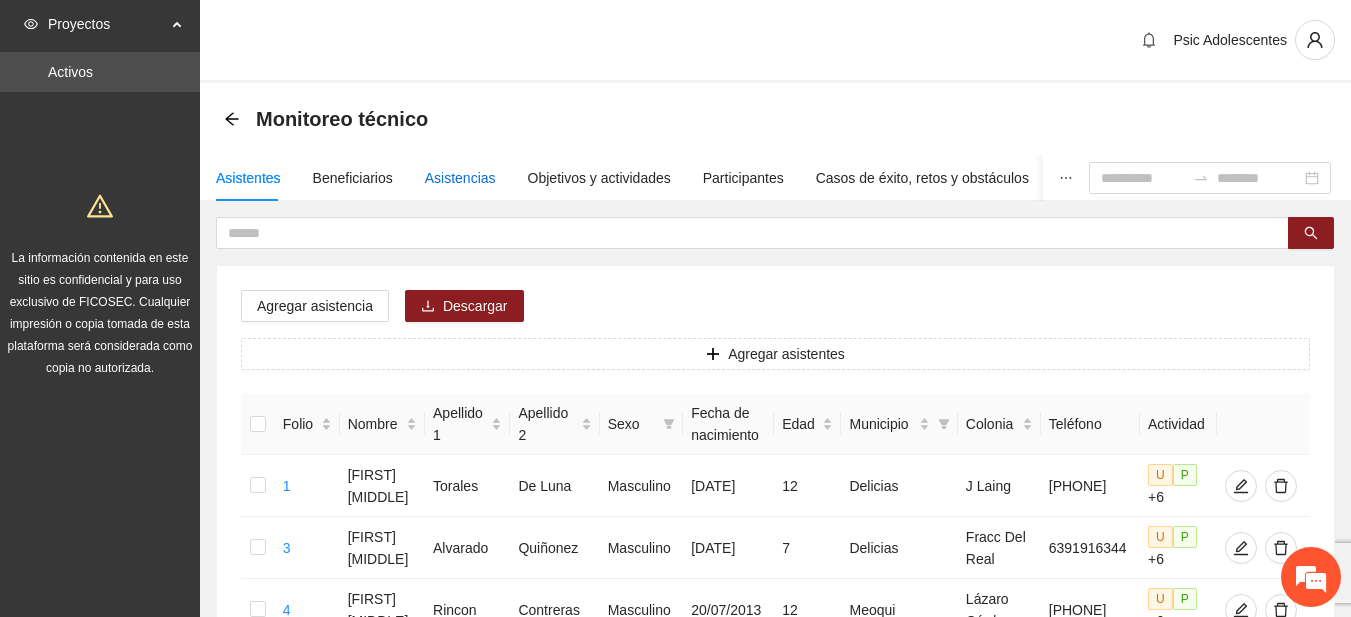 click on "Asistencias" at bounding box center (460, 178) 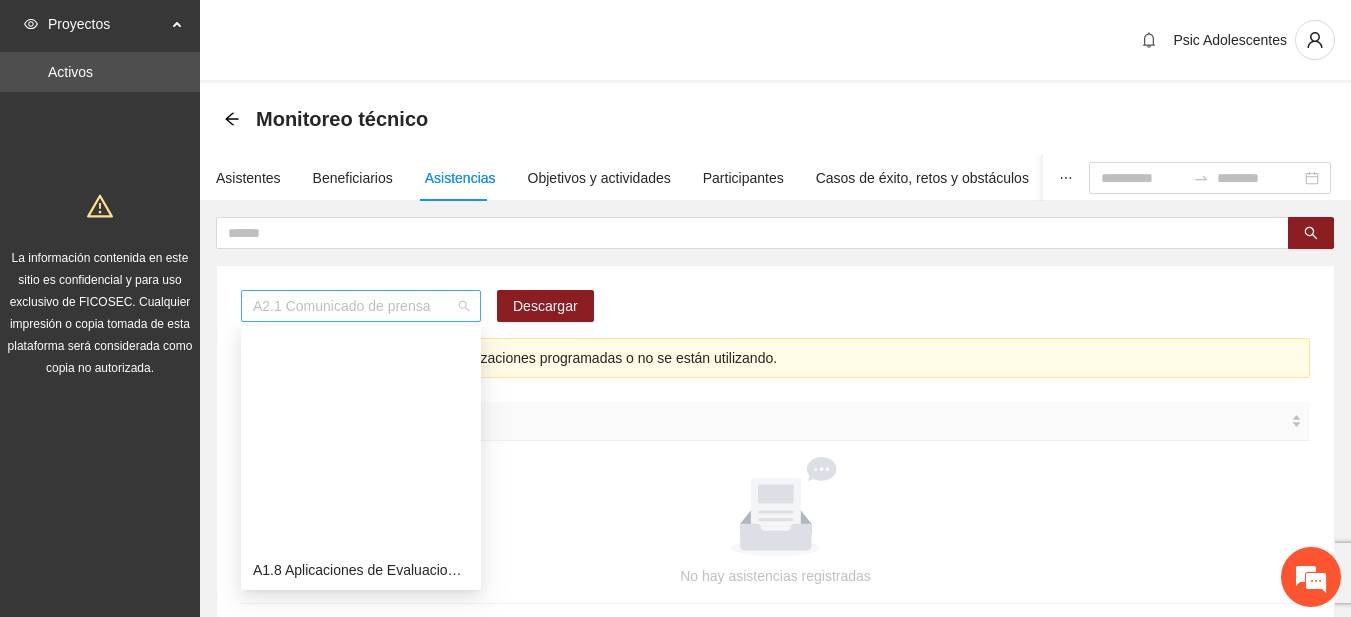 click on "A2.1 Comunicado de prensa" at bounding box center (361, 306) 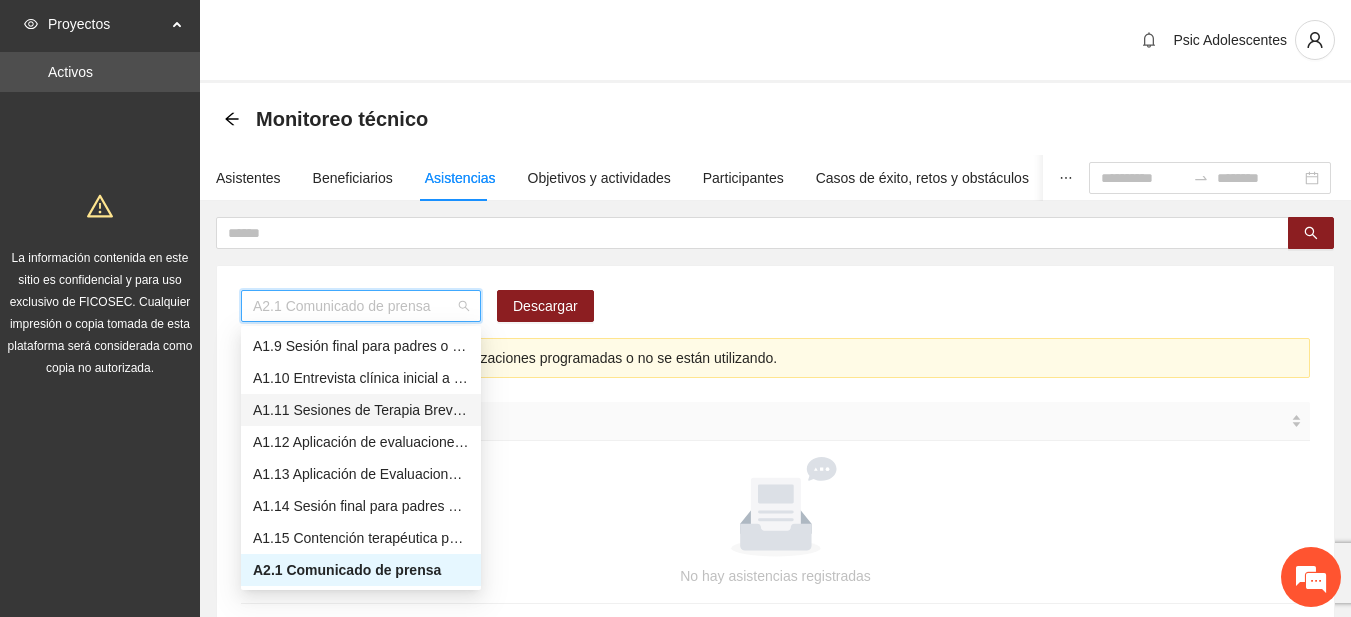 click on "A1.11 Sesiones de Terapia Breve Centrada en Soluciones para Adolescentes" at bounding box center [361, 410] 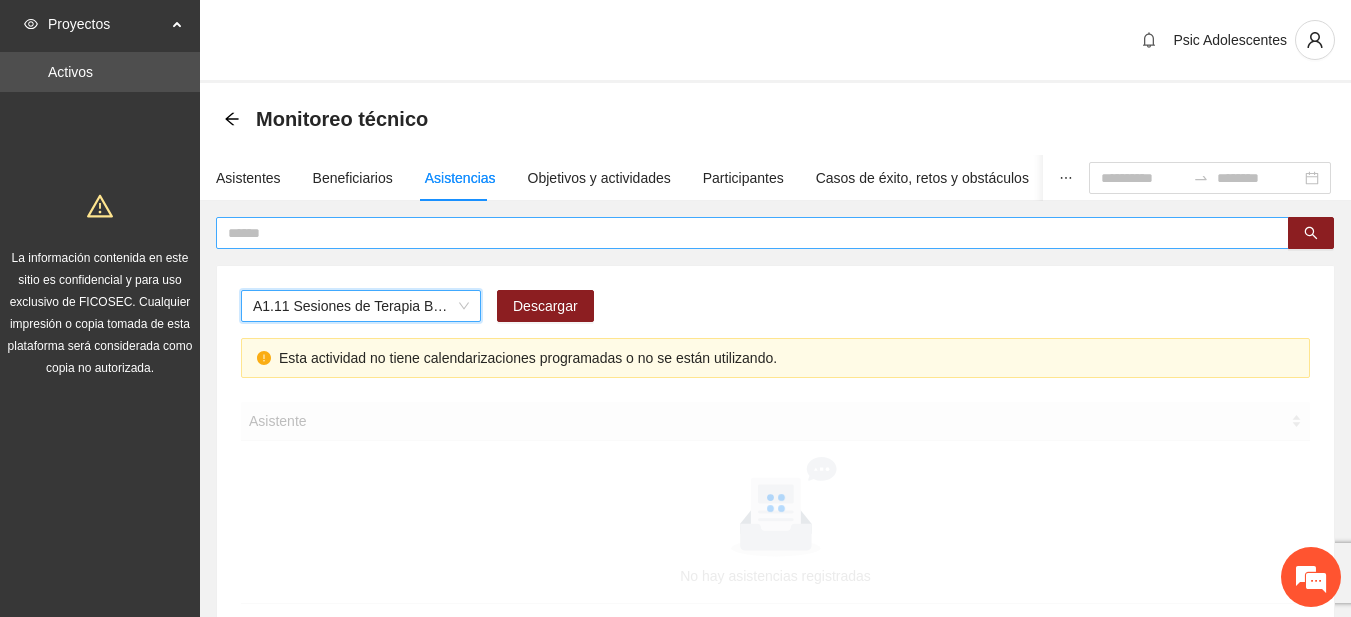 click at bounding box center [744, 233] 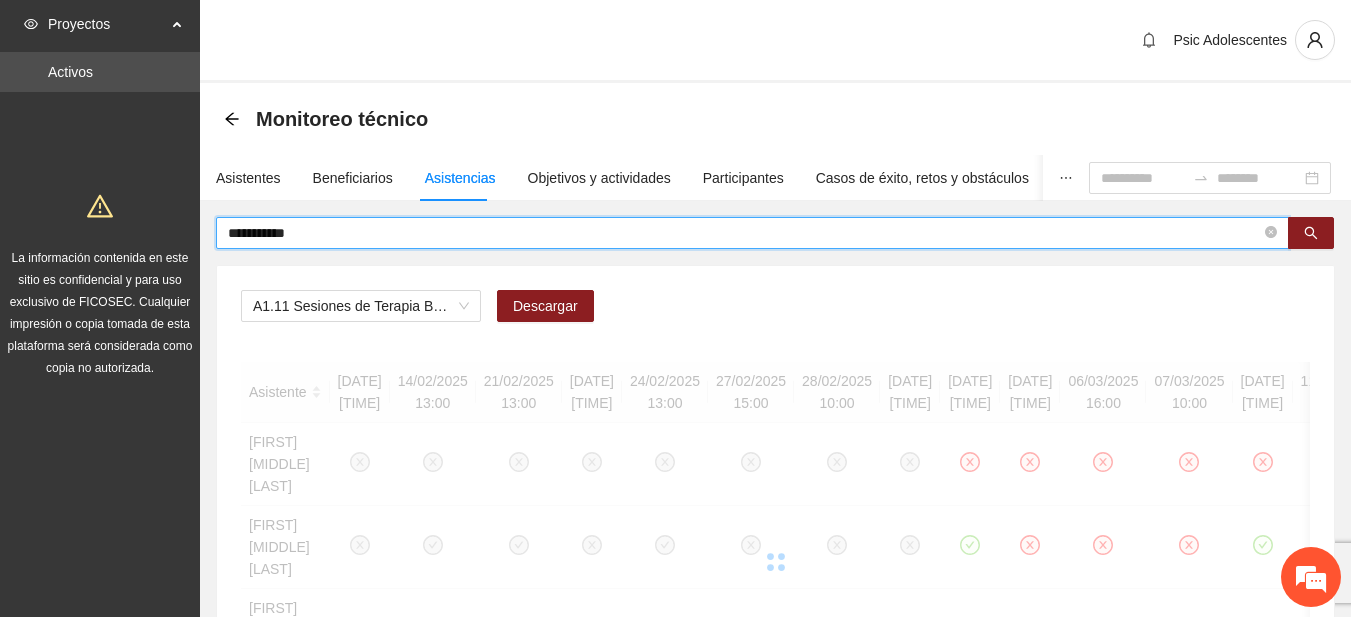 type on "**********" 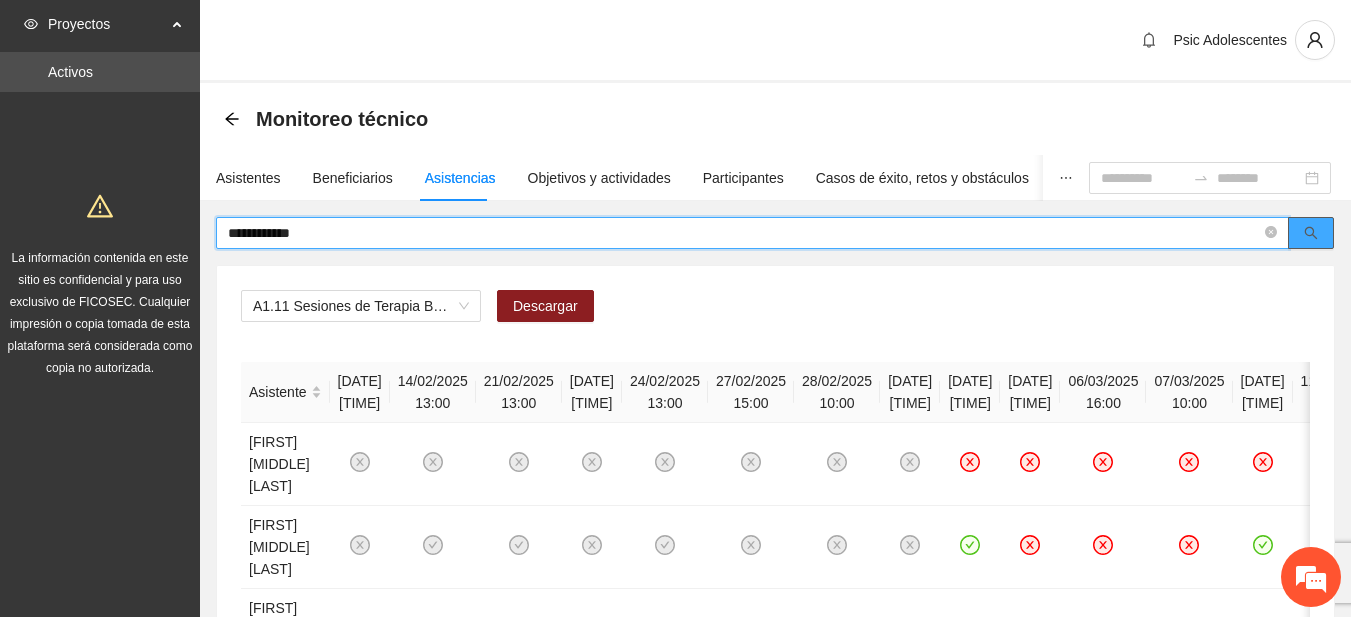 click at bounding box center (1311, 233) 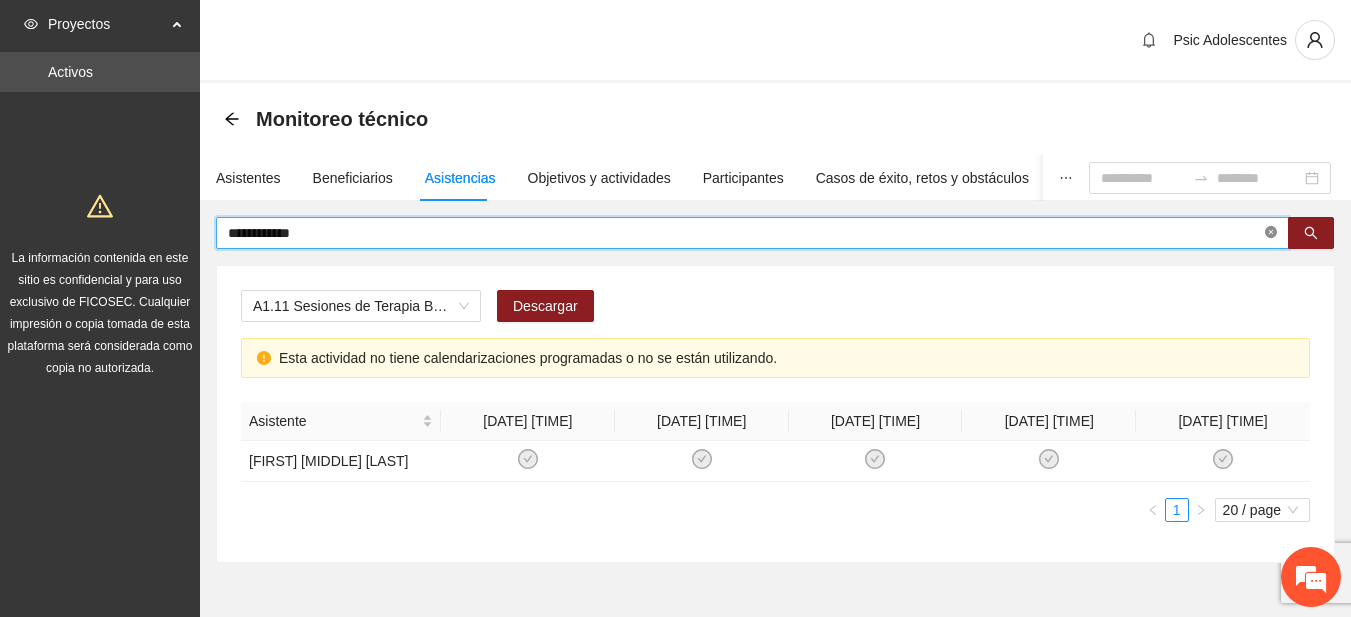 click 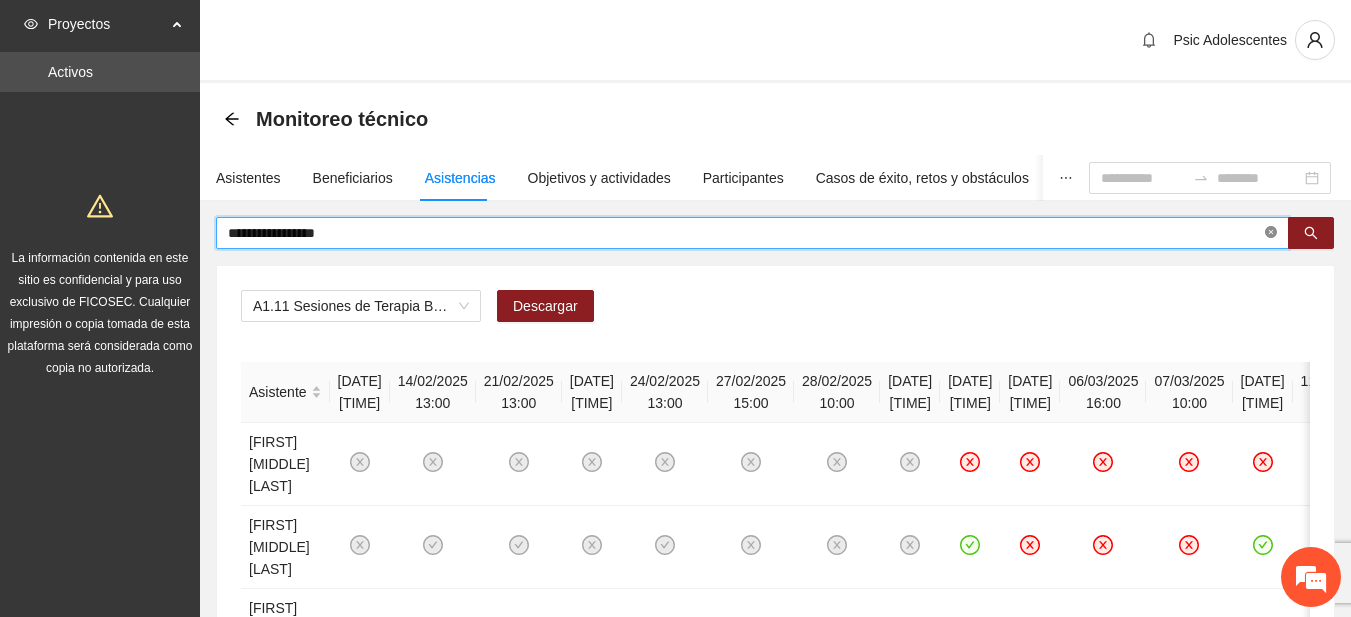 type on "**********" 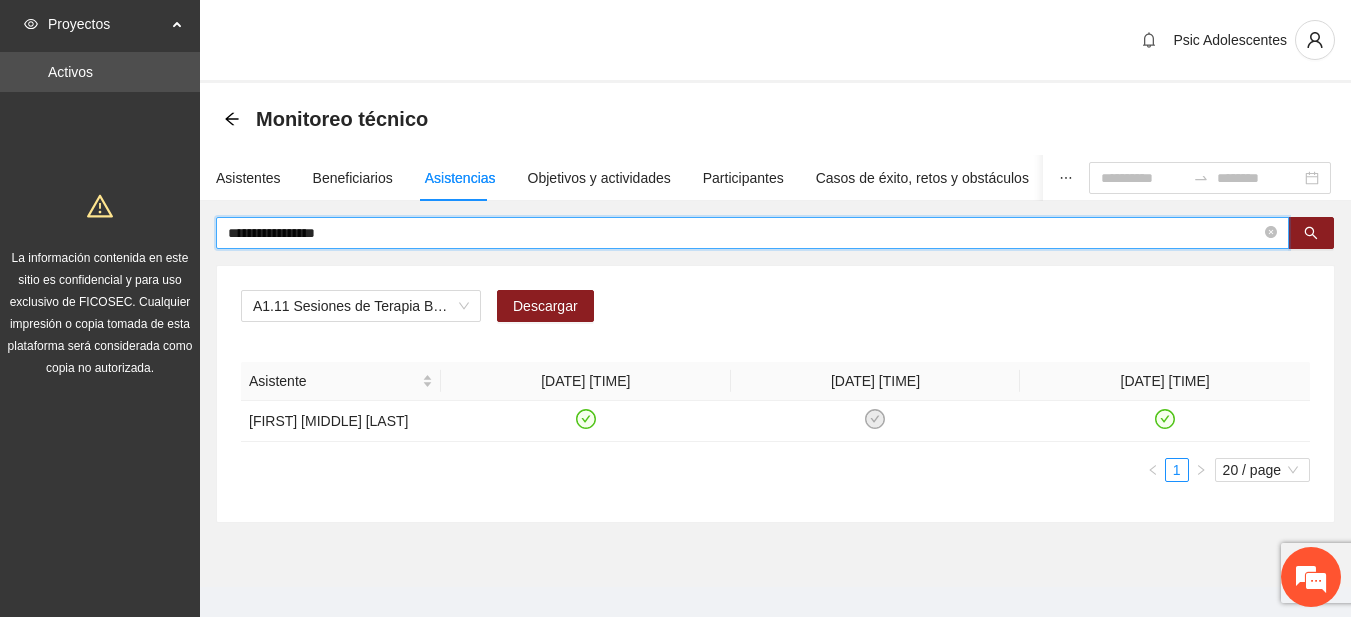 drag, startPoint x: 467, startPoint y: 229, endPoint x: 141, endPoint y: 211, distance: 326.49655 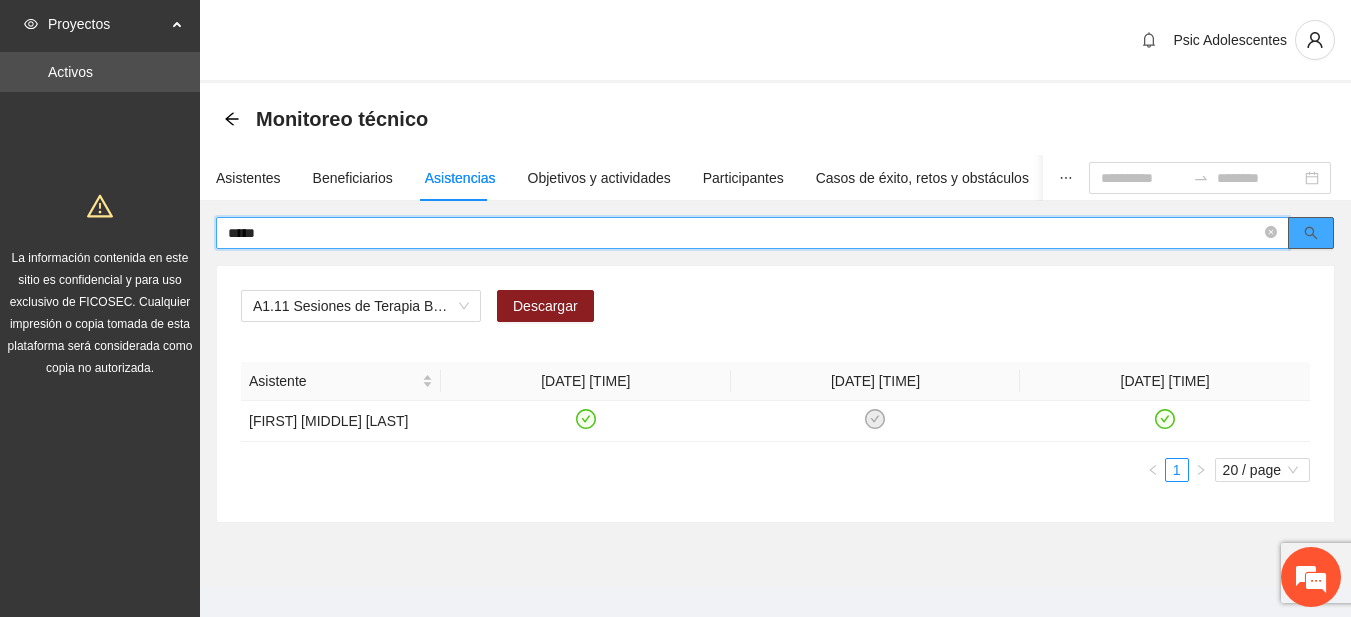 click at bounding box center (1311, 234) 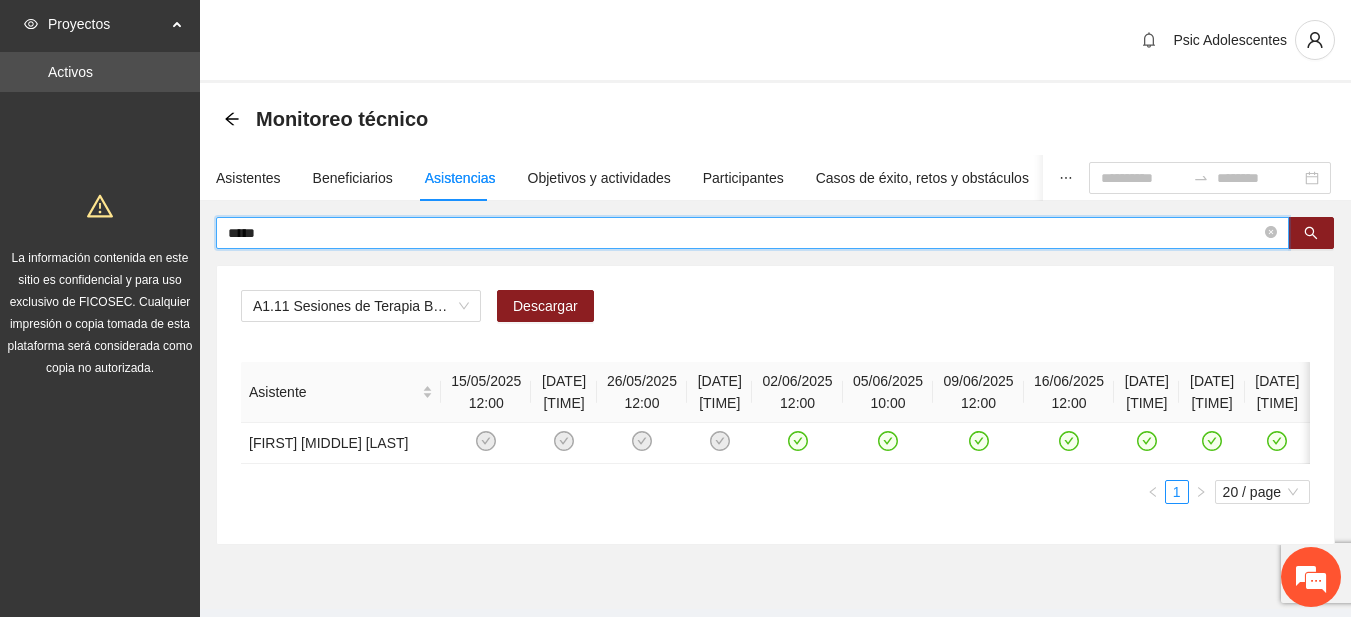type on "*****" 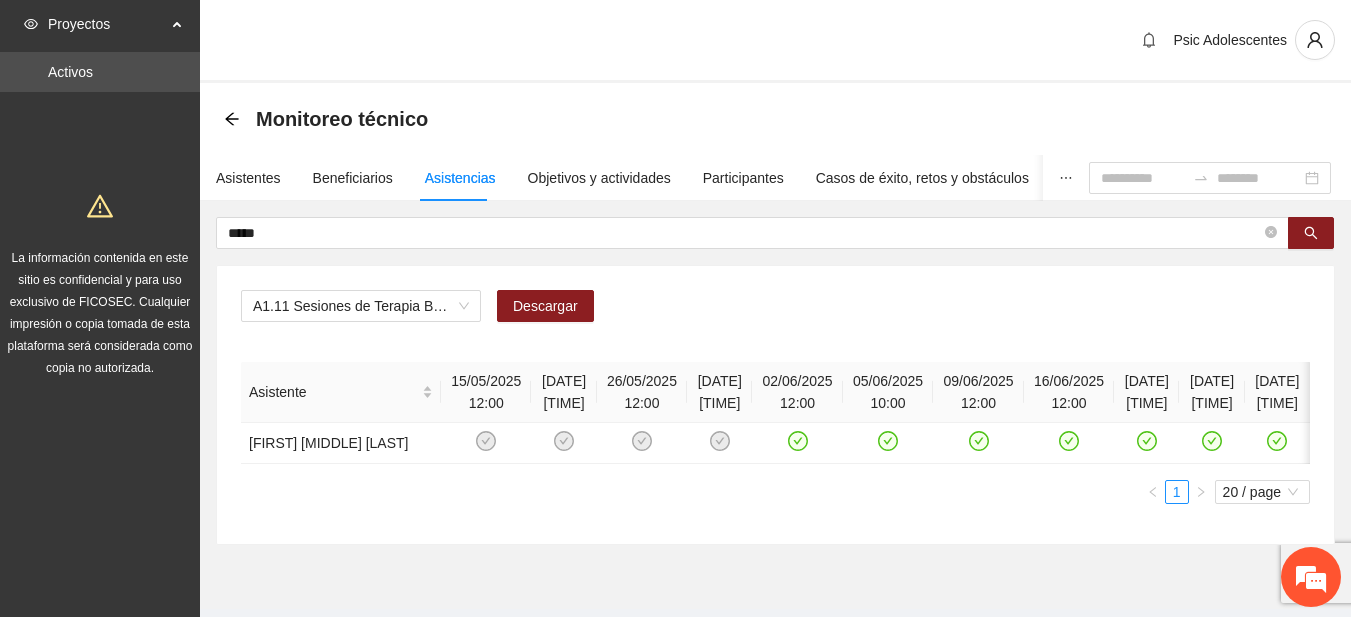 scroll, scrollTop: 0, scrollLeft: 8, axis: horizontal 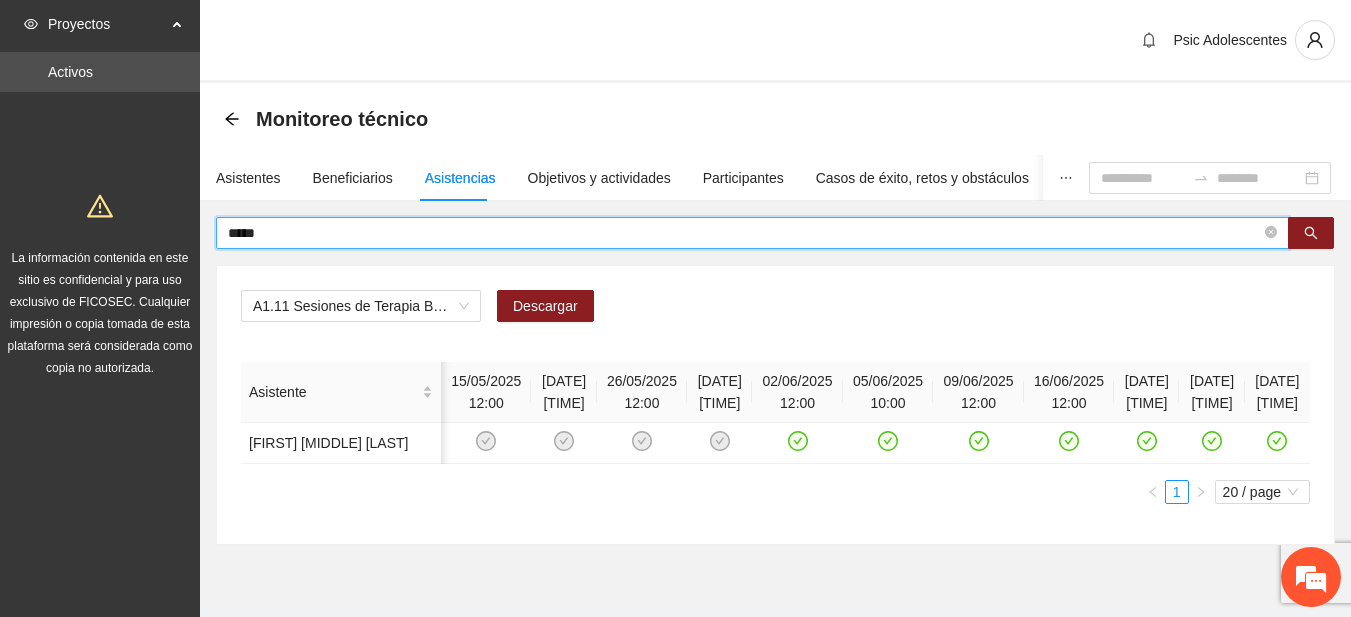 click on "*****" at bounding box center (744, 233) 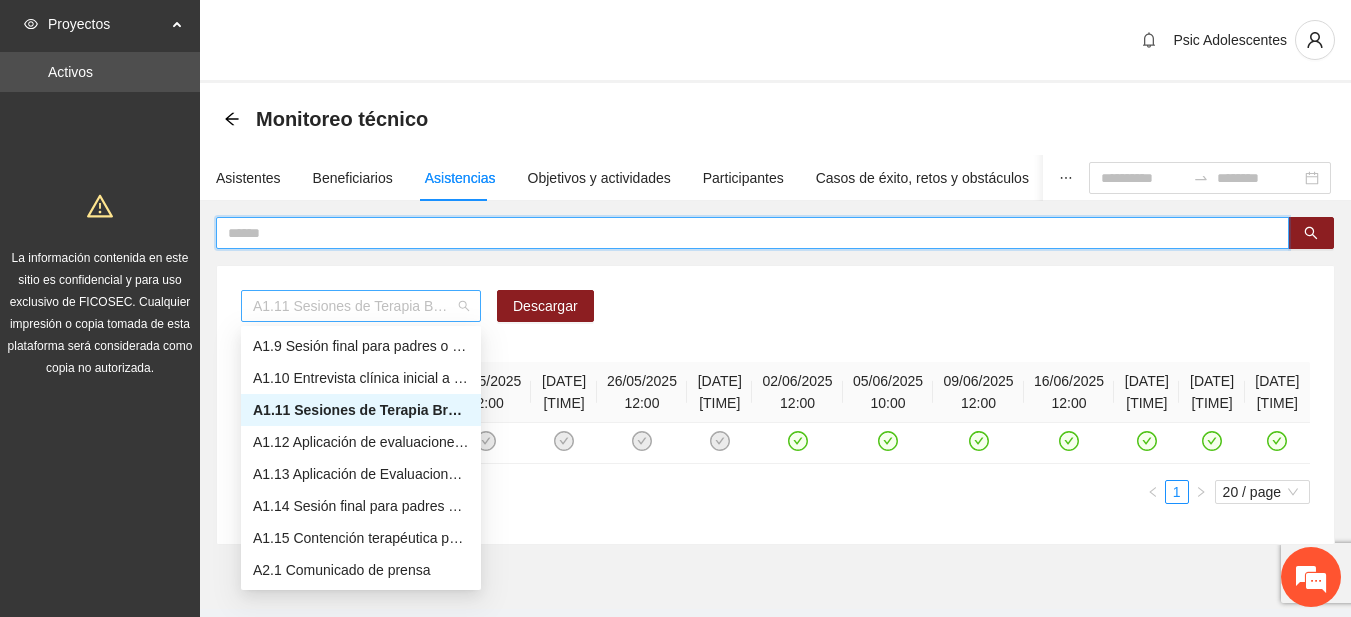 click on "A1.11 Sesiones de Terapia Breve Centrada en Soluciones para Adolescentes" at bounding box center (361, 306) 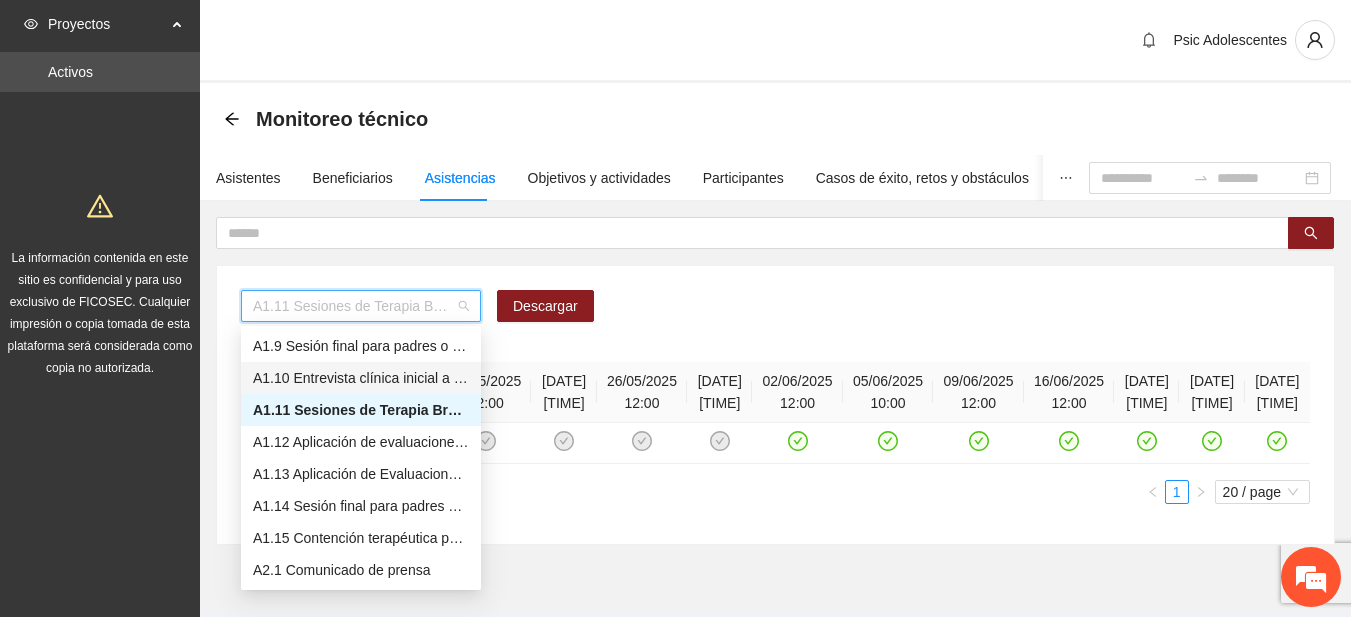 click on "A1.10 Entrevista clínica inicial a padres o tutores de Adolescentes" at bounding box center (361, 378) 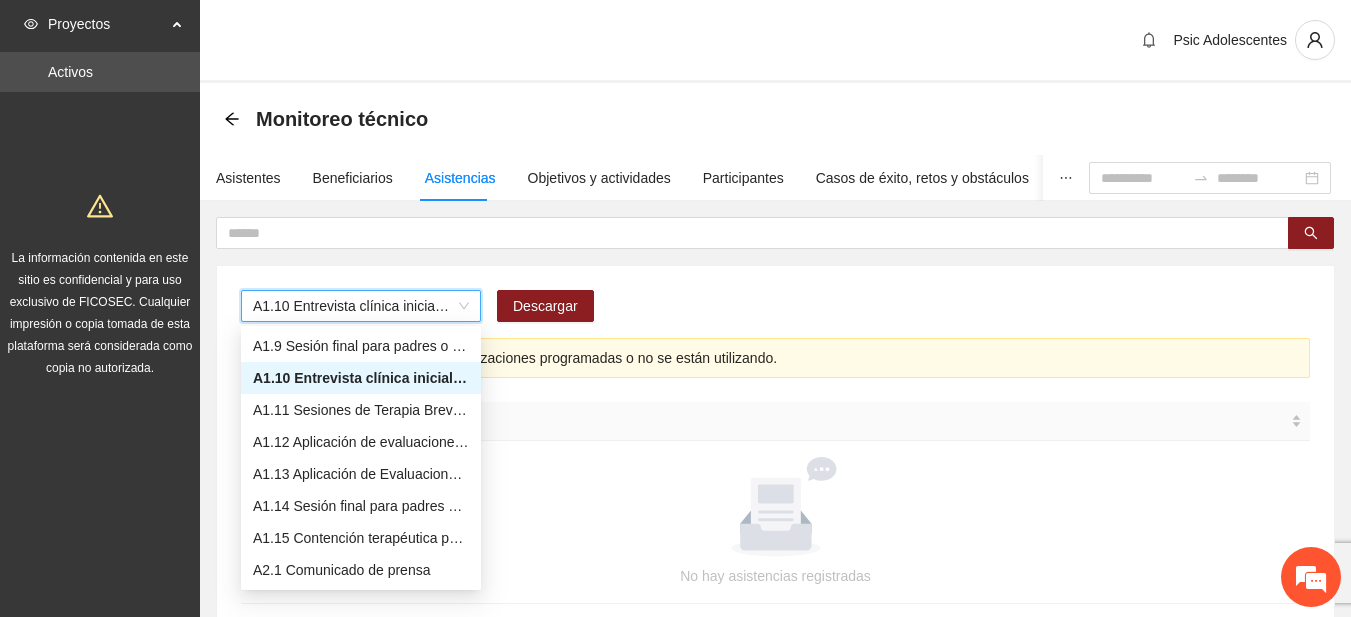 scroll, scrollTop: 0, scrollLeft: 0, axis: both 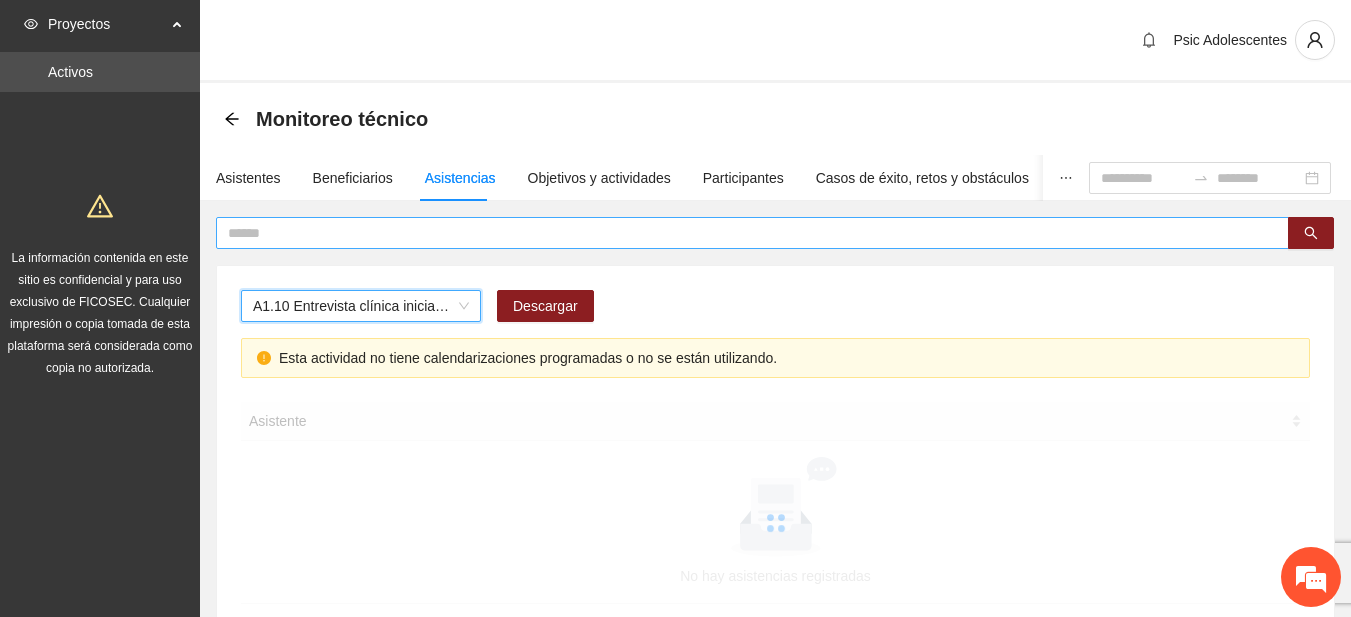 click at bounding box center [744, 233] 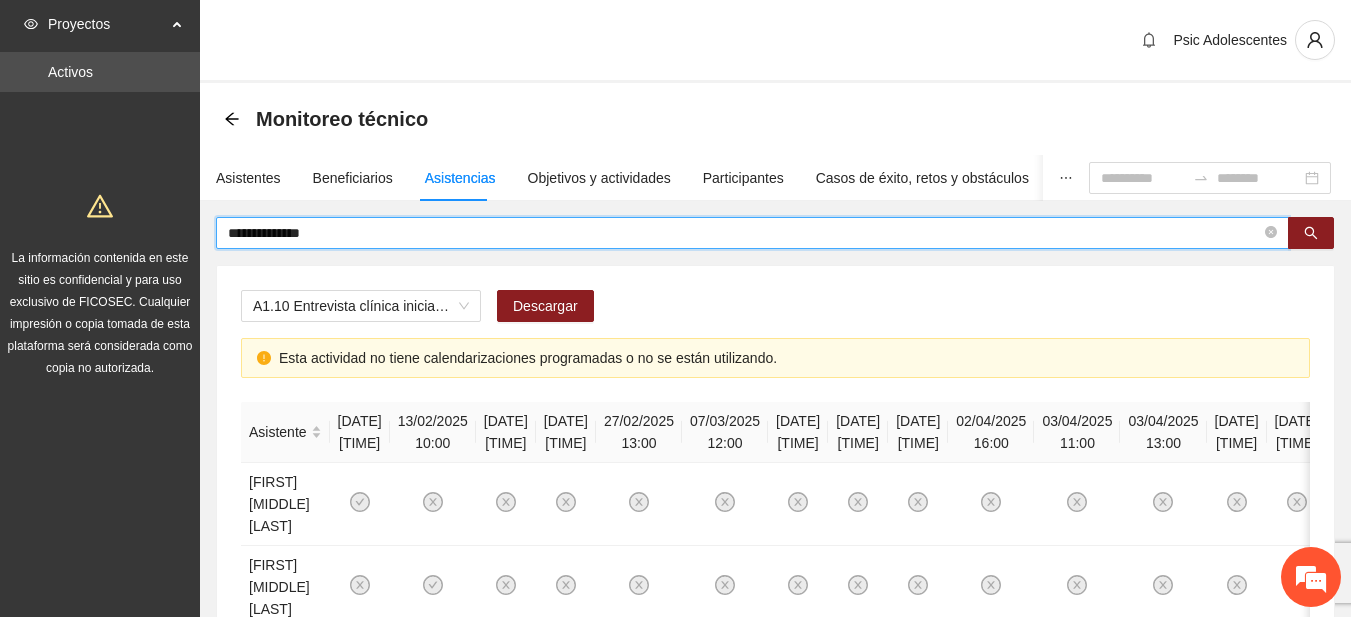 type on "**********" 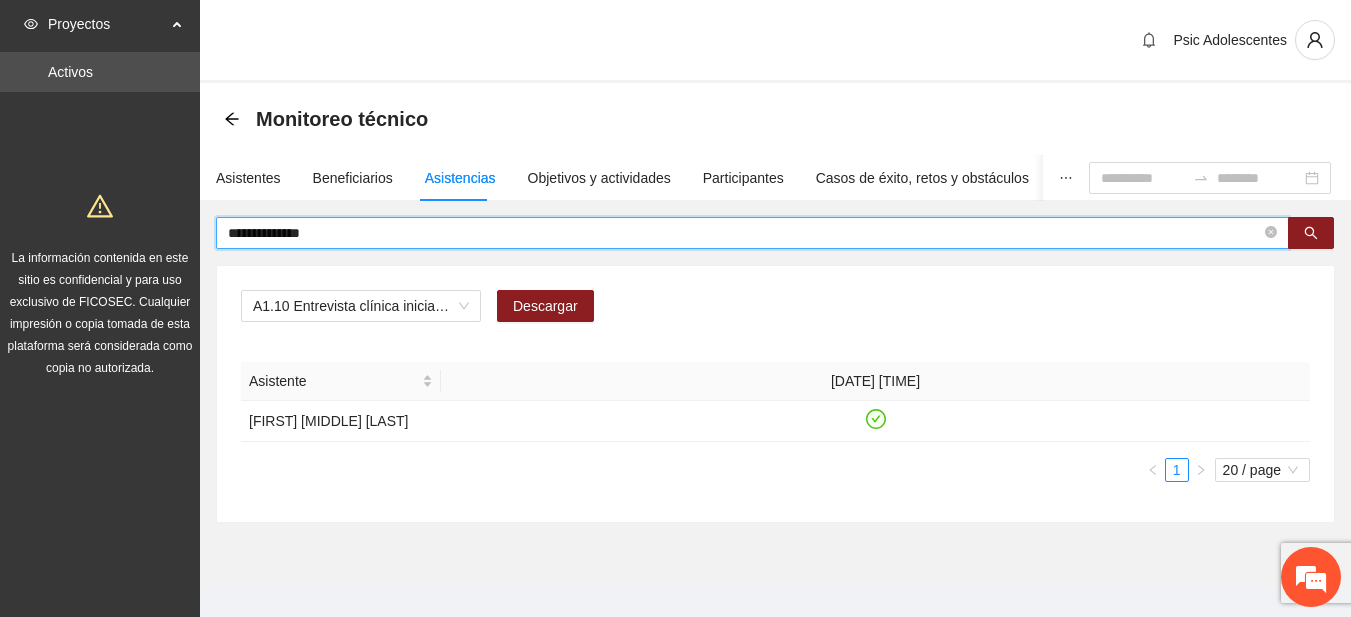 click on "**********" at bounding box center [744, 233] 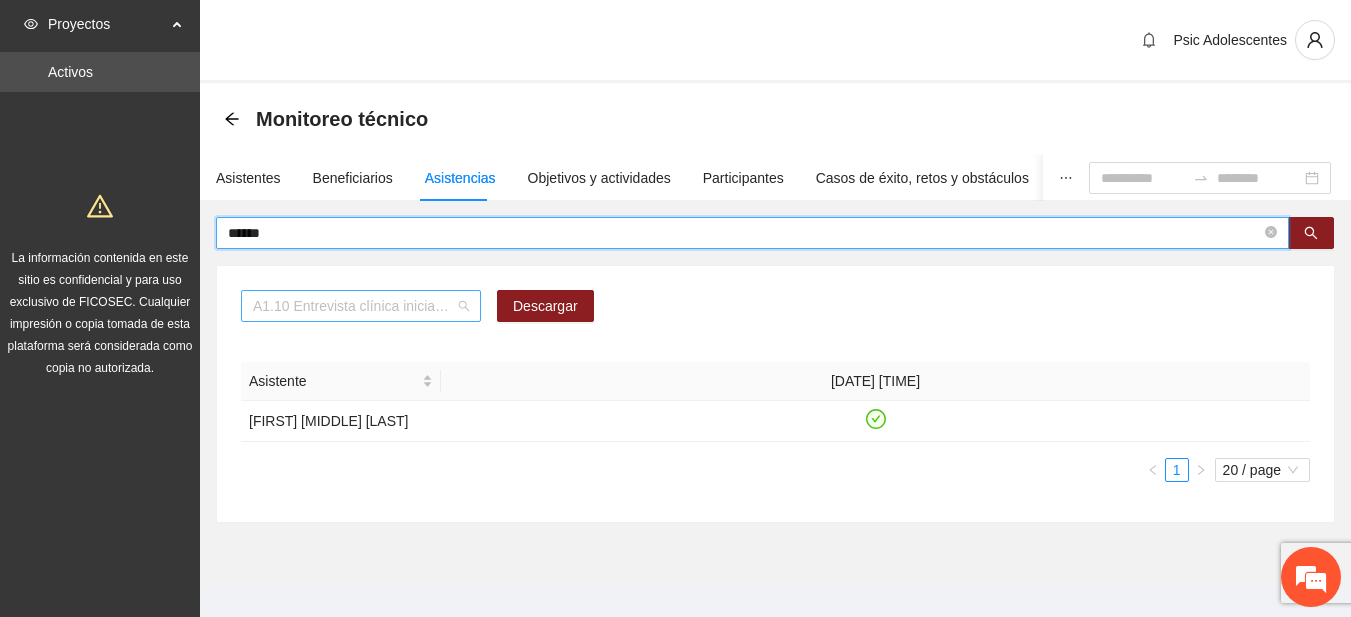 click on "A1.10 Entrevista clínica inicial a padres o tutores de Adolescentes" at bounding box center (361, 306) 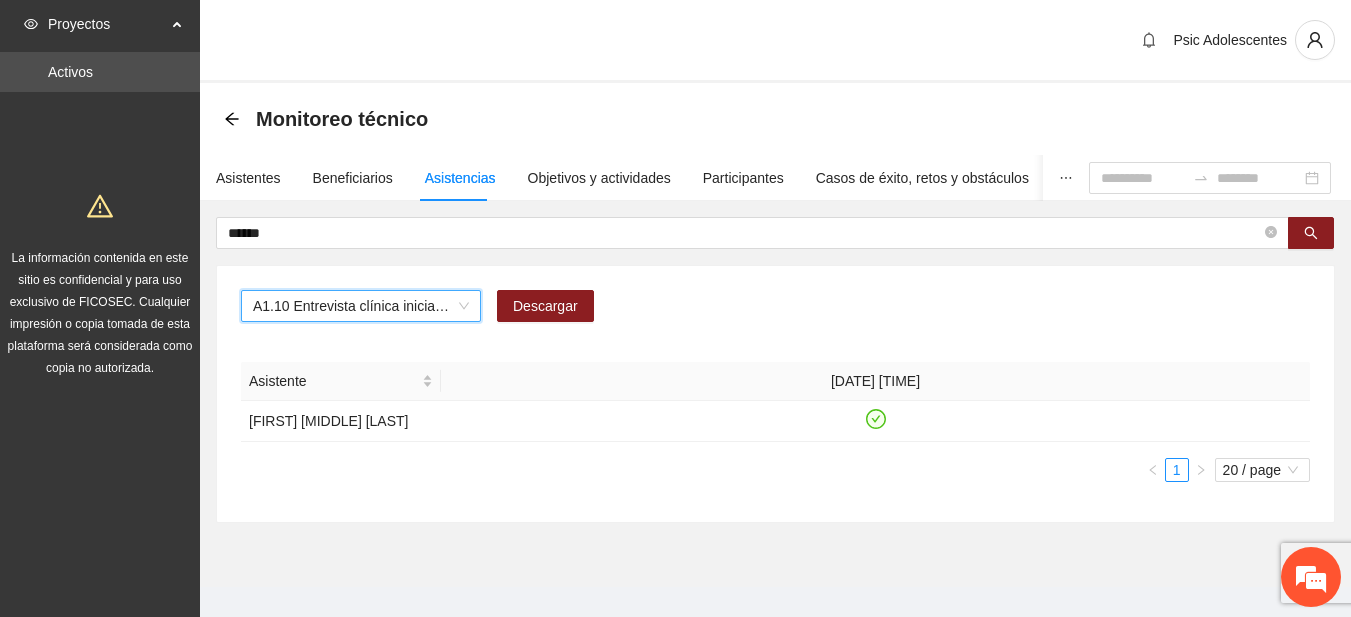click on "A1.10 Entrevista clínica inicial a padres o tutores de Adolescentes" at bounding box center [361, 306] 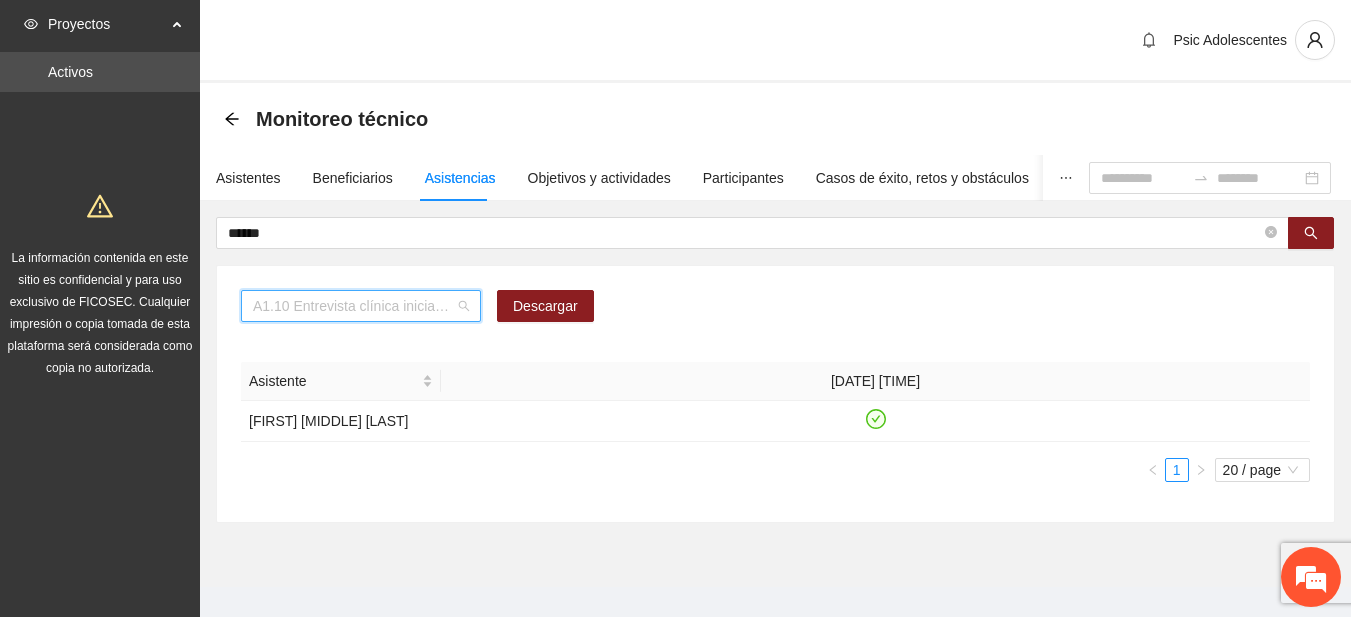 click on "A1.10 Entrevista clínica inicial a padres o tutores de Adolescentes" at bounding box center [361, 306] 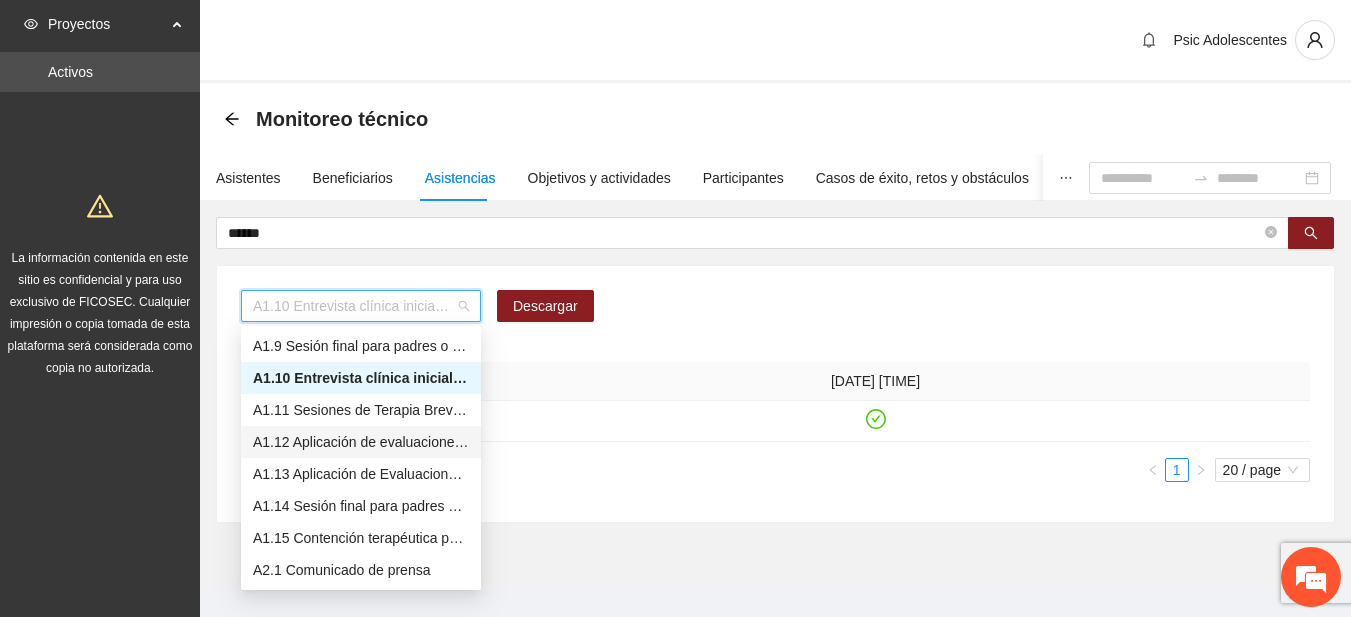 click on "A1.12 Aplicación de evaluaciones Pre a Adolescentes" at bounding box center [361, 442] 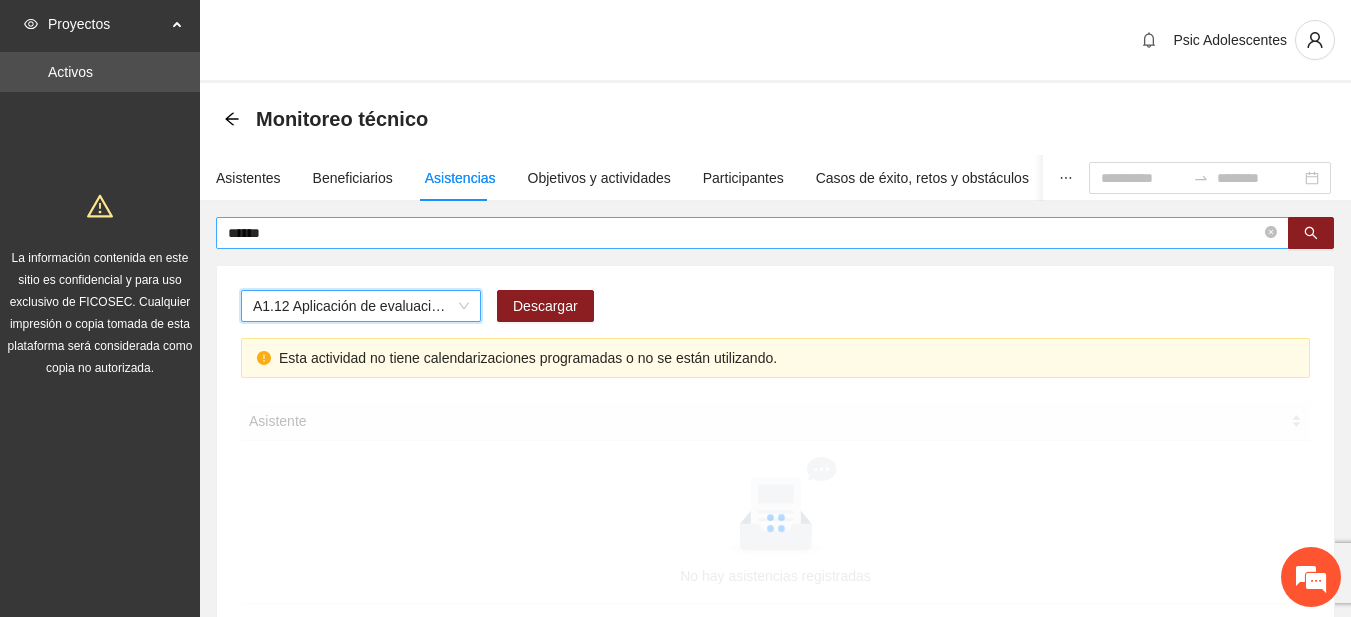 click on "******" at bounding box center [744, 233] 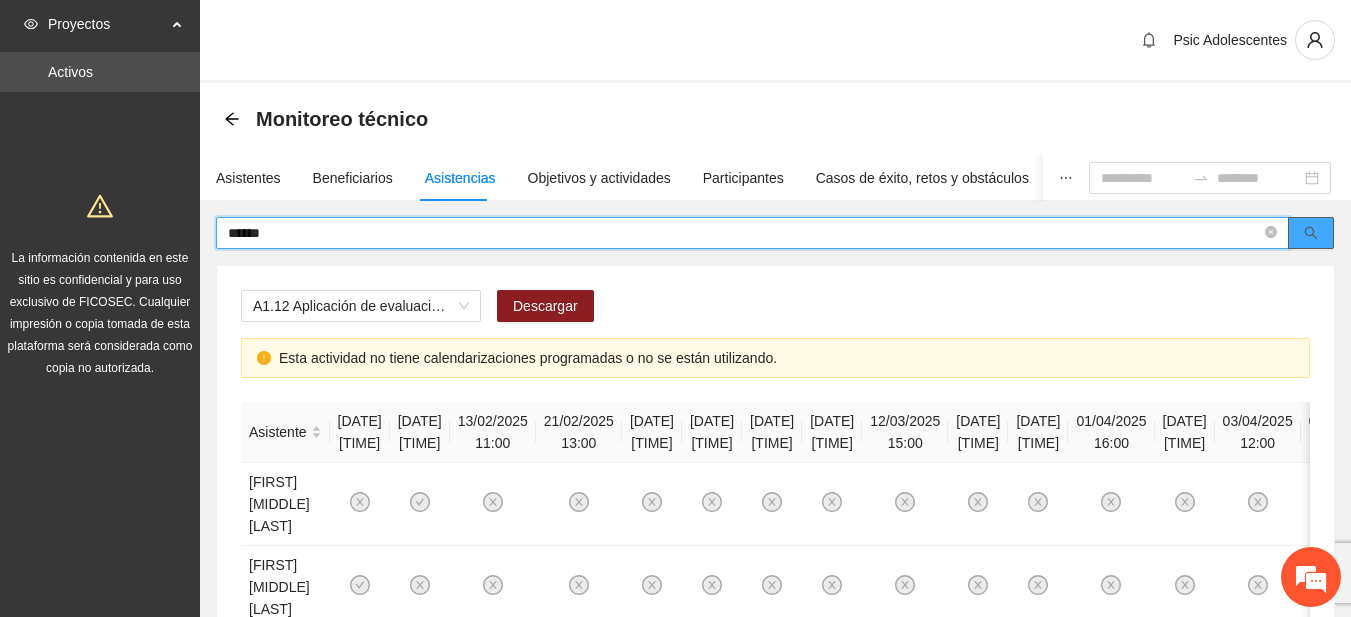 click at bounding box center [1311, 233] 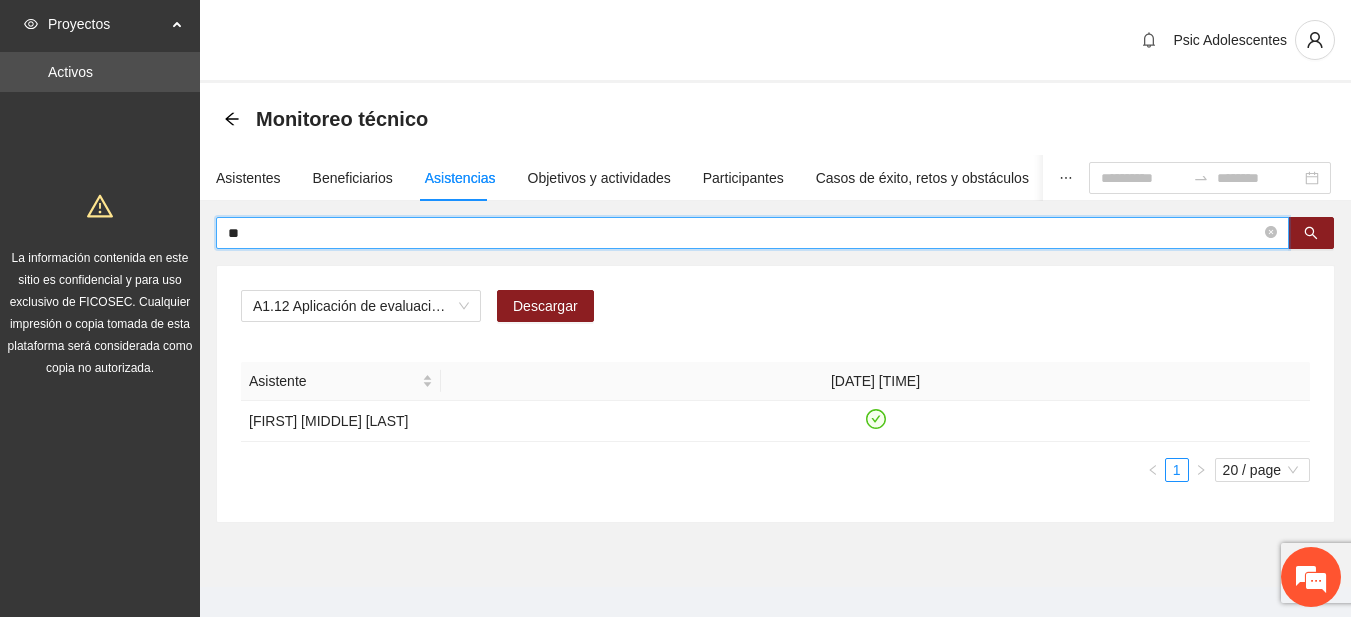 type on "*" 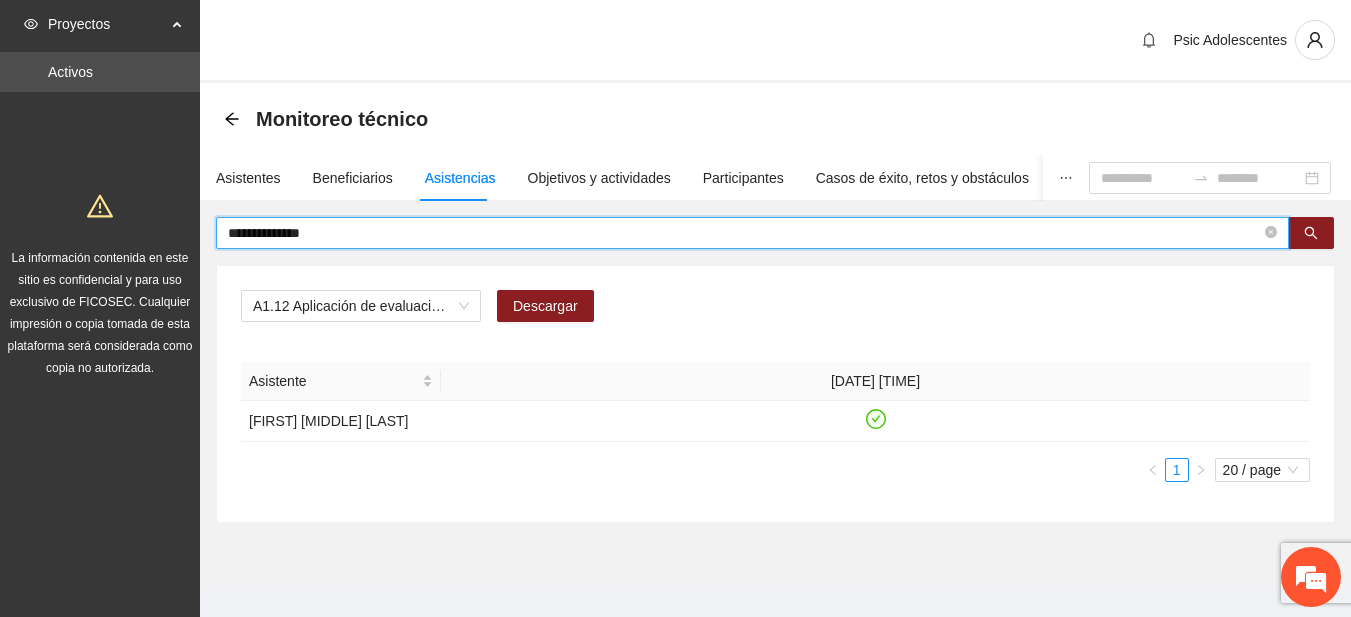 type on "**********" 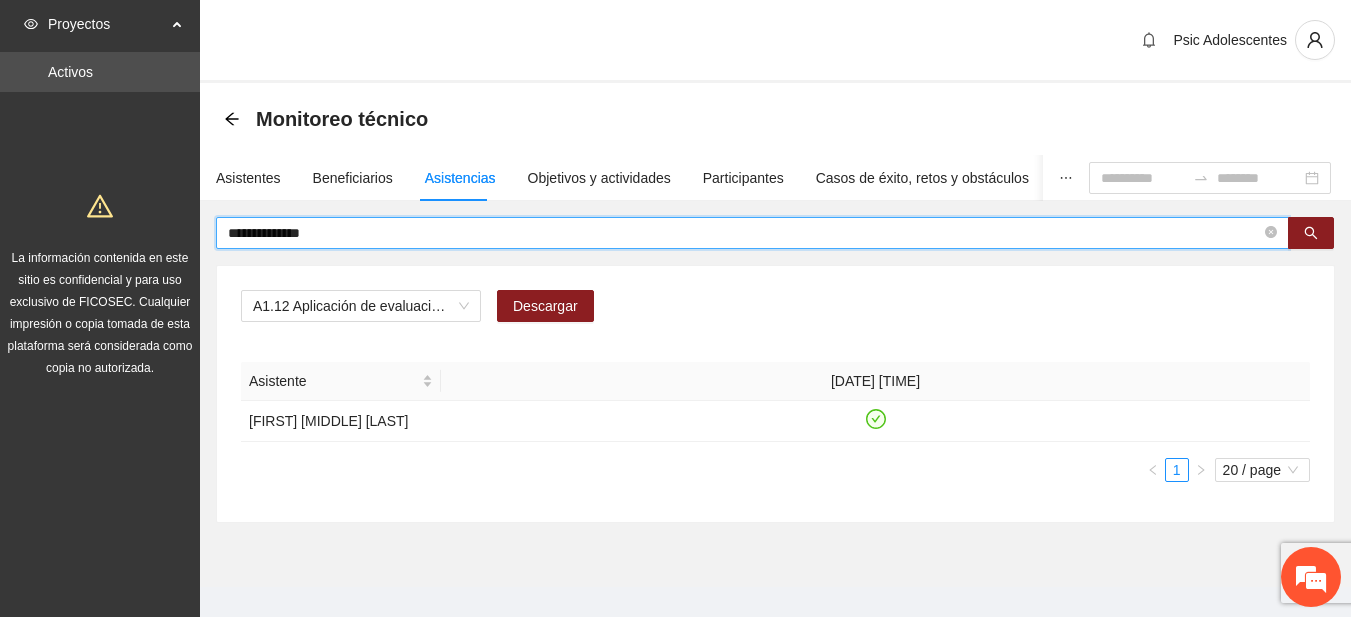 click on "**********" at bounding box center (744, 233) 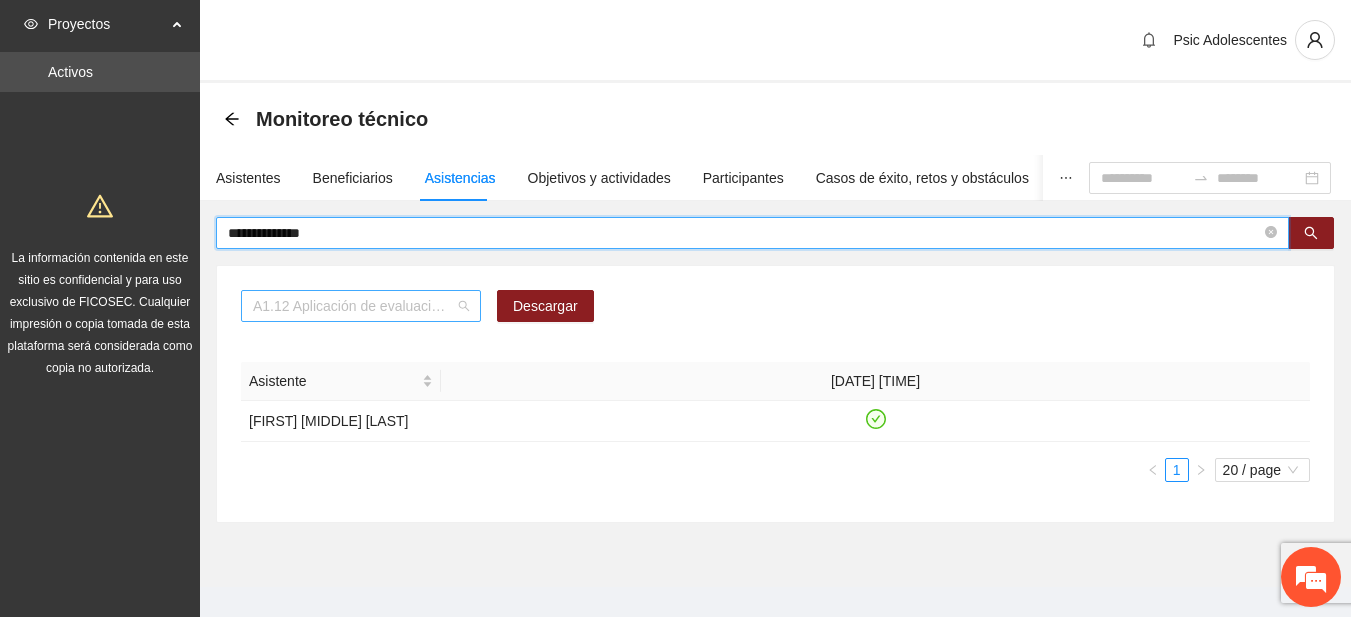click on "A1.12 Aplicación de evaluaciones Pre a Adolescentes" at bounding box center (361, 306) 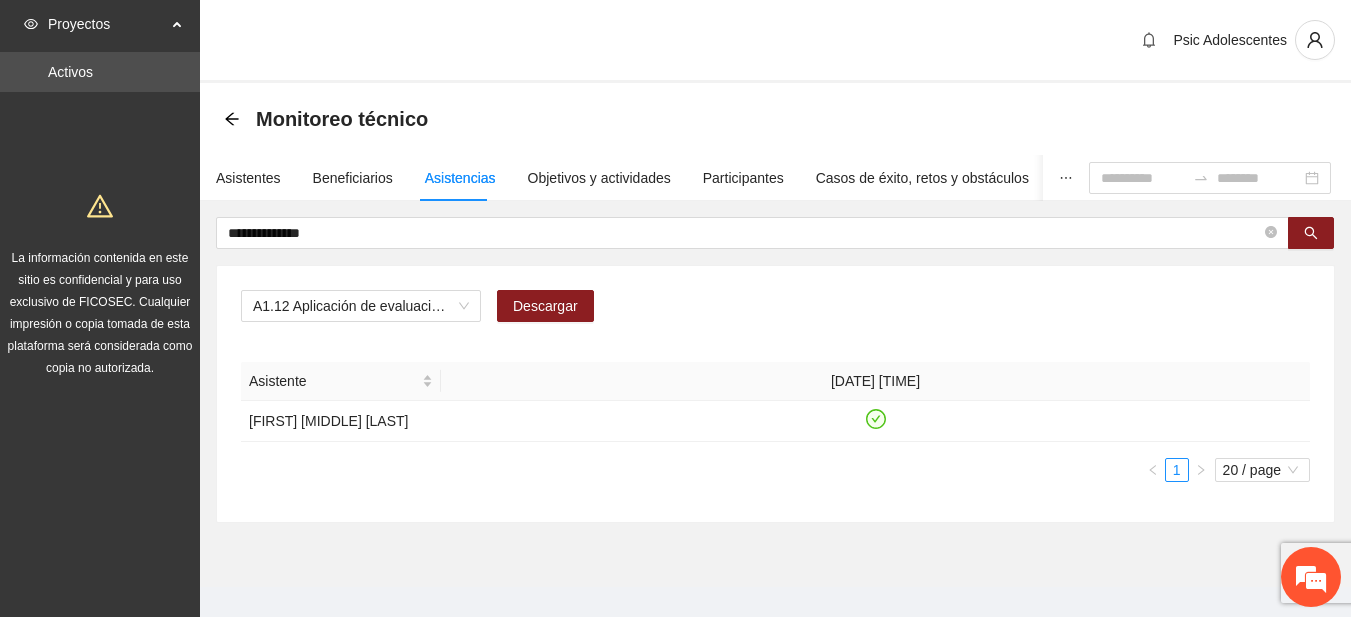 click on "A1.12 AplicACIÓN DE EVALUACIONES PRE A ADOLESCENTES DESCARGAR ASISTENTE [DATE] [TIME]         [FIRST] [MIDDLE] [LAST] 1 20 / PAGE" at bounding box center (775, 394) 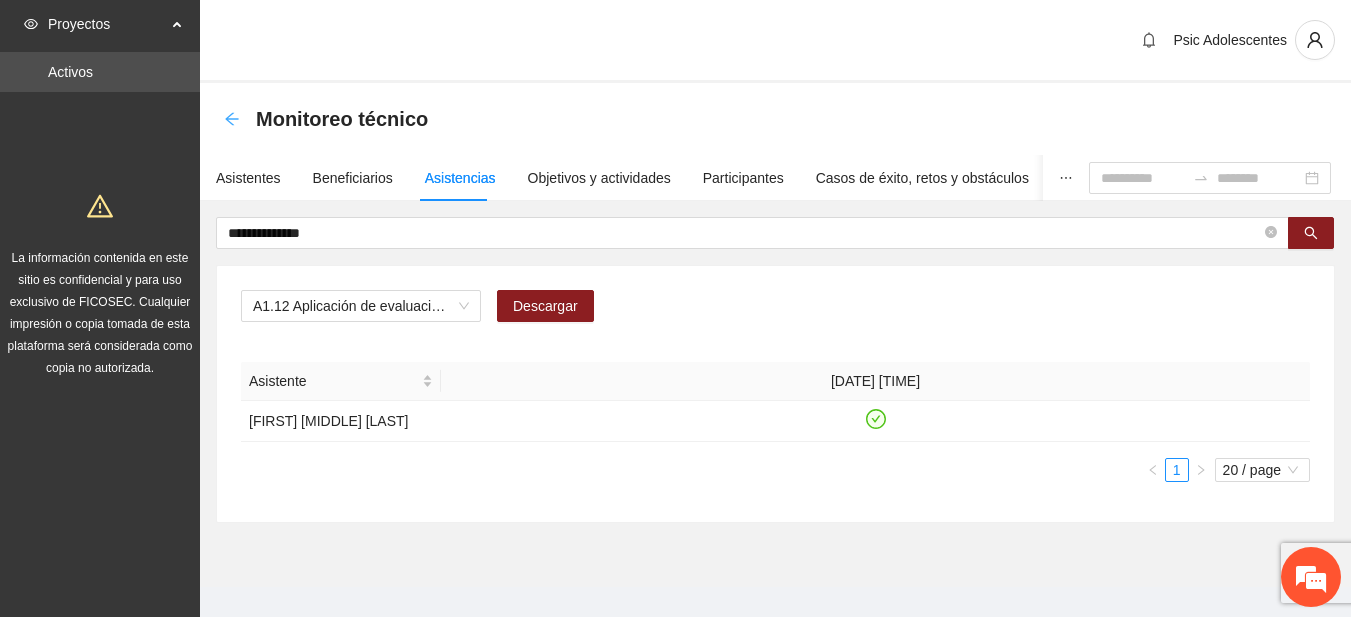 click 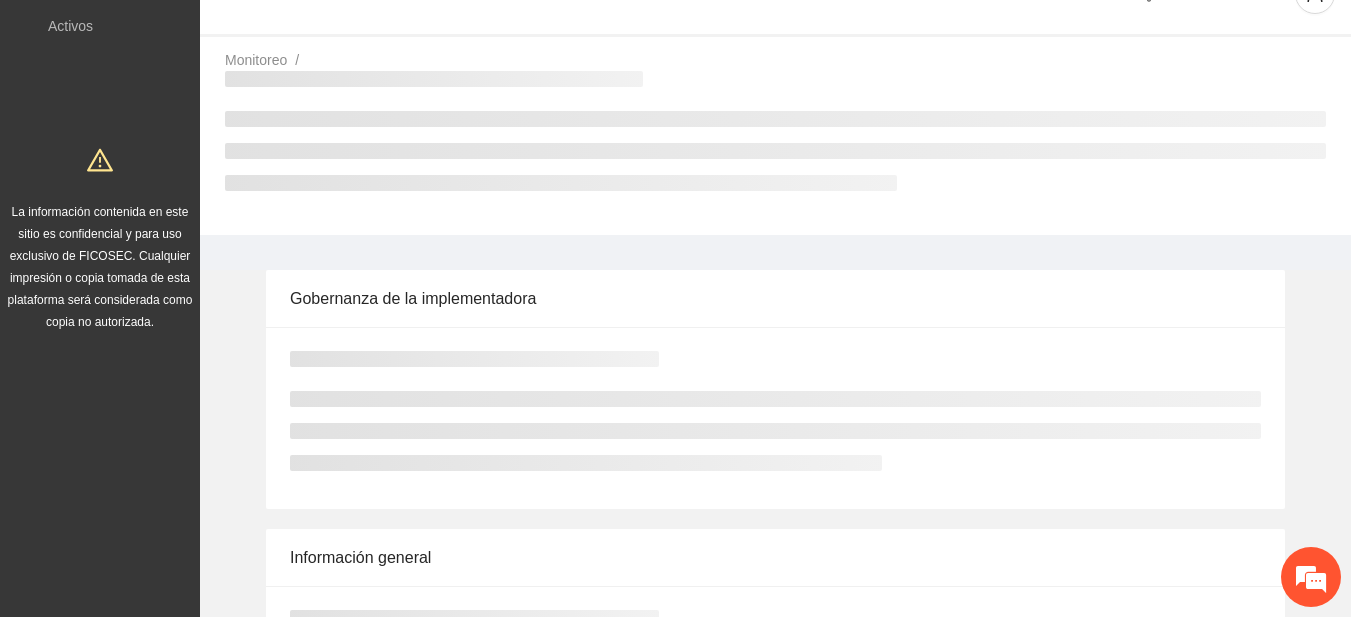 scroll, scrollTop: 0, scrollLeft: 0, axis: both 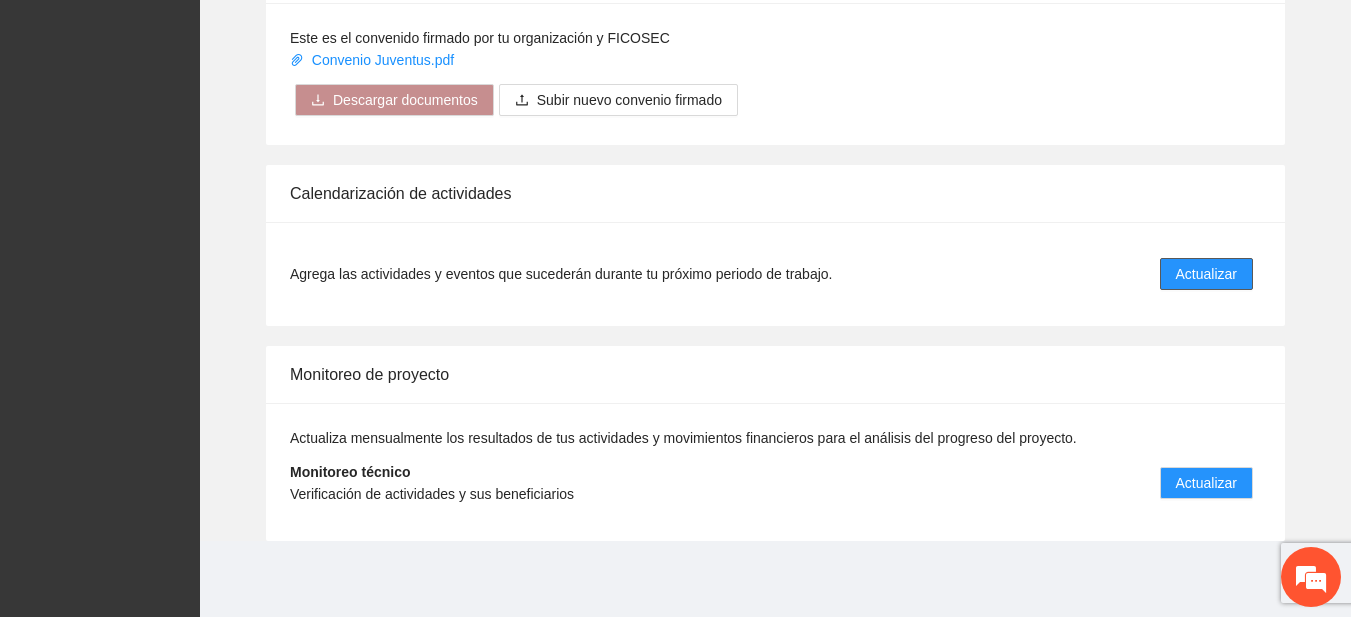 click on "Actualizar" at bounding box center [1206, 274] 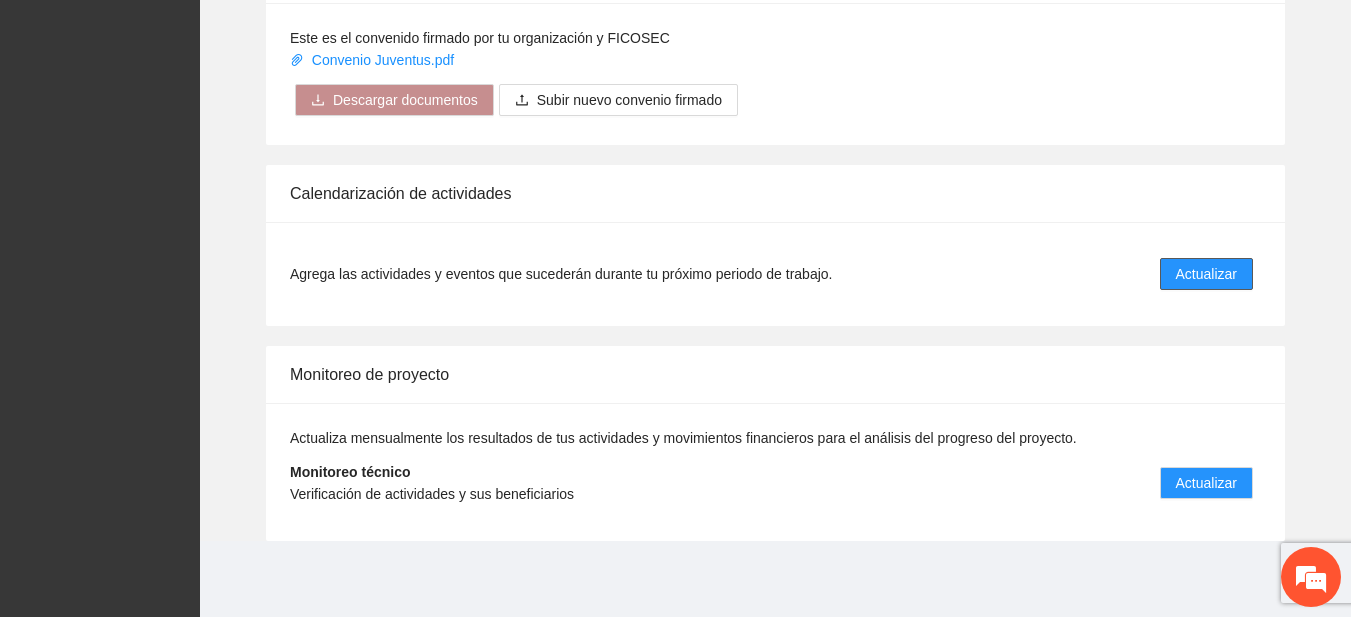 scroll, scrollTop: 0, scrollLeft: 0, axis: both 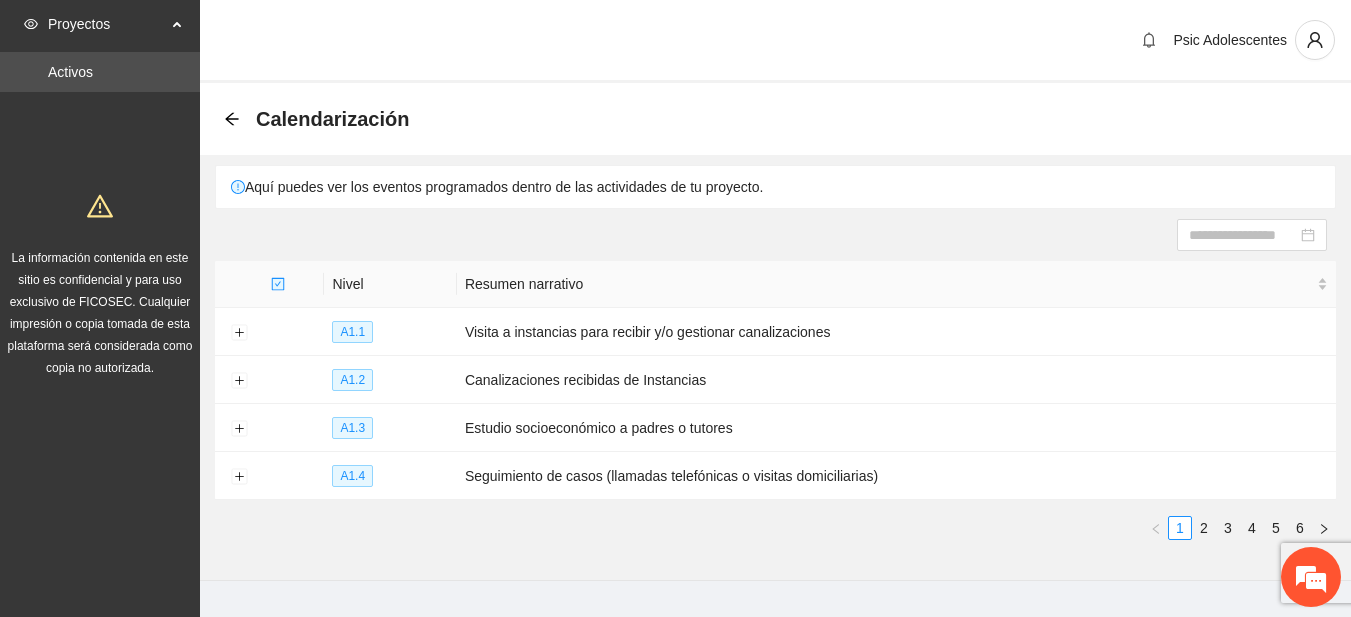 click on "Resumen narrativo" at bounding box center [889, 284] 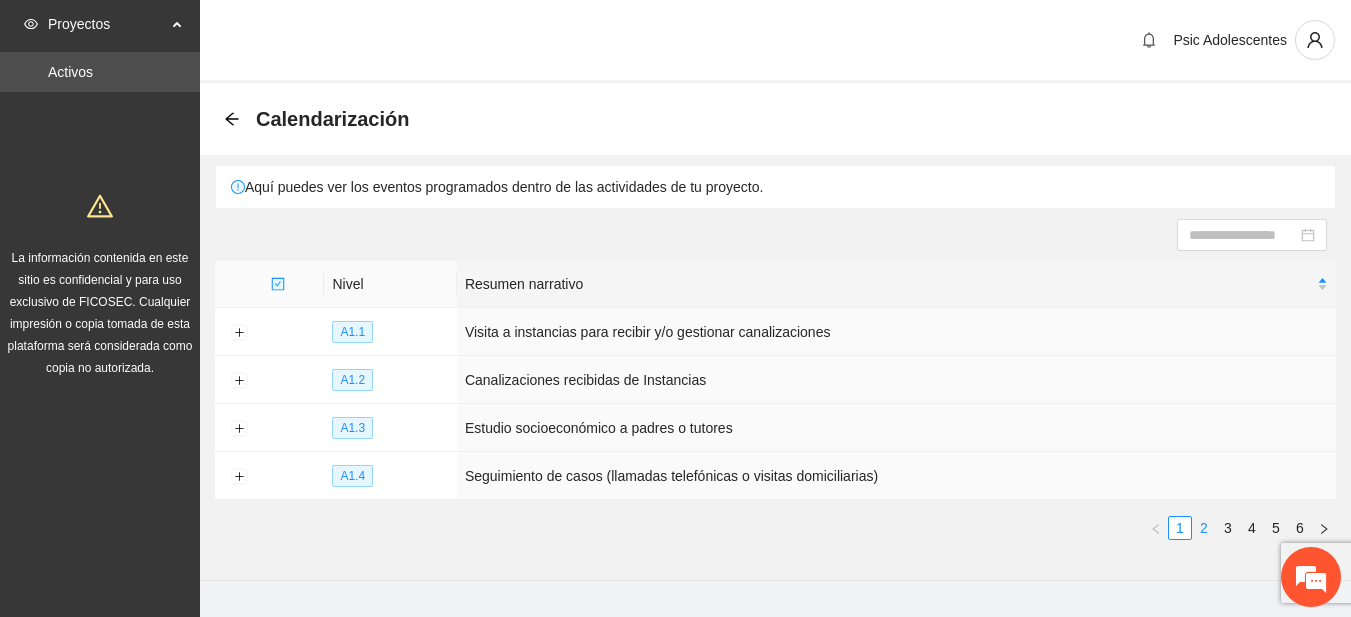 click on "2" at bounding box center (1204, 528) 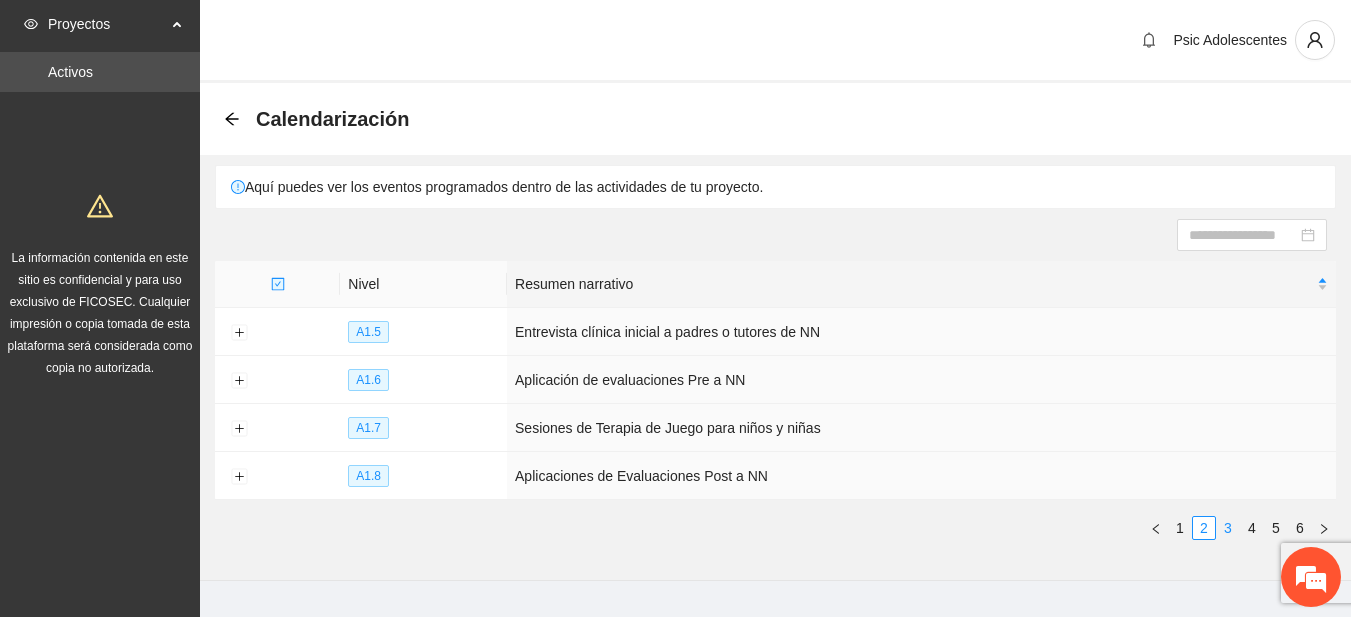 click on "3" at bounding box center (1228, 528) 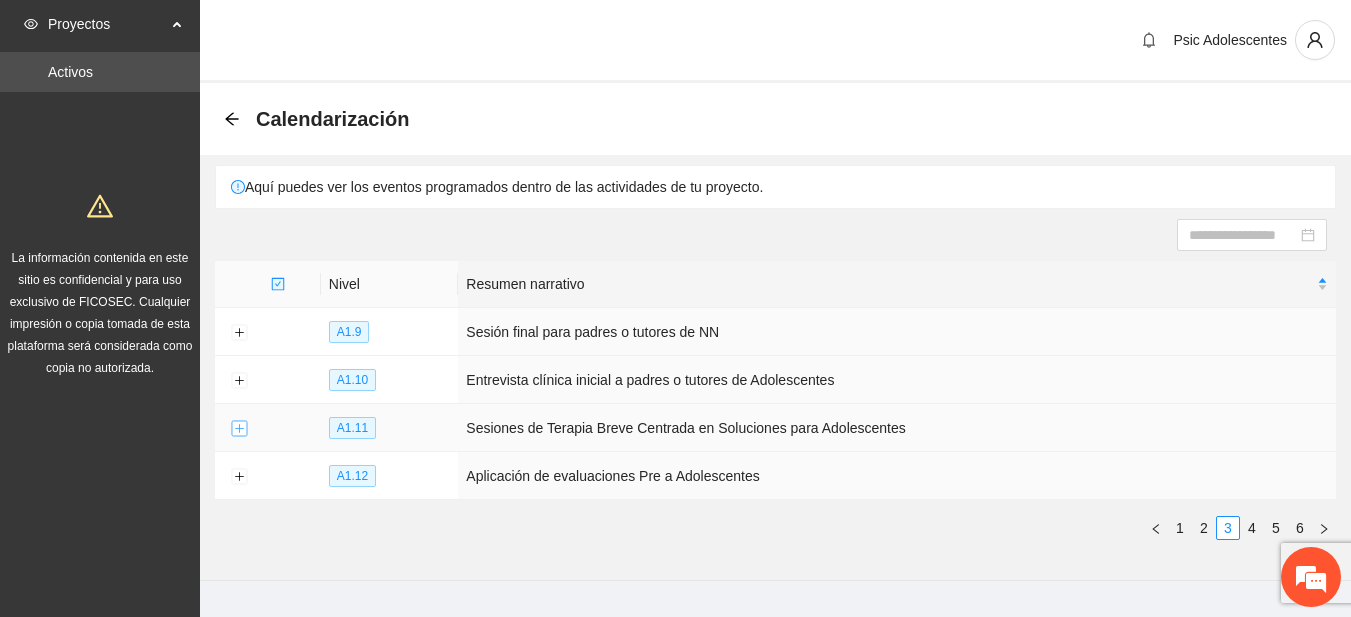 click at bounding box center [239, 429] 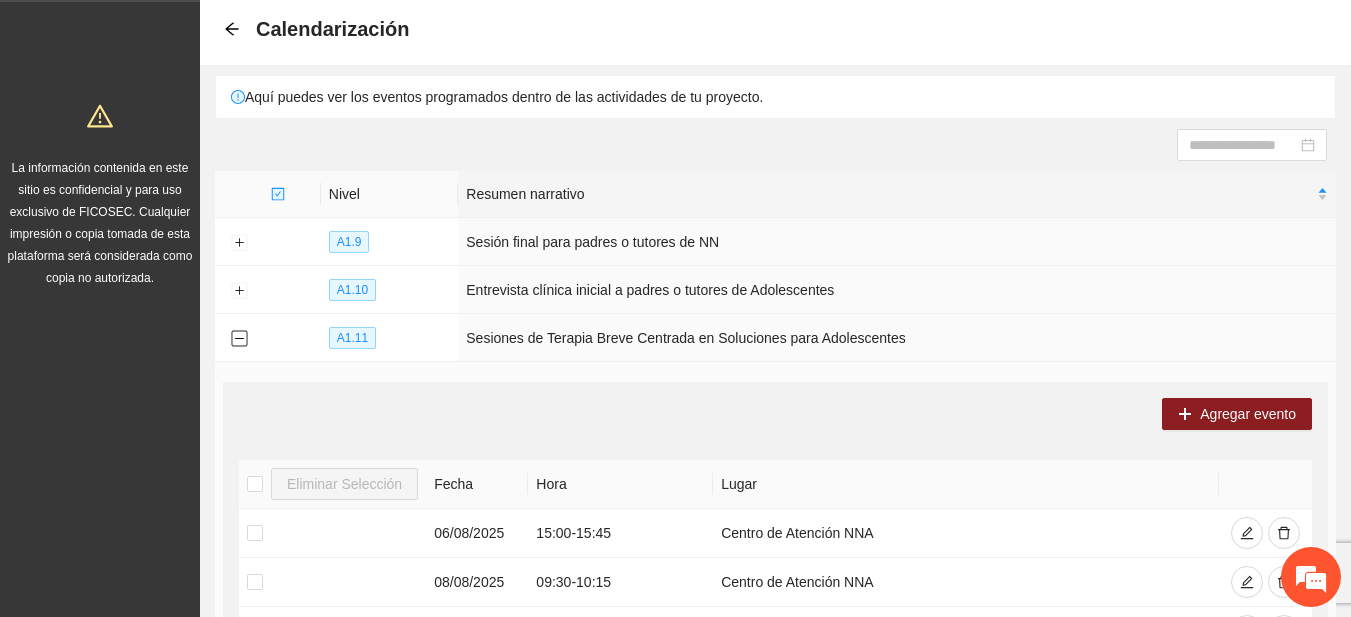 scroll, scrollTop: 81, scrollLeft: 0, axis: vertical 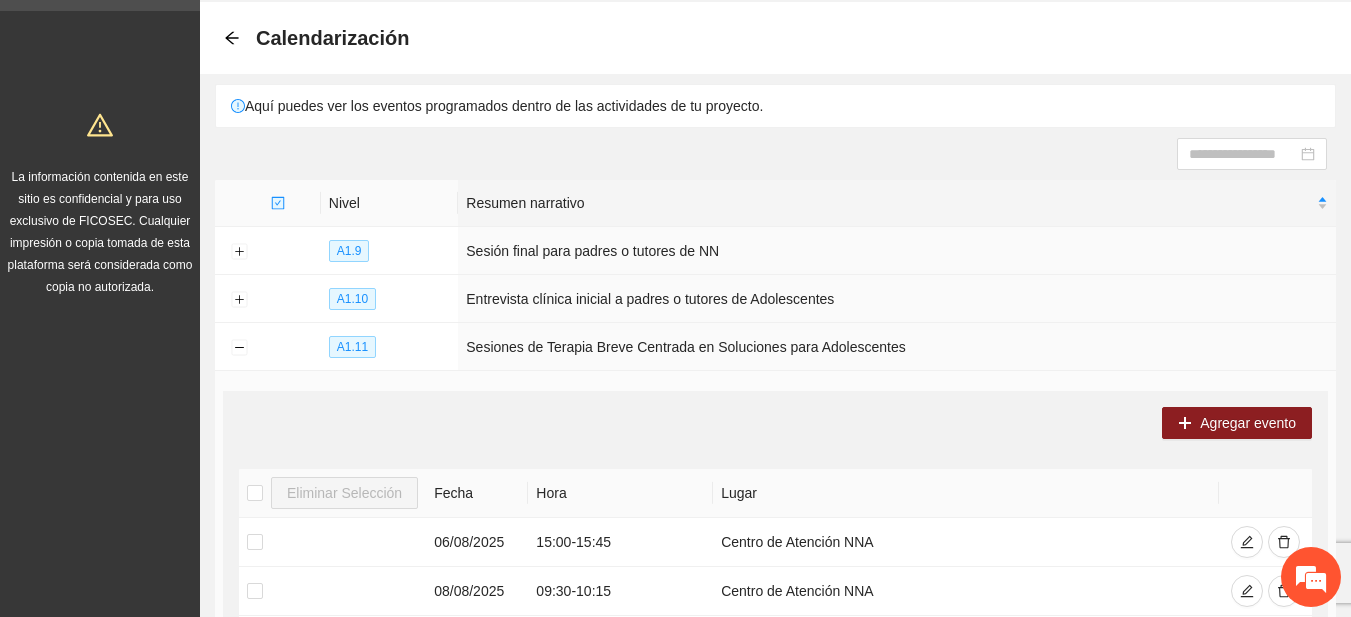 click on "Calendarización" at bounding box center [775, 38] 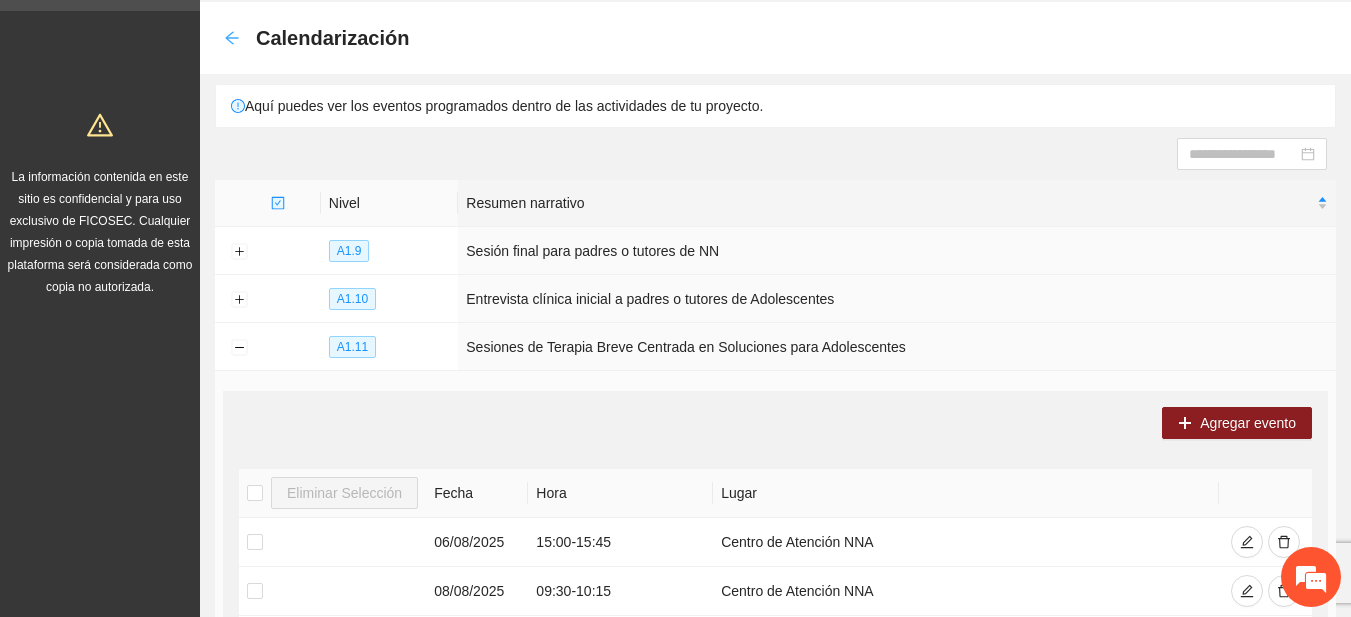 click 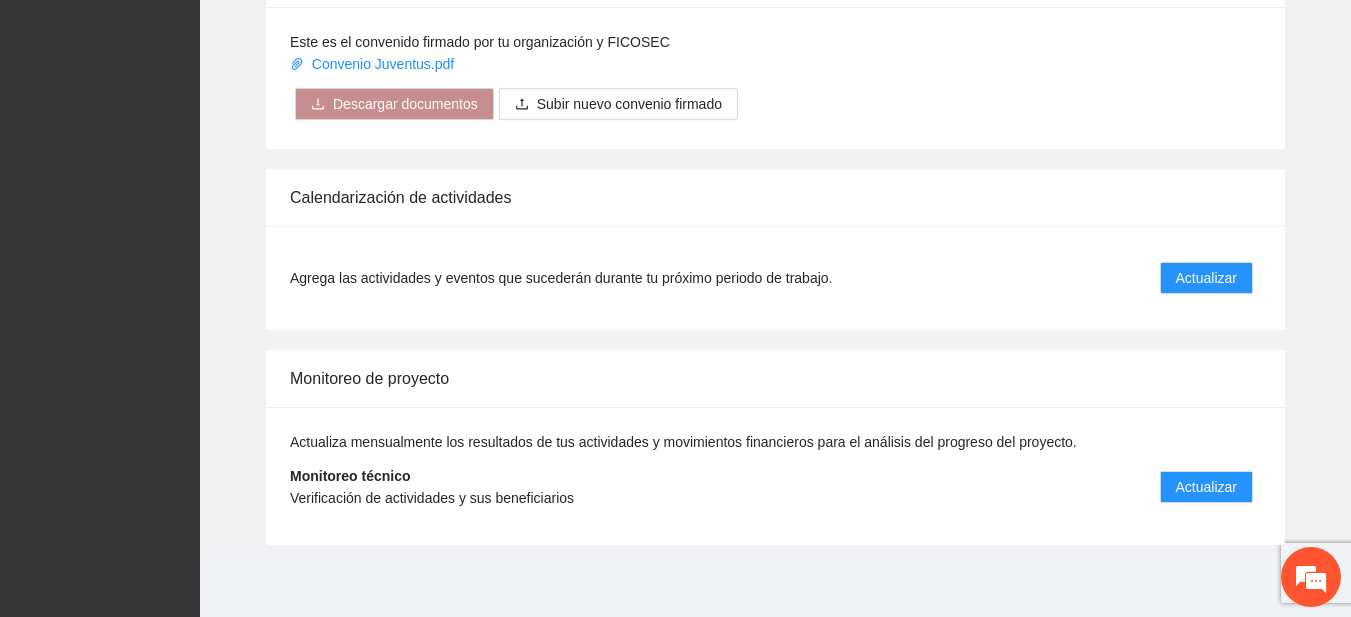 scroll, scrollTop: 1659, scrollLeft: 0, axis: vertical 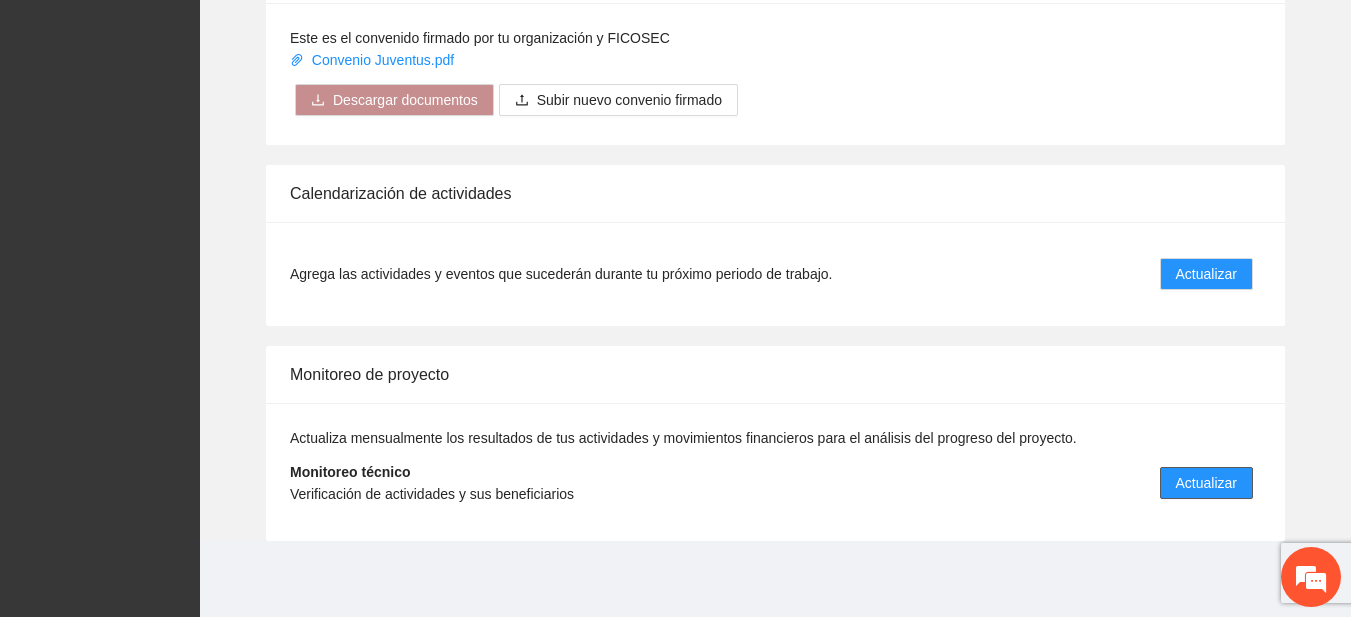 click on "Actualizar" at bounding box center (1206, 483) 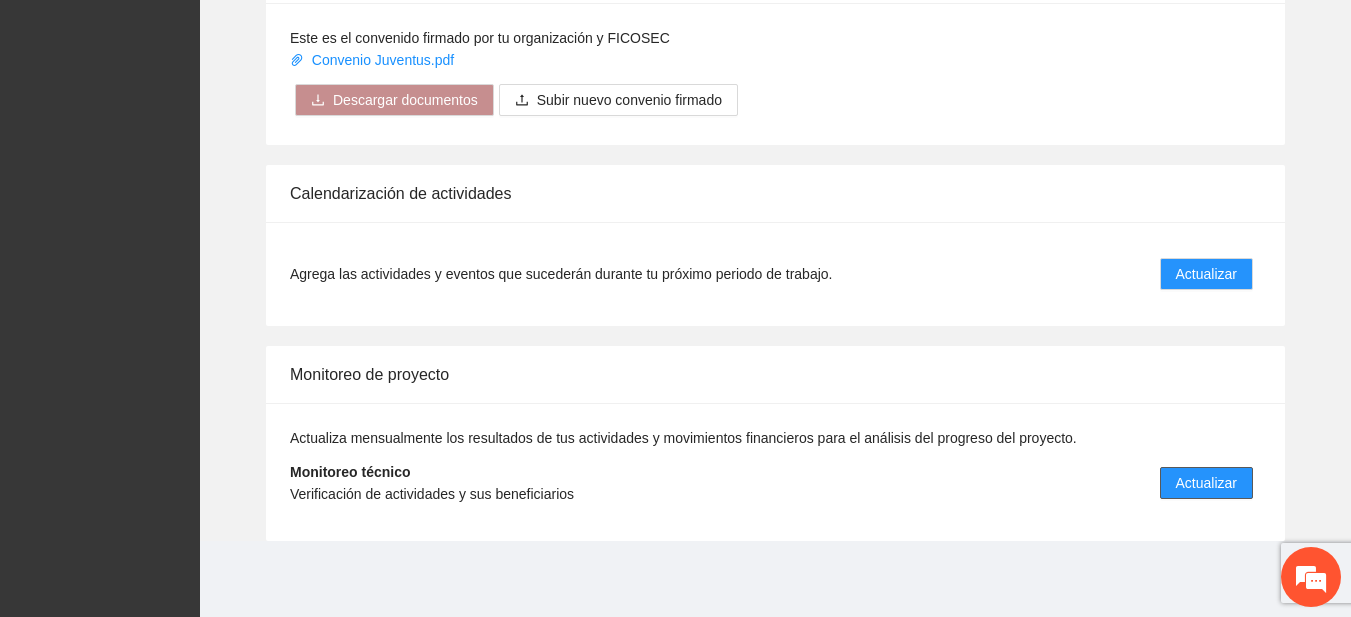 scroll, scrollTop: 0, scrollLeft: 0, axis: both 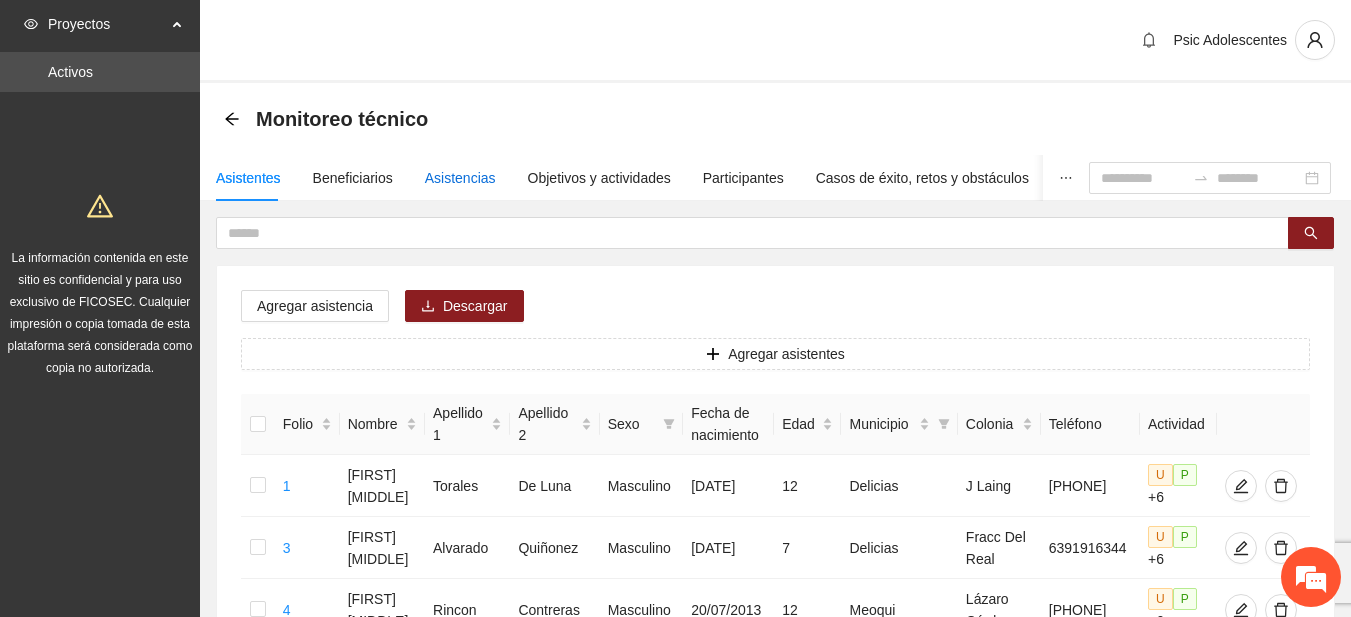 click on "Asistencias" at bounding box center [460, 178] 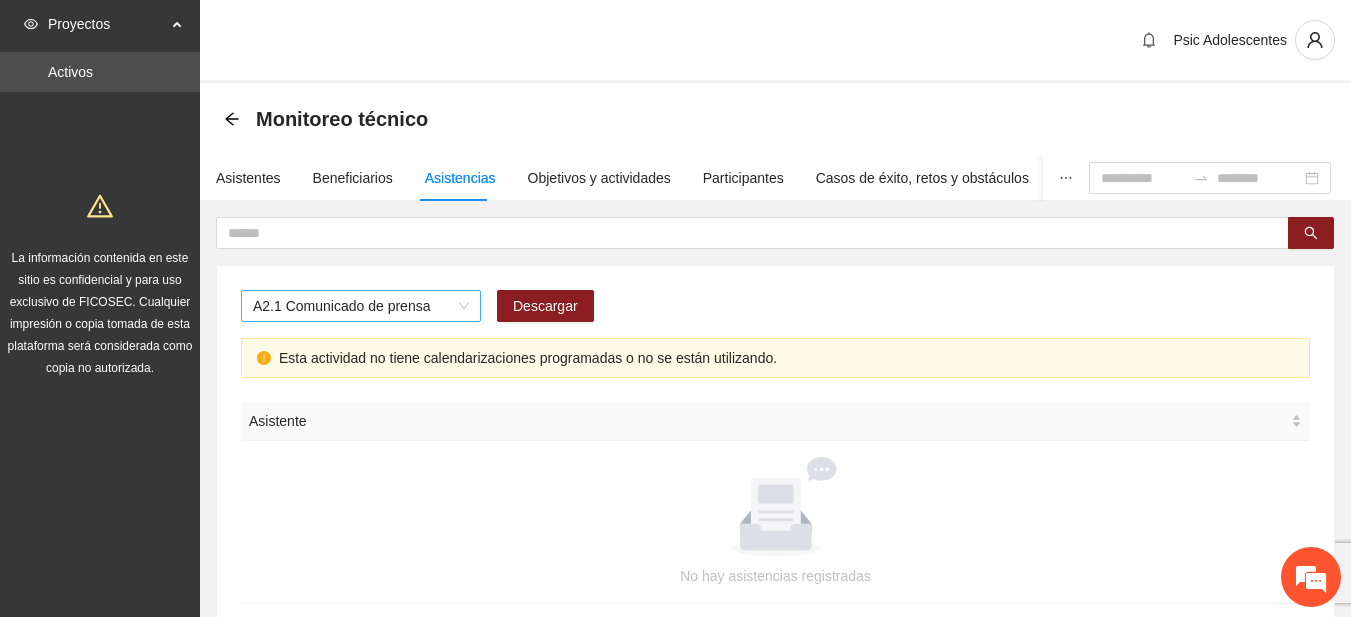 click on "A2.1 Comunicado de prensa" at bounding box center (361, 306) 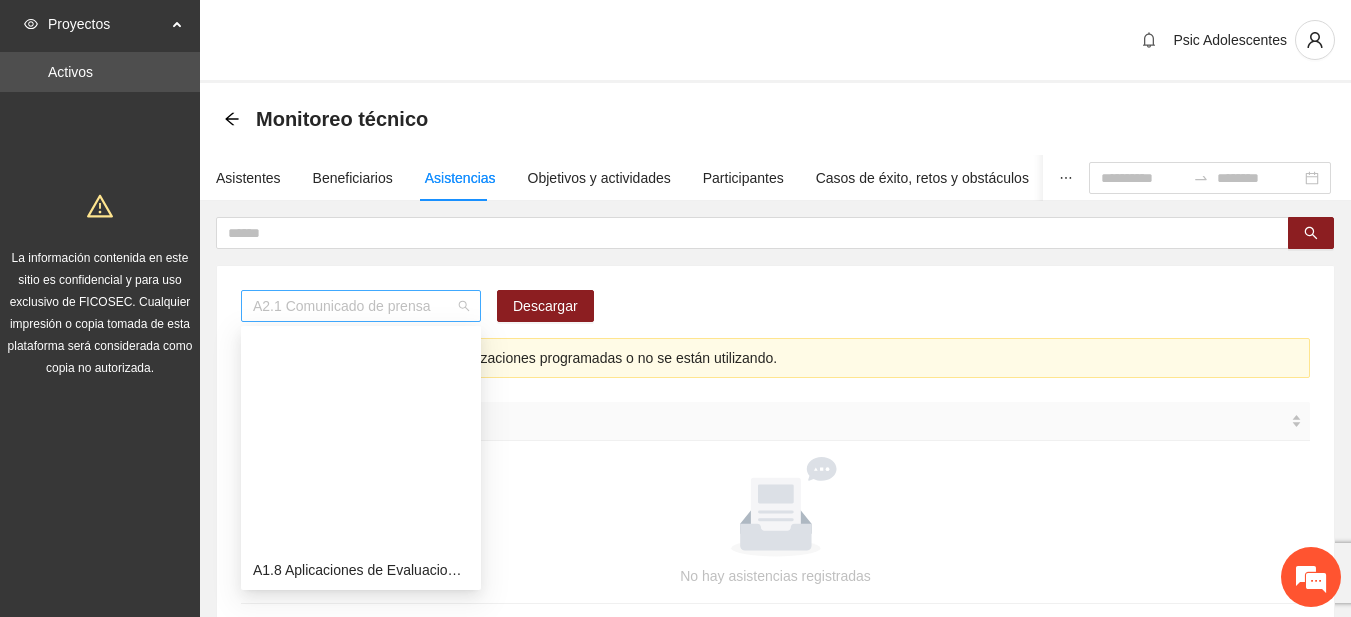 scroll, scrollTop: 256, scrollLeft: 0, axis: vertical 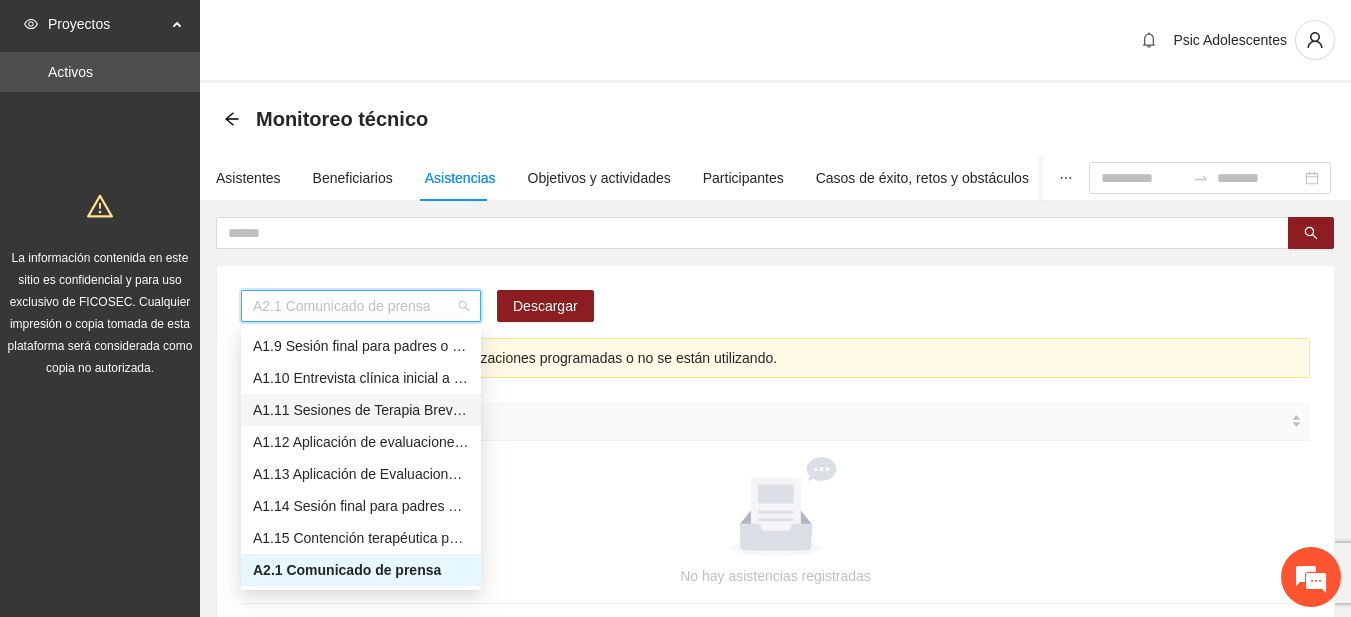 click on "A1.11 Sesiones de Terapia Breve Centrada en Soluciones para Adolescentes" at bounding box center [361, 410] 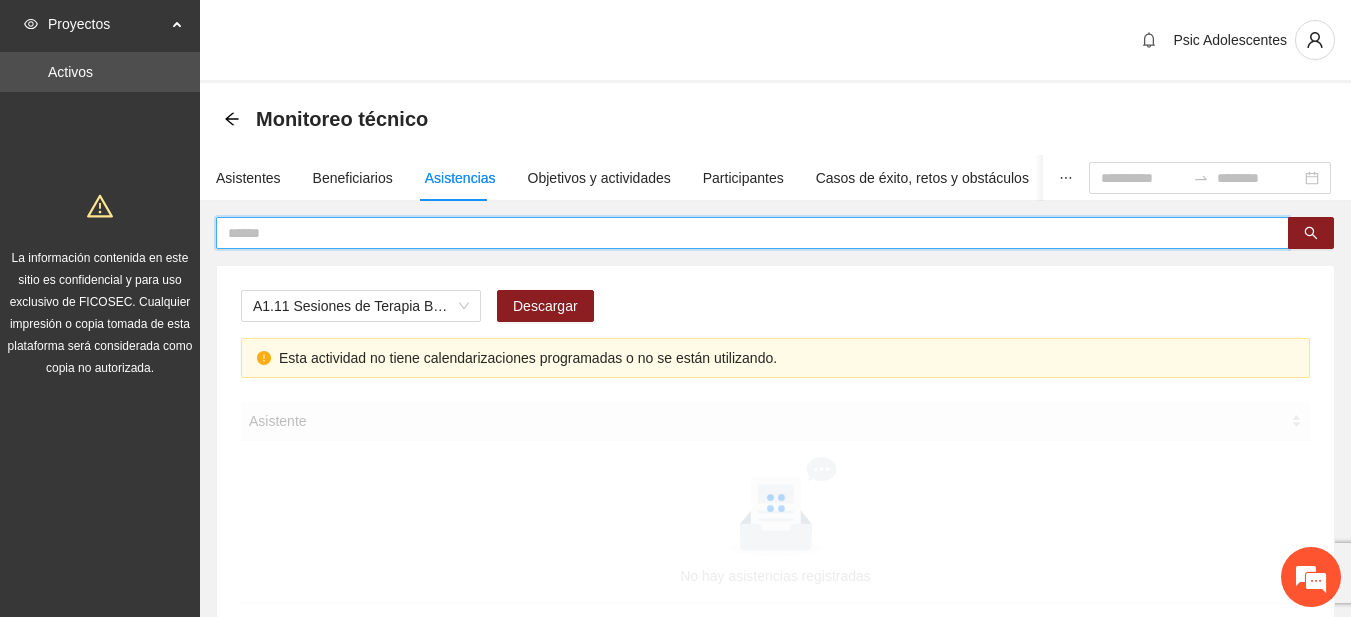 click at bounding box center (744, 233) 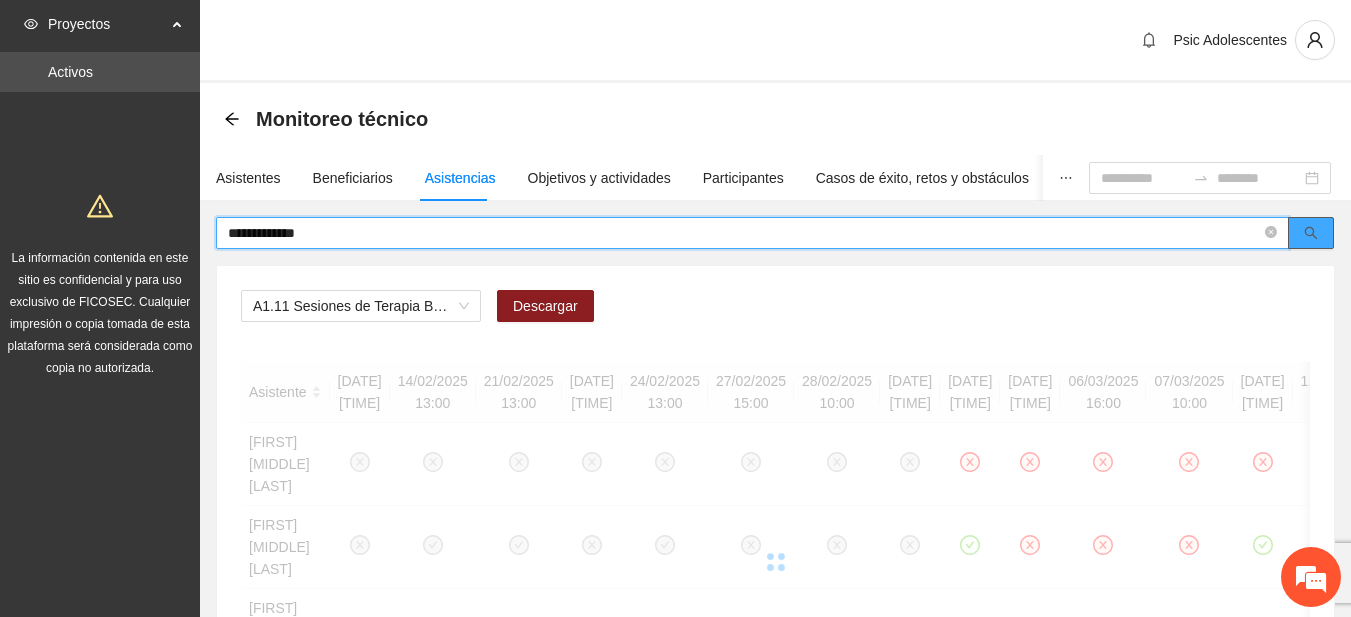 click at bounding box center (1311, 233) 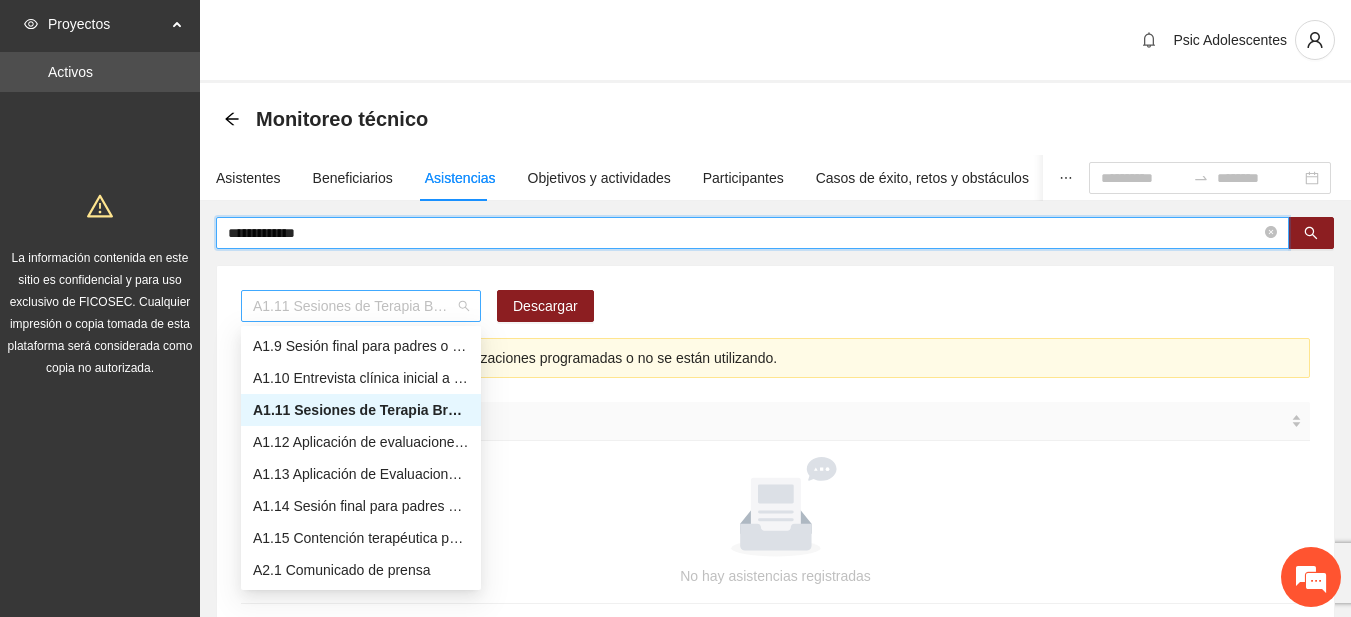 click on "A1.11 Sesiones de Terapia Breve Centrada en Soluciones para Adolescentes" at bounding box center (361, 306) 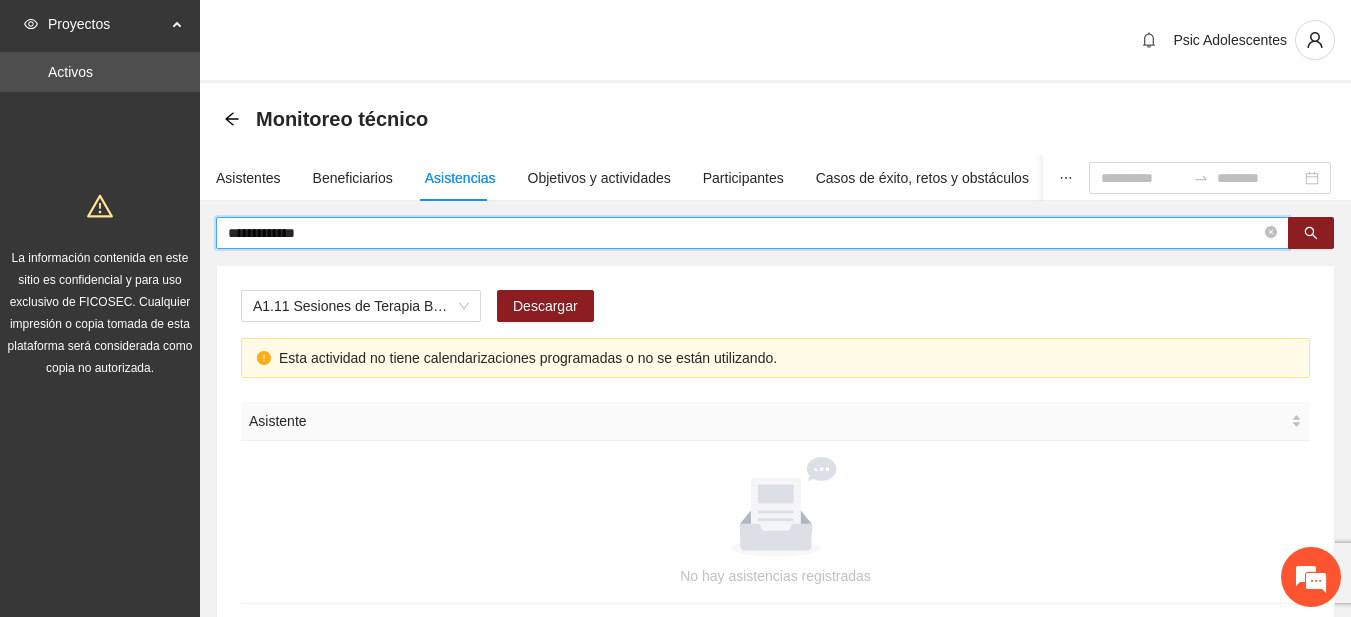 click on "**********" at bounding box center (744, 233) 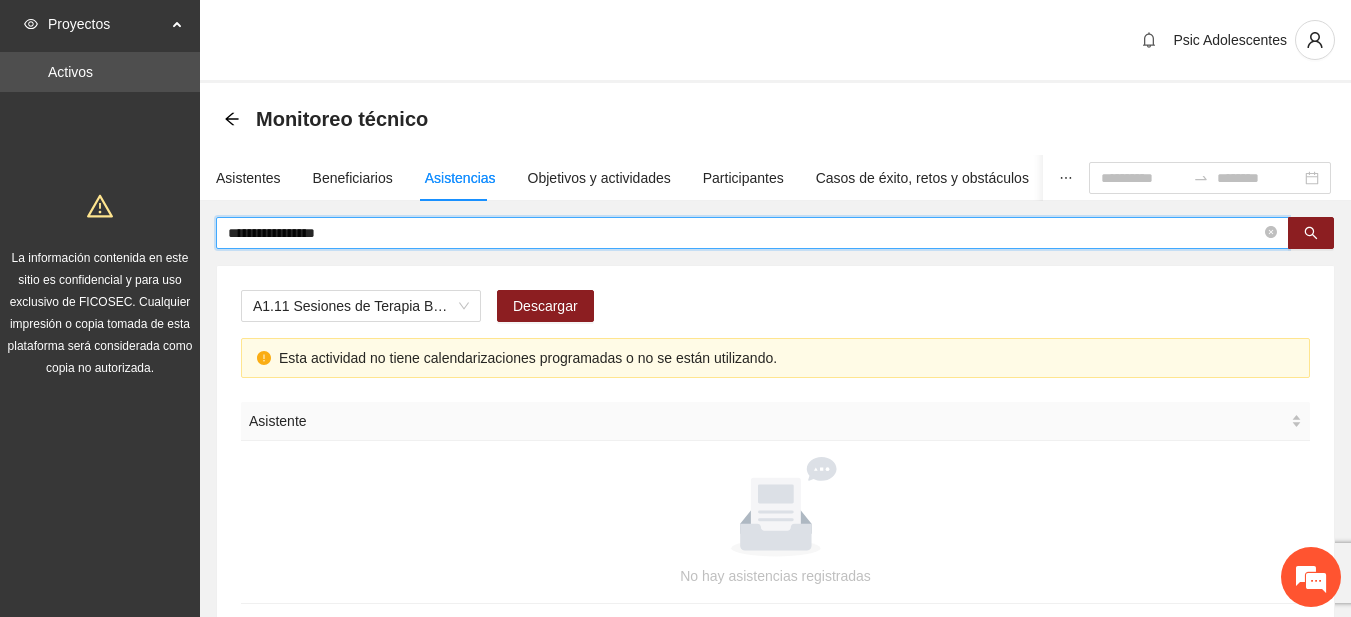 type on "**********" 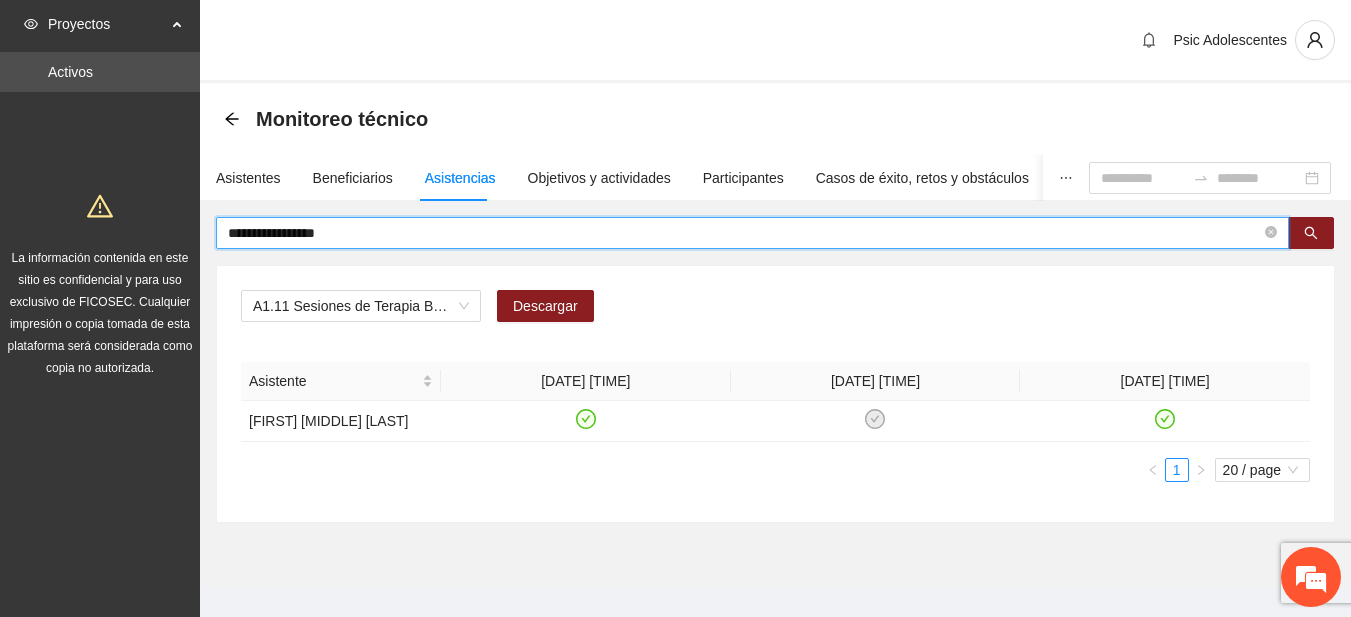 scroll, scrollTop: 45, scrollLeft: 0, axis: vertical 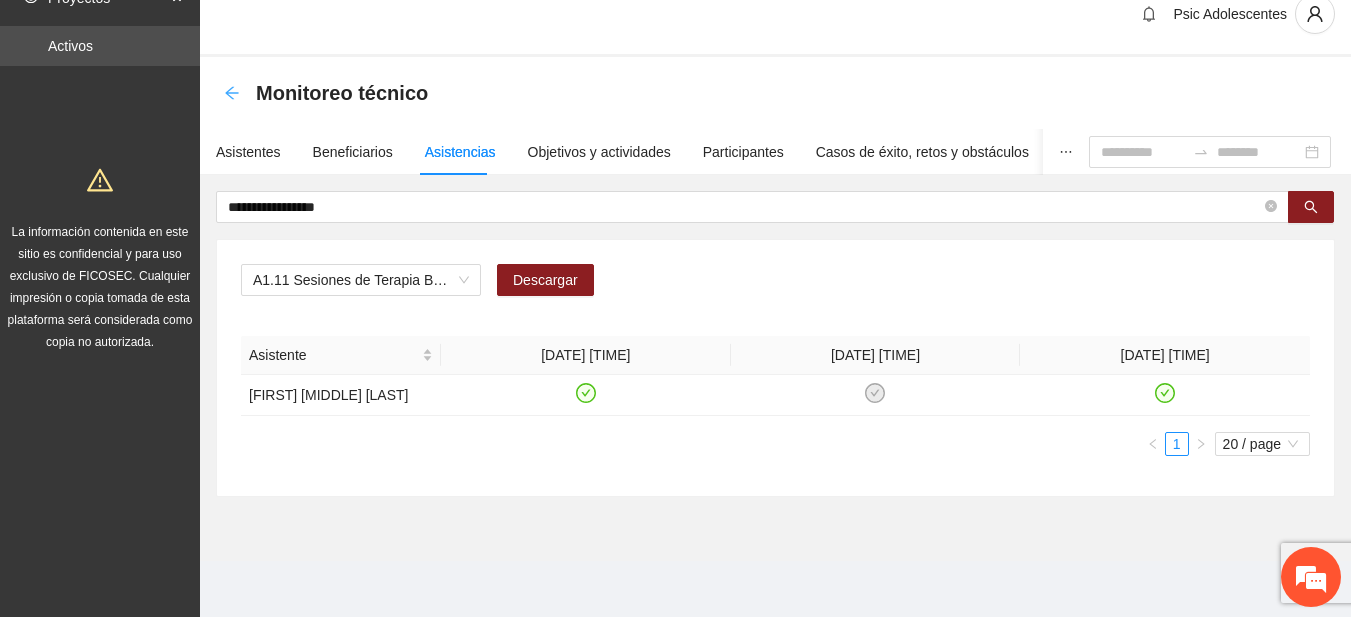 click 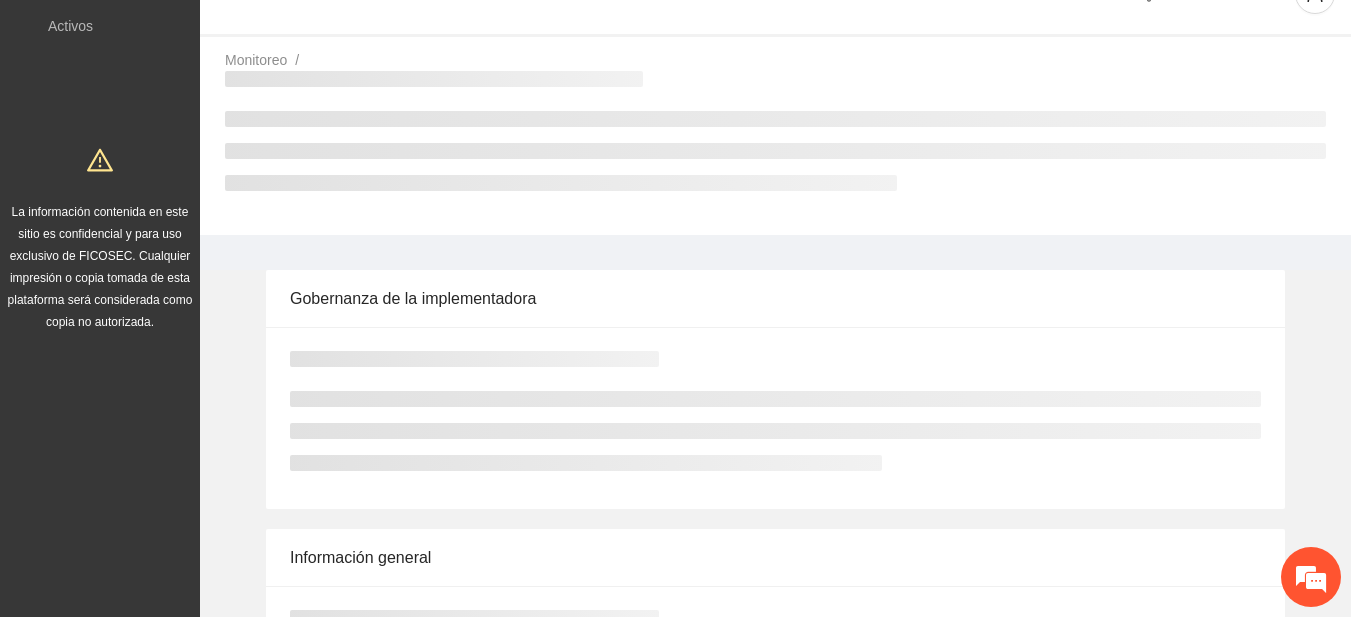 scroll, scrollTop: 0, scrollLeft: 0, axis: both 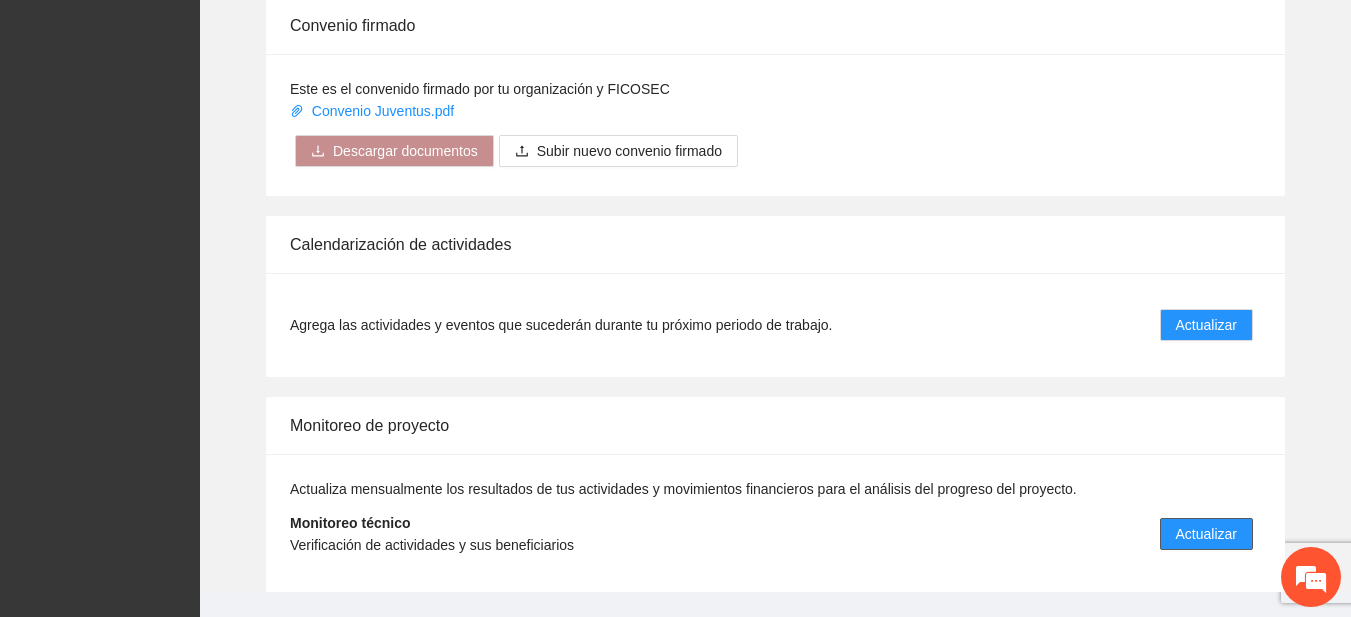 click on "Actualizar" at bounding box center [1206, 534] 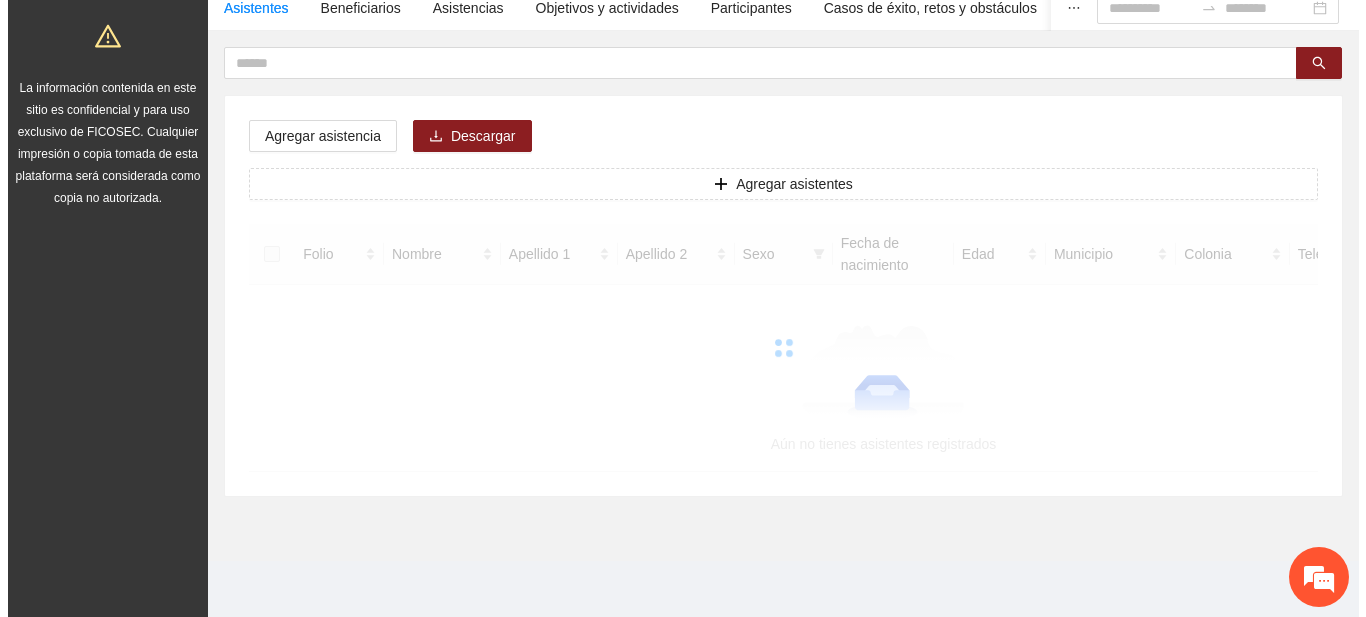 scroll, scrollTop: 0, scrollLeft: 0, axis: both 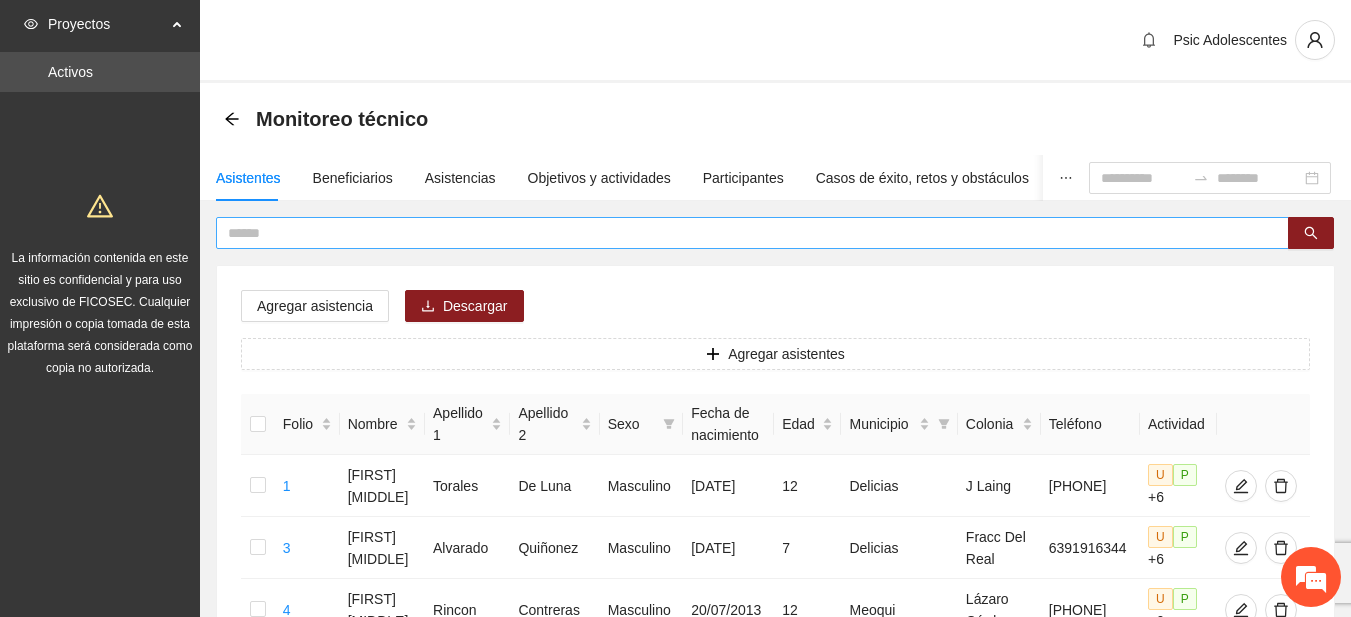 click at bounding box center [752, 233] 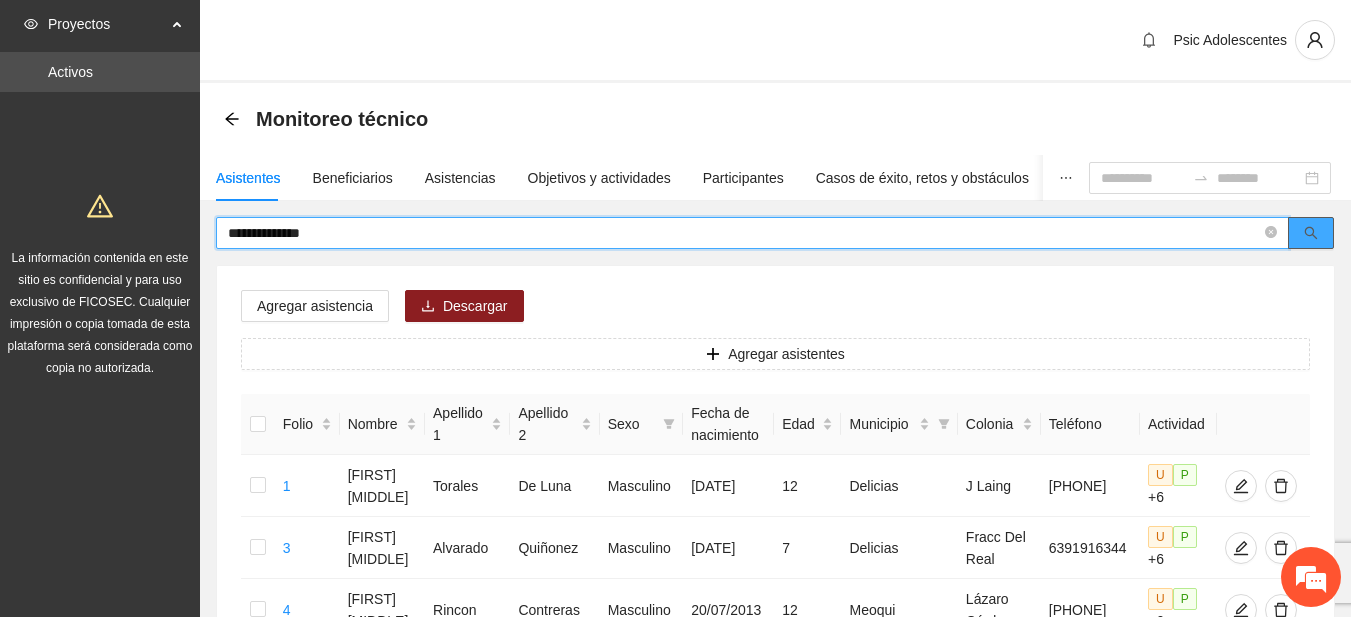 click at bounding box center (1311, 233) 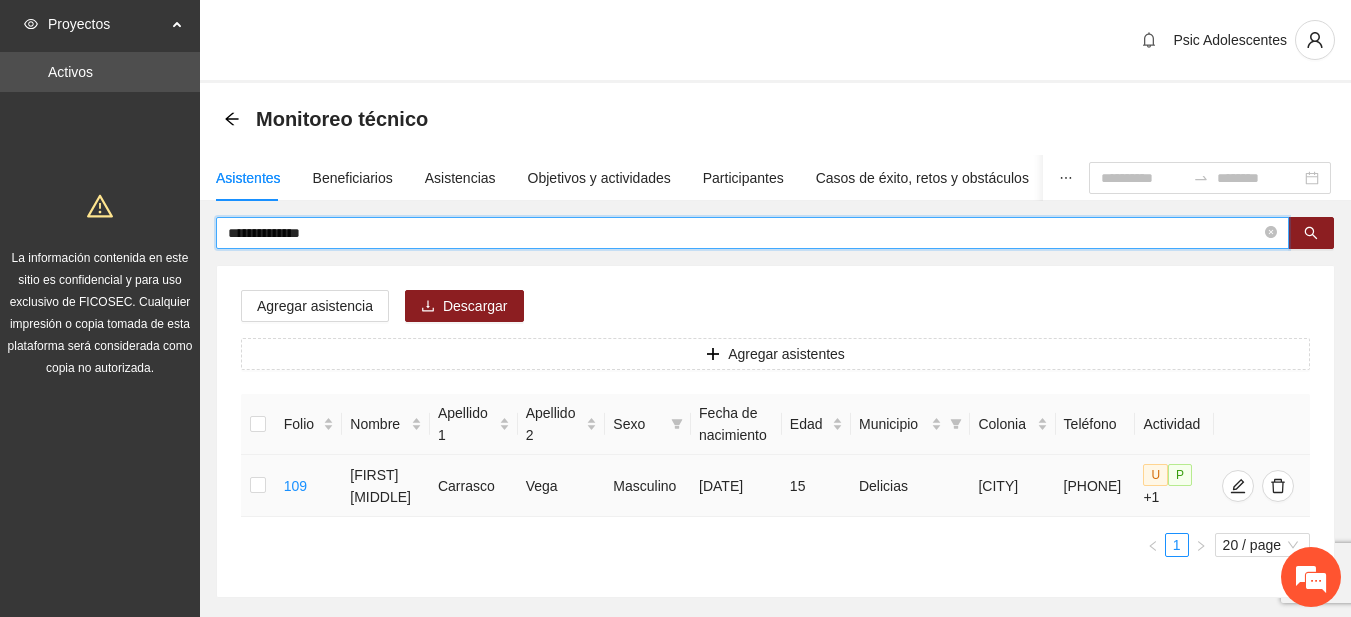 type on "**********" 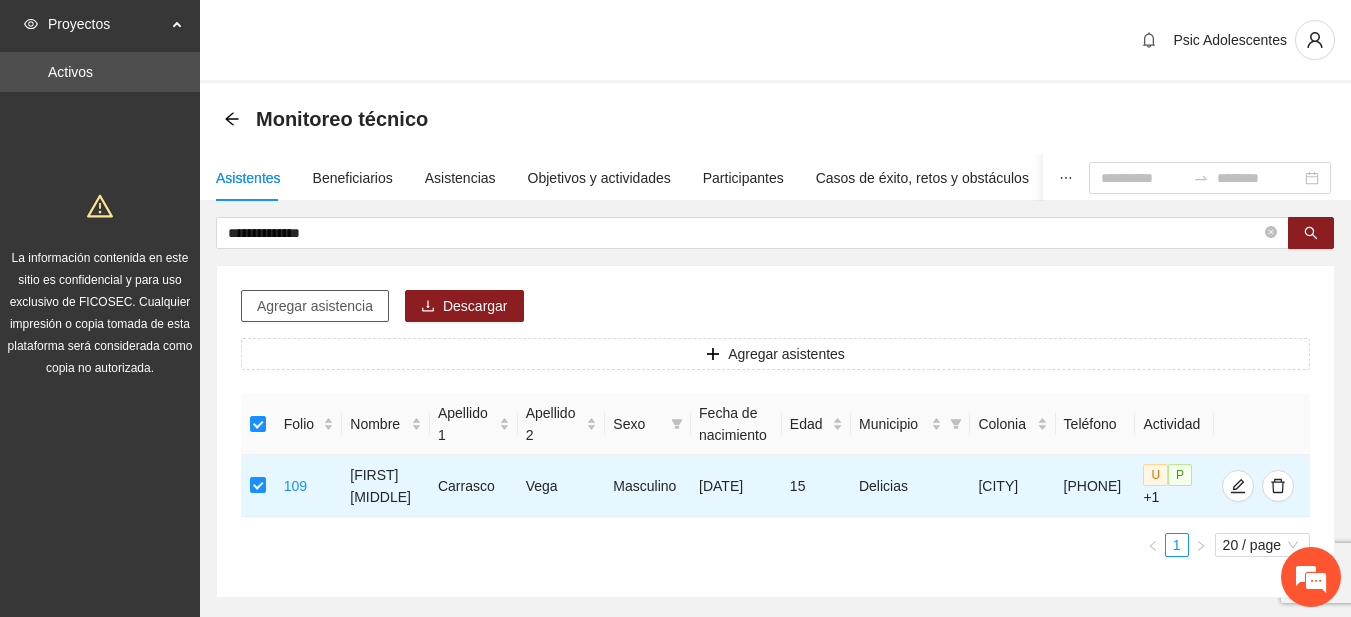 click on "Agregar asistencia" at bounding box center [315, 306] 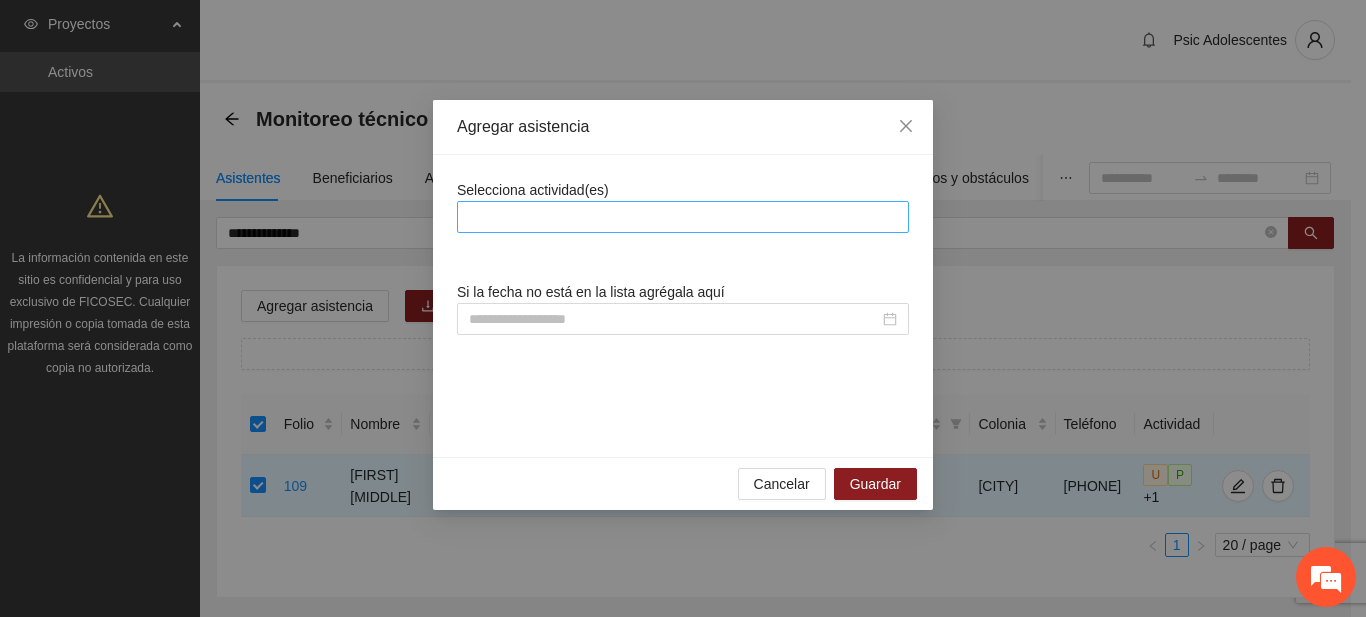 click at bounding box center [683, 217] 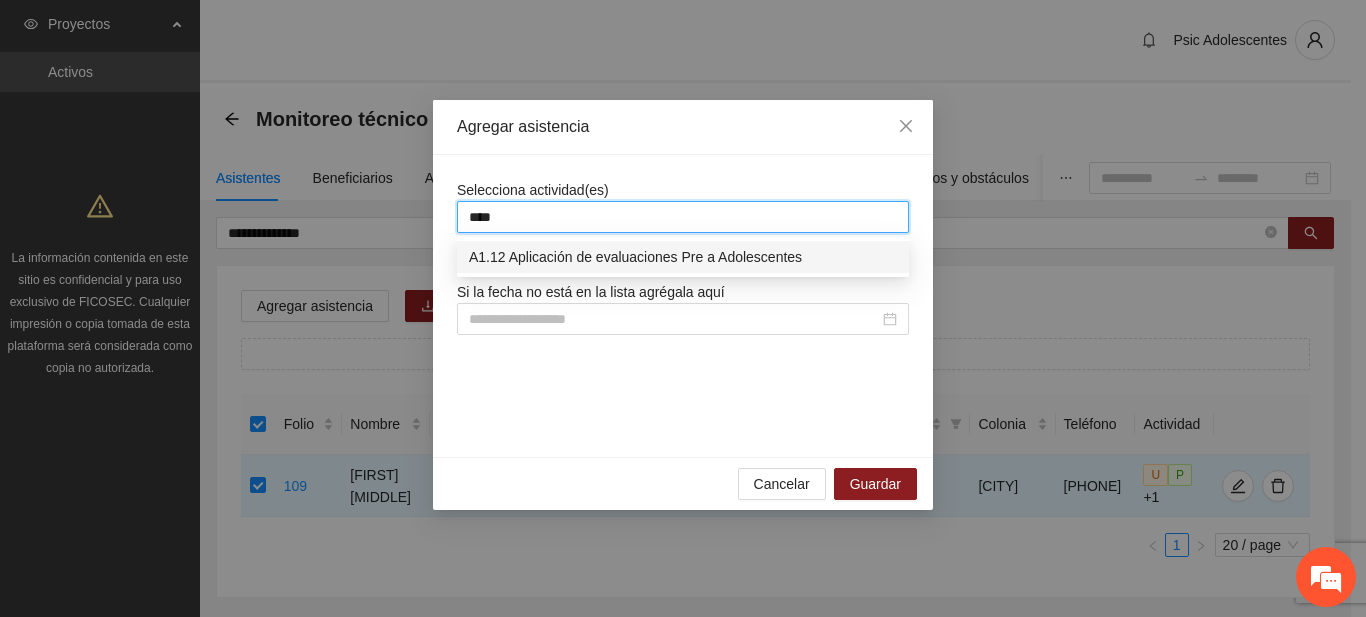 type on "****" 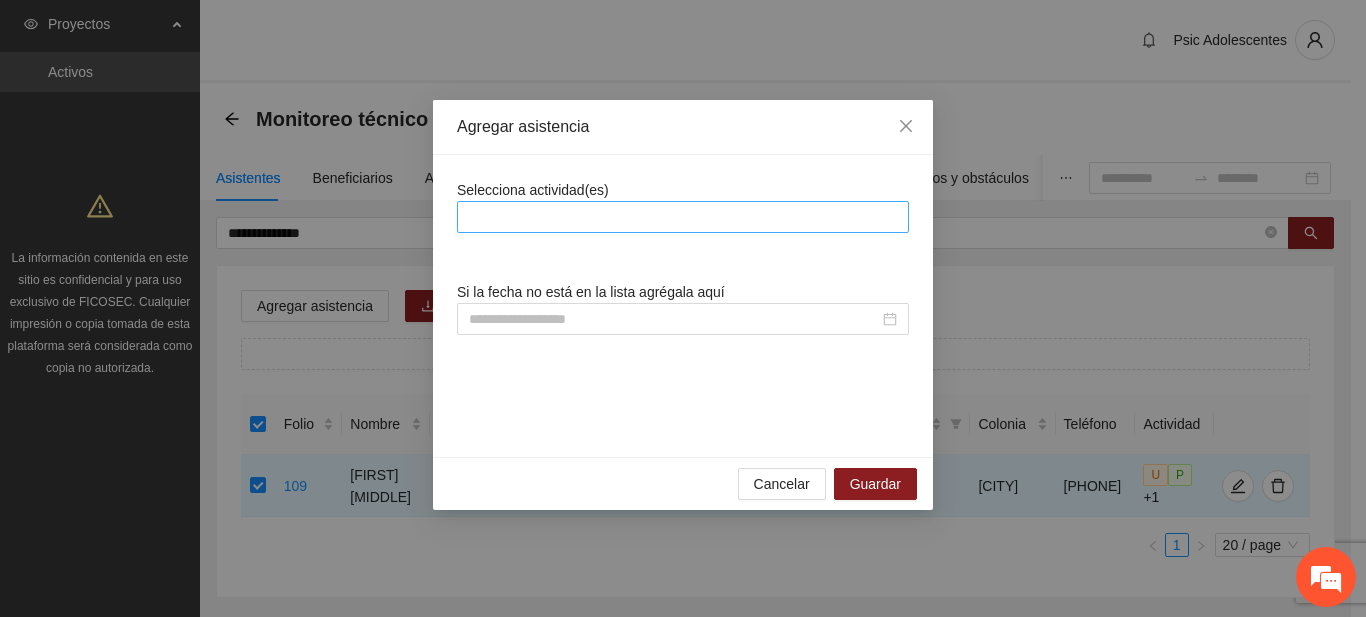 click at bounding box center [683, 217] 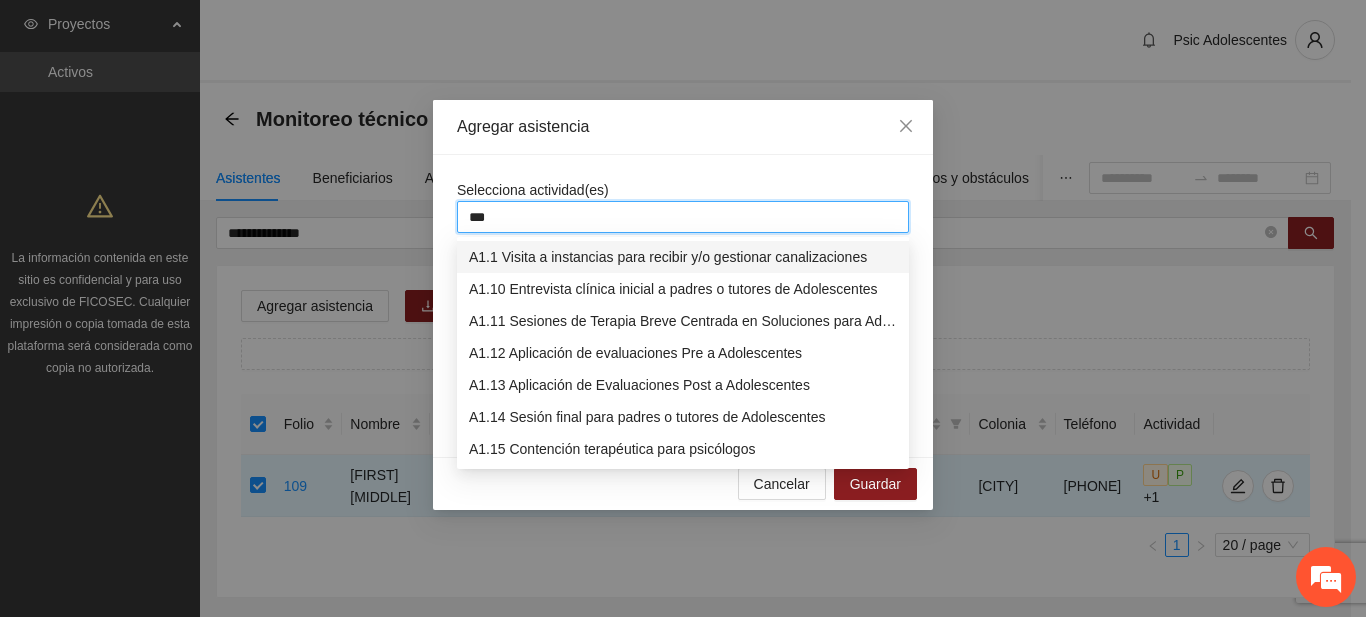 type on "****" 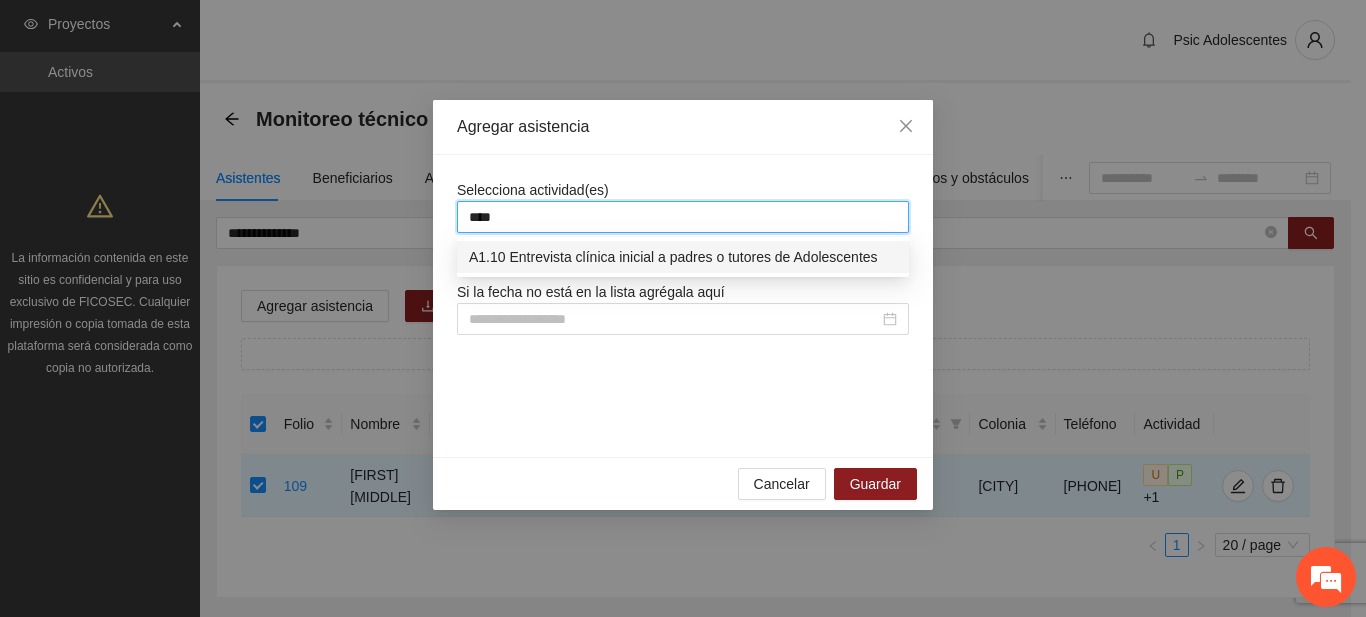 click on "A1.10 Entrevista clínica inicial a padres o tutores de Adolescentes" at bounding box center (683, 257) 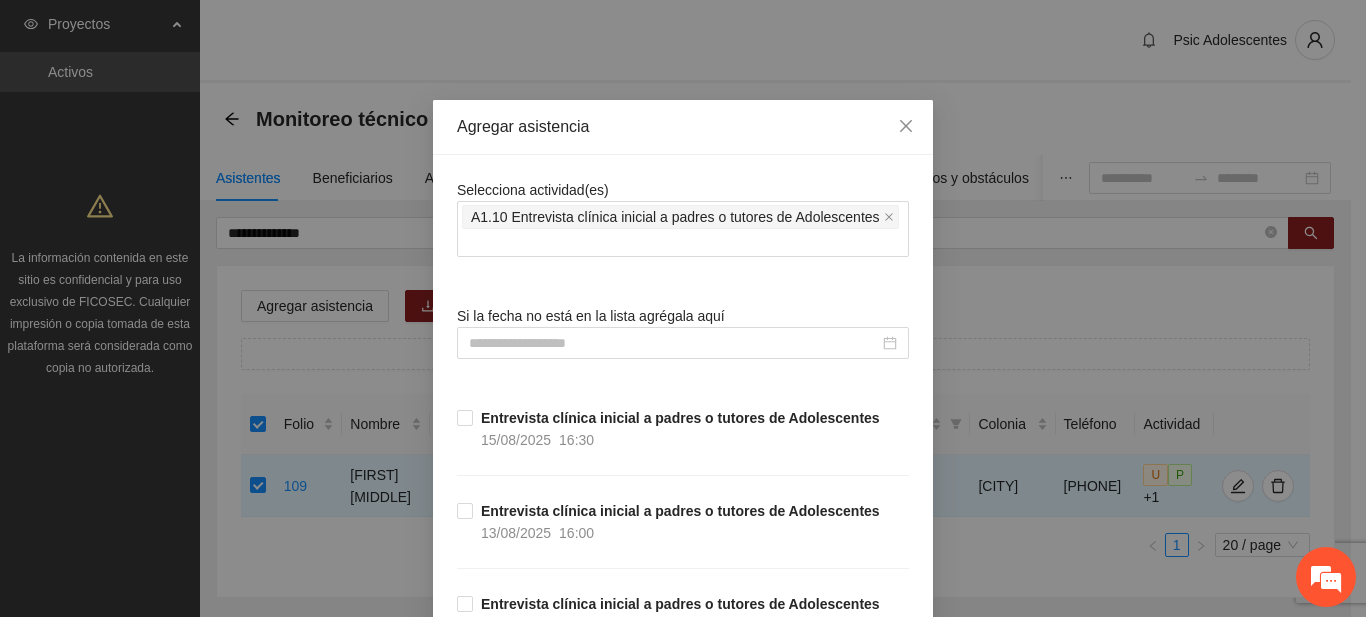 click on "SELECCIONA ACTIVIDAD(ES) A1.10 ENTREVISTA CLÍNICA INICIAL A PADRES O TUTORES DE ADOLESCENTES   SI LA FECHA NO ESTÁ EN LA LISTA AGRÉGALA AQUÍ ENTREVISTA CLÍNICA INICIAL A PADRES O TUTORES DE ADOLESCENTES [DATE] [TIME] ENTREVISTA CLÍNICA INICIAL A PADRES O TUTORES DE ADOLESCENTES [DATE] [TIME] ENTREVISTA CLÍNICA INICIAL A PADRES O TUTORES DE ADOLESCENTES [DATE] [TIME] ENTREVISTA CLÍNICA INICIAL A PADRES O TUTORES DE ADOLESCENTES [DATE] [TIME] ENTREVISTA CLÍNICA INICIAL A PADRES O TUTORES DE ADOLESCENTES [DATE] [TIME] ENTREVISTA CLÍNICA INICIAL A PADRES O TUTORES DE ADOLESCENTES [DATE] [TIME] ENTREVISTA CLÍNICA INICIAL A PADRES O TUTORES DE ADOLESCENTES [DATE] [TIME] ENTREVISTA CLÍNICA INICIAL A PADRES O TUTORES DE ADOLESCENTES [DATE] [TIME]" at bounding box center [683, 689] 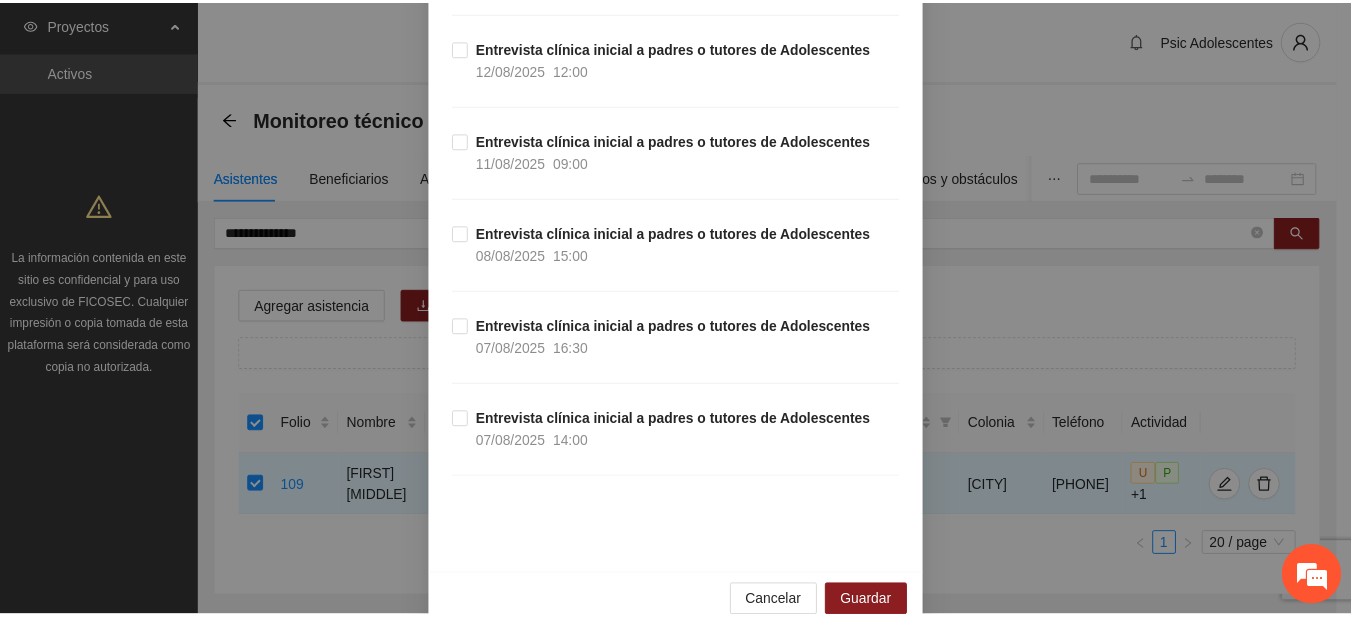 scroll, scrollTop: 660, scrollLeft: 0, axis: vertical 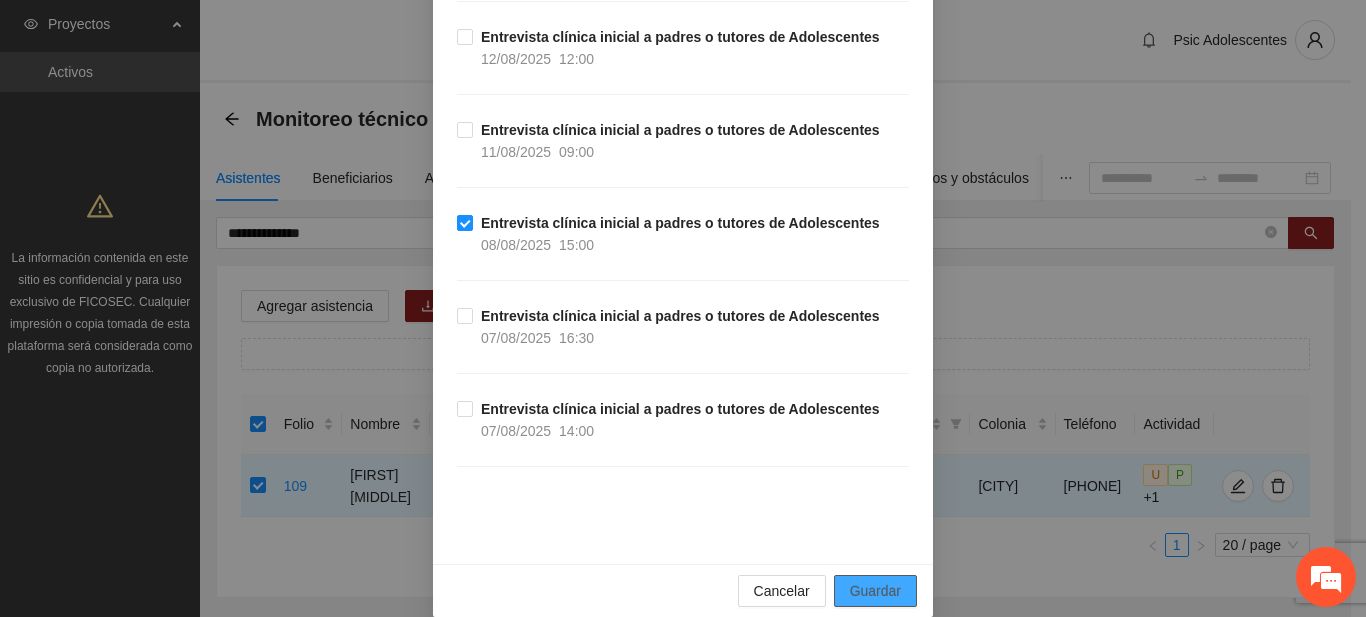 click on "Guardar" at bounding box center (875, 591) 